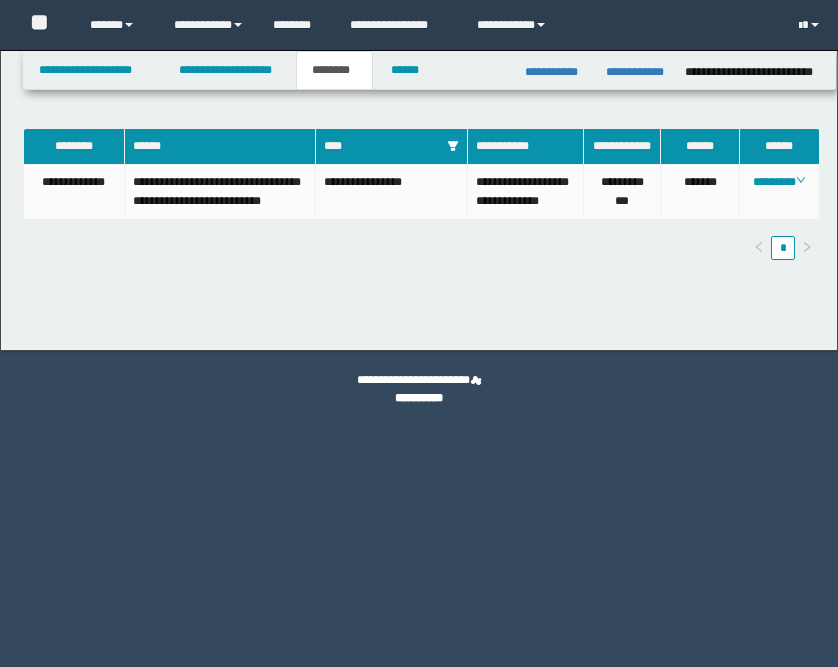 scroll, scrollTop: 0, scrollLeft: 0, axis: both 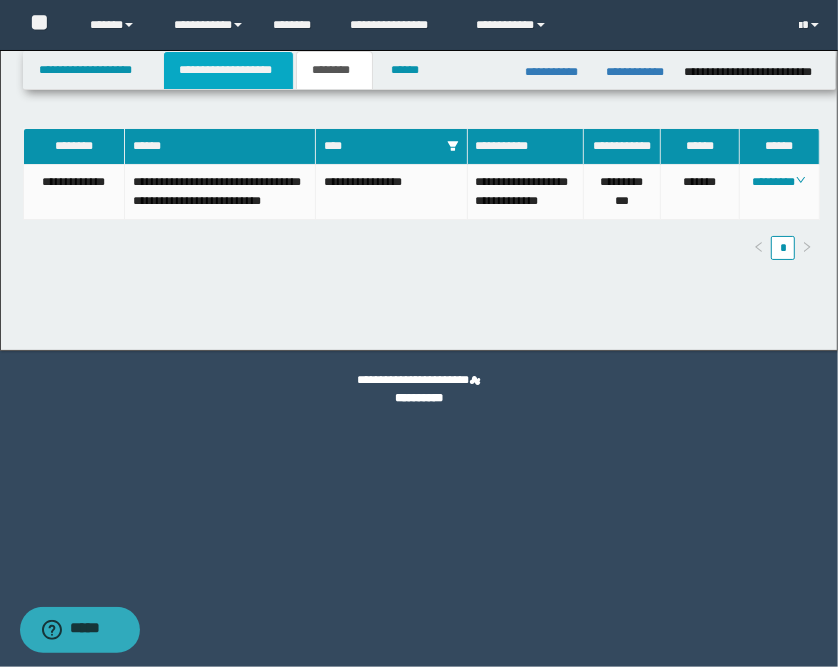 click on "**********" at bounding box center (228, 70) 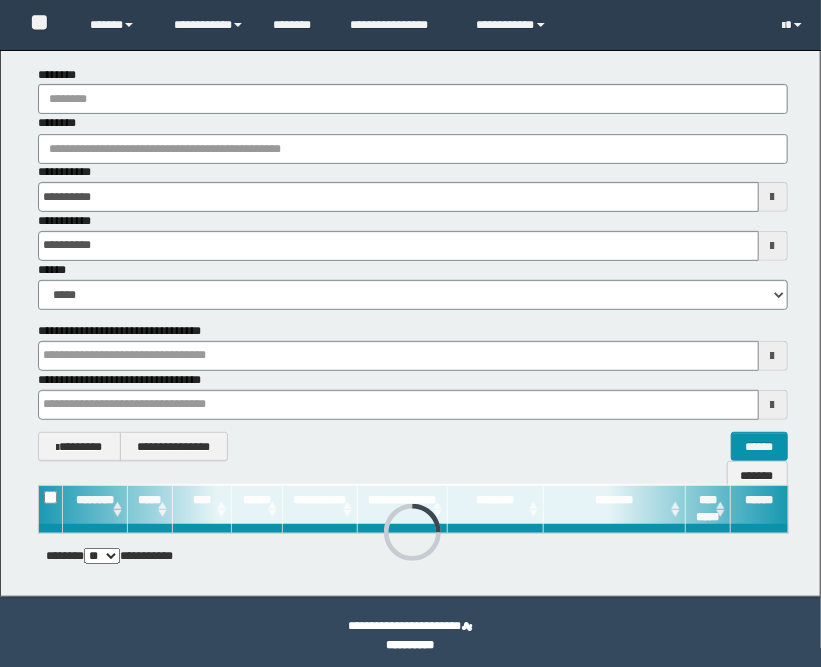 scroll, scrollTop: 122, scrollLeft: 0, axis: vertical 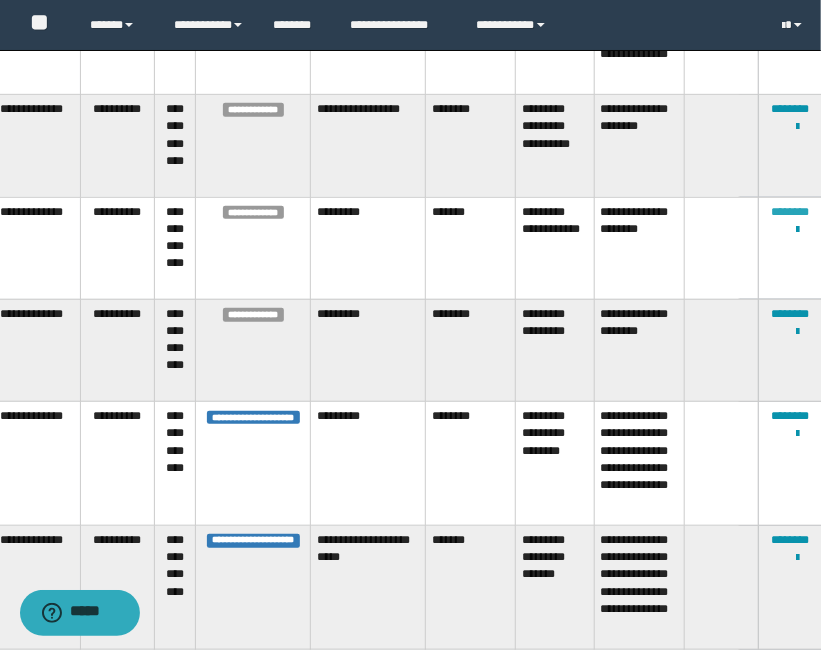 click on "********" at bounding box center [790, 212] 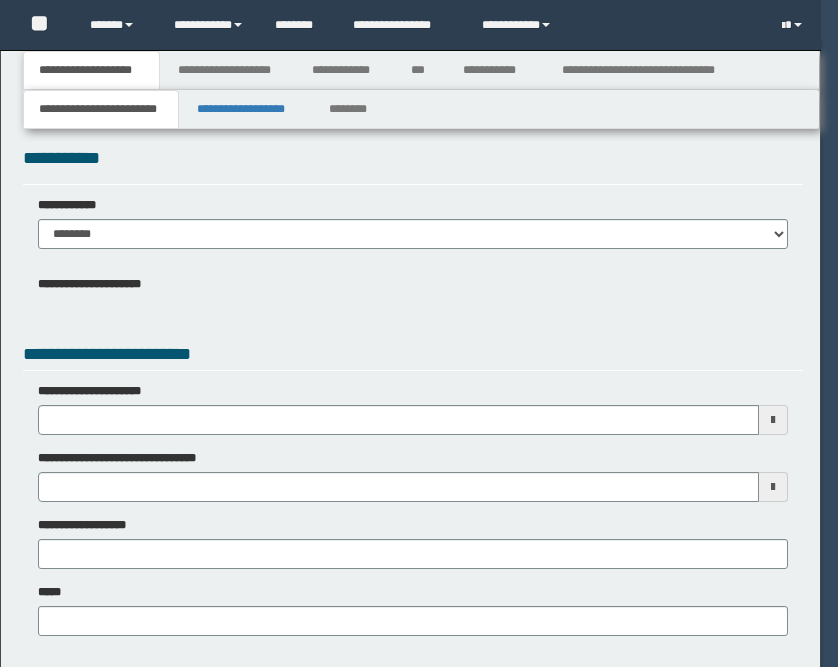 scroll, scrollTop: 0, scrollLeft: 0, axis: both 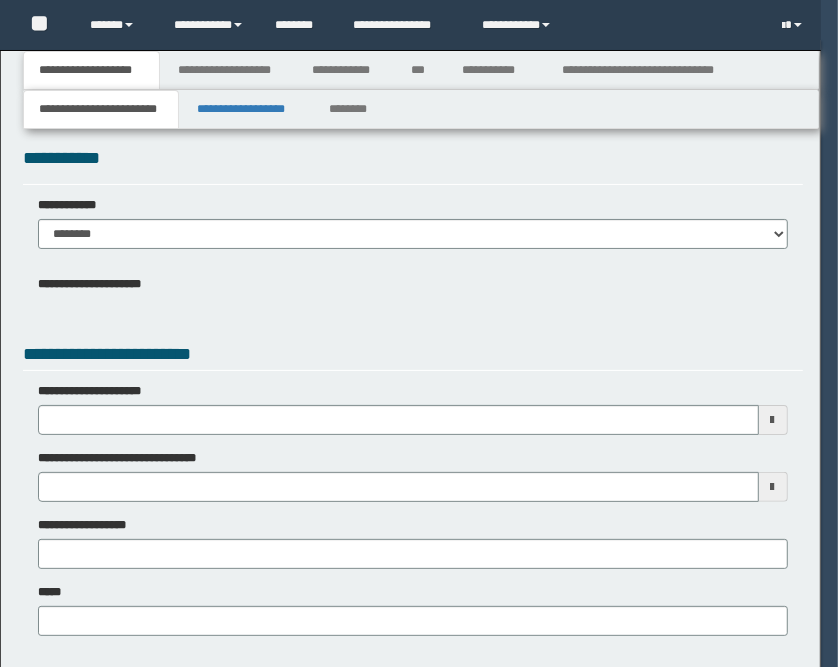 type 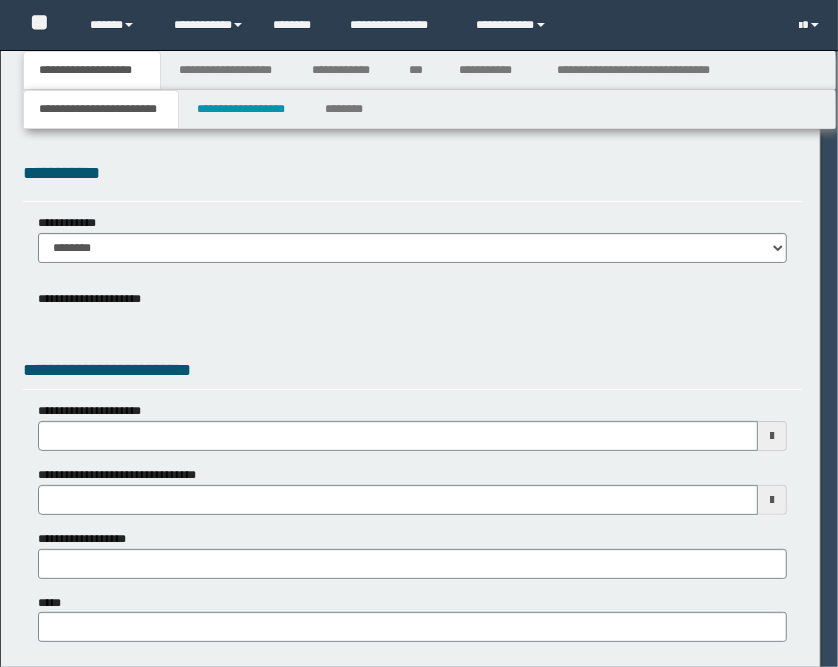 scroll, scrollTop: 0, scrollLeft: 0, axis: both 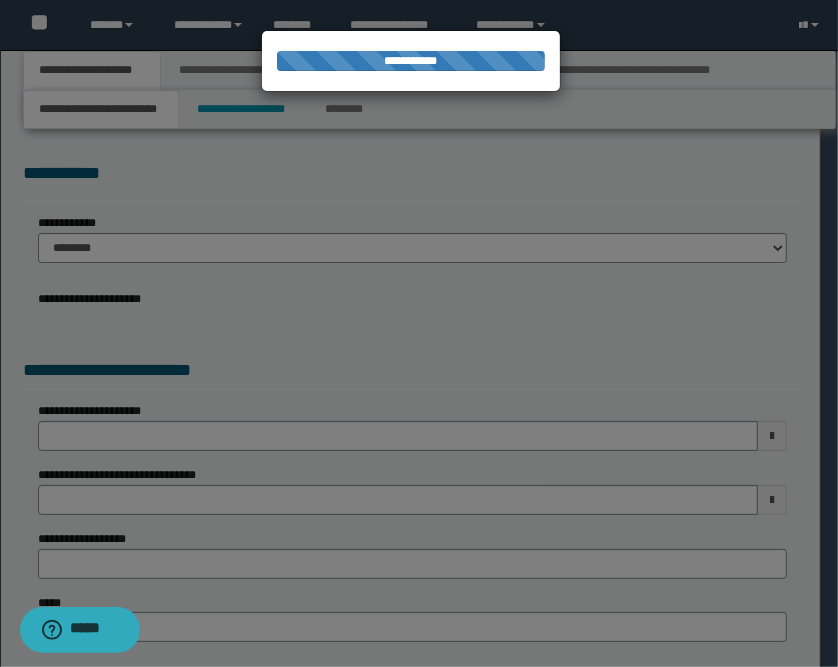 type on "**********" 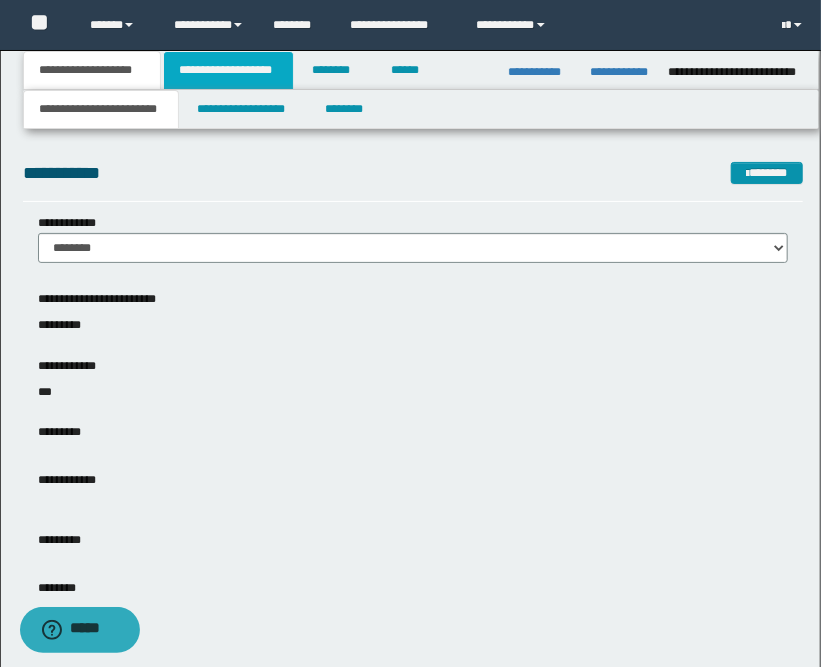 click on "**********" at bounding box center (228, 70) 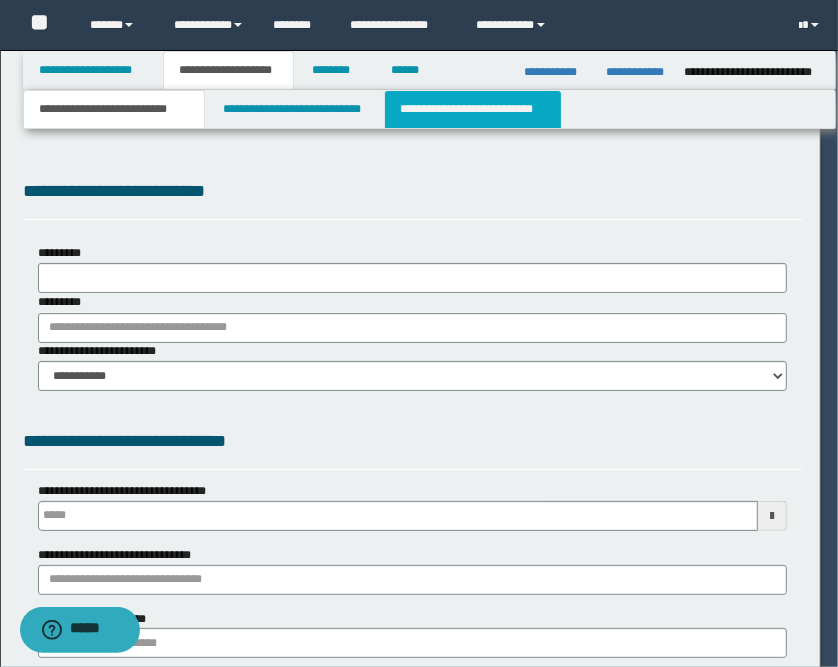 type 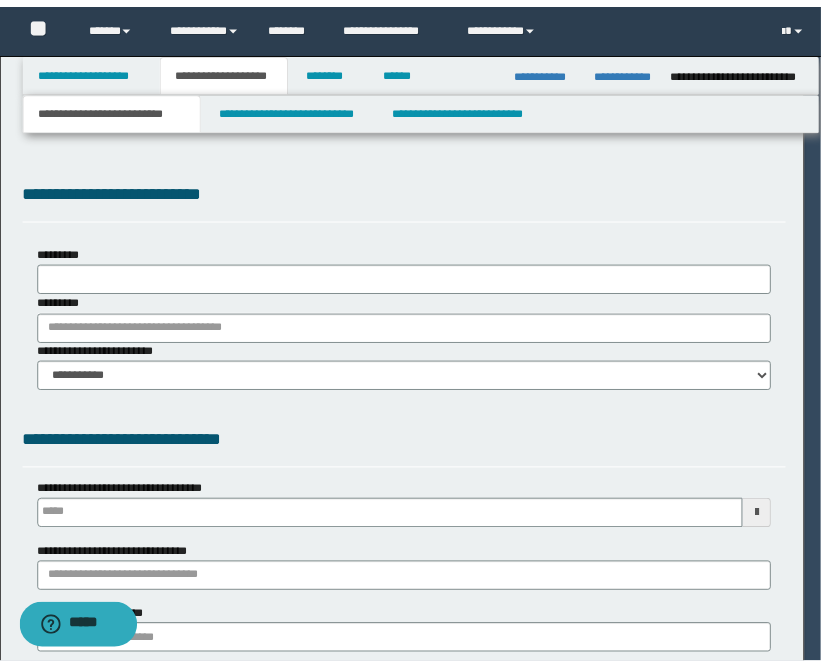 scroll, scrollTop: 0, scrollLeft: 0, axis: both 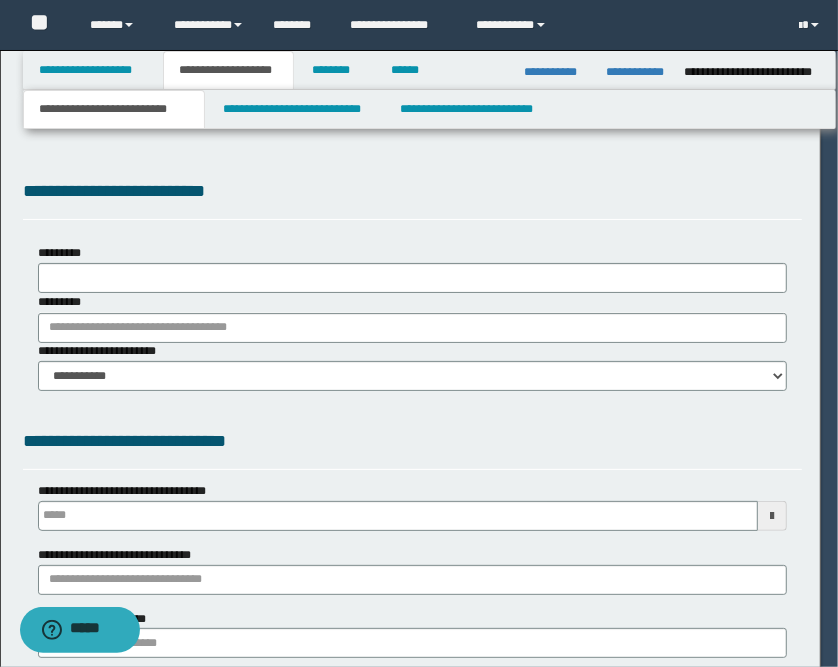 select on "*" 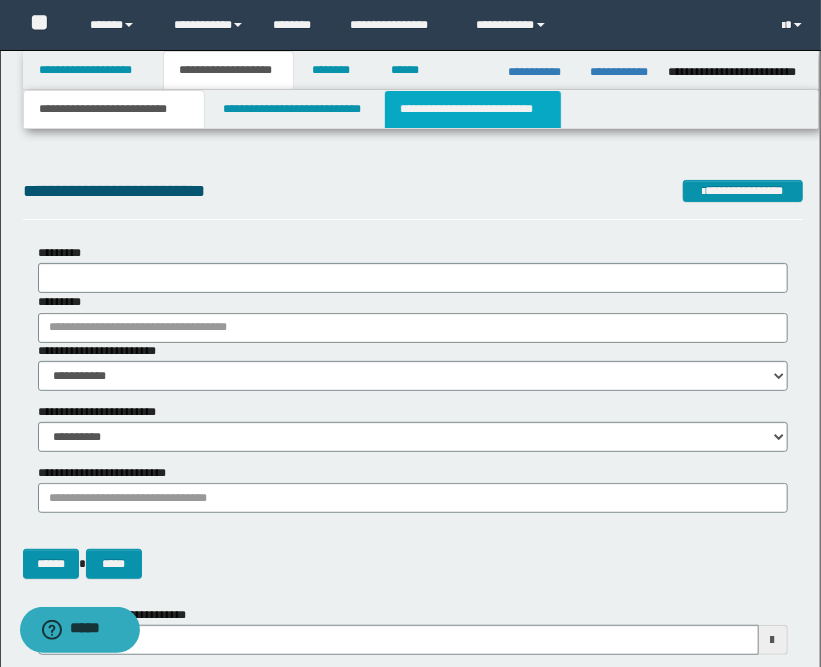click on "**********" at bounding box center [472, 109] 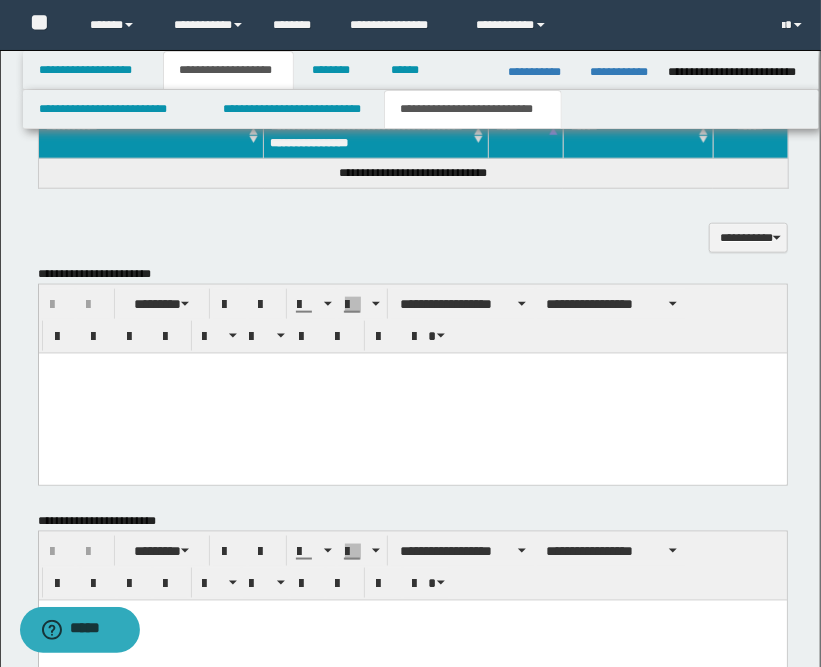 scroll, scrollTop: 777, scrollLeft: 0, axis: vertical 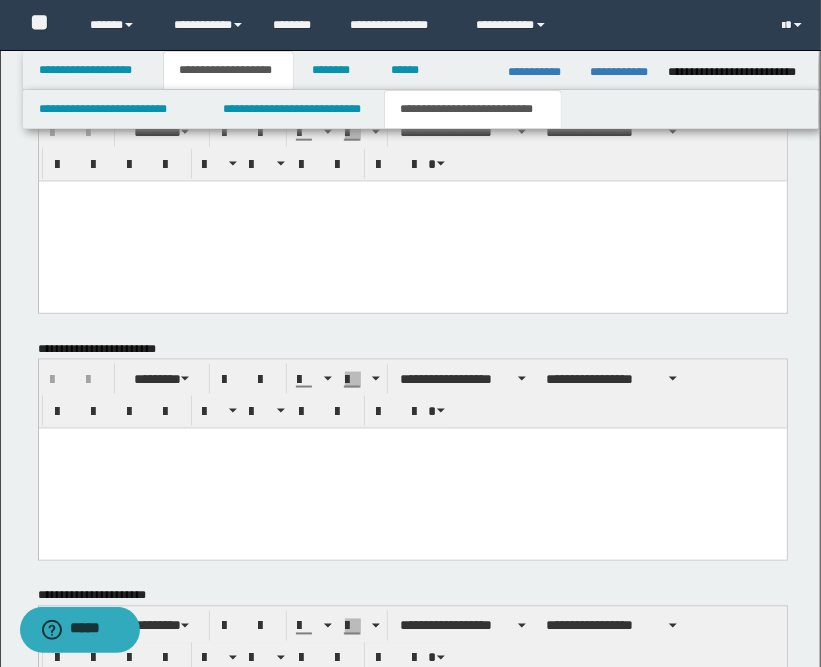click at bounding box center [412, 221] 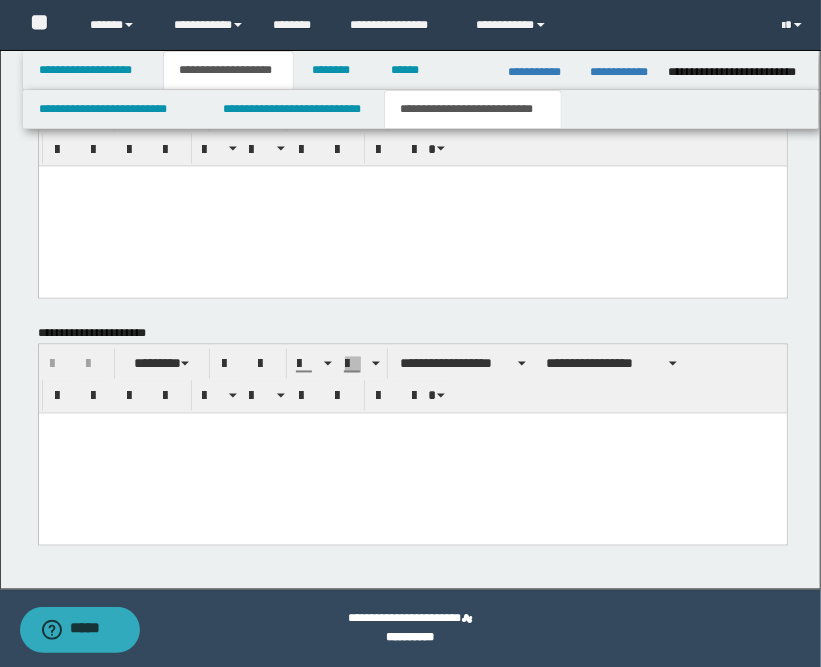 scroll, scrollTop: 1040, scrollLeft: 0, axis: vertical 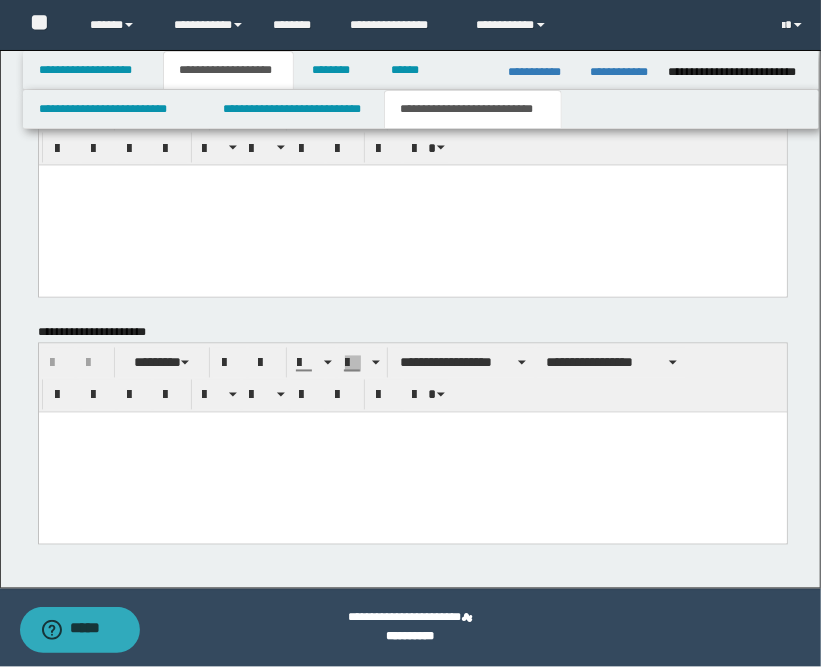click at bounding box center (412, 452) 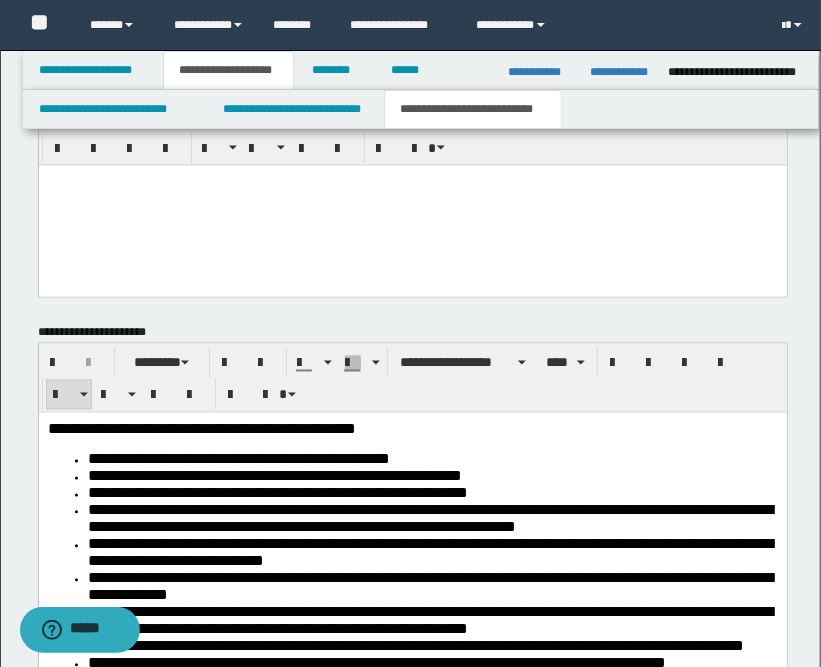 scroll, scrollTop: 706, scrollLeft: 0, axis: vertical 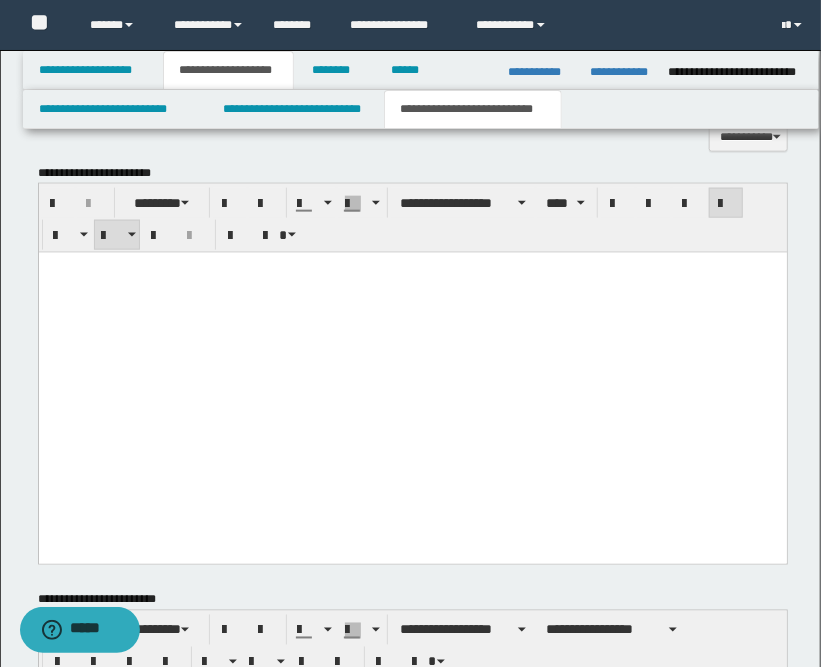click at bounding box center [412, 292] 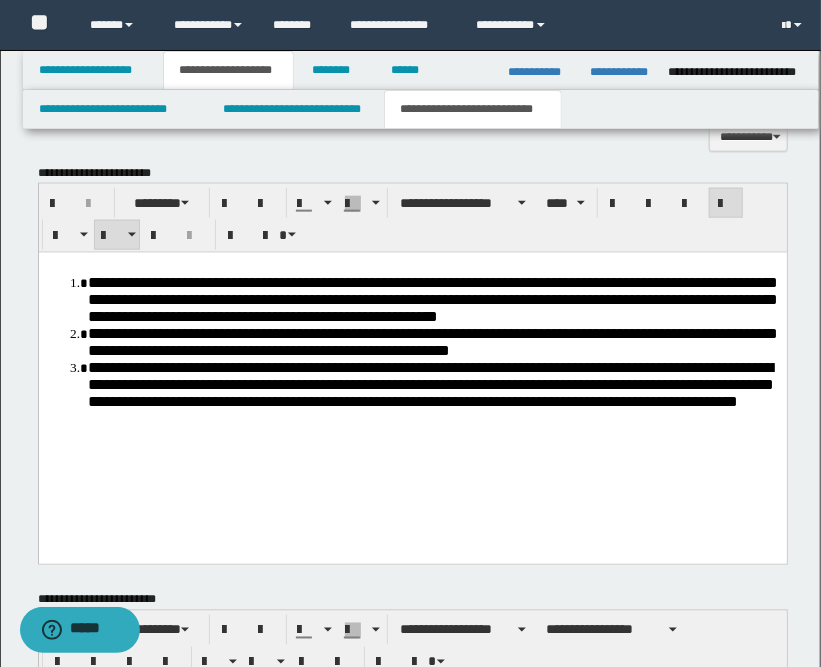 type 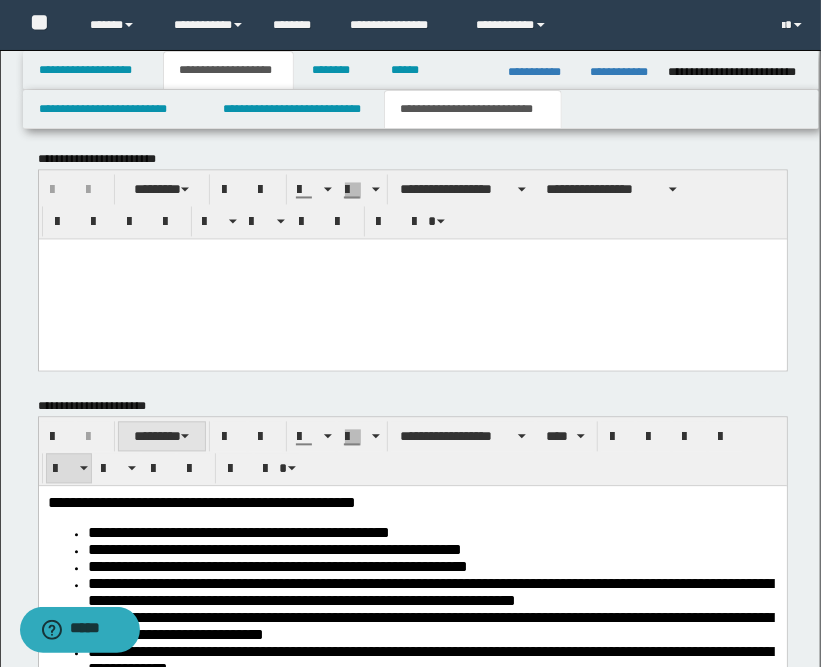 scroll, scrollTop: 1151, scrollLeft: 0, axis: vertical 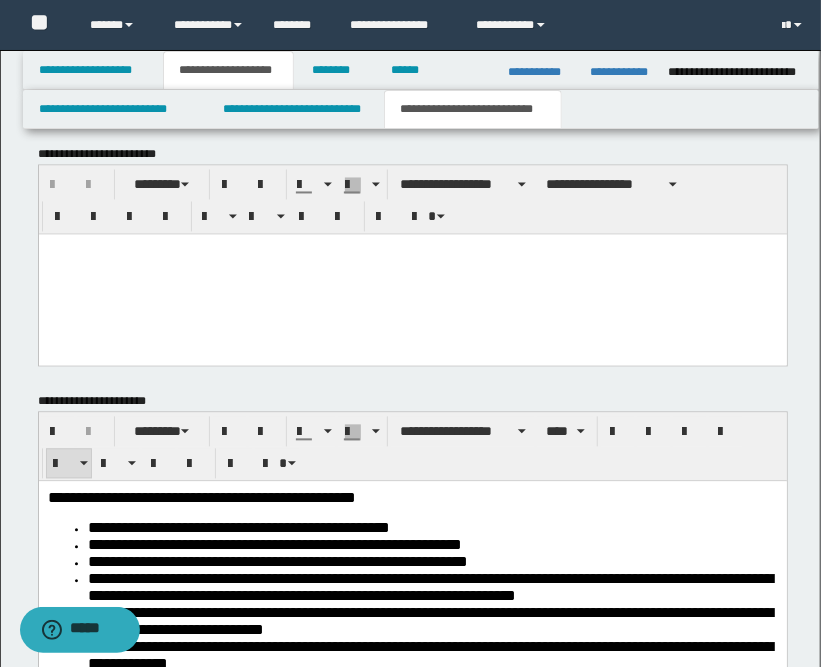 click at bounding box center (412, 274) 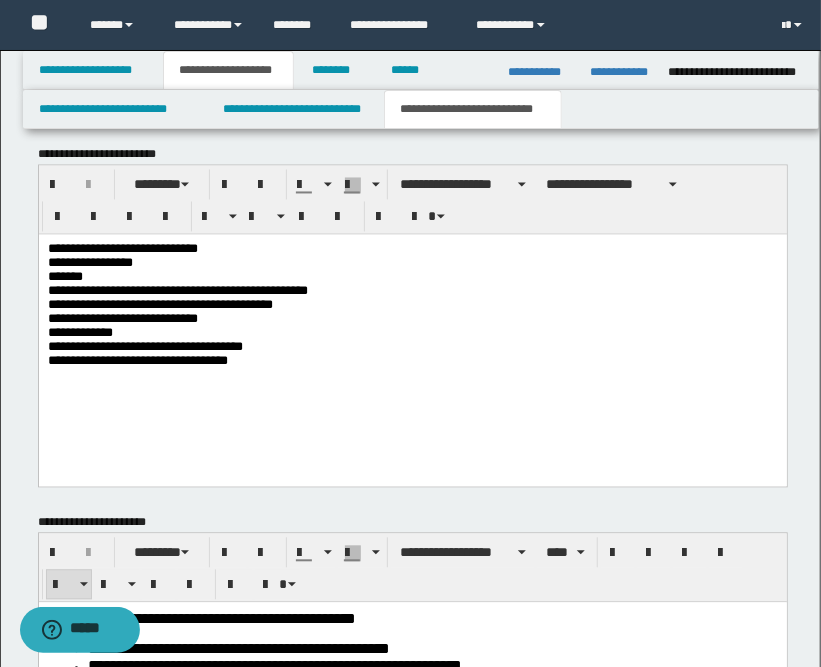 click on "**********" at bounding box center (412, 310) 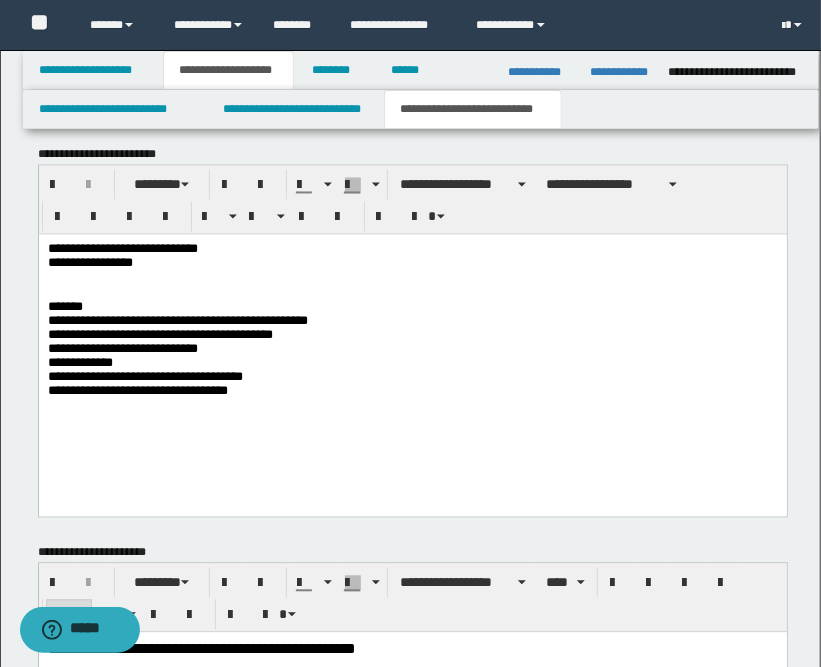click on "**********" at bounding box center [412, 346] 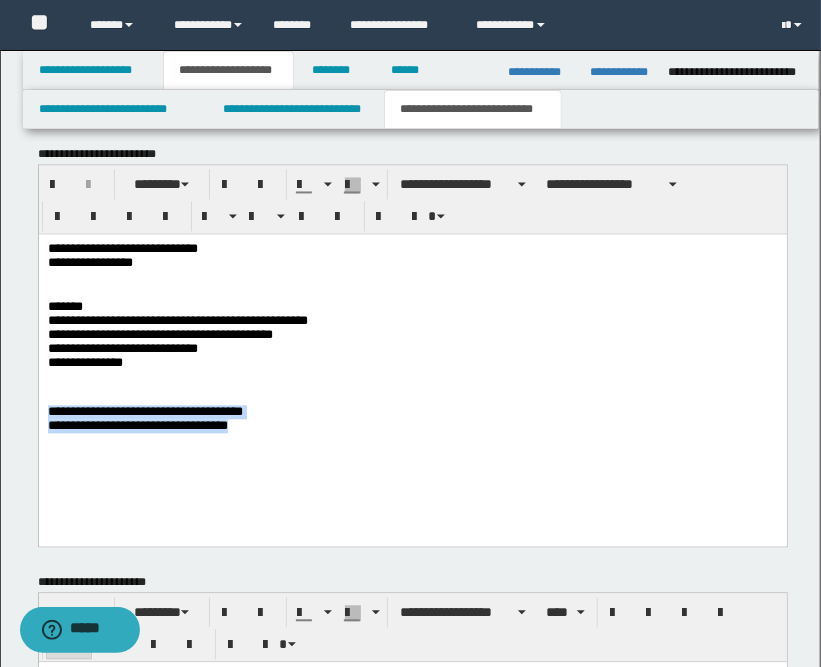 drag, startPoint x: 308, startPoint y: 429, endPoint x: 53, endPoint y: 403, distance: 256.32205 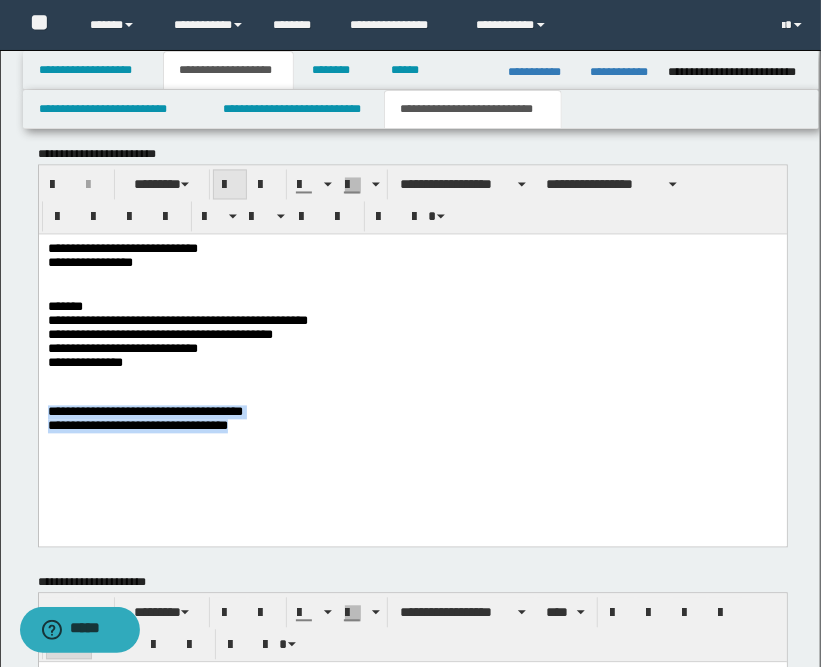 click at bounding box center (230, 185) 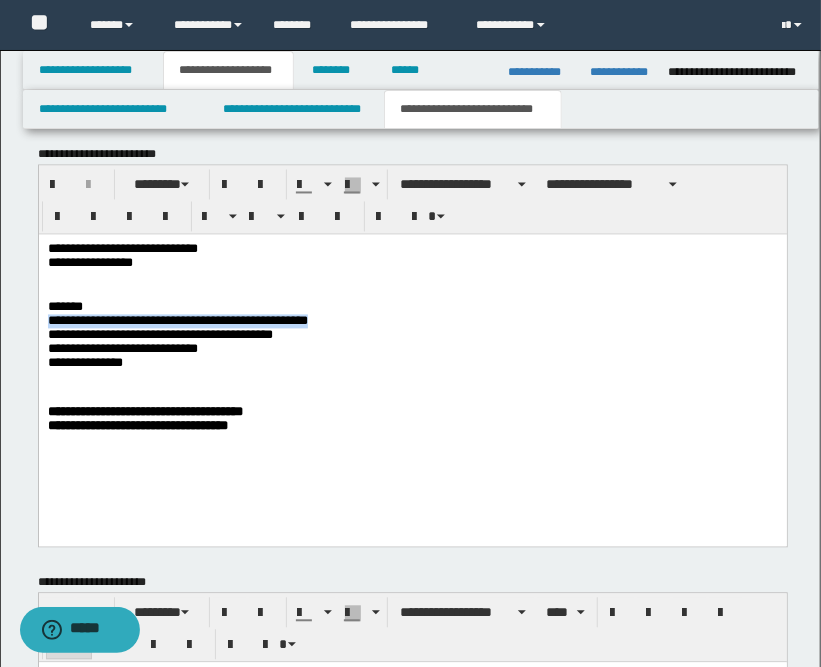 drag, startPoint x: 436, startPoint y: 323, endPoint x: 76, endPoint y: 564, distance: 433.22165 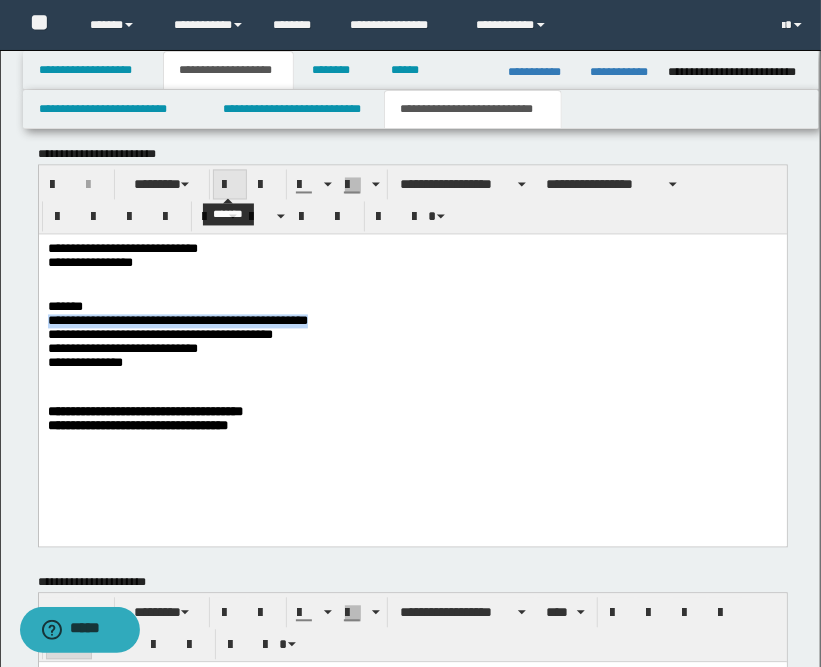 click at bounding box center [230, 186] 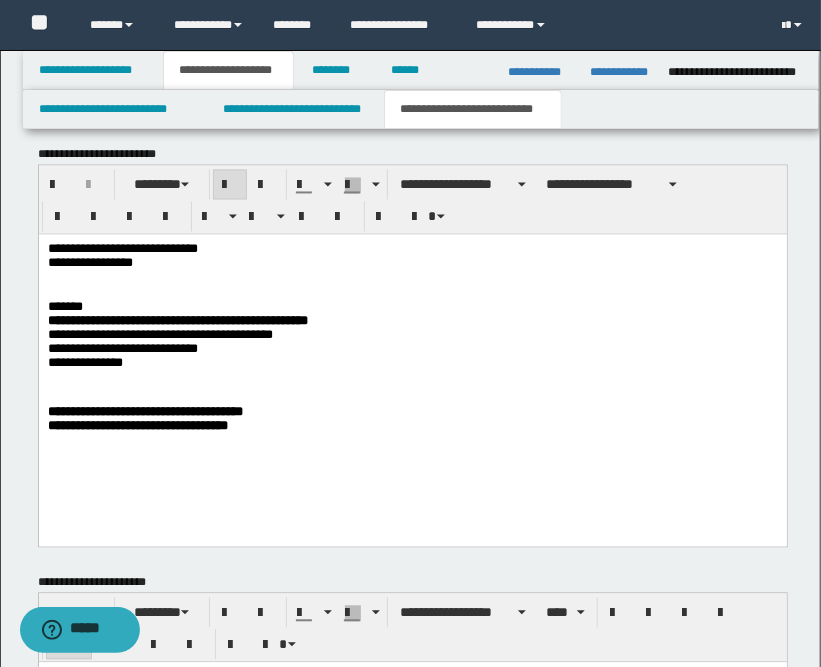 click on "**********" at bounding box center [412, 364] 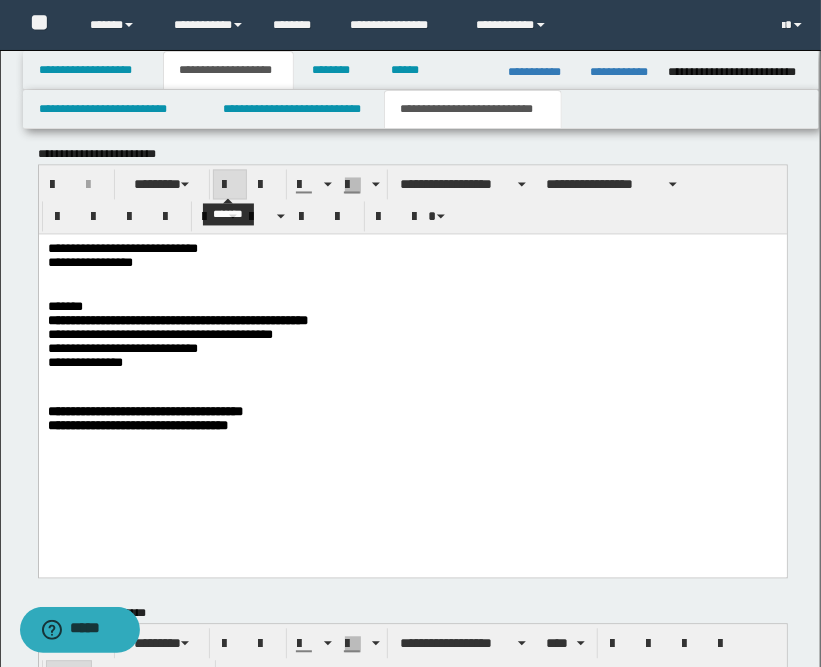 click at bounding box center [230, 185] 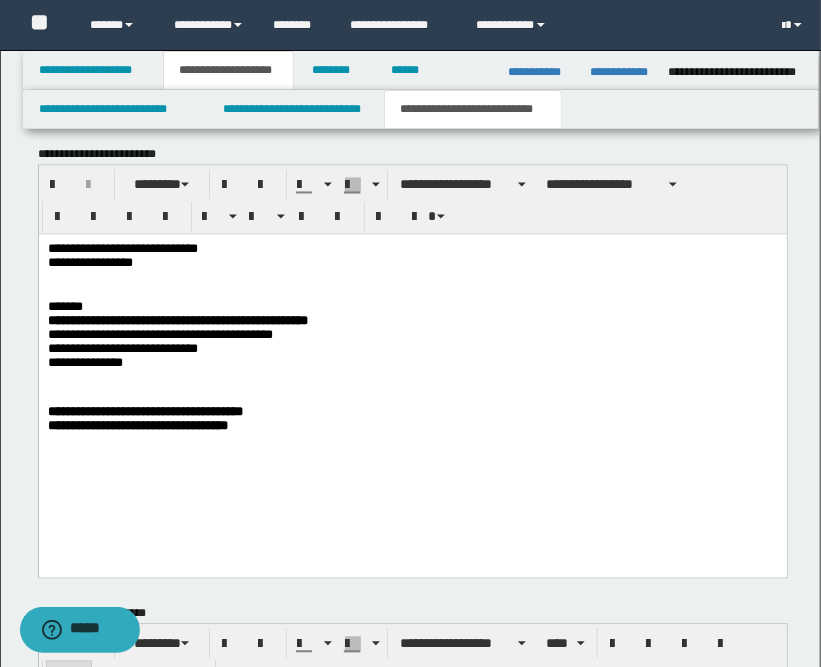 click on "**********" at bounding box center (412, 378) 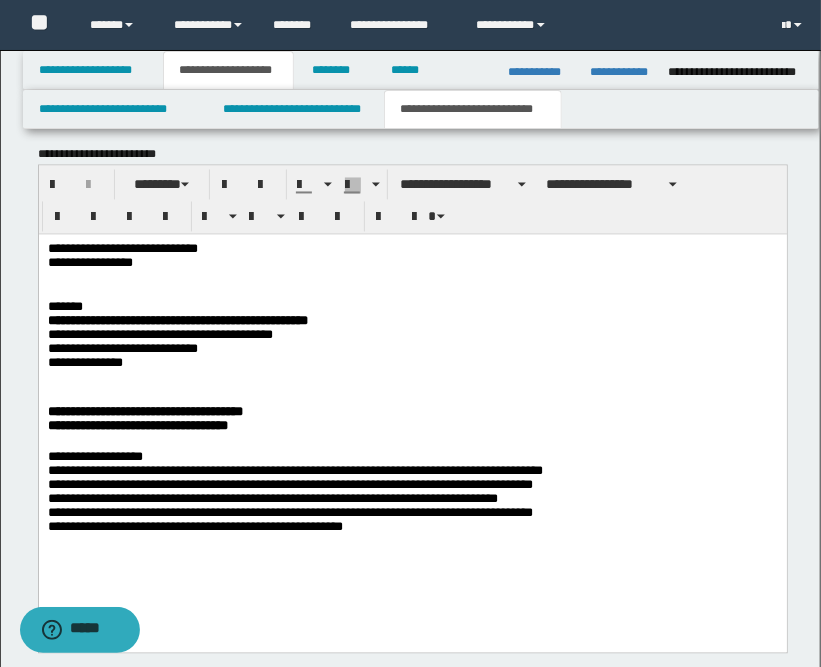 click on "**********" at bounding box center (294, 491) 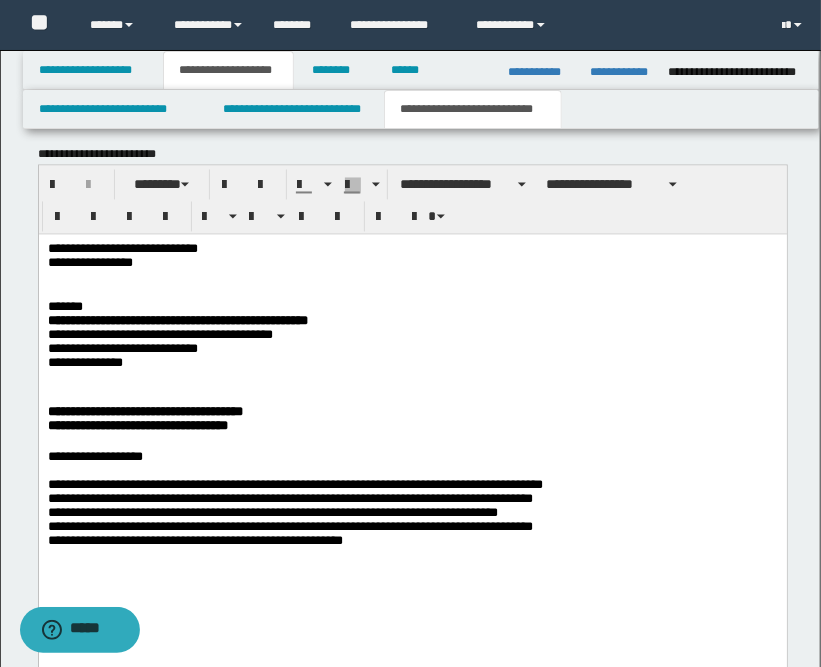 click on "**********" at bounding box center [412, 420] 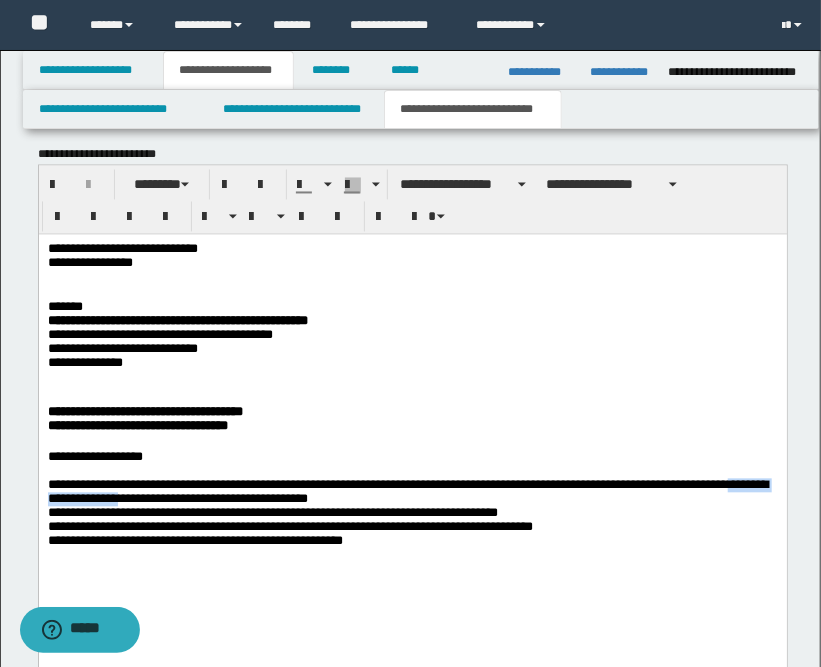 drag, startPoint x: 234, startPoint y: 511, endPoint x: 47, endPoint y: 509, distance: 187.0107 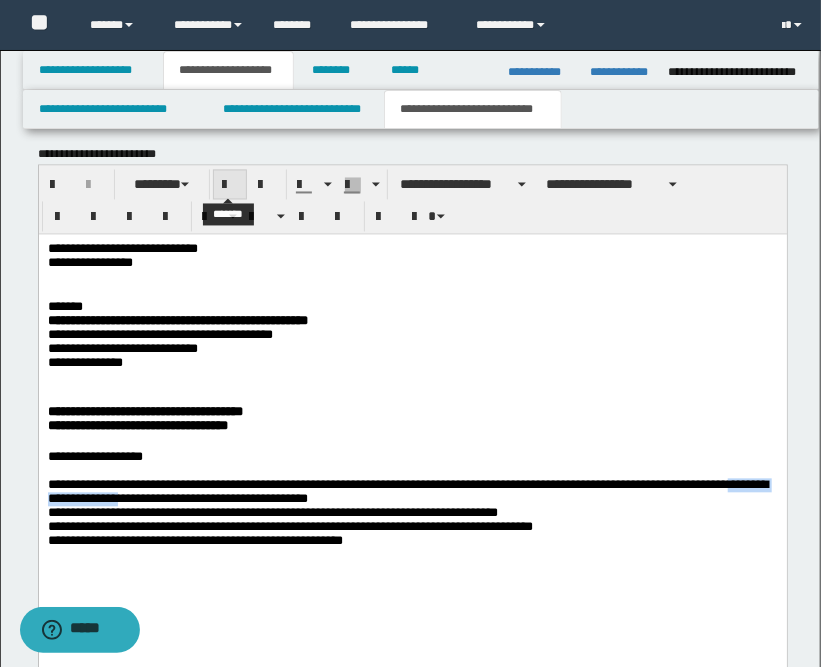 click at bounding box center [230, 186] 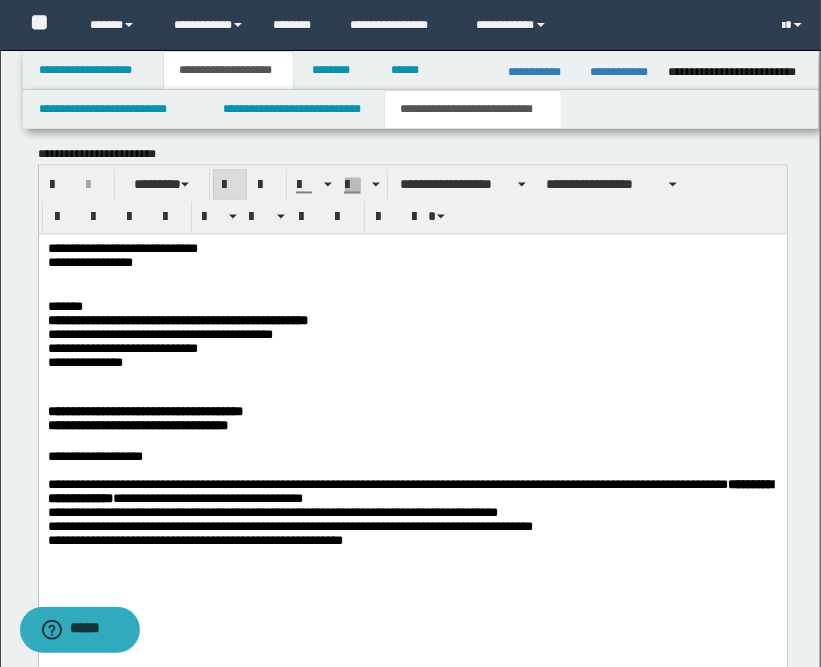 click on "**********" at bounding box center [412, 457] 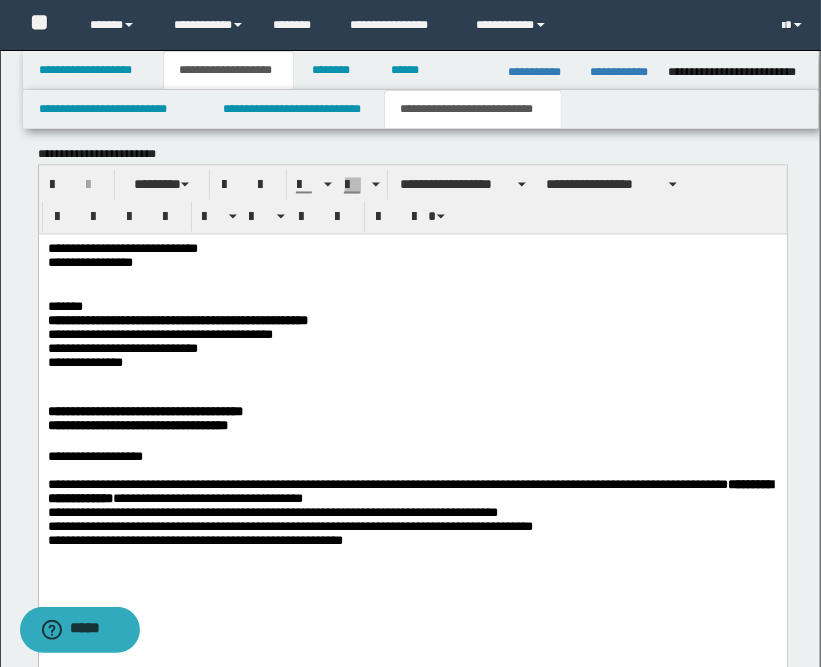 click on "**********" at bounding box center [94, 456] 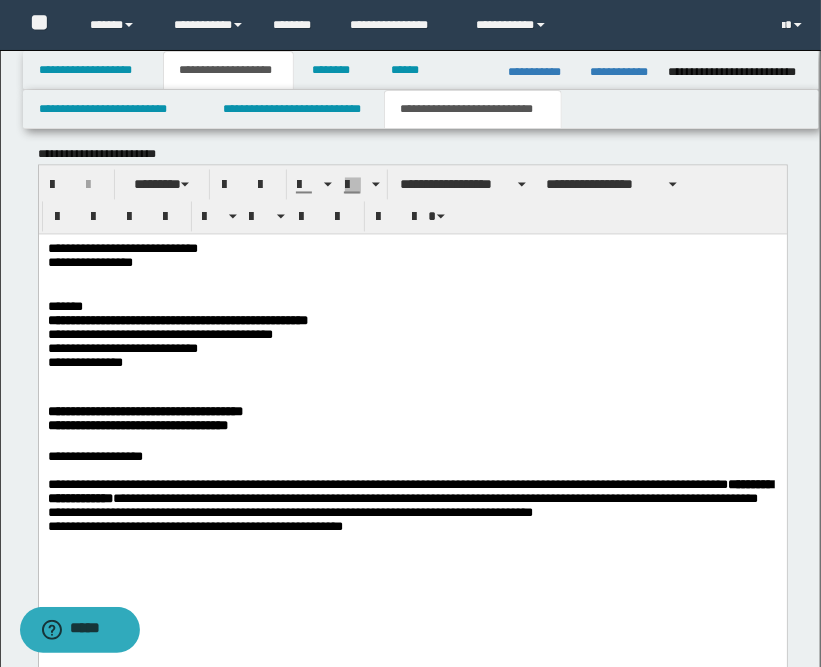 click on "**********" at bounding box center [412, 413] 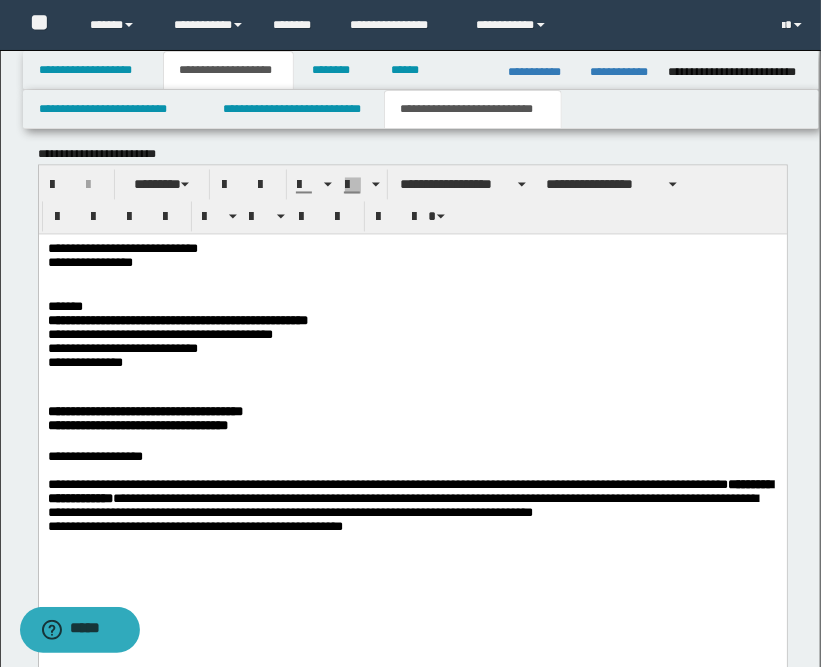 click on "**********" at bounding box center [94, 456] 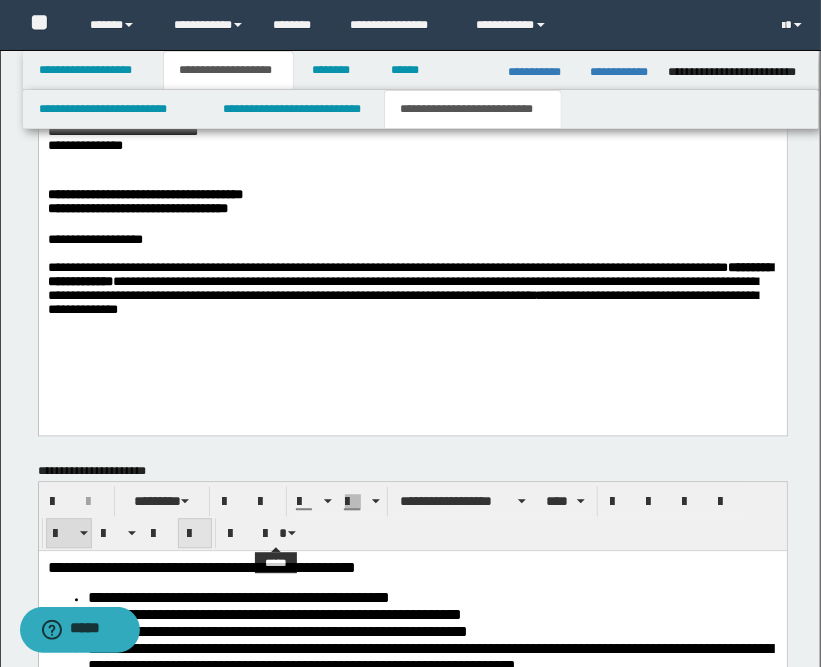 scroll, scrollTop: 1373, scrollLeft: 0, axis: vertical 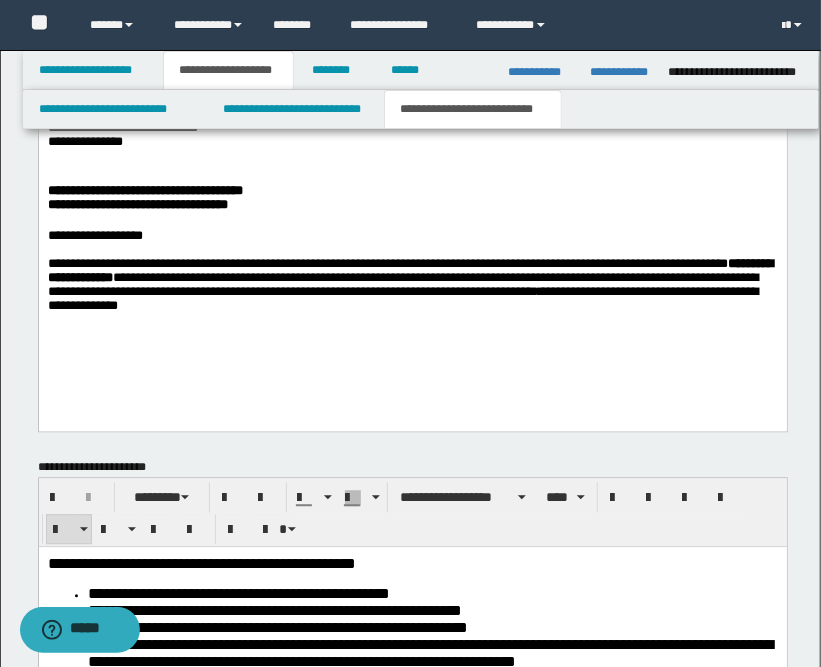 click on "**********" at bounding box center (412, 191) 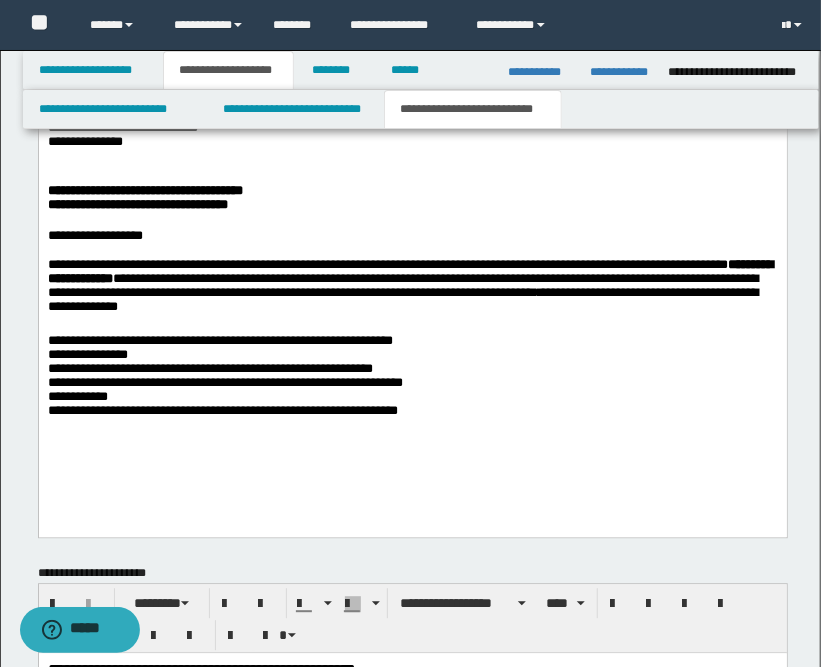 click on "**********" at bounding box center [412, 247] 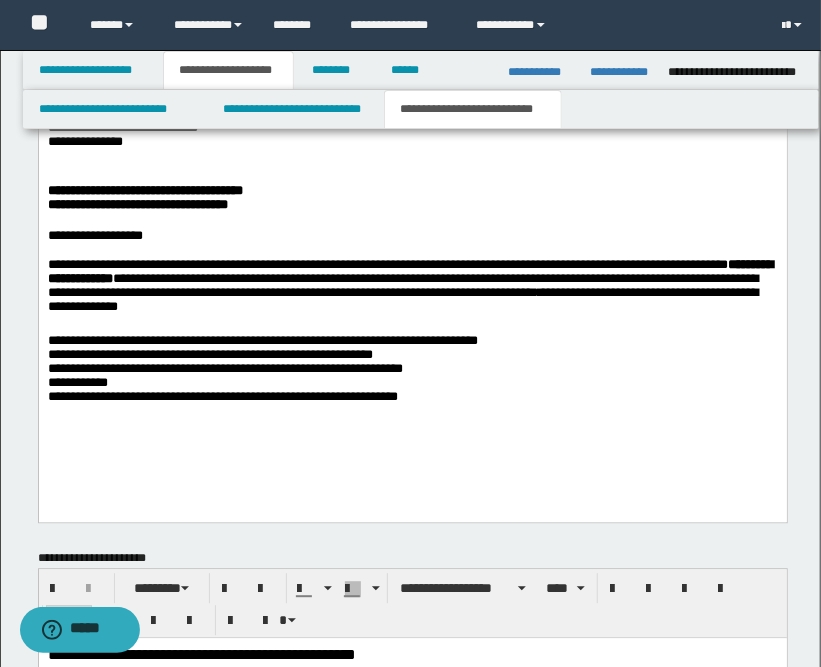 click on "**********" at bounding box center [412, 371] 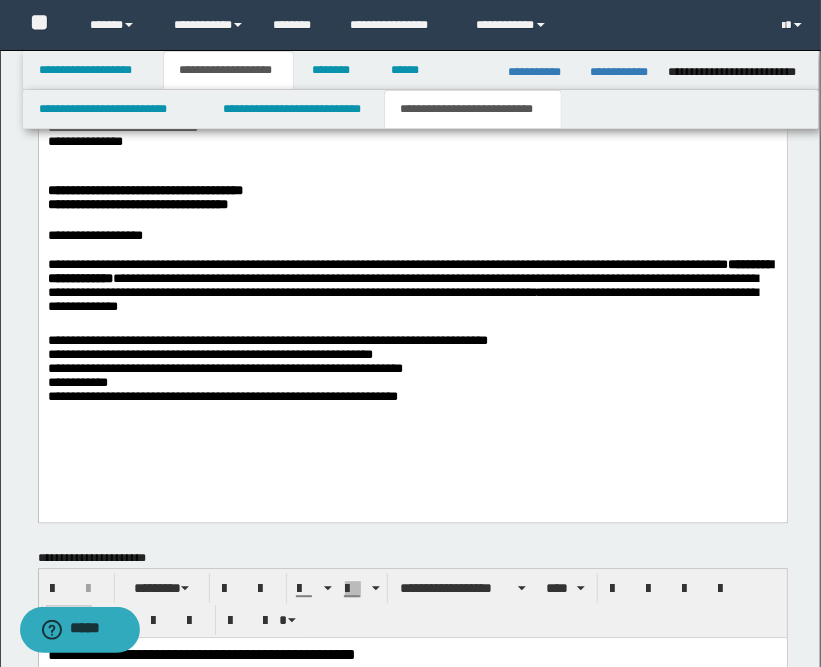 click on "**********" at bounding box center (412, 371) 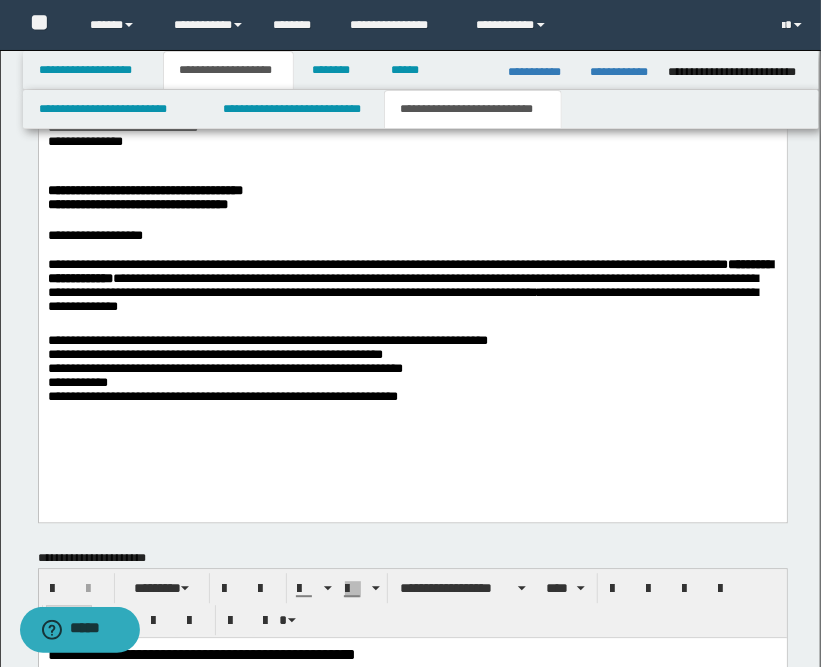 click on "**********" at bounding box center [412, 371] 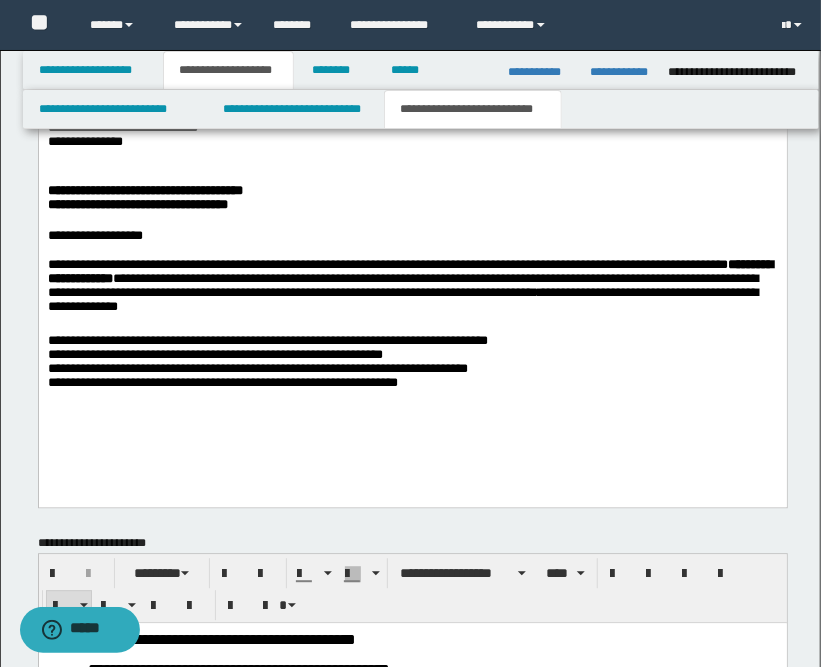 click on "**********" at bounding box center [412, 363] 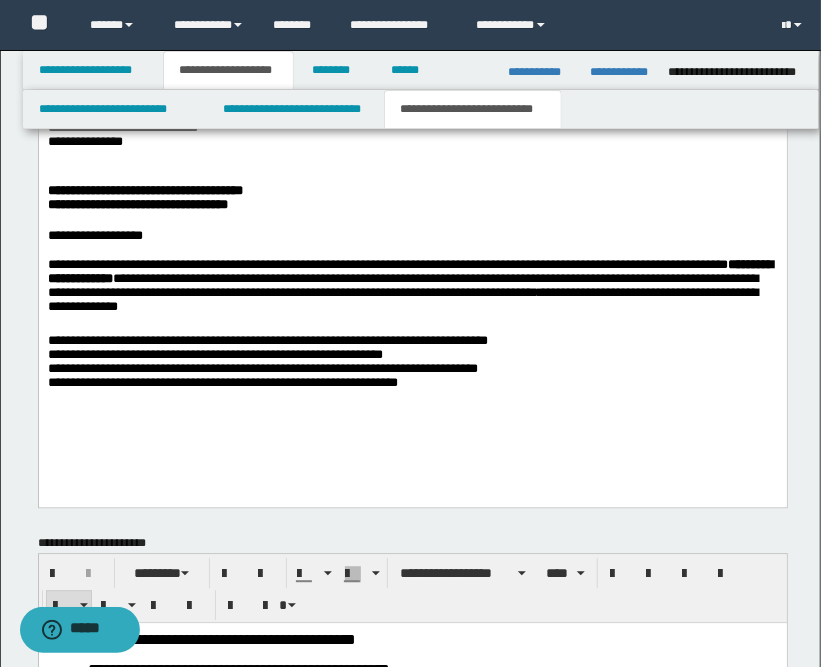 click on "**********" at bounding box center (412, 363) 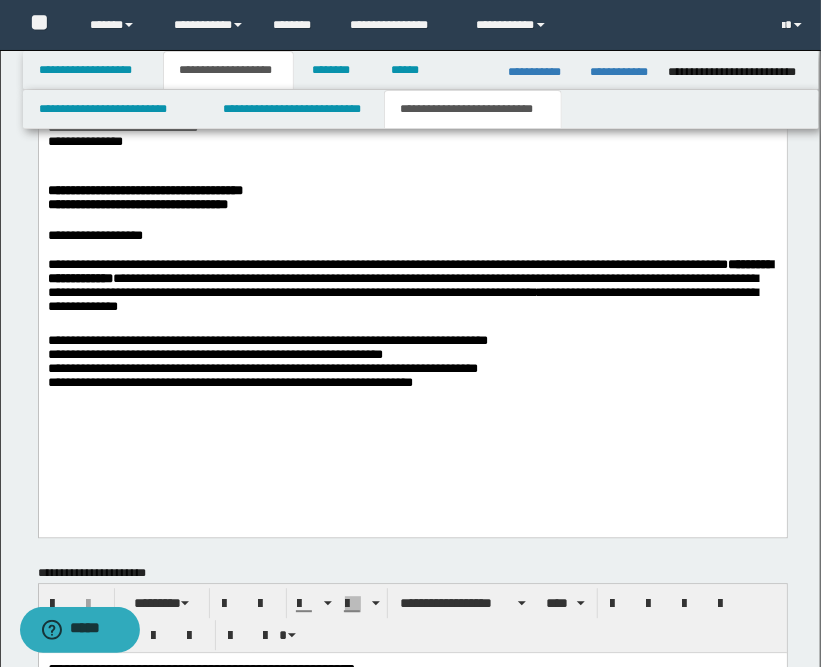 click on "**********" at bounding box center (412, 245) 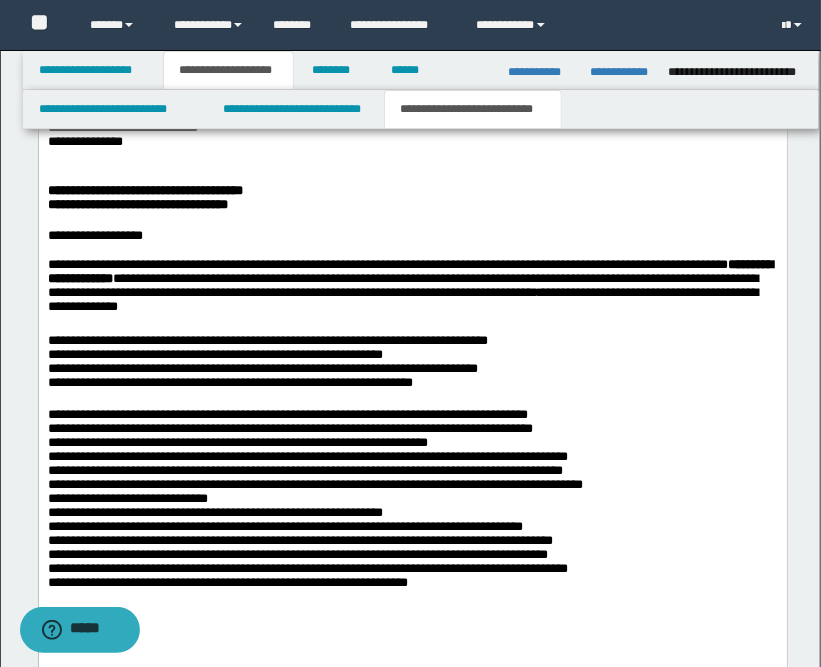 click on "**********" at bounding box center (412, 505) 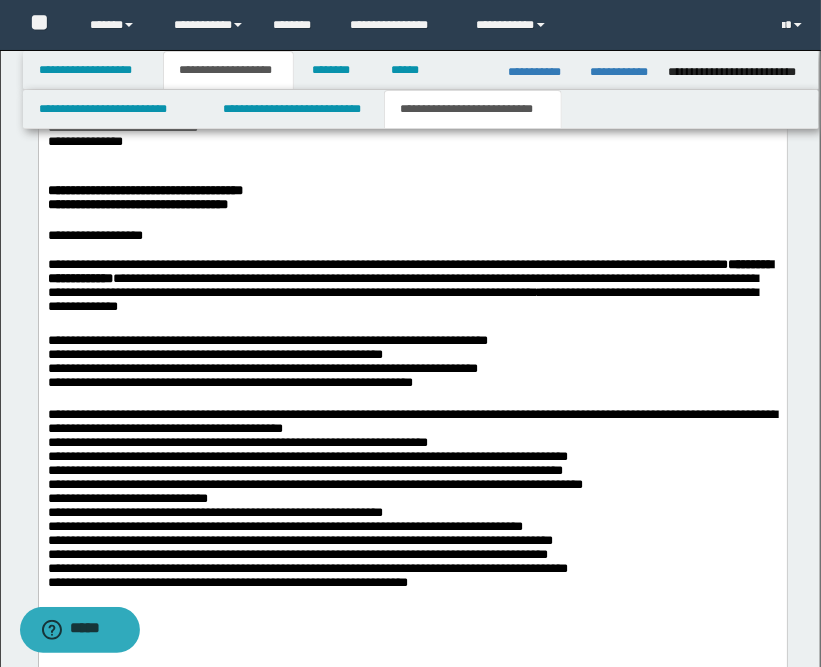 click on "**********" at bounding box center [412, 505] 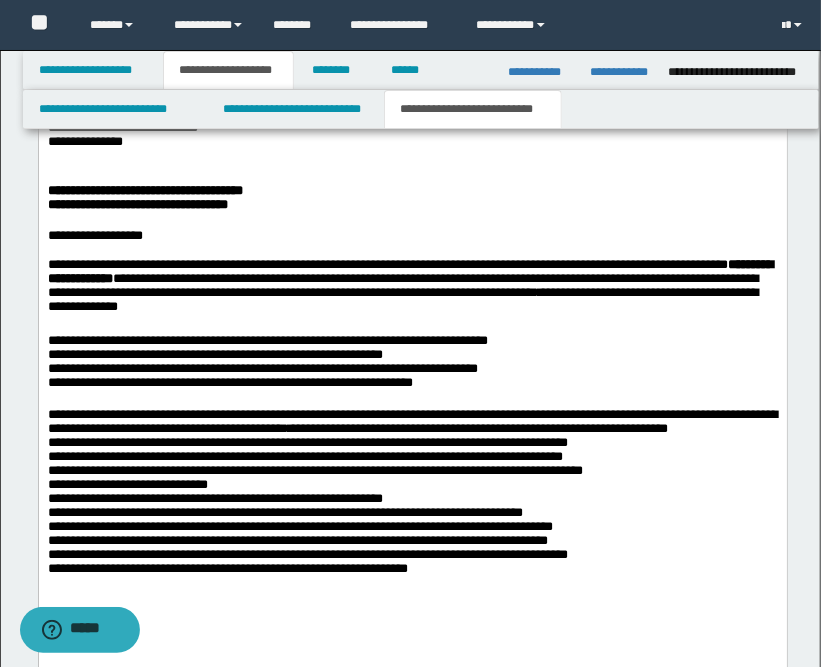 click on "**********" at bounding box center (412, 505) 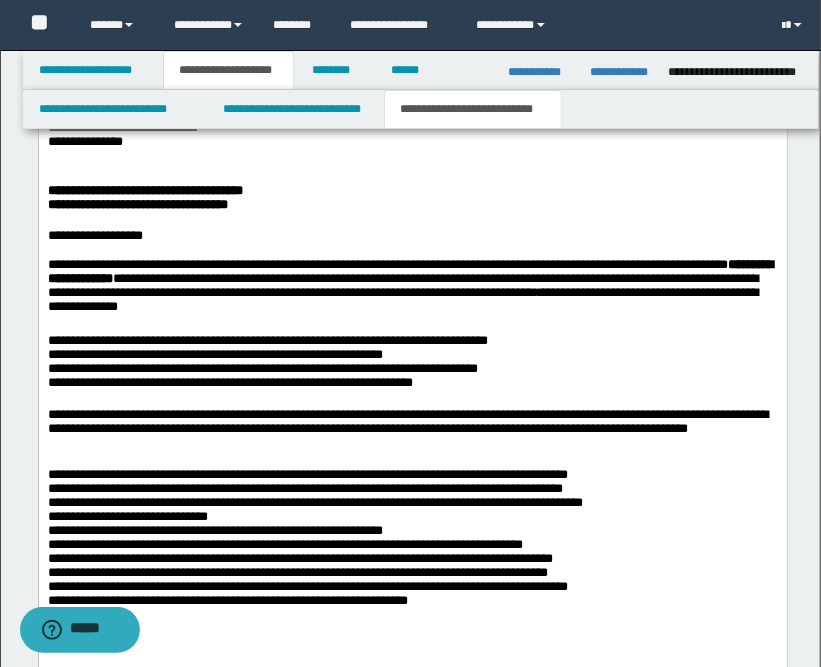 click on "**********" at bounding box center (412, 344) 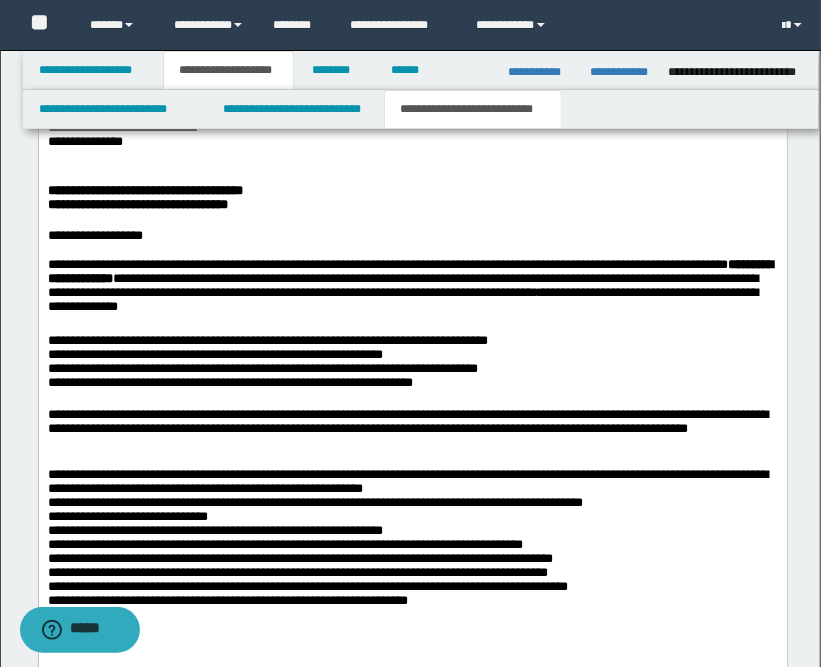 click on "**********" at bounding box center (412, 536) 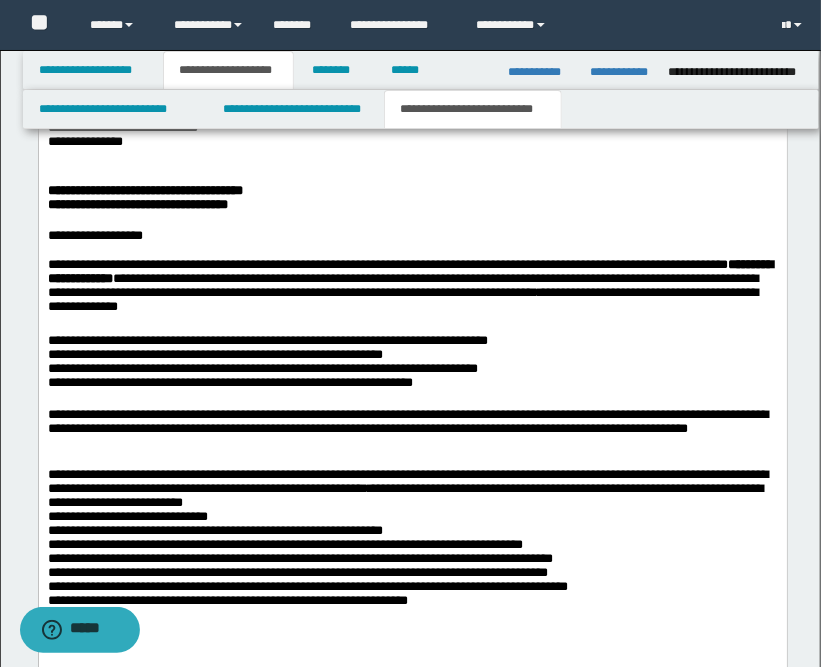 click on "**********" at bounding box center [412, 536] 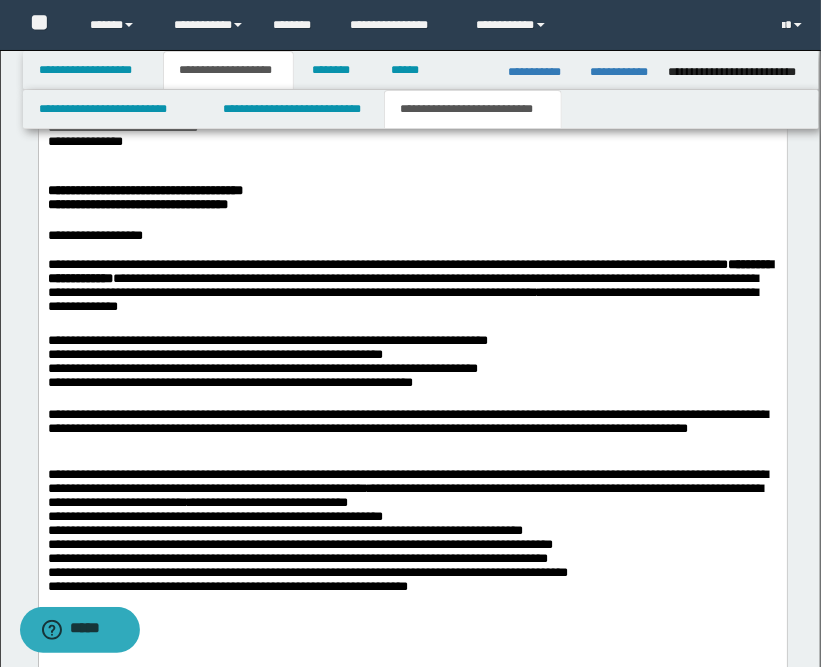 click on "**********" at bounding box center [412, 528] 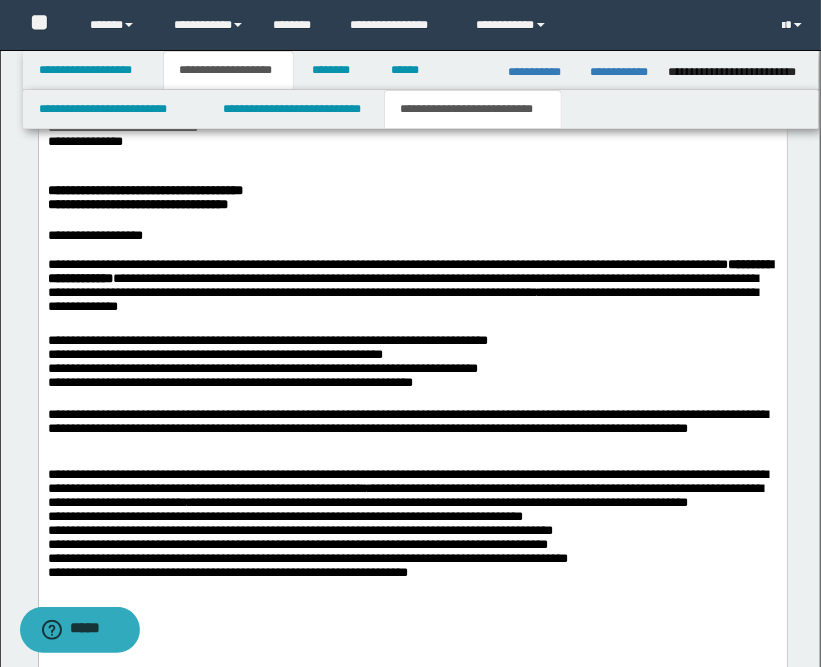 click on "**********" at bounding box center (412, 337) 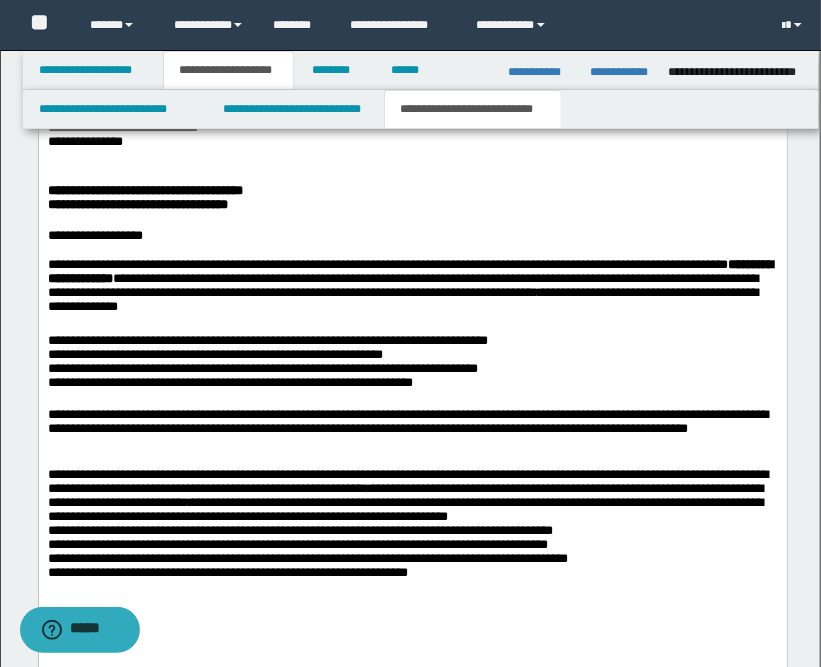 click on "**********" at bounding box center (412, 329) 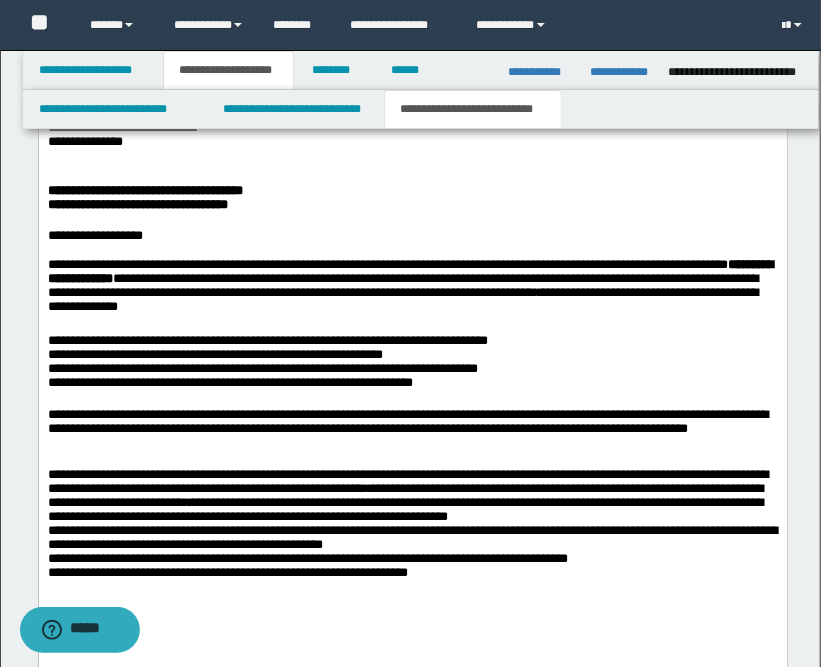 click on "**********" at bounding box center (412, 521) 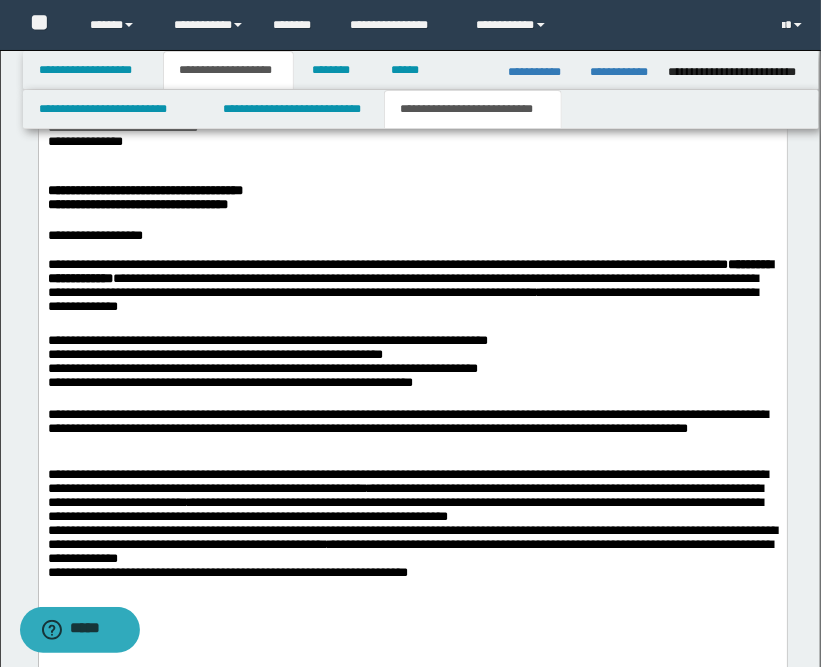 click on "**********" at bounding box center (412, 329) 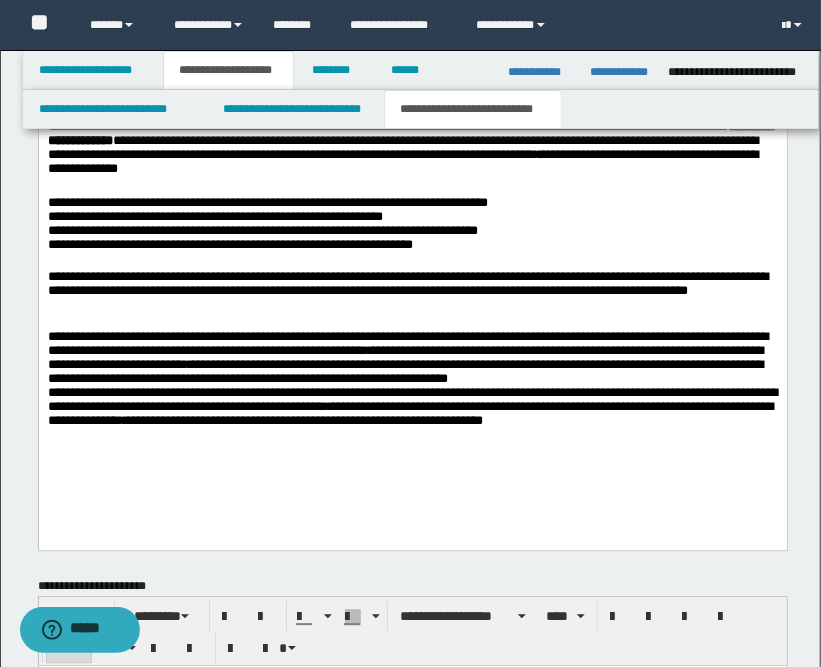 scroll, scrollTop: 1706, scrollLeft: 0, axis: vertical 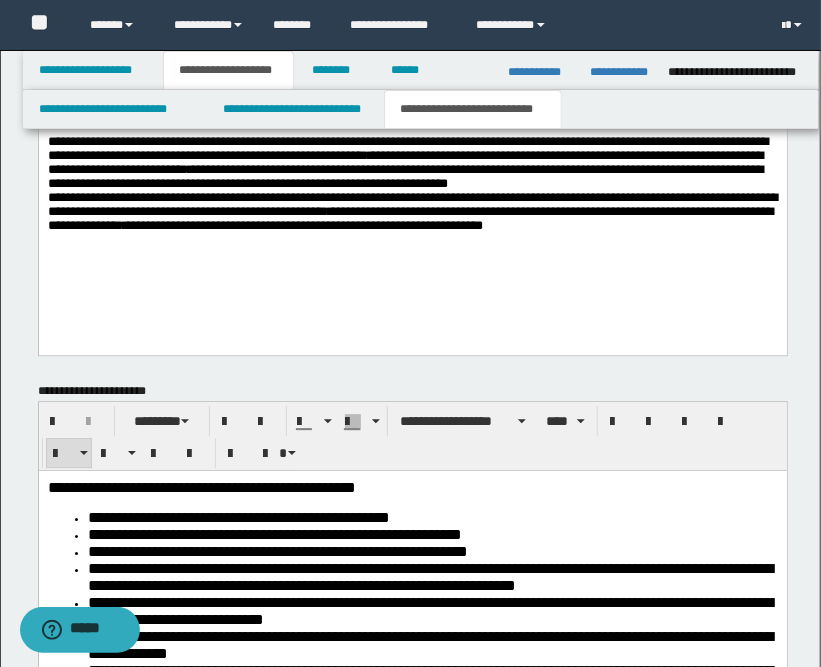 click on "**********" at bounding box center (412, 181) 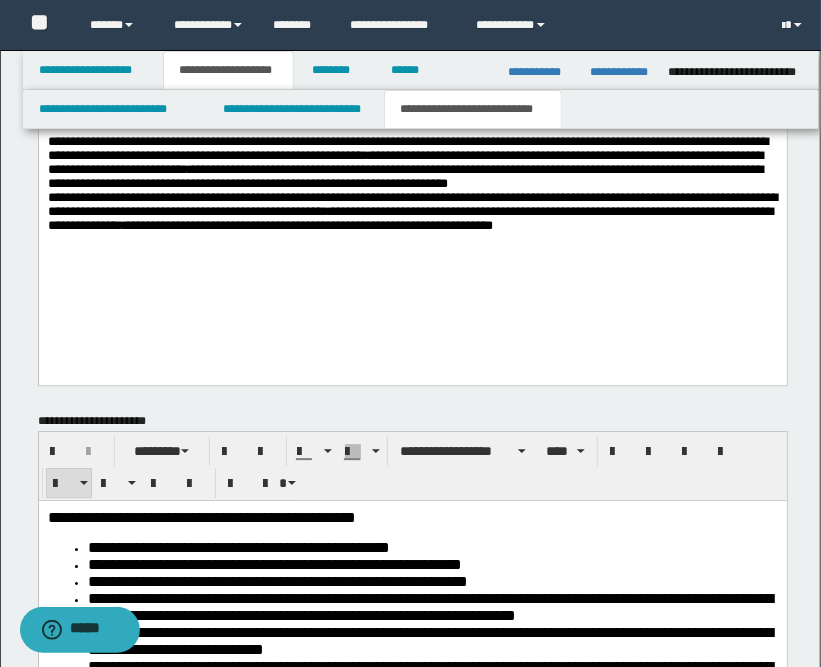 click at bounding box center (412, 263) 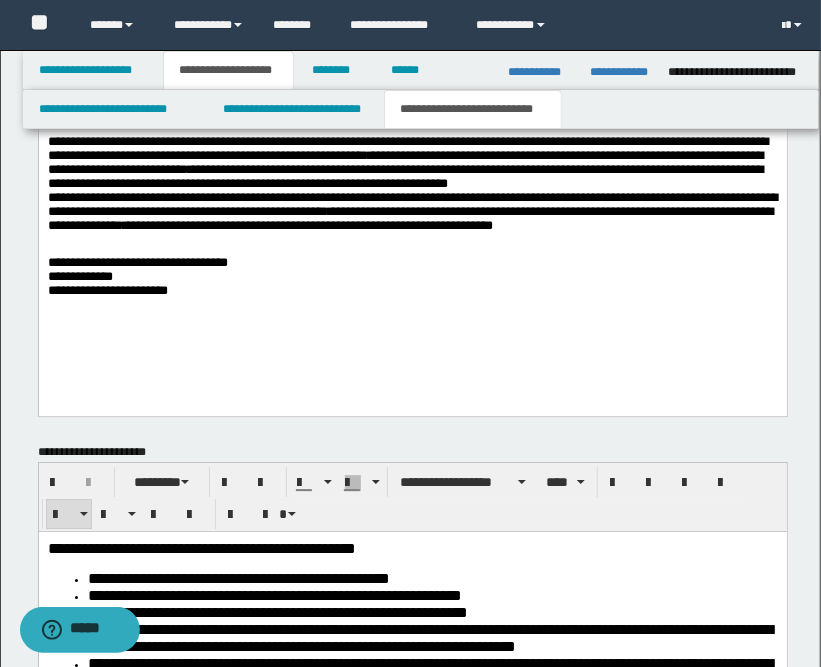 click on "**********" at bounding box center (412, 278) 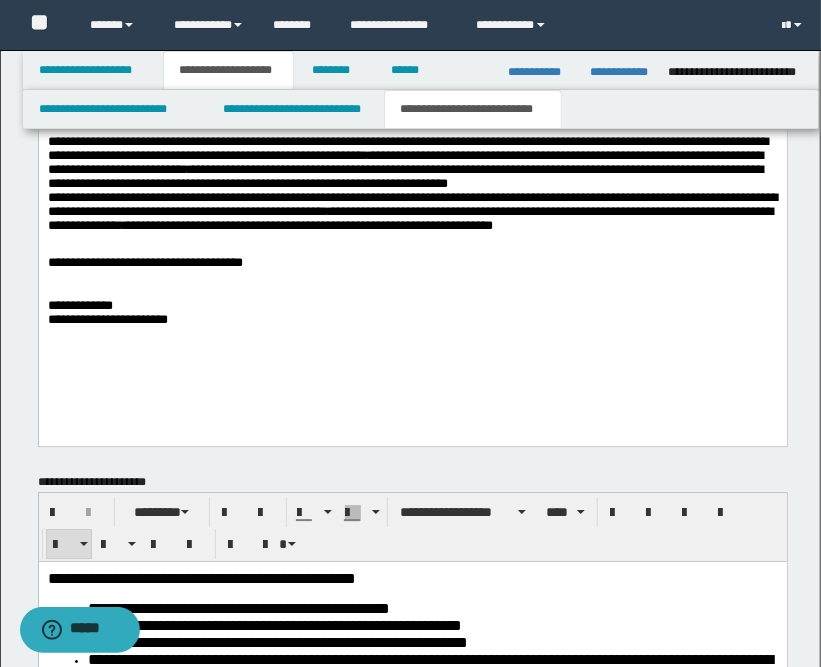 click on "**********" at bounding box center (412, 307) 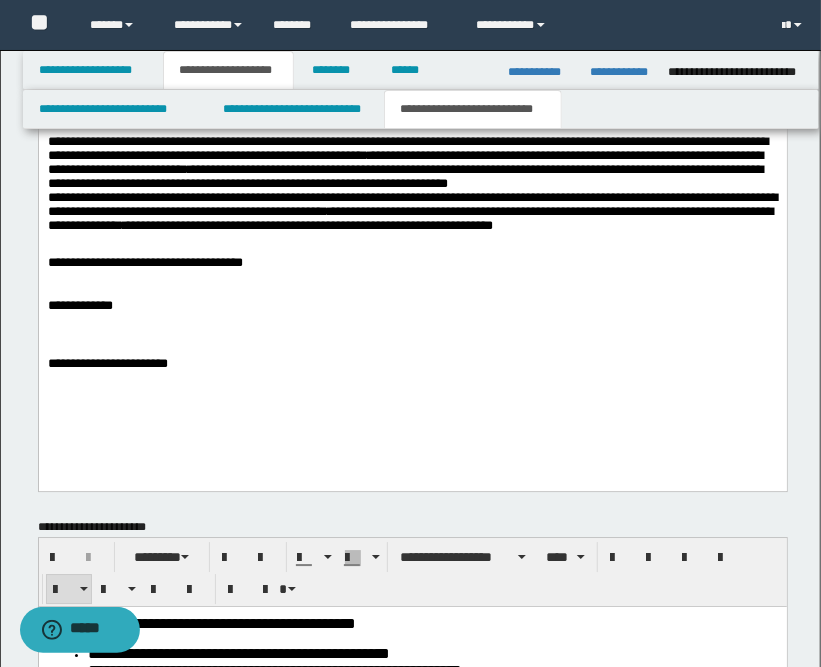 click on "**********" at bounding box center [412, 358] 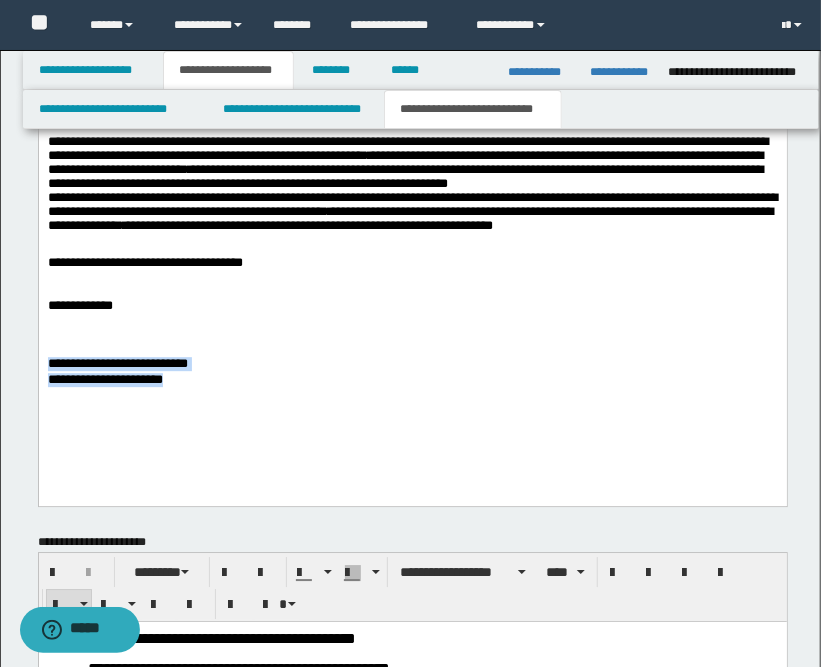 drag, startPoint x: 235, startPoint y: 385, endPoint x: 44, endPoint y: 369, distance: 191.66899 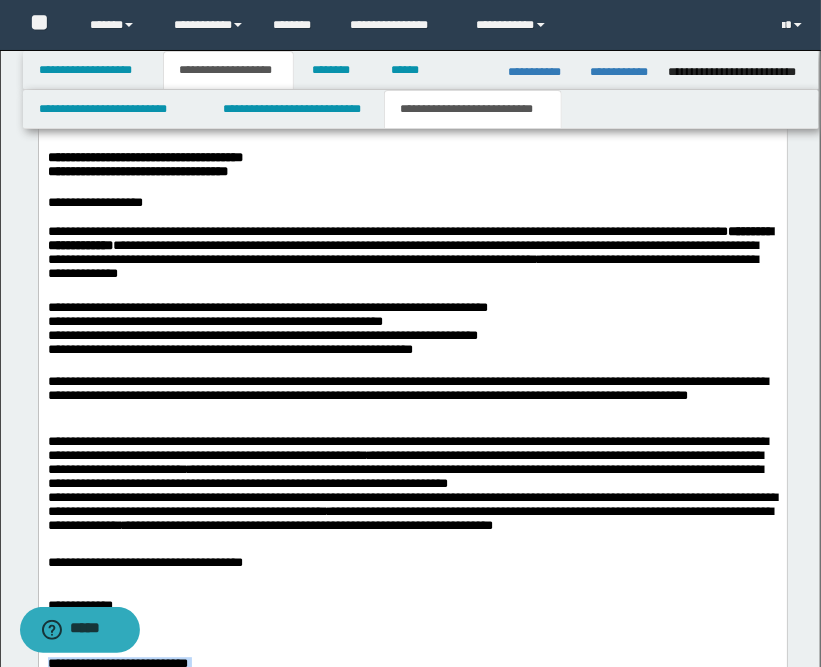 scroll, scrollTop: 1151, scrollLeft: 0, axis: vertical 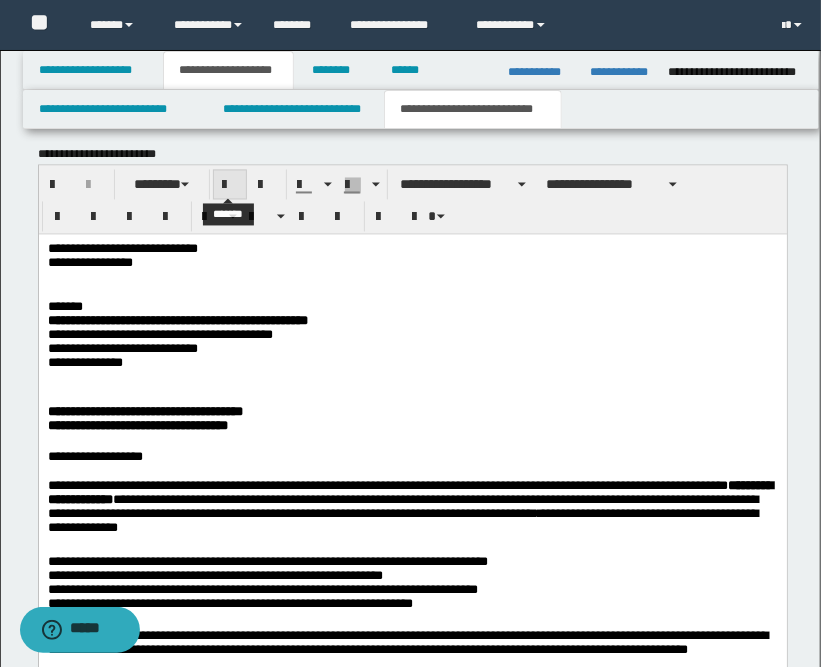 click at bounding box center [230, 186] 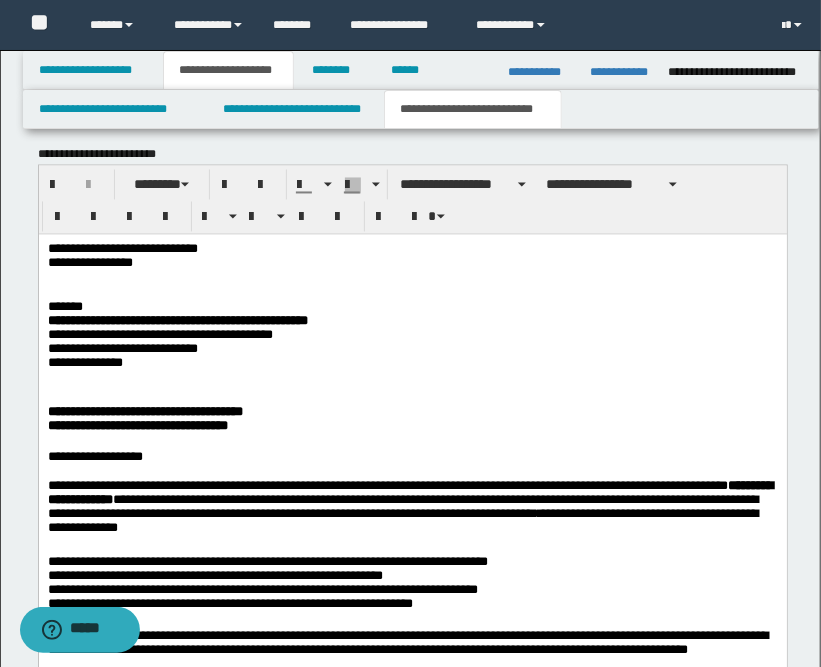 click at bounding box center [412, 384] 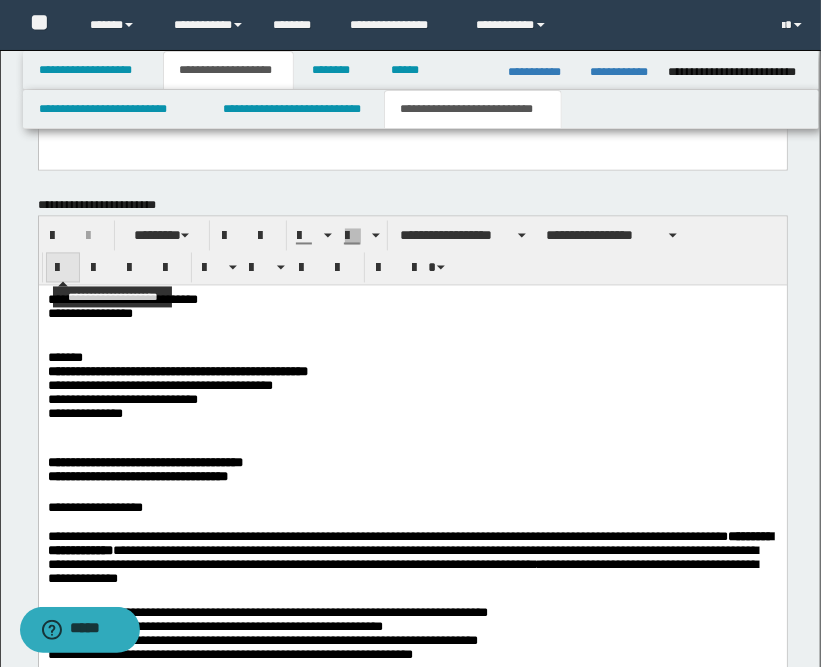 scroll, scrollTop: 1151, scrollLeft: 0, axis: vertical 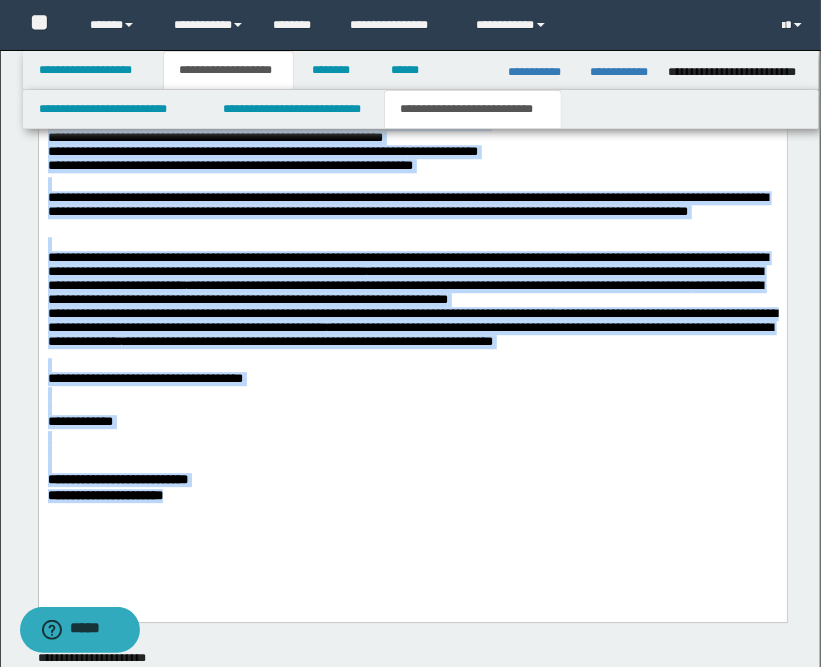 drag, startPoint x: 47, startPoint y: -191, endPoint x: 291, endPoint y: 565, distance: 794.4004 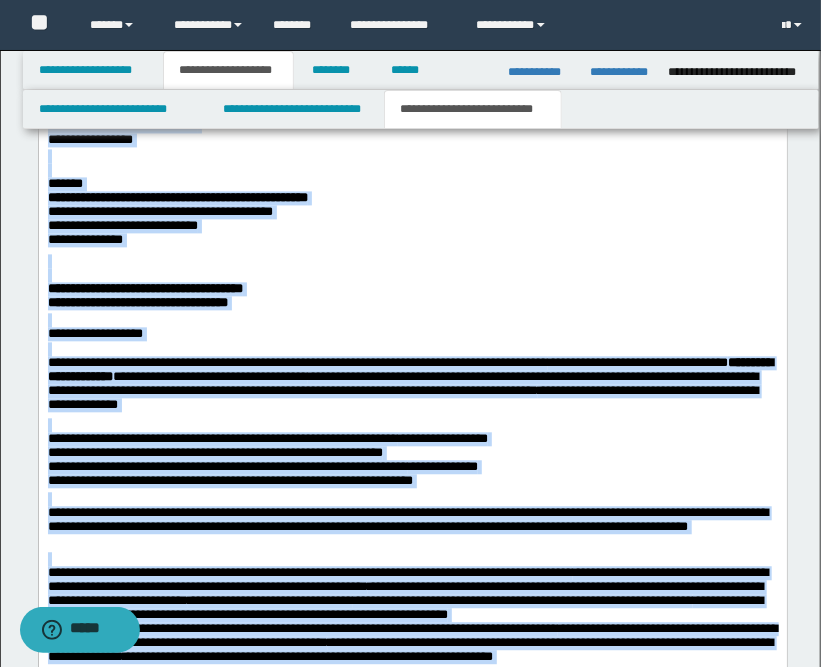 scroll, scrollTop: 1145, scrollLeft: 0, axis: vertical 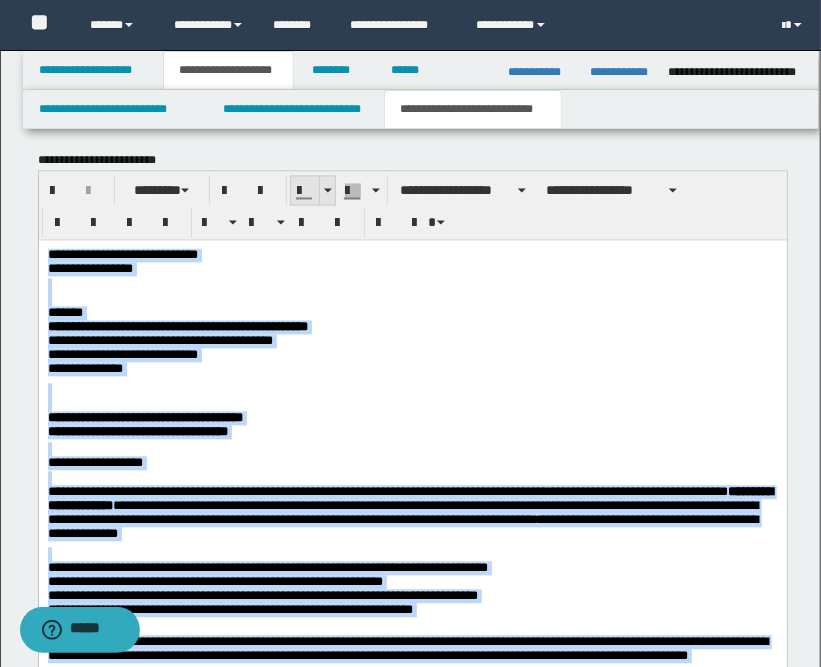 click at bounding box center [327, 191] 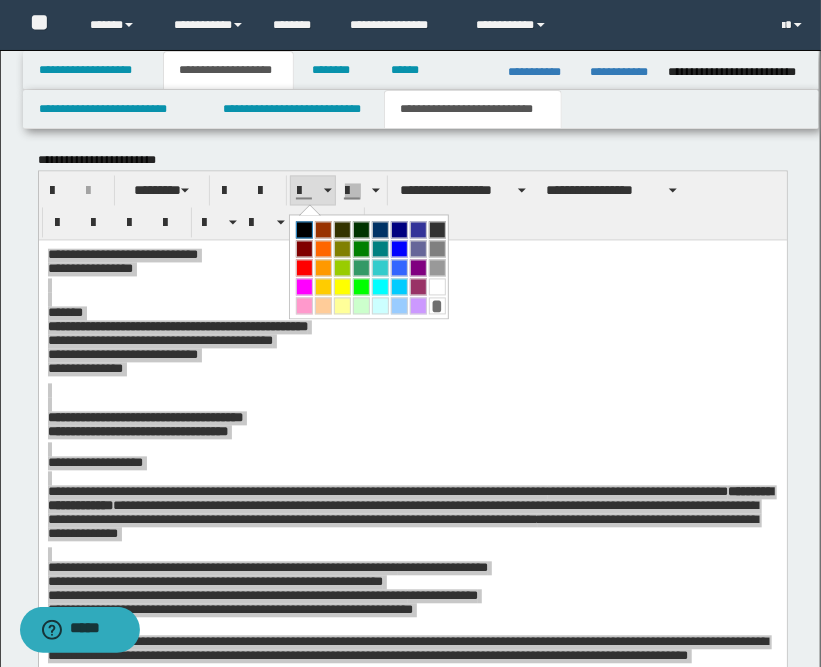 click at bounding box center [304, 230] 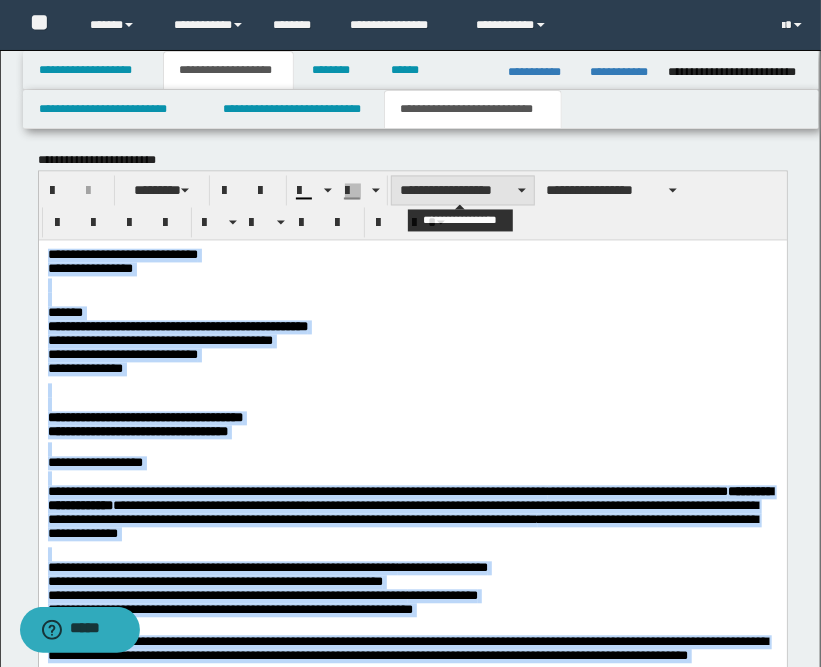 click on "**********" at bounding box center (463, 191) 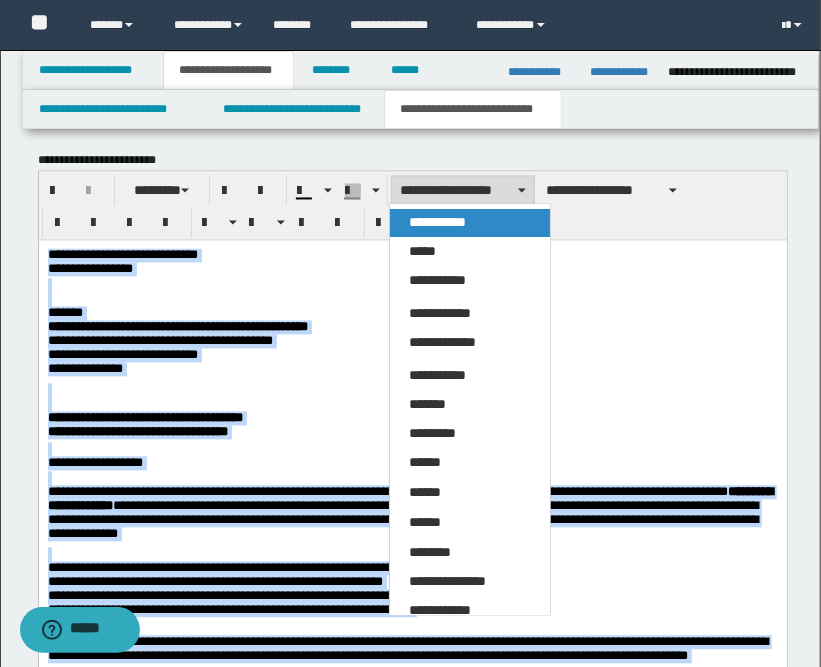 click on "**********" at bounding box center [470, 461] 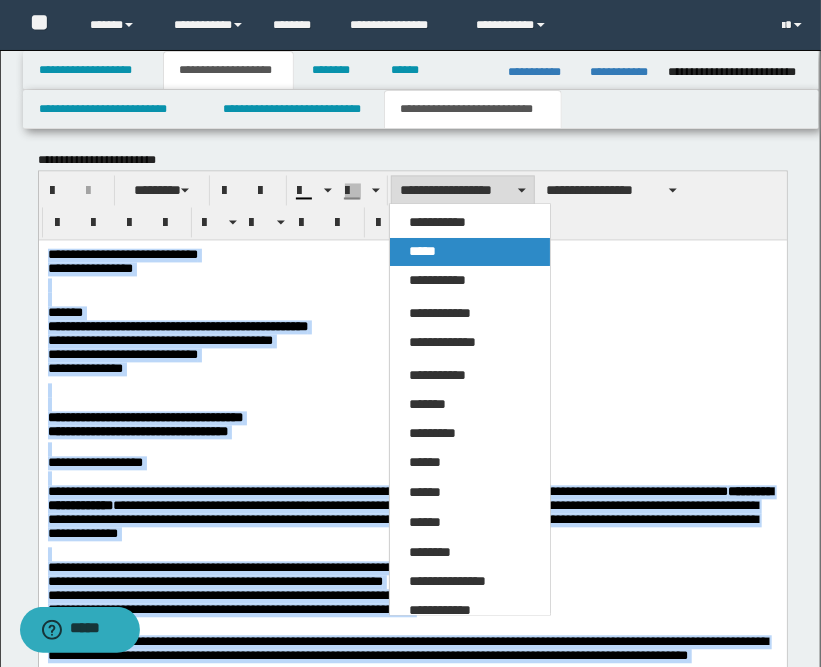 drag, startPoint x: 432, startPoint y: 257, endPoint x: 392, endPoint y: 16, distance: 244.29695 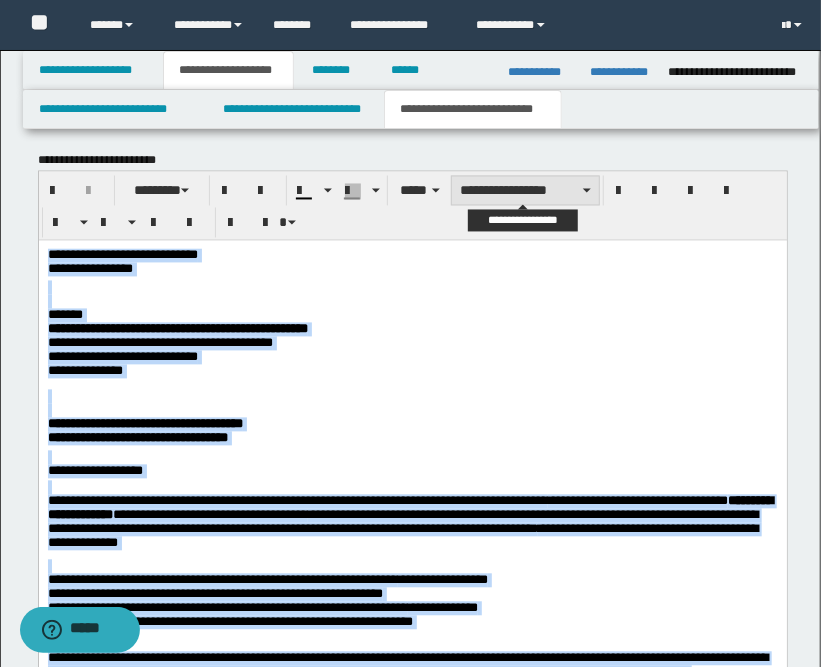 click on "**********" at bounding box center [525, 191] 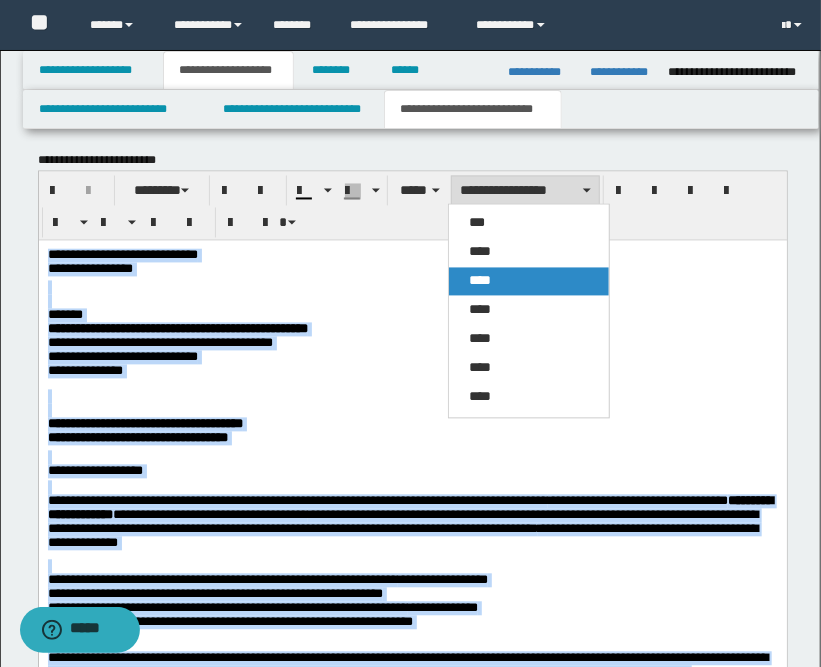 click on "****" at bounding box center [480, 281] 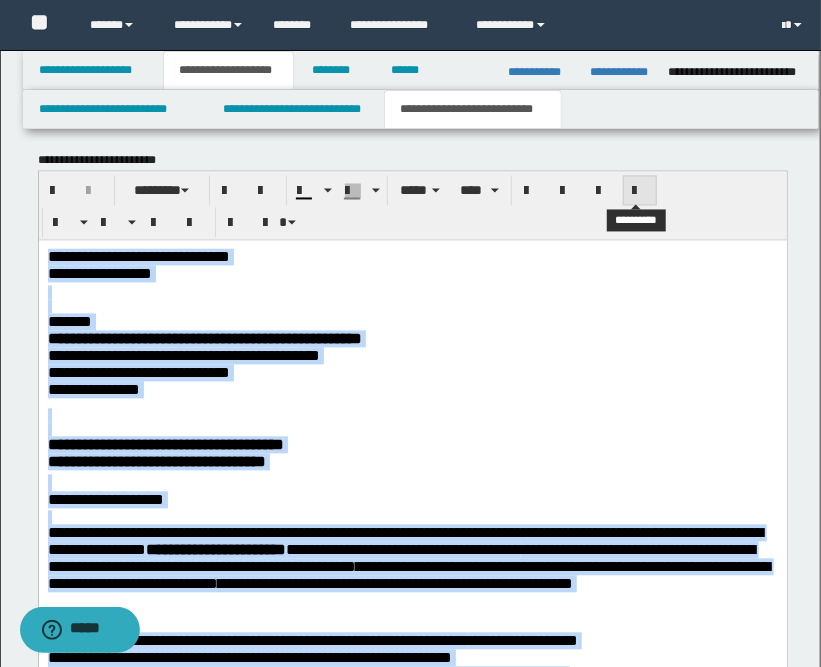 click at bounding box center [640, 192] 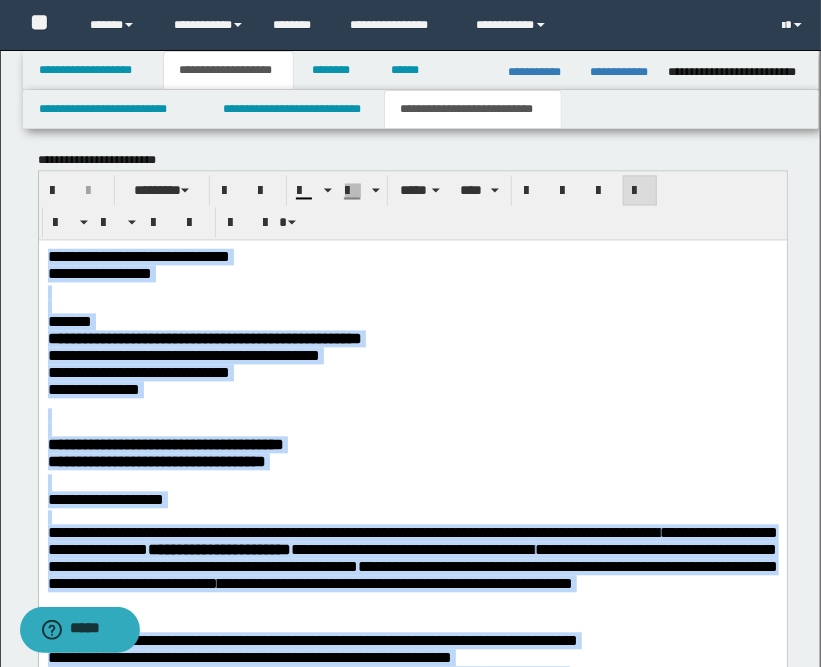 click on "**********" at bounding box center [412, 353] 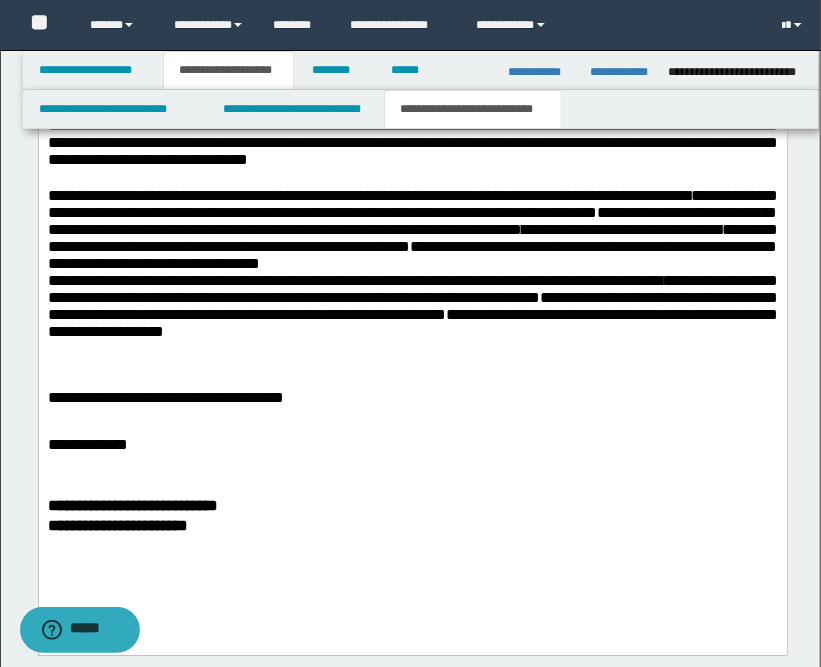 scroll, scrollTop: 1923, scrollLeft: 0, axis: vertical 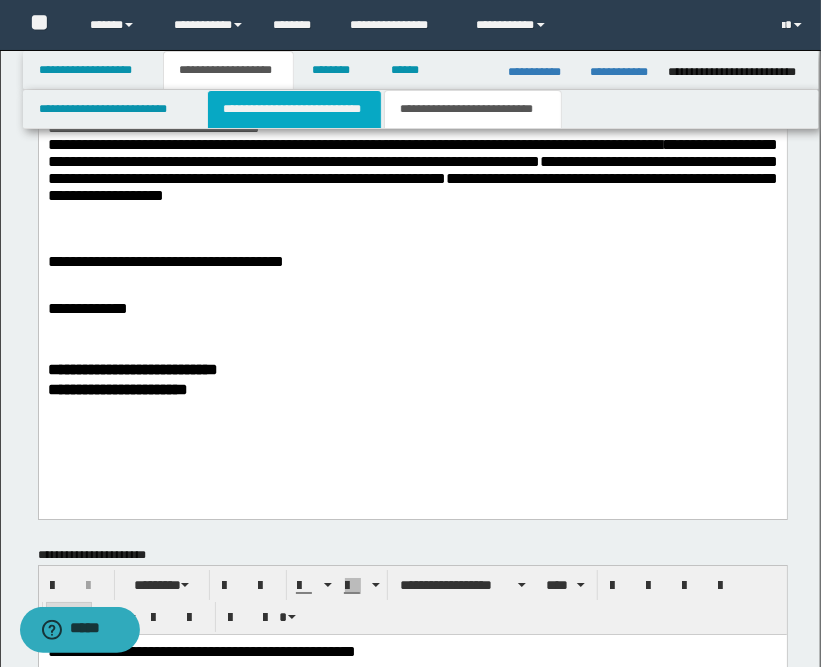click on "**********" at bounding box center (294, 109) 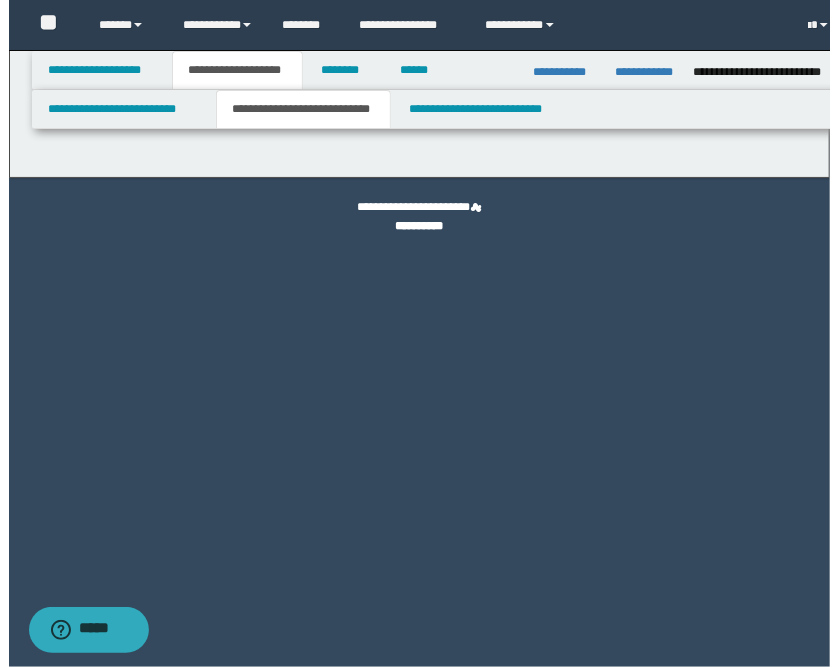 scroll, scrollTop: 0, scrollLeft: 0, axis: both 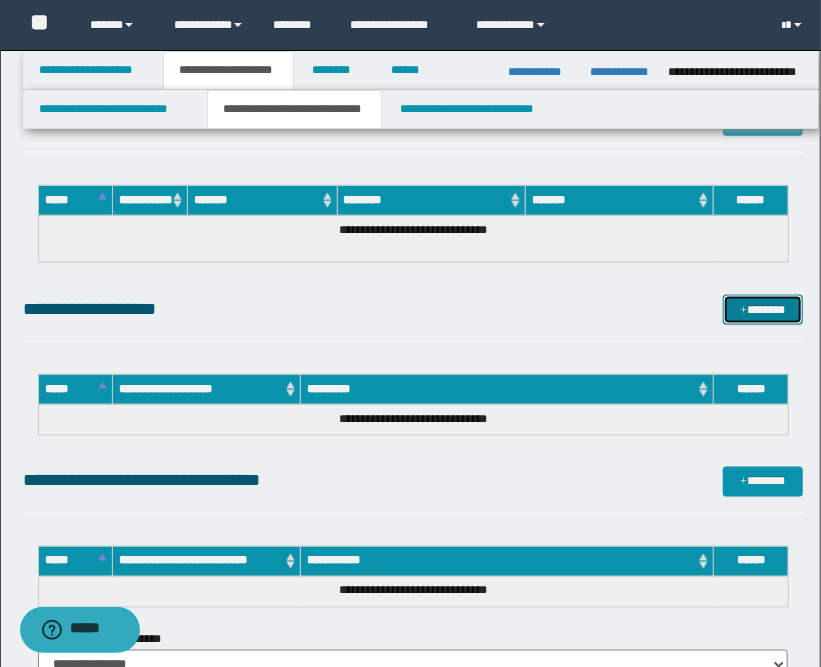 click on "*******" at bounding box center (763, 310) 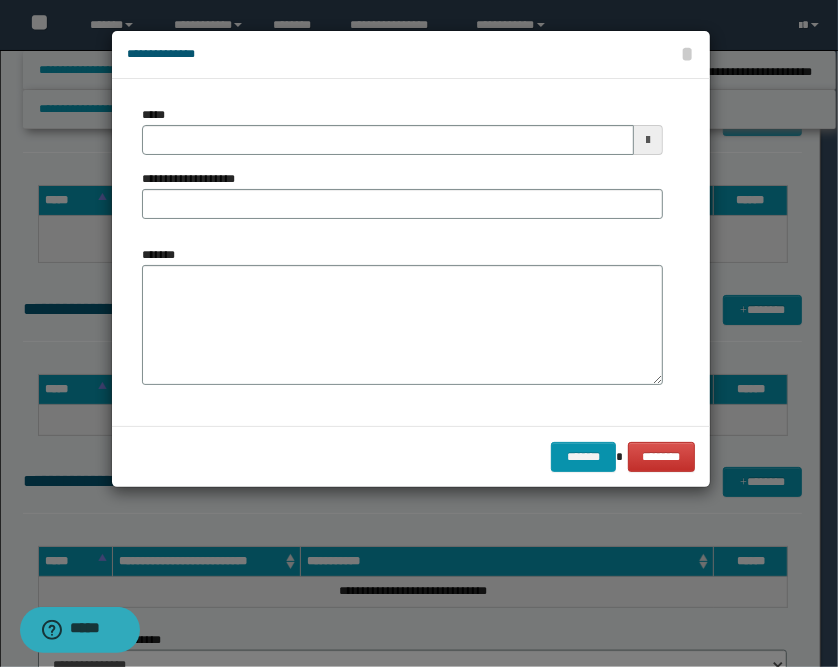 click at bounding box center (648, 140) 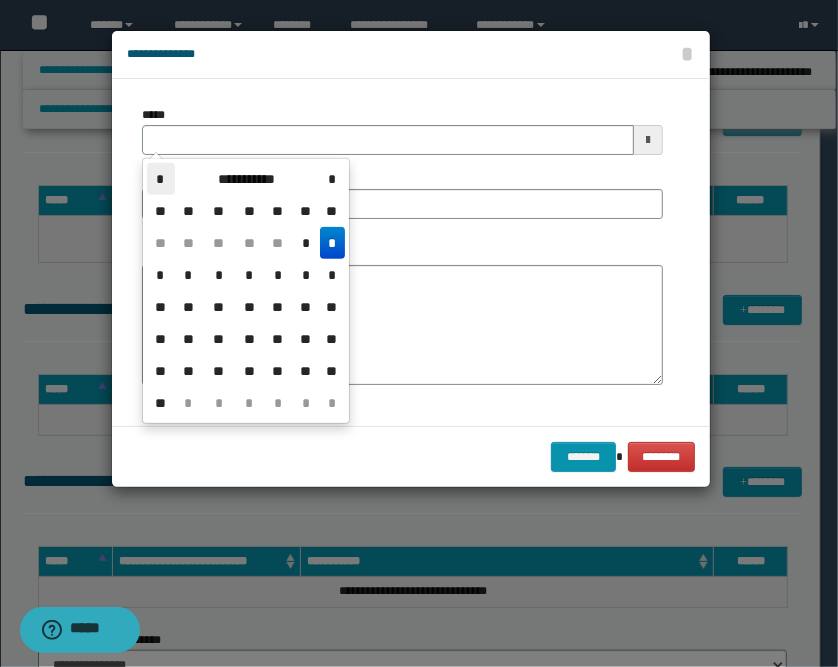 click on "*" at bounding box center (161, 179) 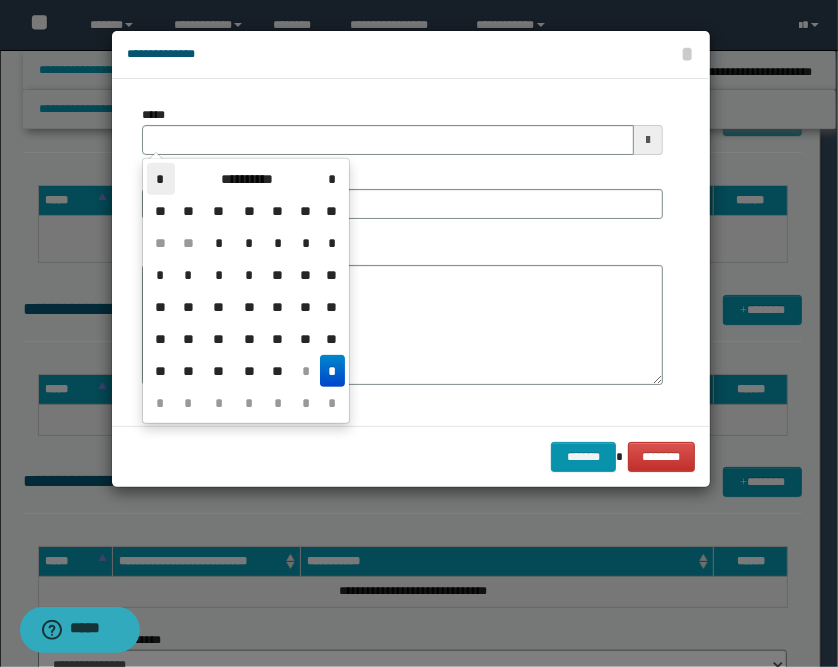 click on "*" at bounding box center (161, 179) 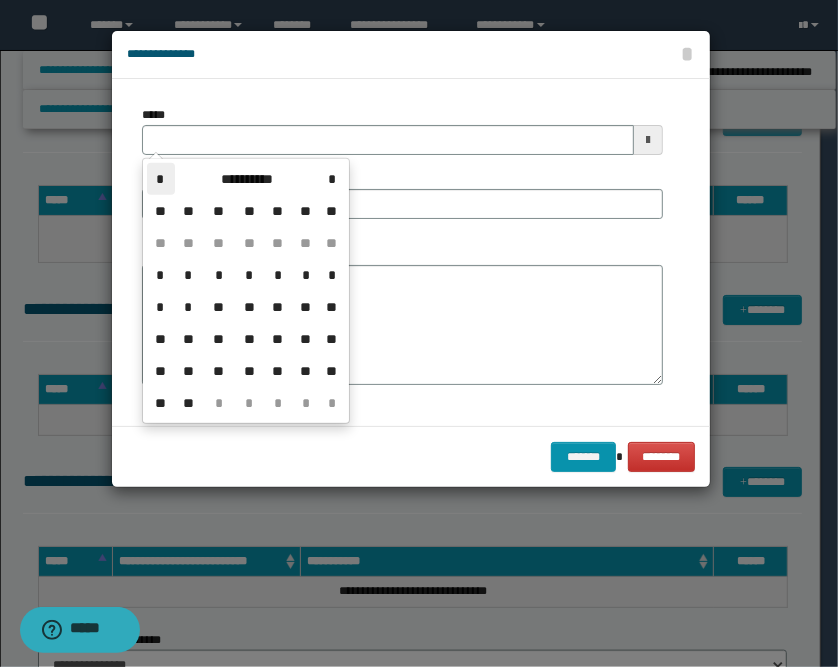 click on "*" at bounding box center (161, 179) 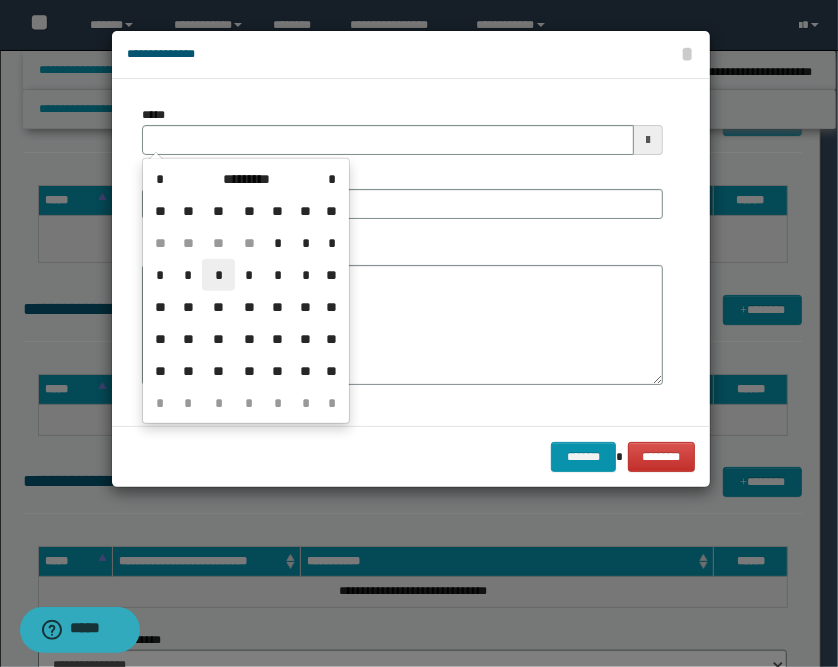 click on "*" at bounding box center [218, 275] 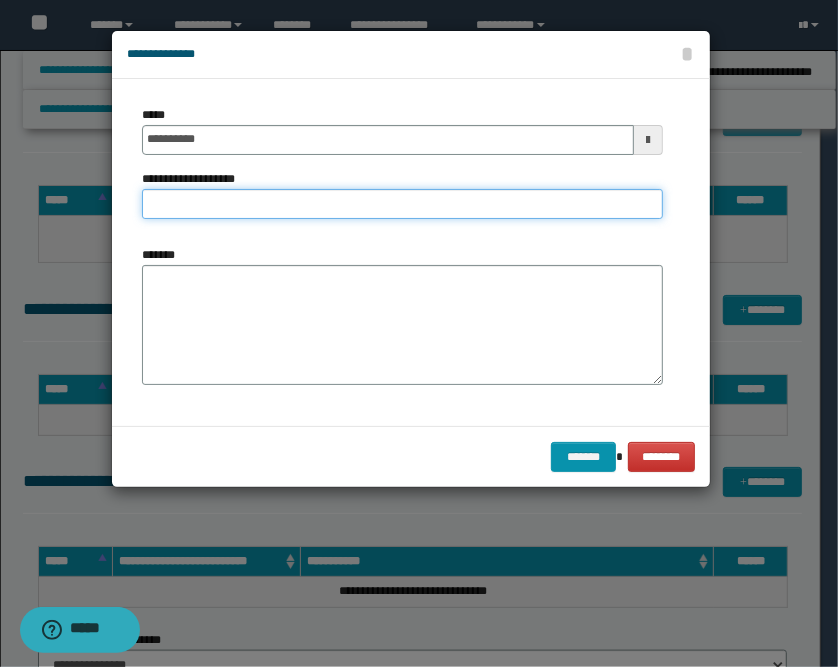click on "**********" at bounding box center (402, 204) 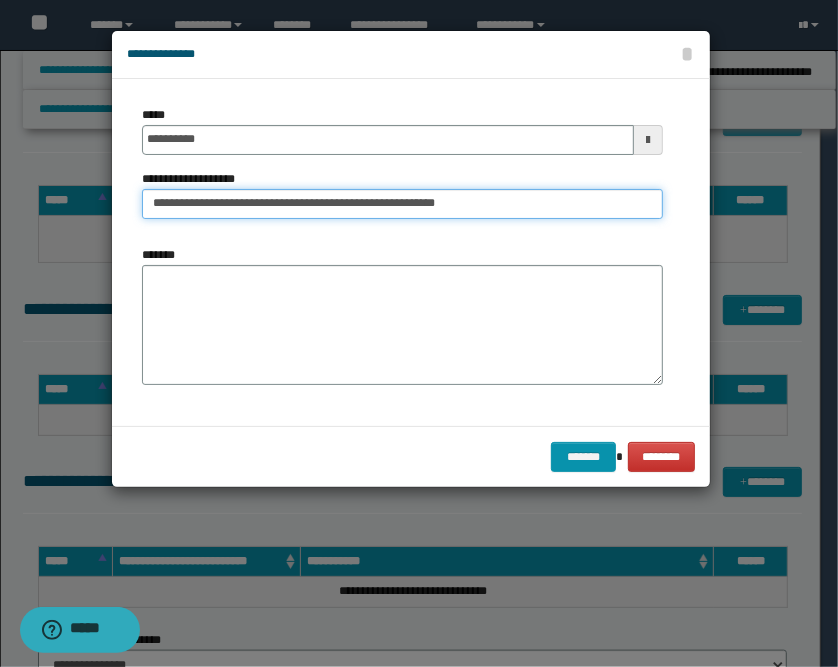 click on "**********" at bounding box center [402, 204] 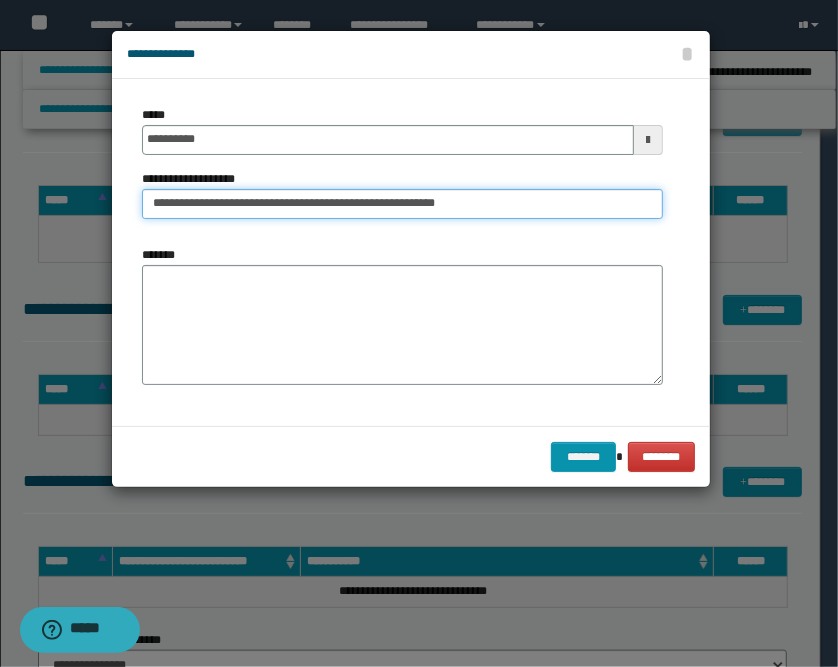 type on "**********" 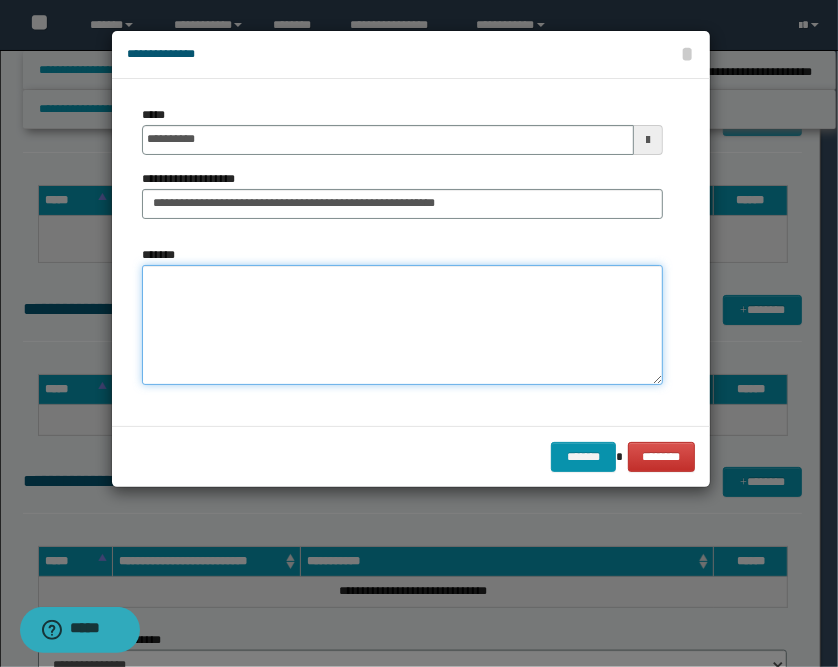 click on "*******" at bounding box center (402, 325) 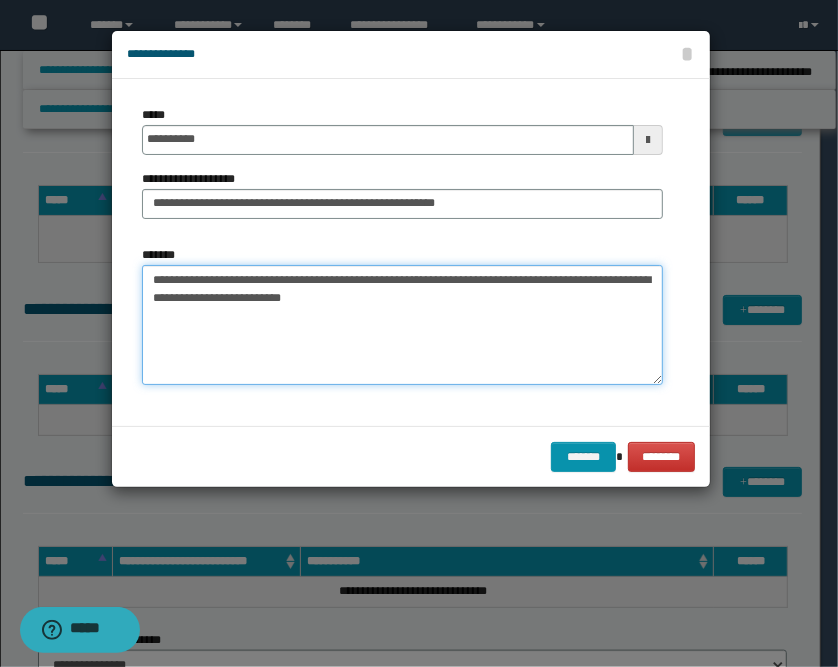 click on "**********" at bounding box center (402, 325) 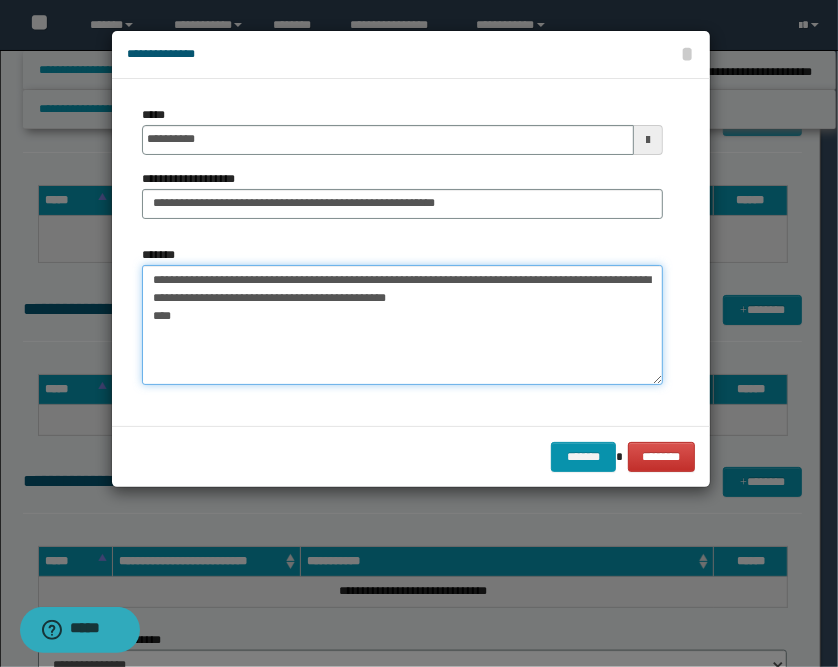 click on "**********" at bounding box center [402, 325] 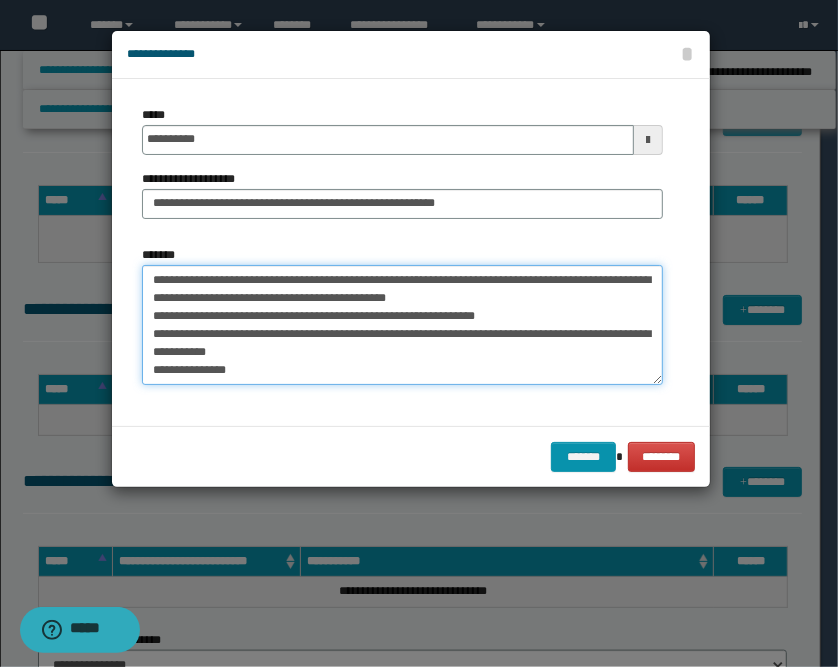 click on "**********" at bounding box center (402, 325) 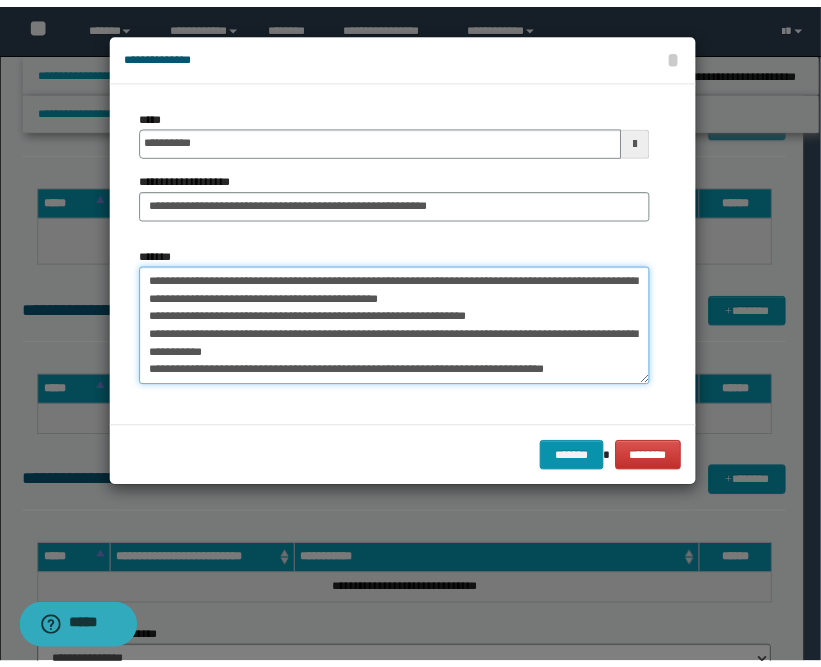 scroll, scrollTop: 12, scrollLeft: 0, axis: vertical 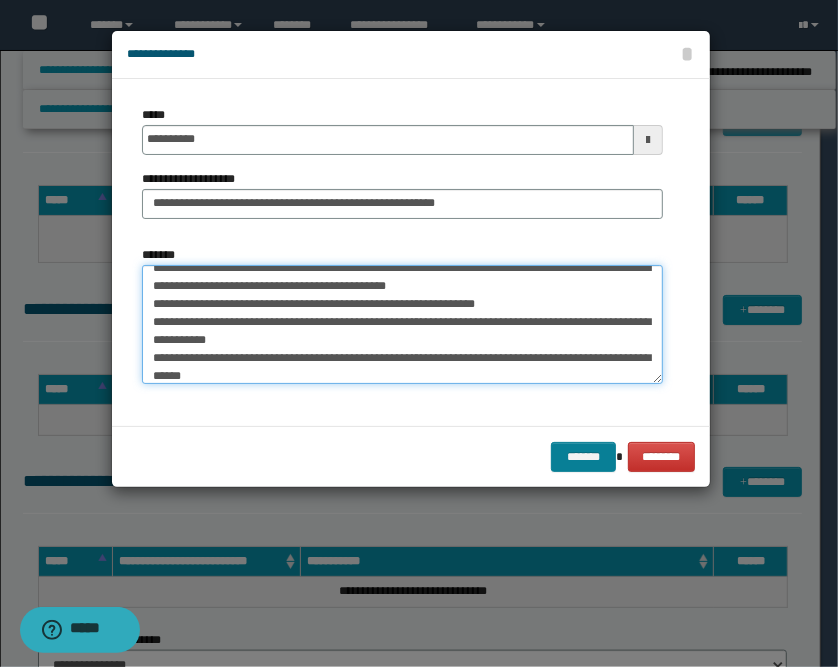 type on "**********" 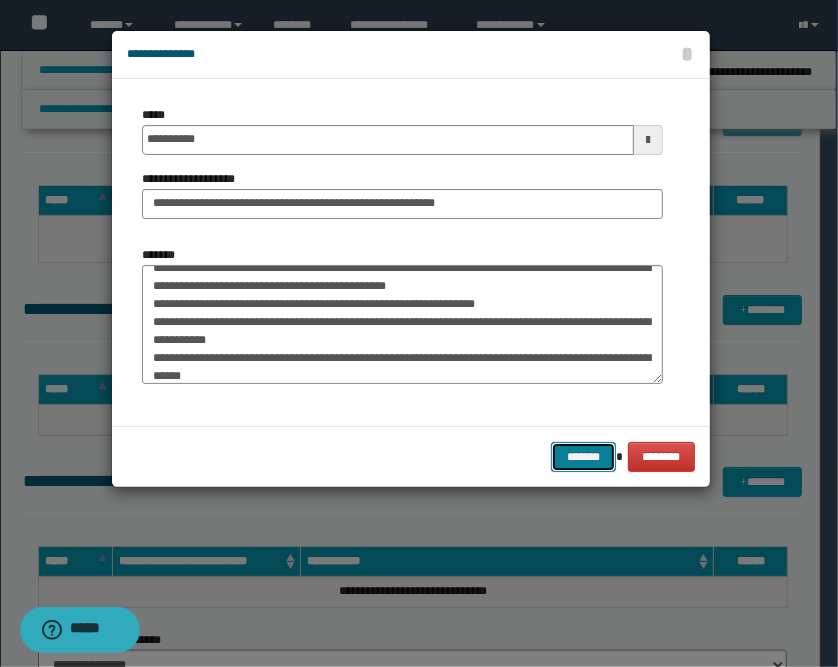 click on "*******" at bounding box center (583, 457) 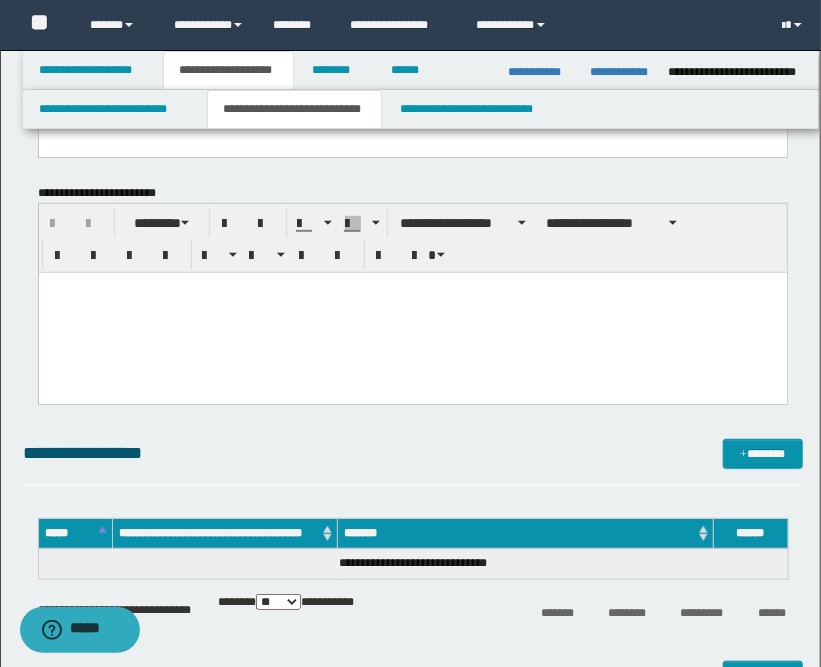 scroll, scrollTop: 0, scrollLeft: 0, axis: both 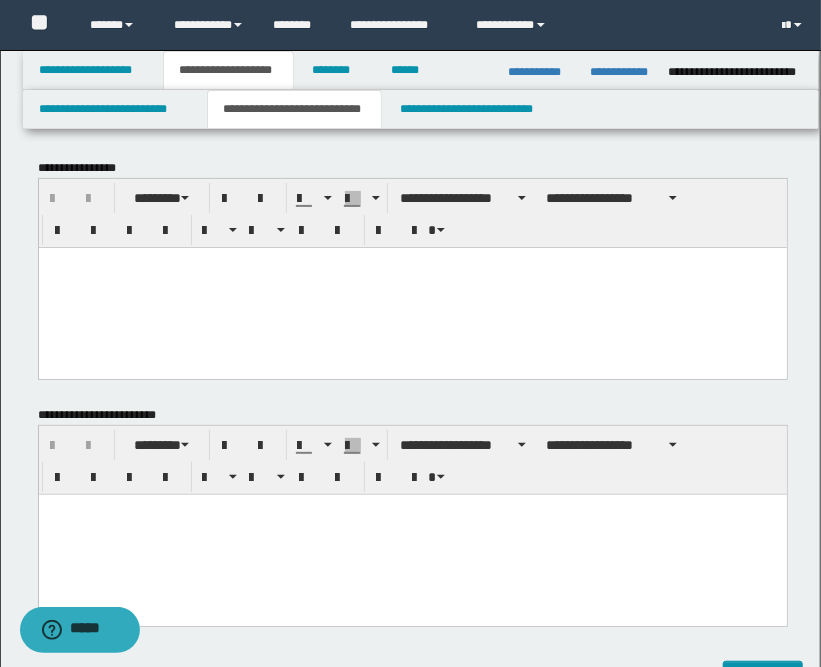 click at bounding box center (412, 287) 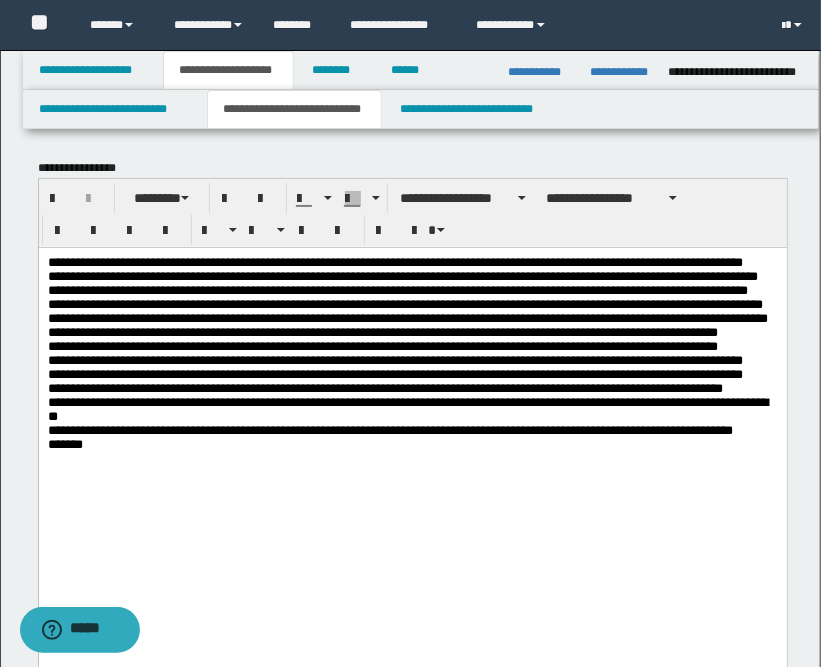click on "**********" at bounding box center (412, 436) 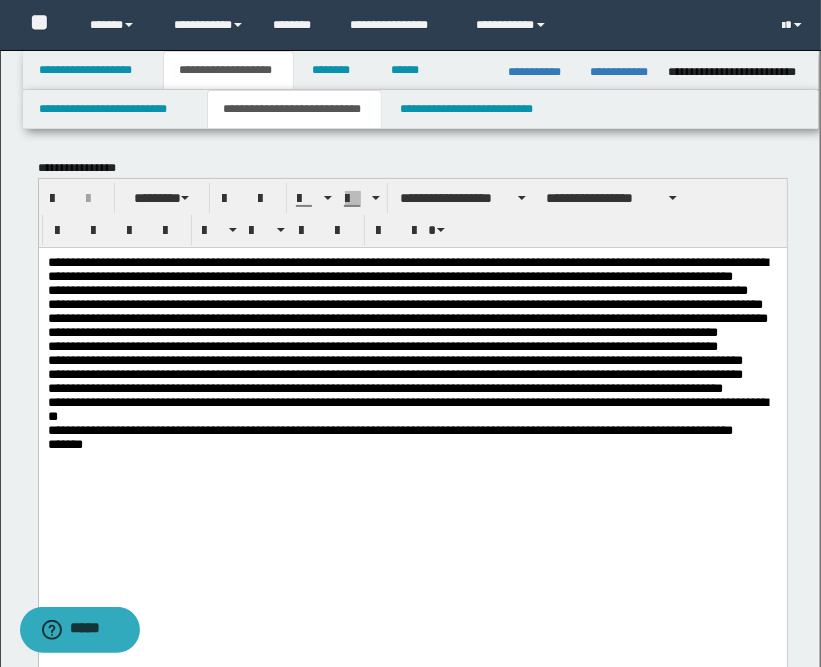 click on "**********" at bounding box center (412, 454) 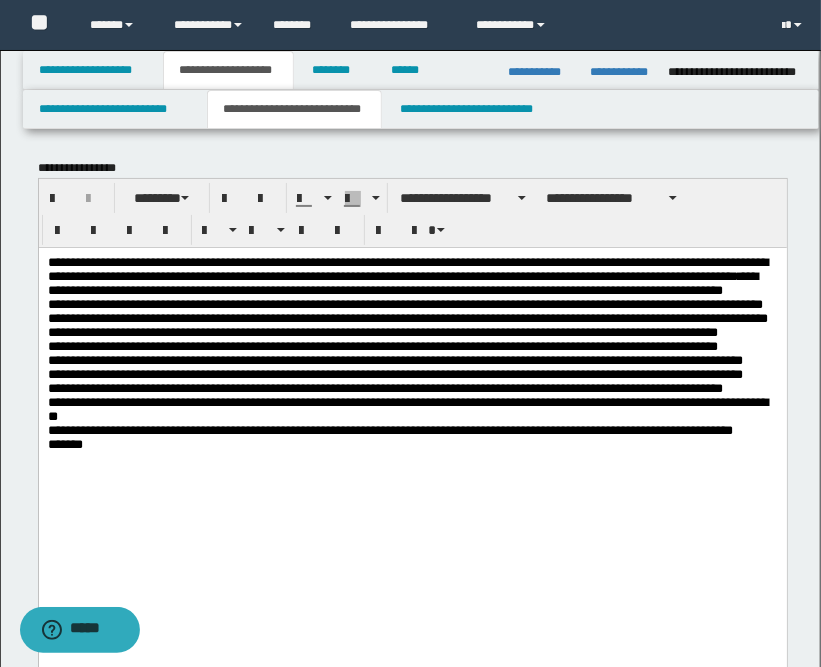 click on "**********" at bounding box center [412, 446] 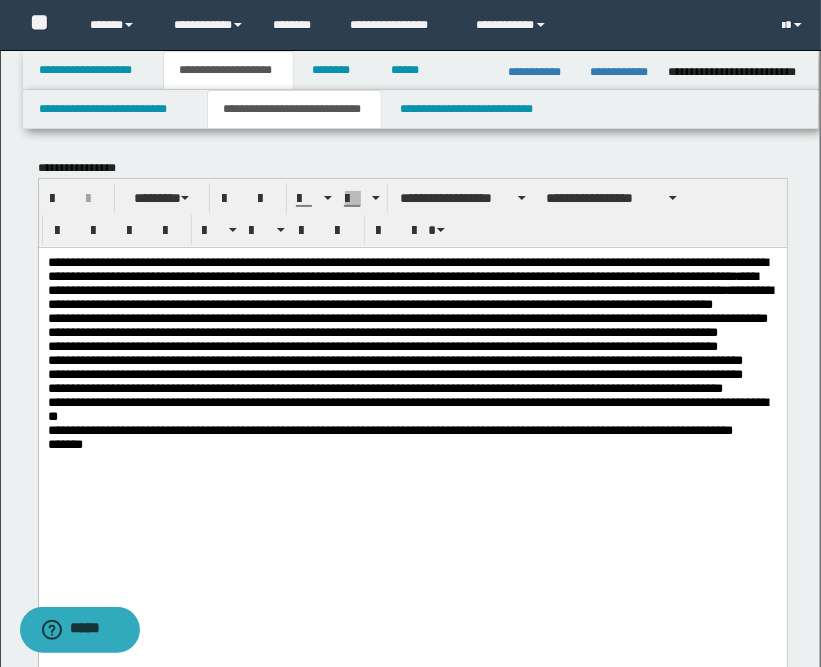 click on "**********" at bounding box center [412, 438] 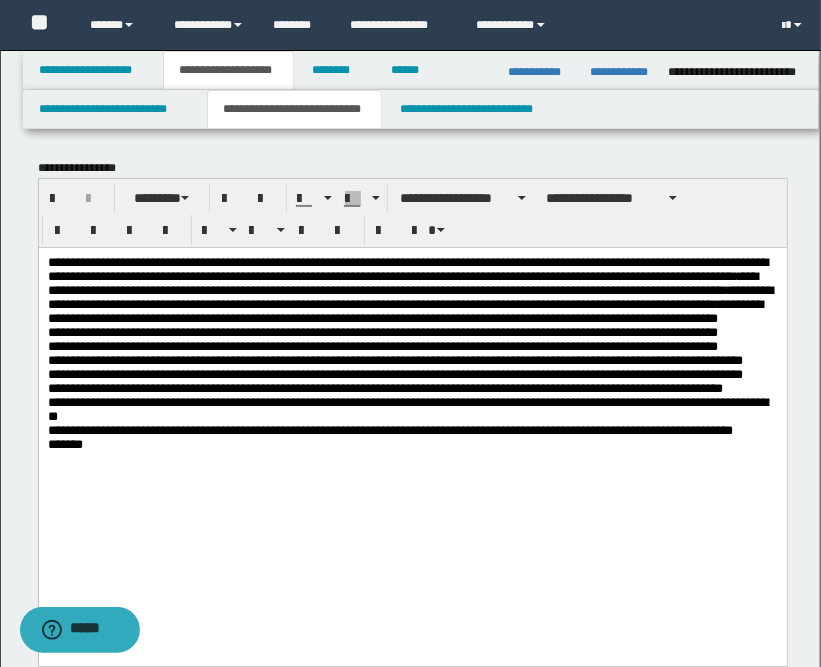 click on "**********" at bounding box center (412, 406) 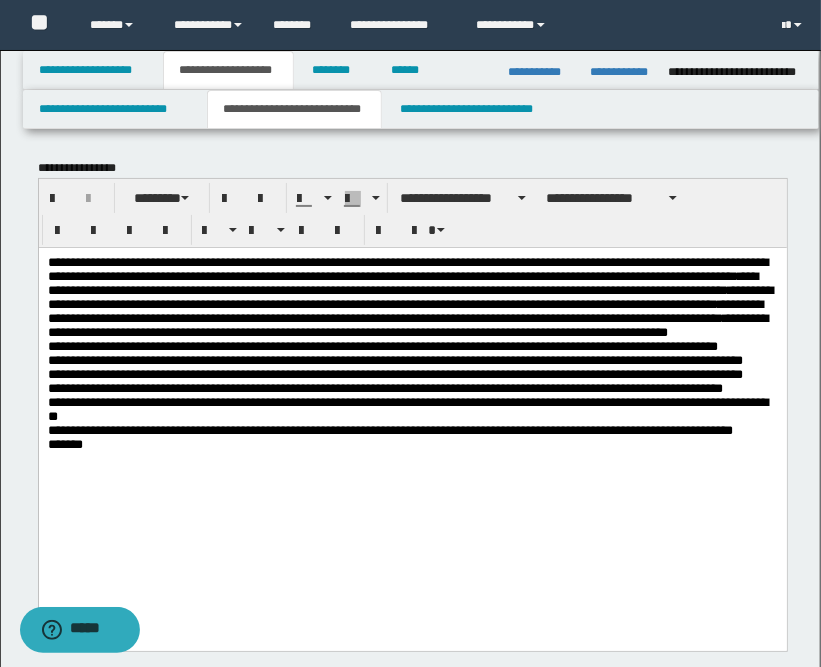 click on "**********" at bounding box center [412, 423] 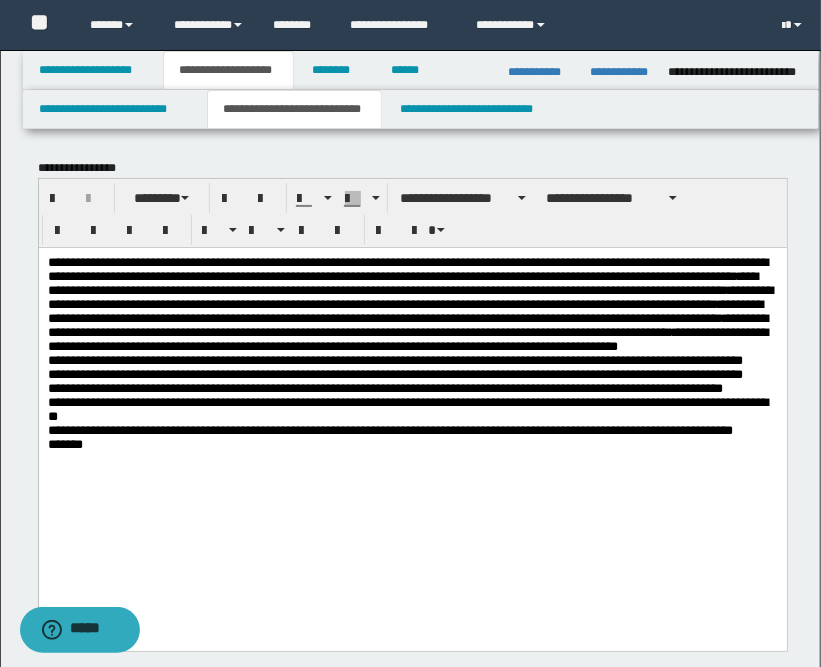 click on "**********" at bounding box center (412, 398) 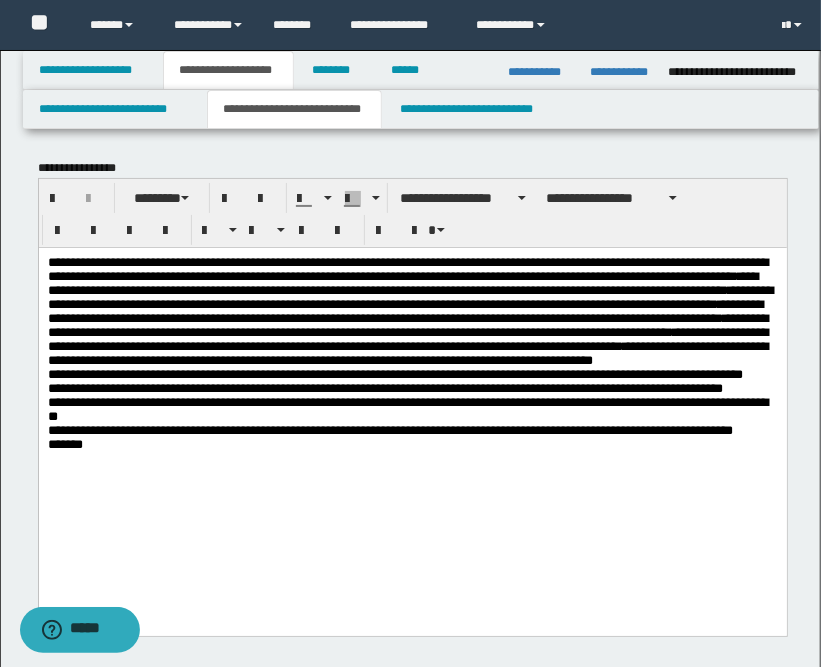 click on "**********" at bounding box center [412, 416] 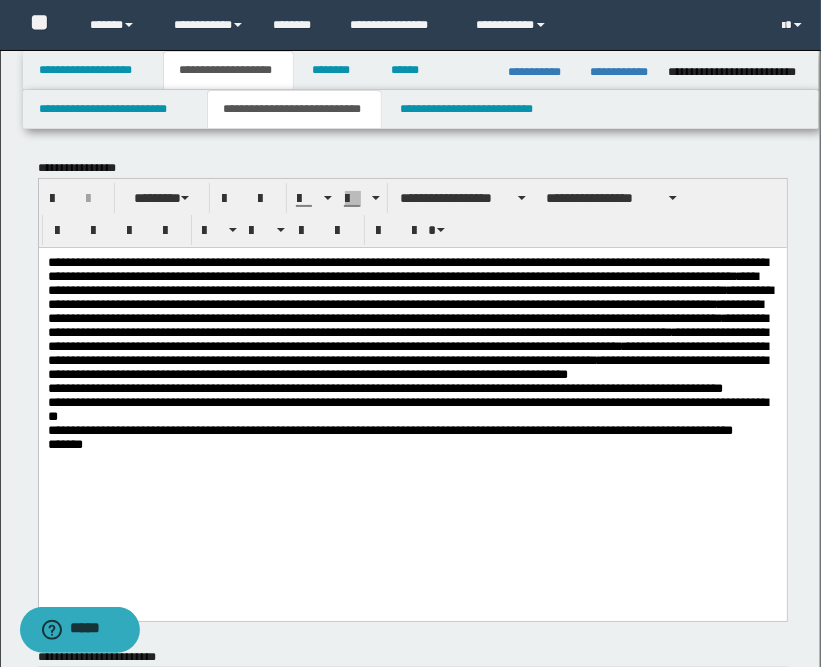 click on "**********" at bounding box center [412, 383] 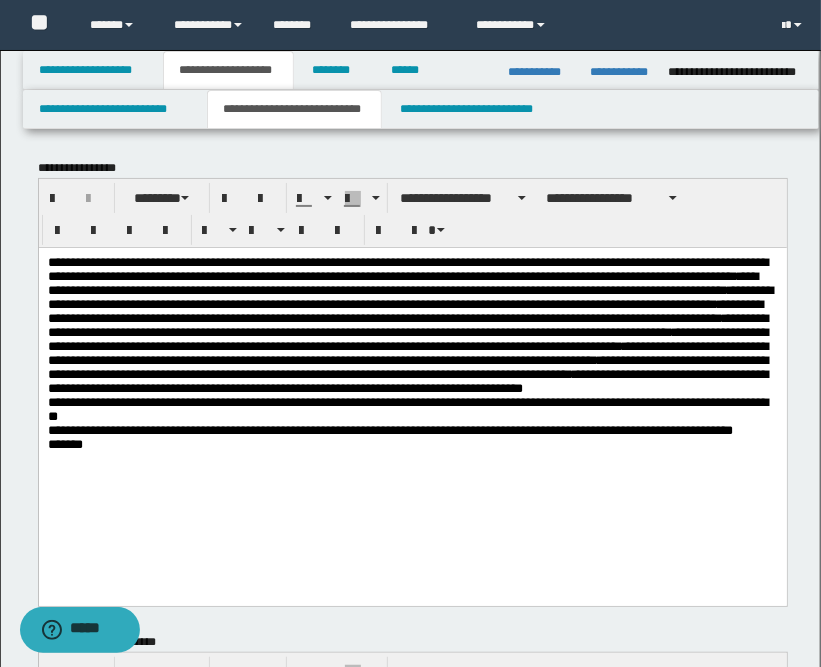 click on "**********" at bounding box center (412, 401) 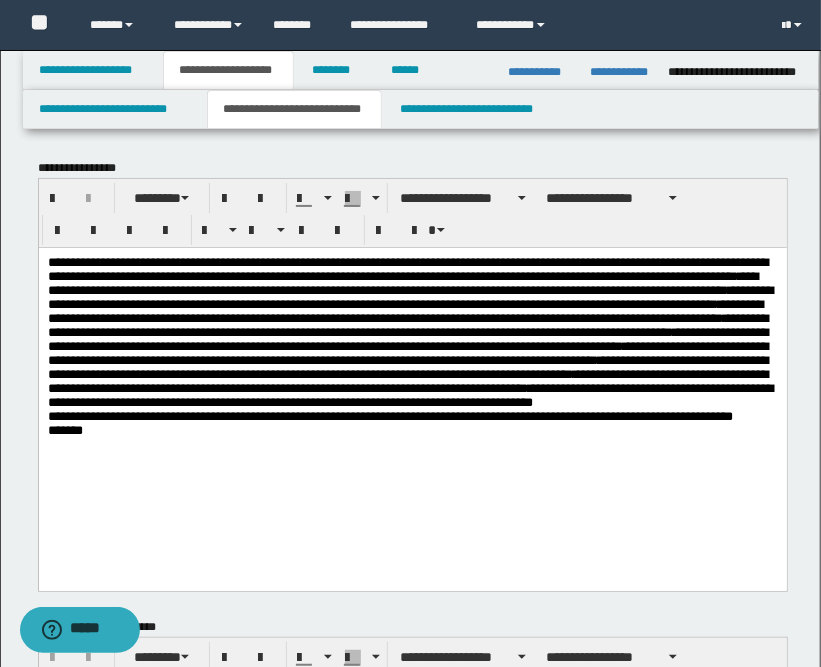 click on "**********" at bounding box center (412, 393) 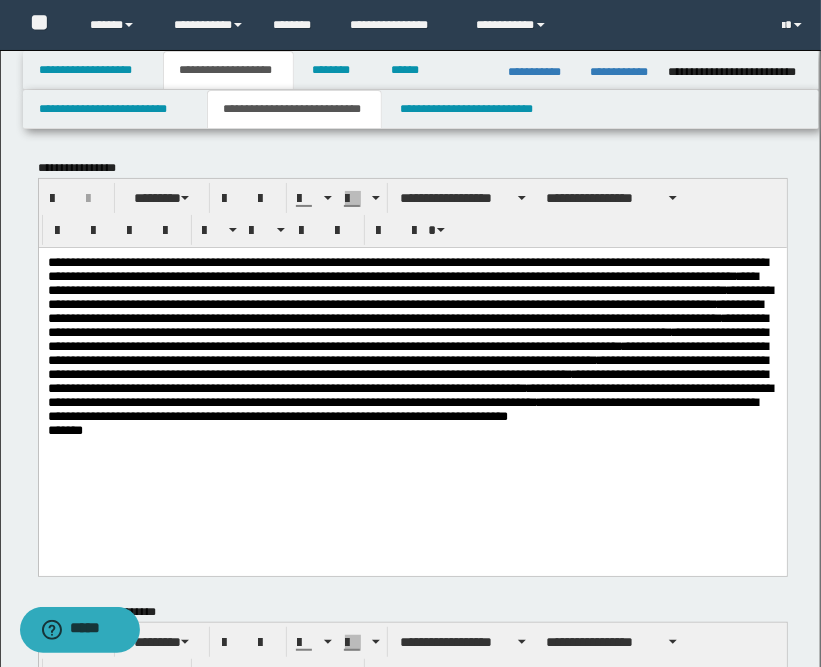 click on "**********" at bounding box center (412, 386) 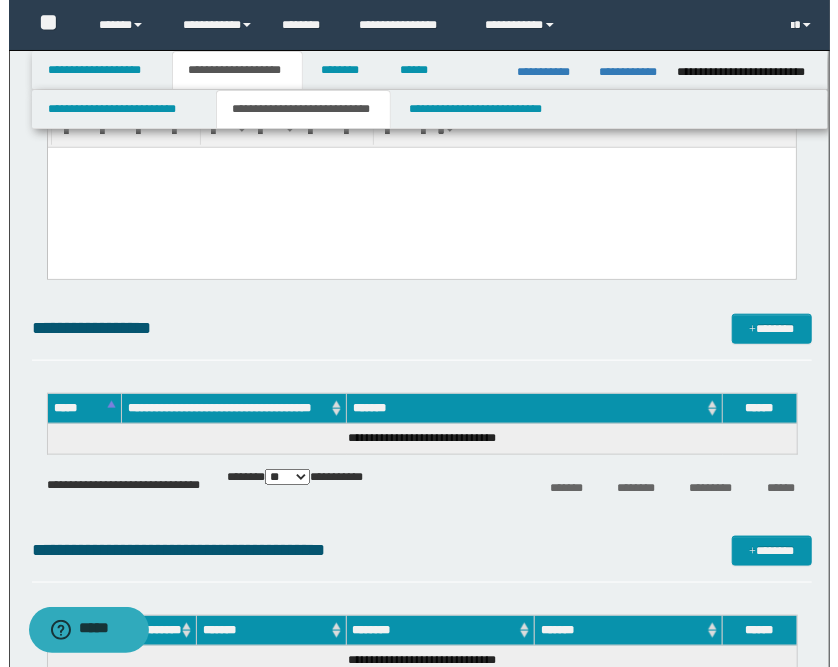 scroll, scrollTop: 888, scrollLeft: 0, axis: vertical 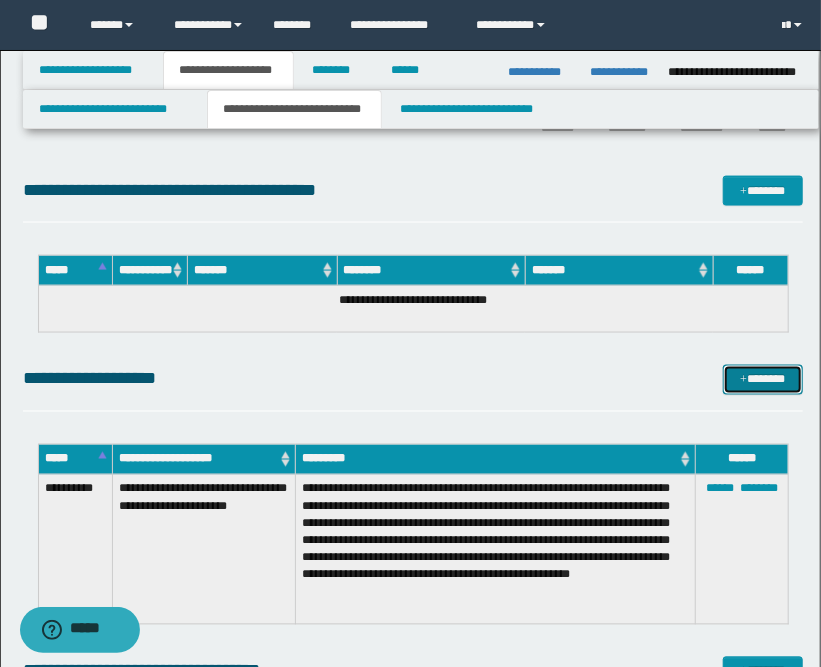 click on "*******" at bounding box center (763, 380) 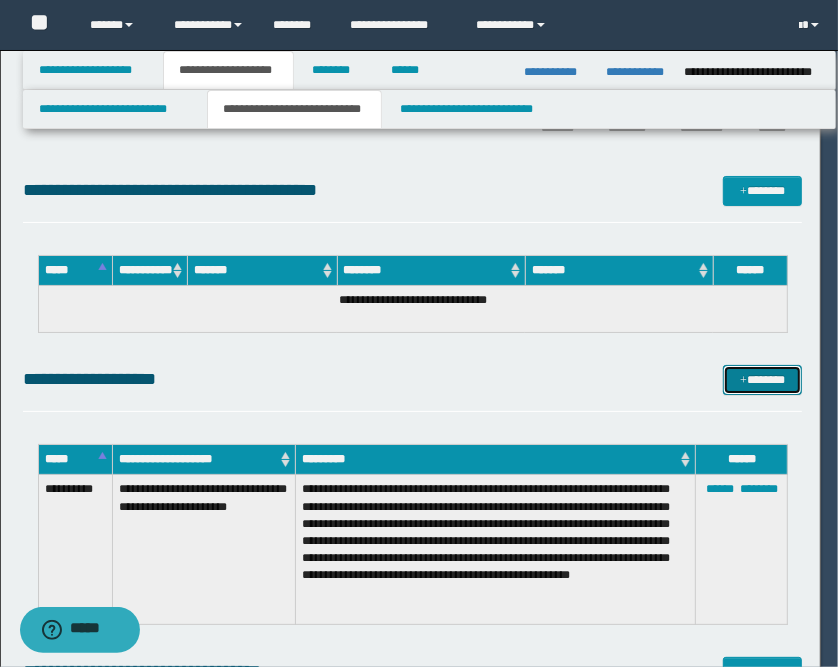 scroll, scrollTop: 0, scrollLeft: 0, axis: both 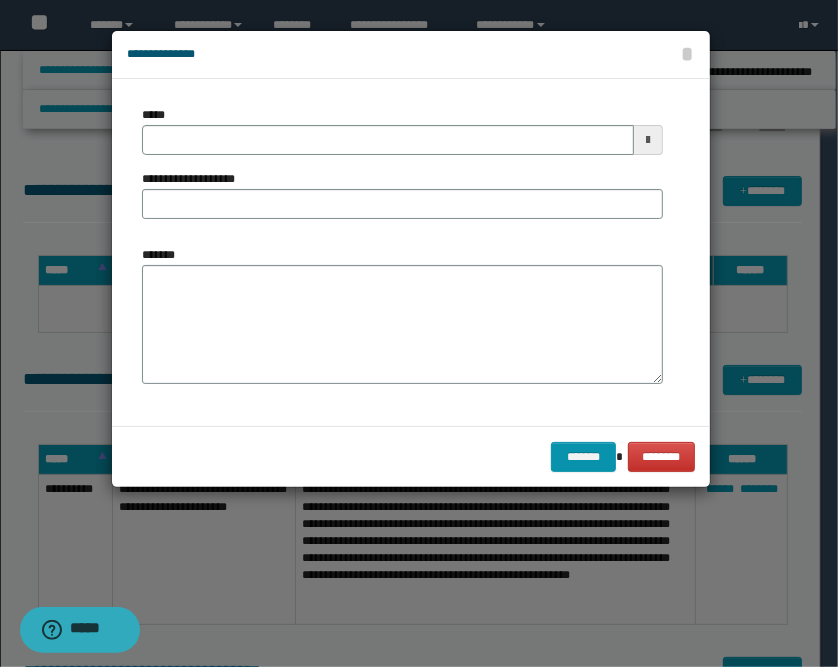 click at bounding box center [648, 140] 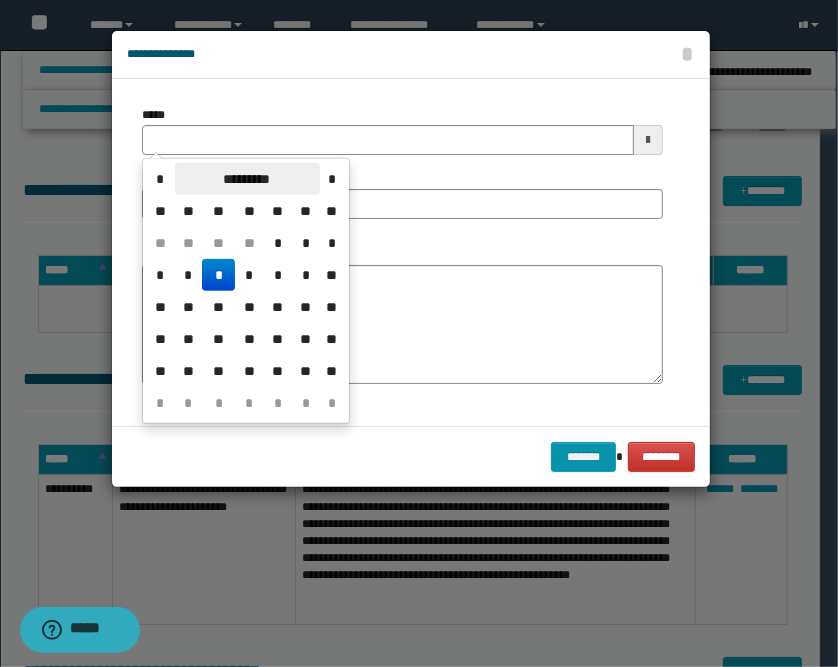click on "*********" at bounding box center (247, 179) 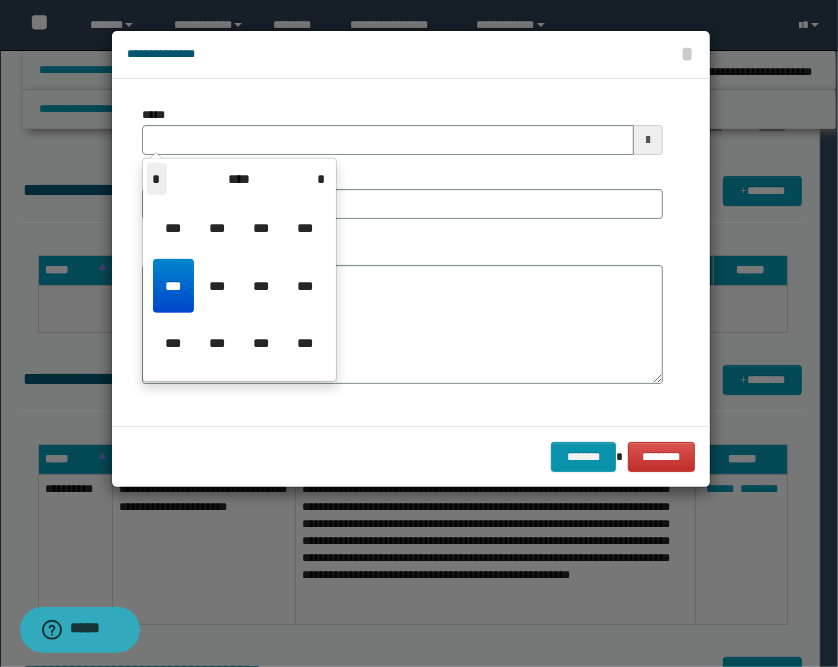 click on "*" at bounding box center [157, 179] 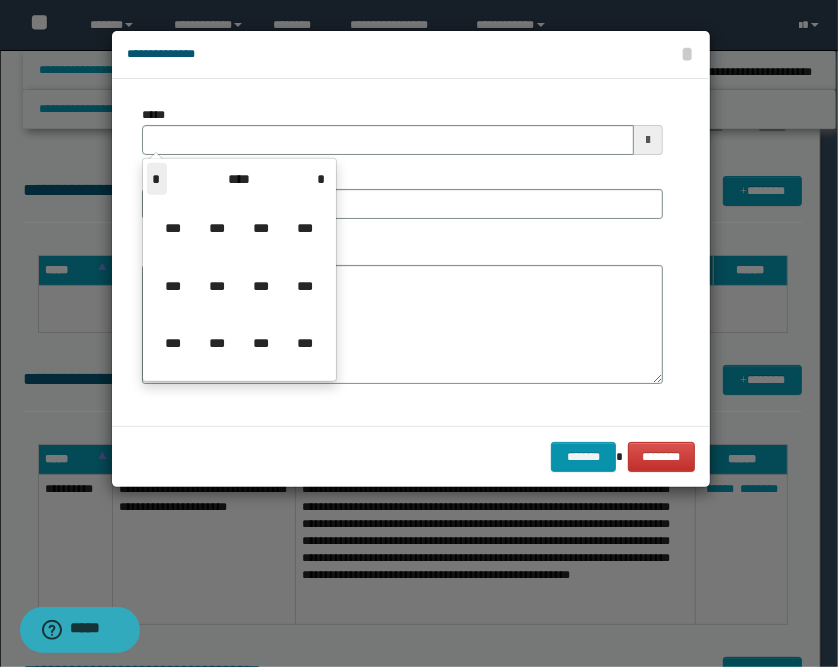 click on "*" at bounding box center (157, 179) 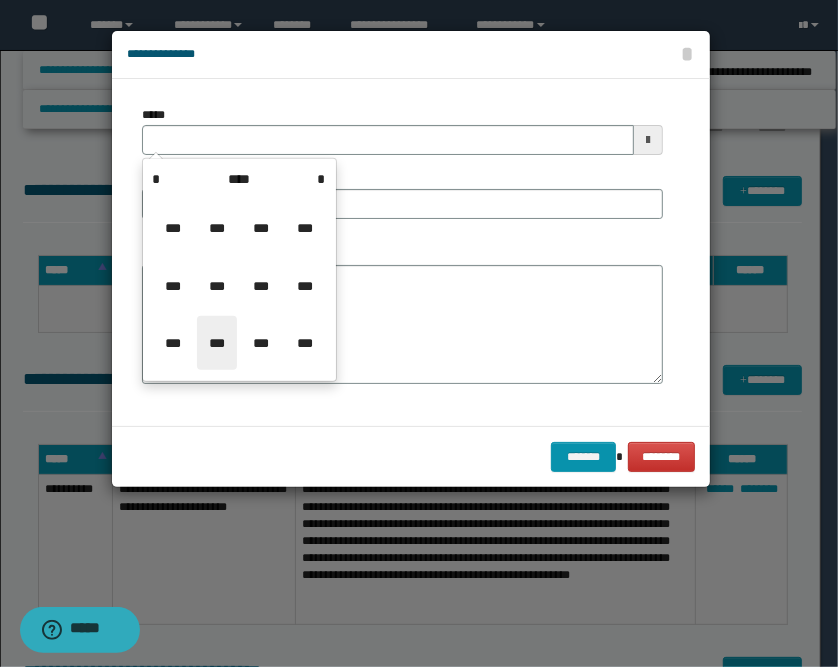 click on "***" at bounding box center (217, 343) 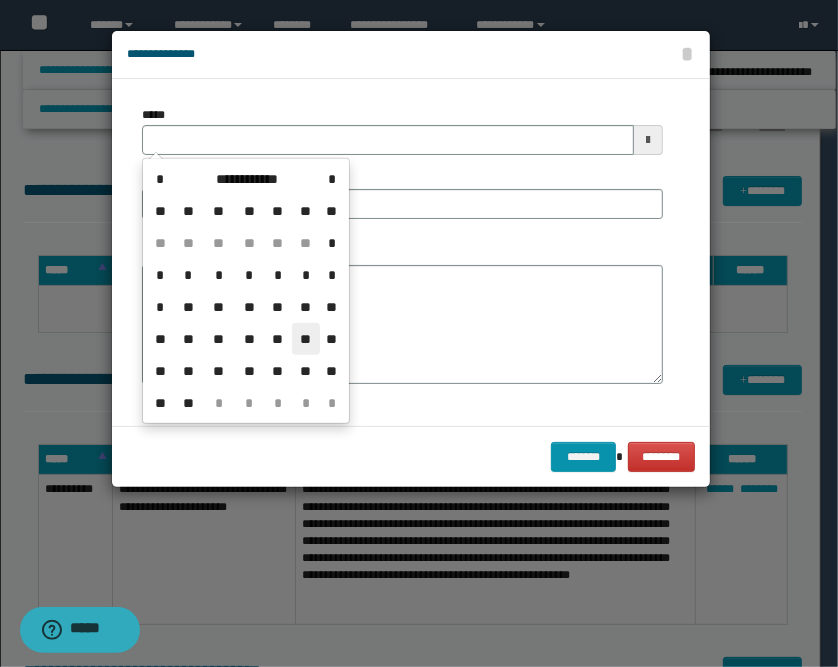 click on "**" at bounding box center (306, 339) 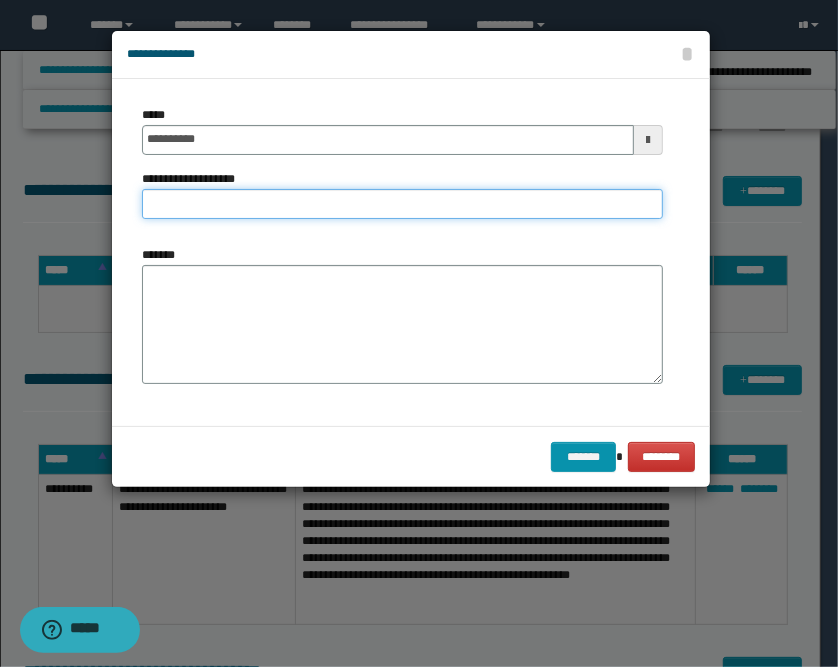click on "**********" at bounding box center (402, 204) 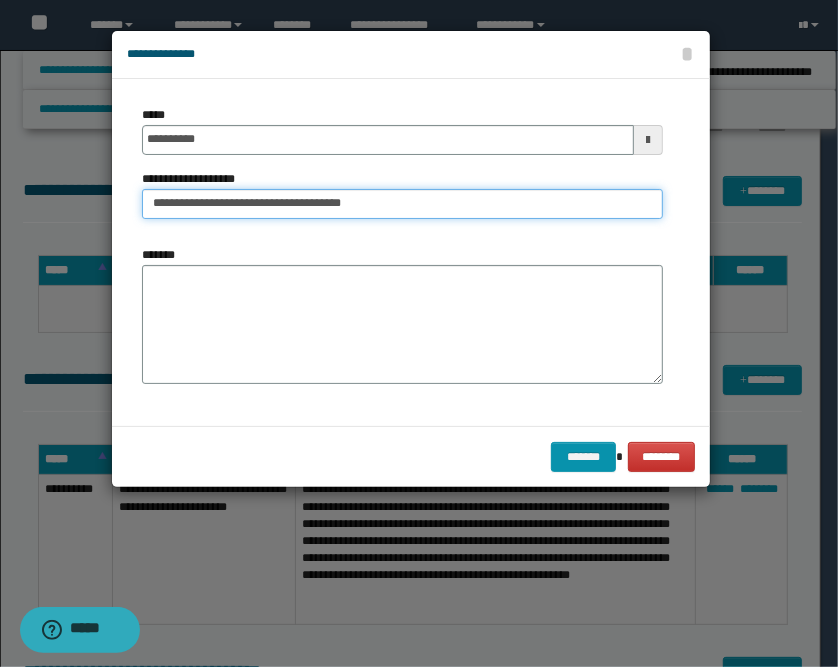 type on "**********" 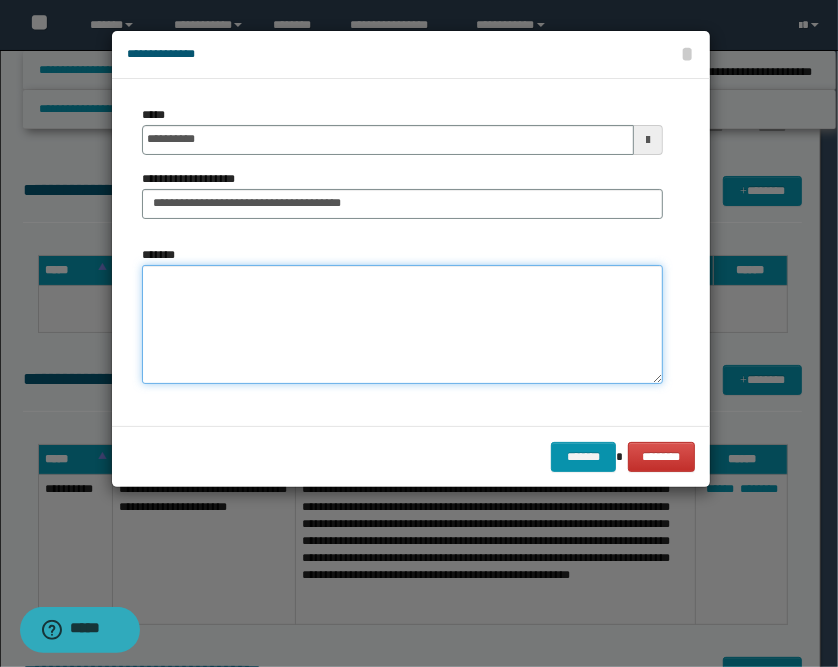 click on "*******" at bounding box center [402, 325] 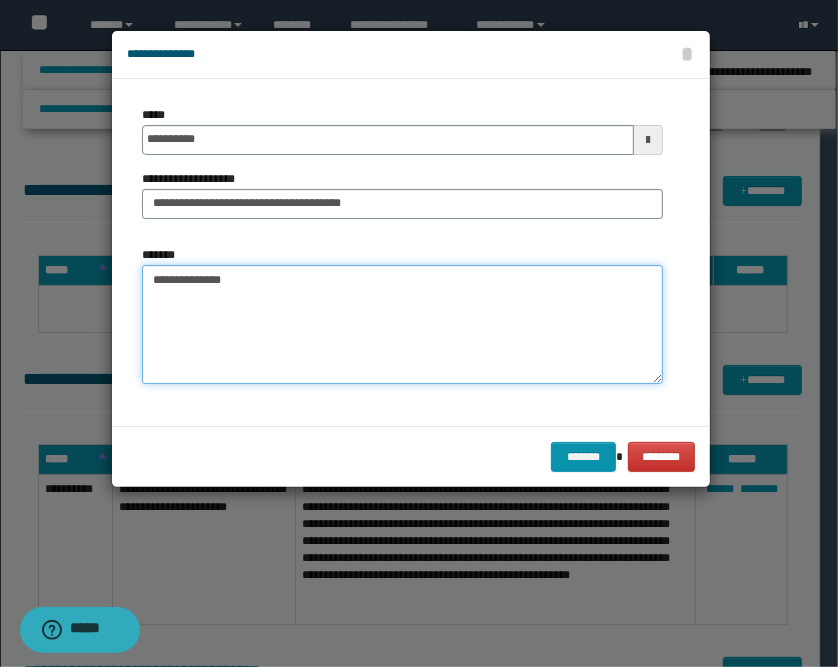 click on "**********" at bounding box center [402, 325] 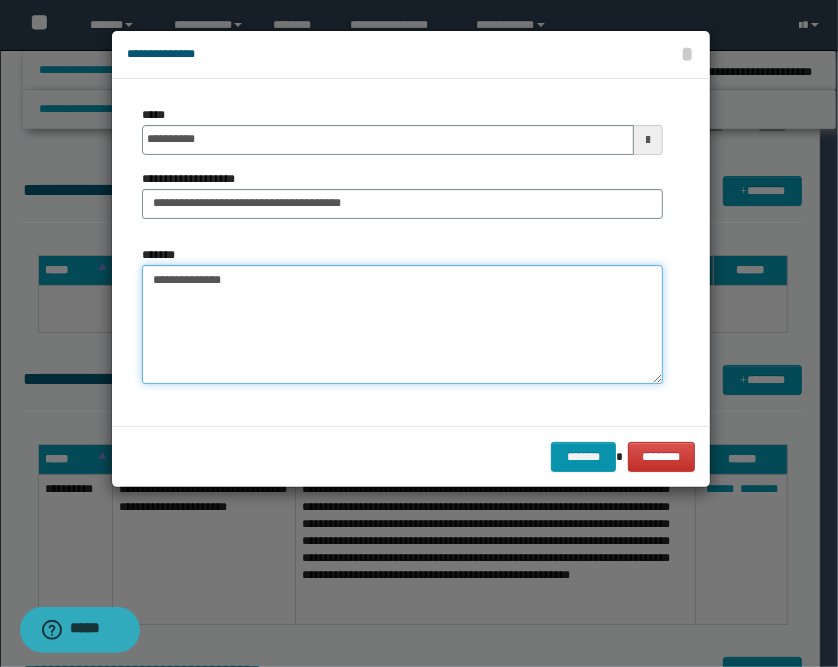 paste on "**********" 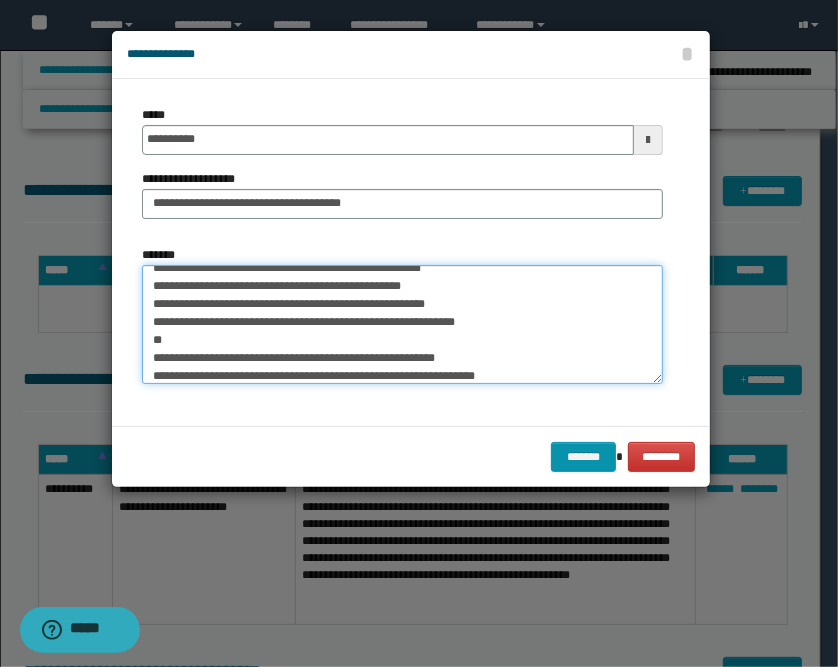 scroll, scrollTop: 0, scrollLeft: 0, axis: both 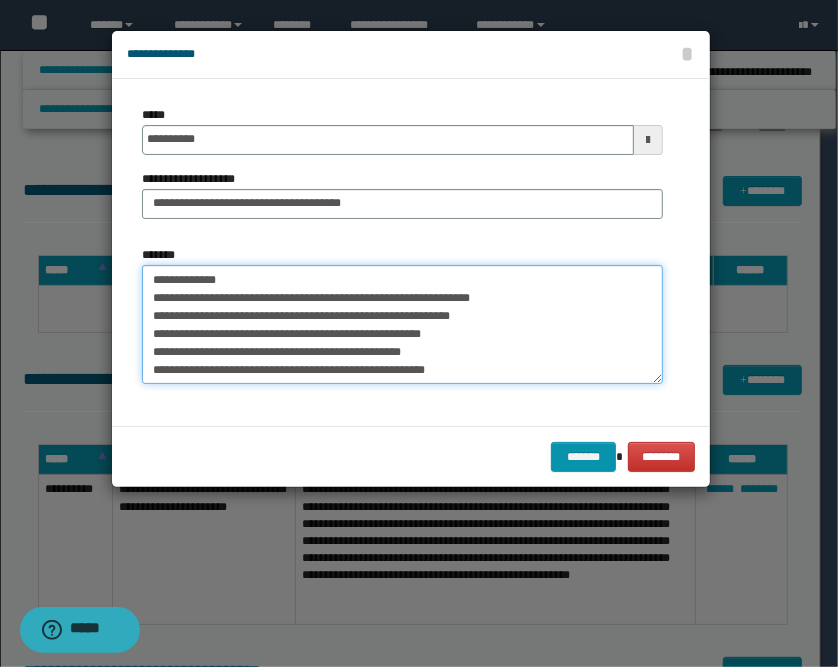 click on "**********" at bounding box center [402, 325] 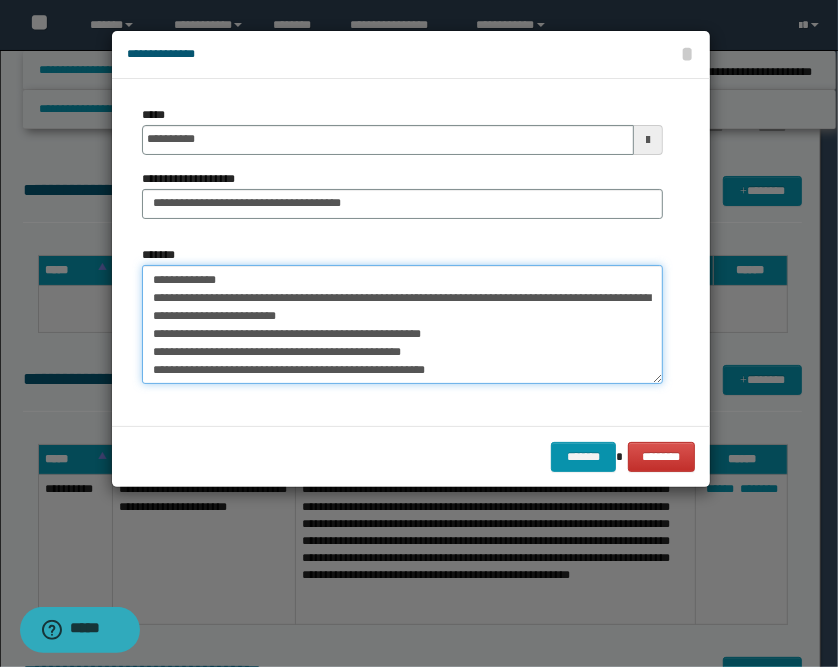 click on "**********" at bounding box center [402, 325] 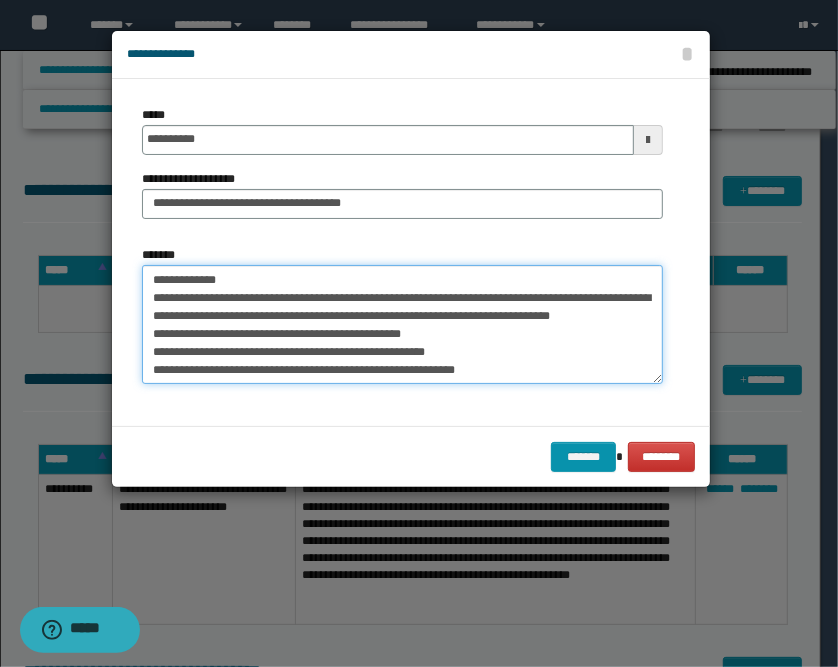 click on "**********" at bounding box center [402, 325] 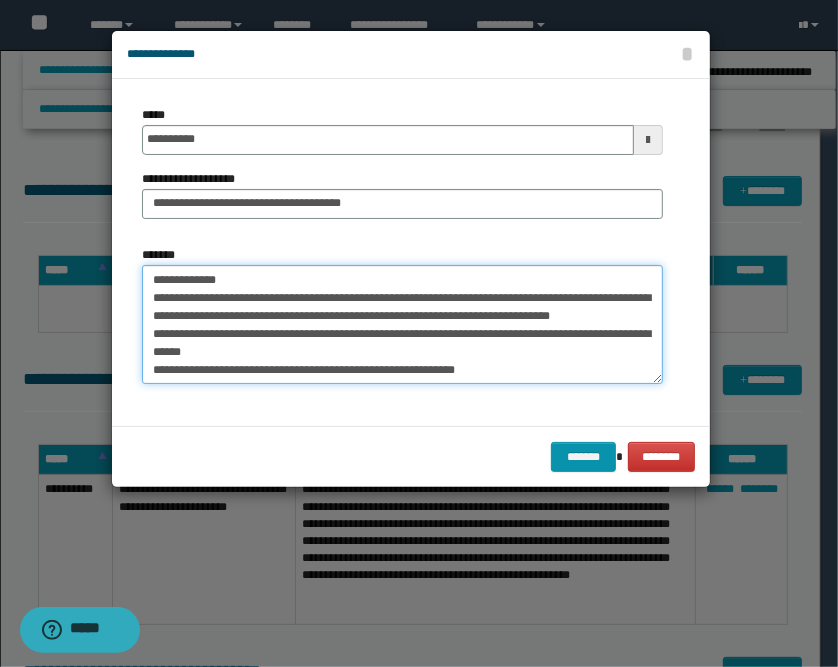 click on "**********" at bounding box center (402, 325) 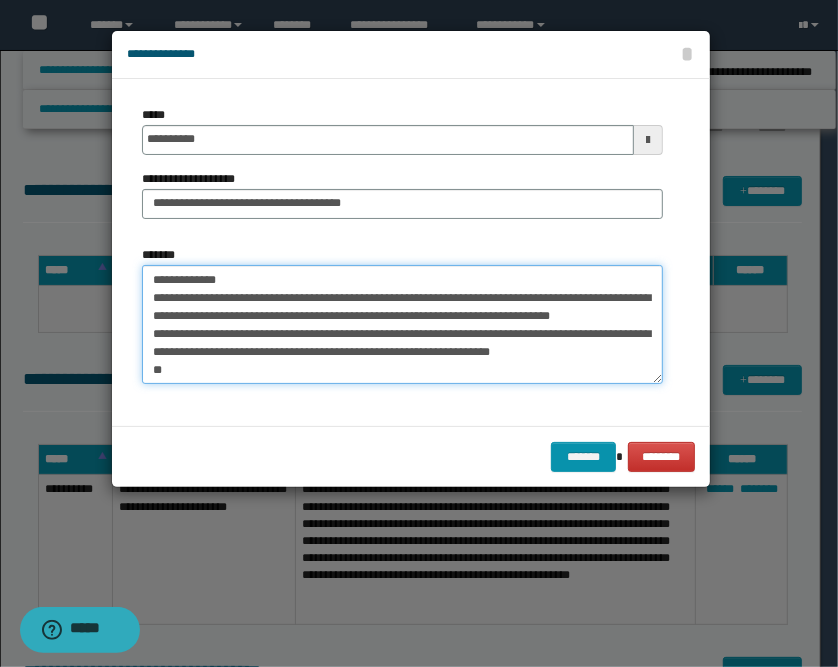 scroll, scrollTop: 35, scrollLeft: 0, axis: vertical 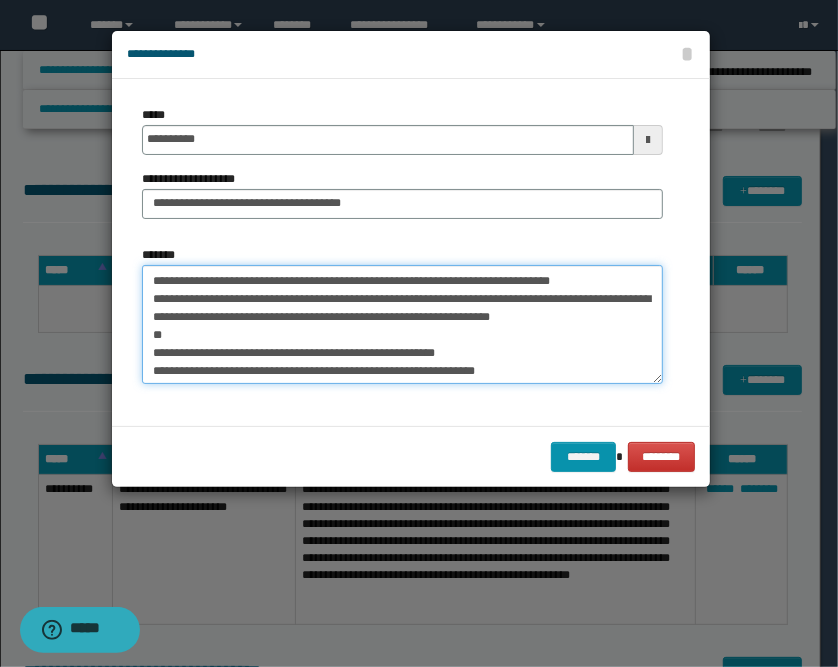 click on "**********" at bounding box center [402, 325] 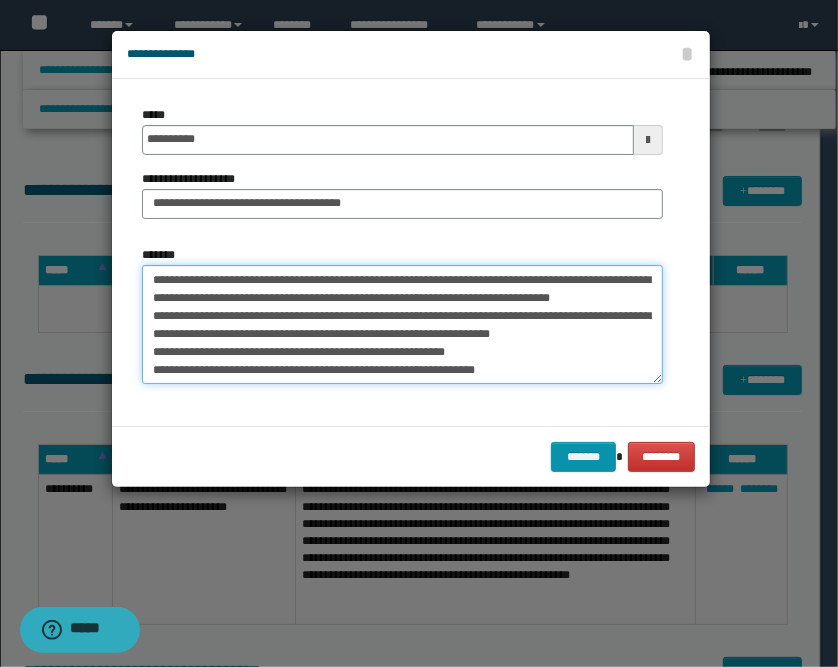 scroll, scrollTop: 17, scrollLeft: 0, axis: vertical 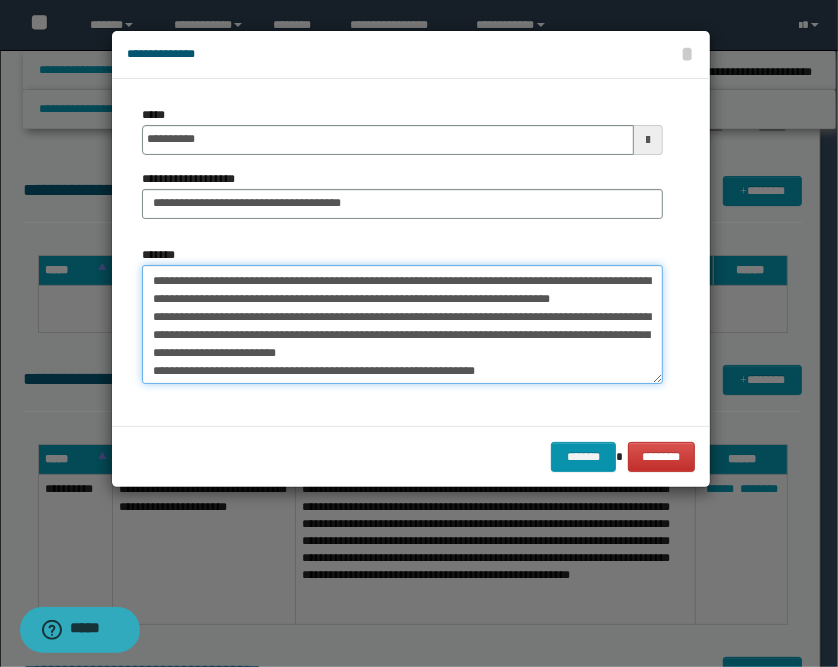click on "**********" at bounding box center (402, 325) 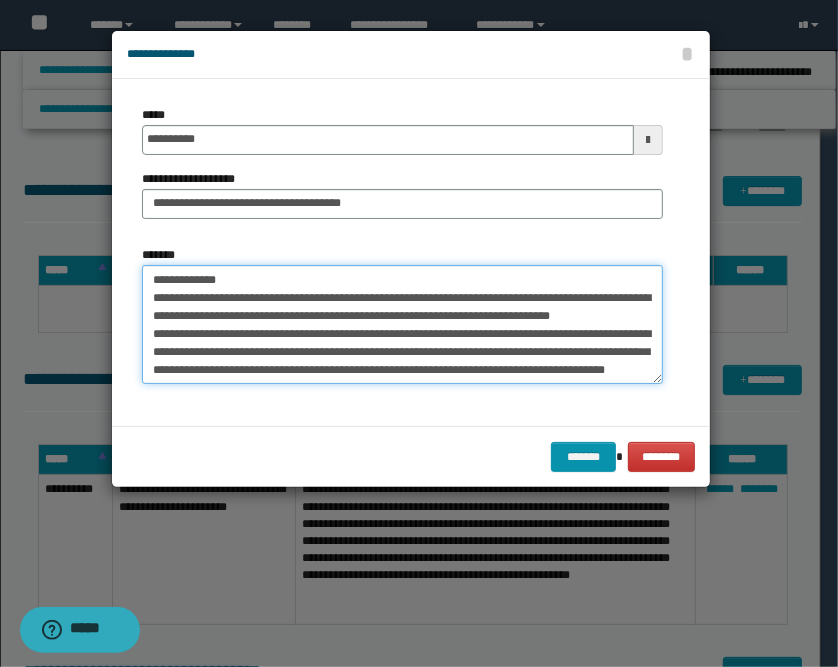 click on "**********" at bounding box center [402, 325] 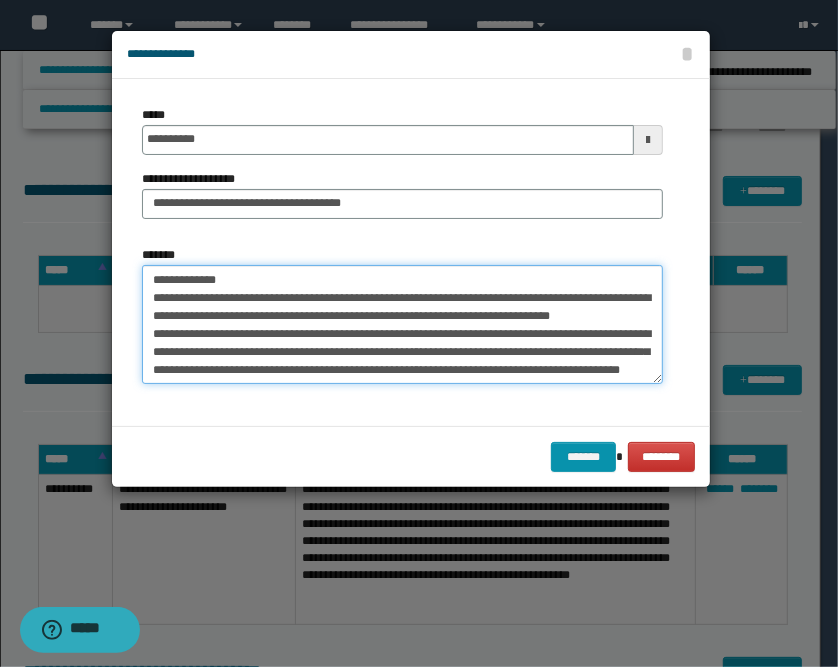 scroll, scrollTop: 17, scrollLeft: 0, axis: vertical 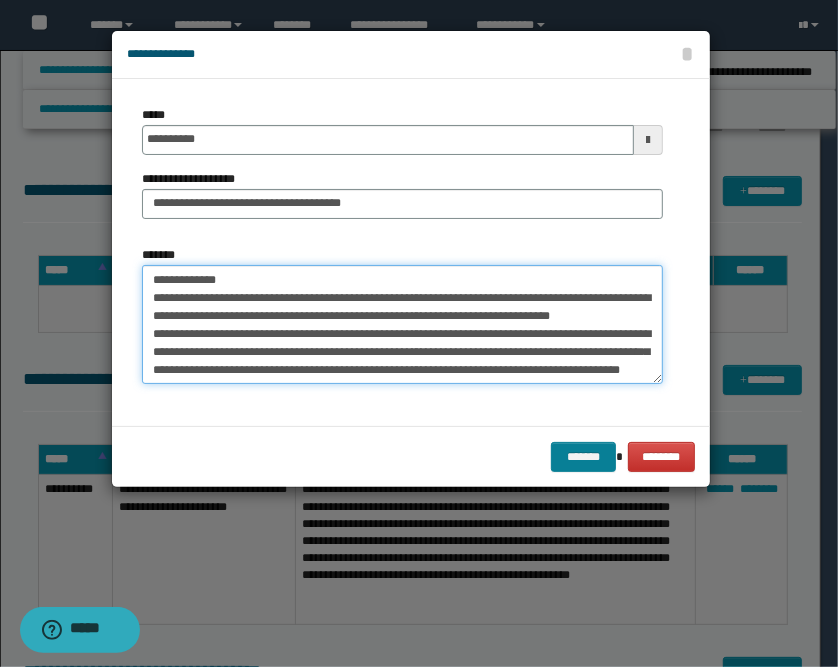 type on "**********" 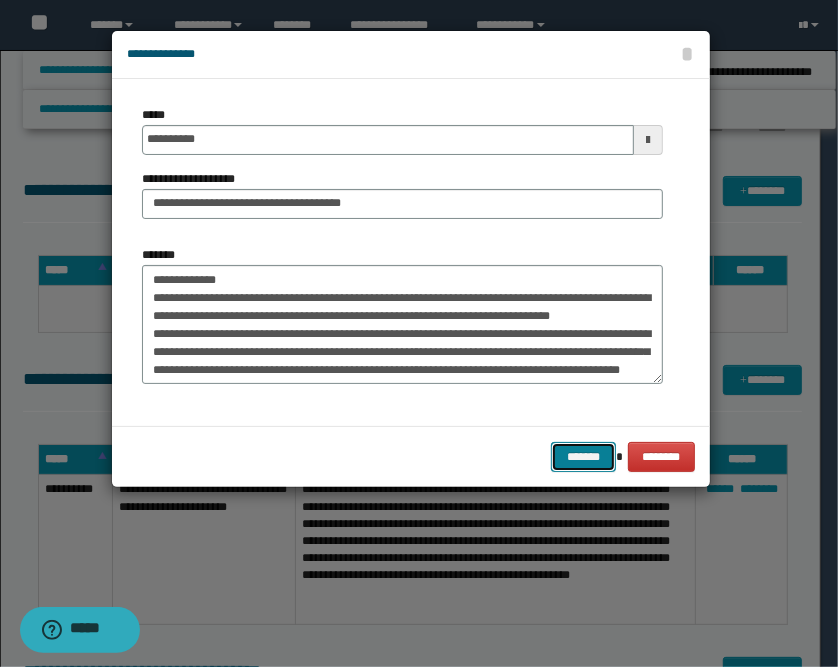 click on "*******" at bounding box center (583, 457) 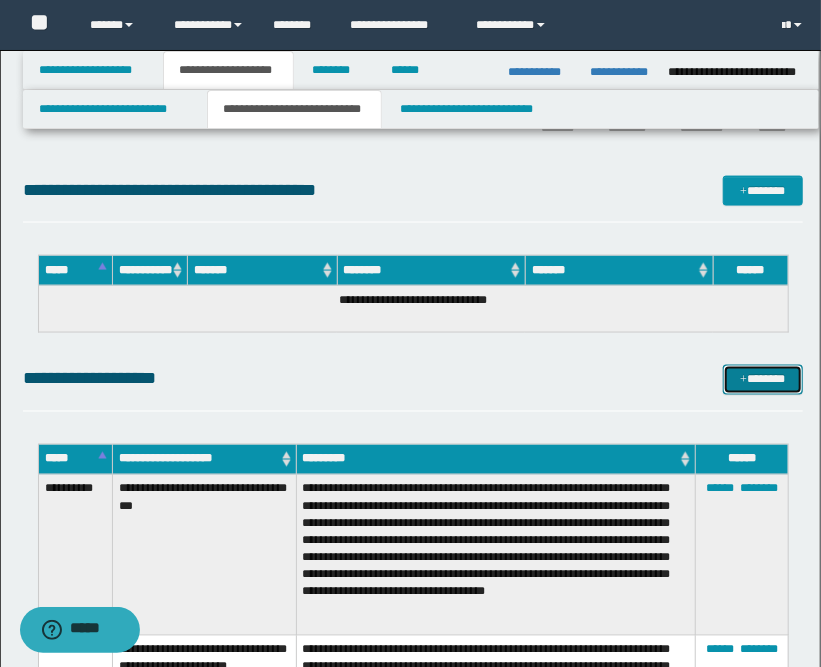 click on "*******" at bounding box center [763, 380] 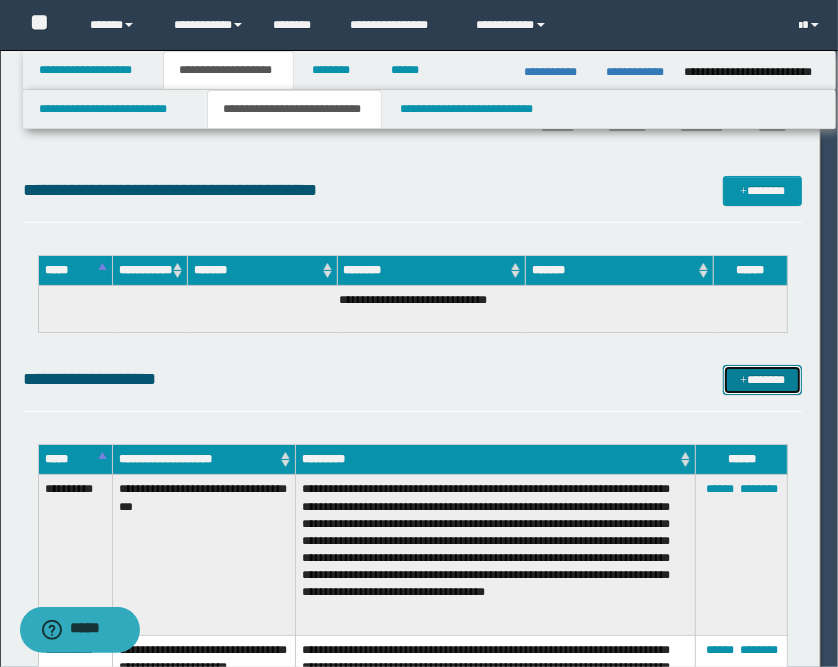 scroll, scrollTop: 0, scrollLeft: 0, axis: both 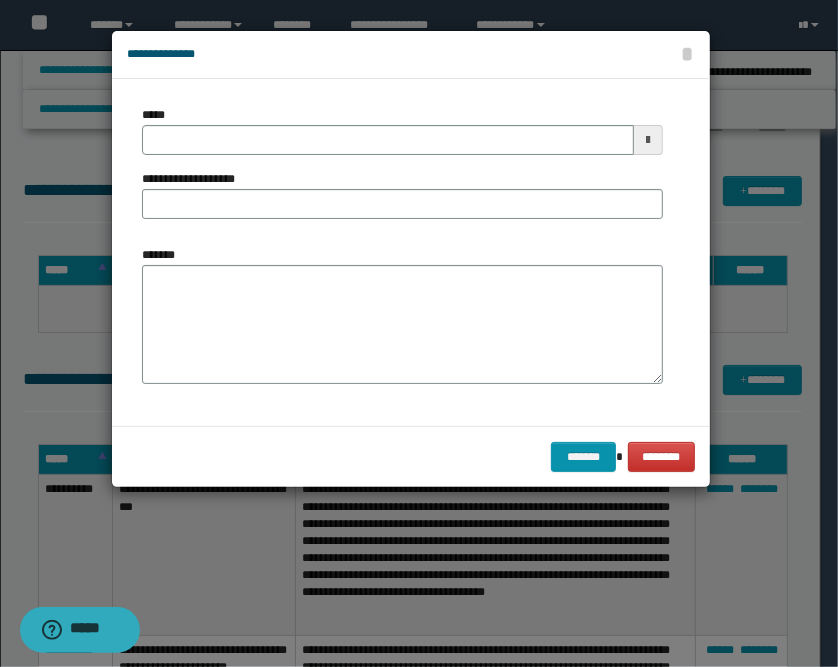 click at bounding box center (648, 140) 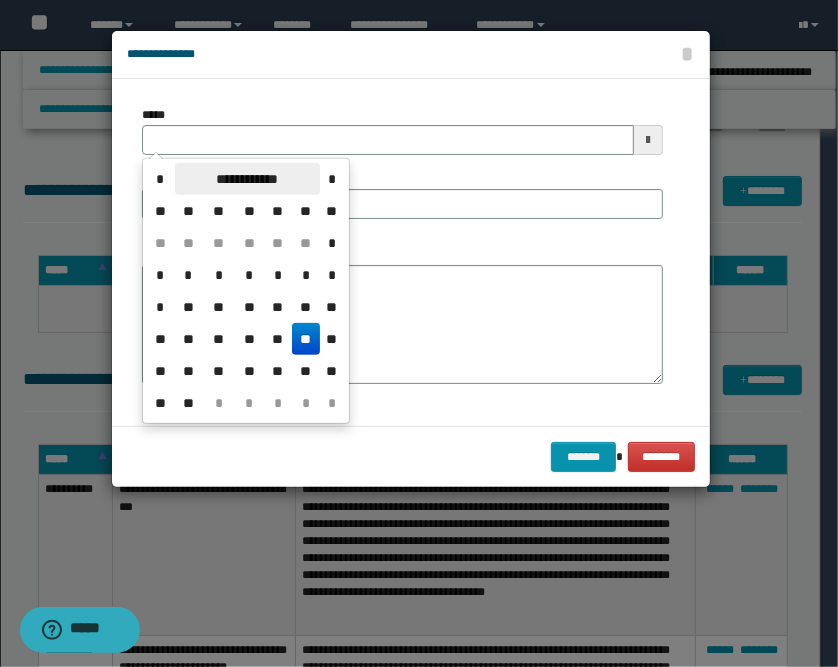 click on "**********" at bounding box center (247, 179) 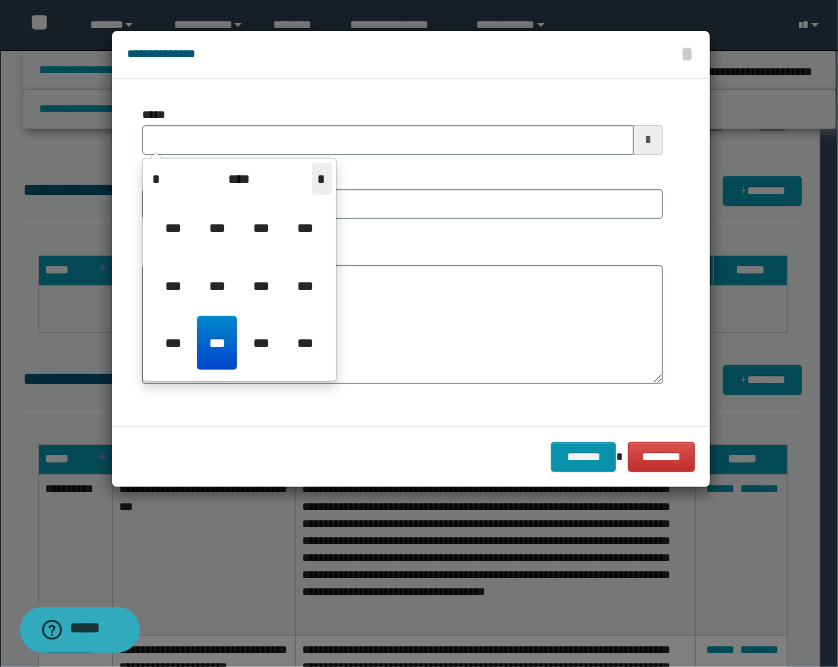 click on "*" at bounding box center [322, 179] 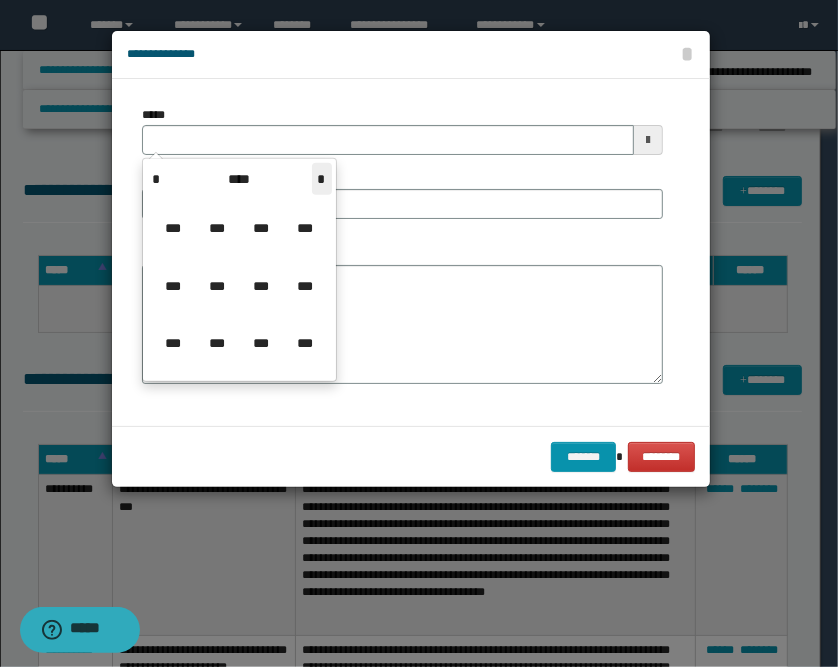 click on "*" at bounding box center (322, 179) 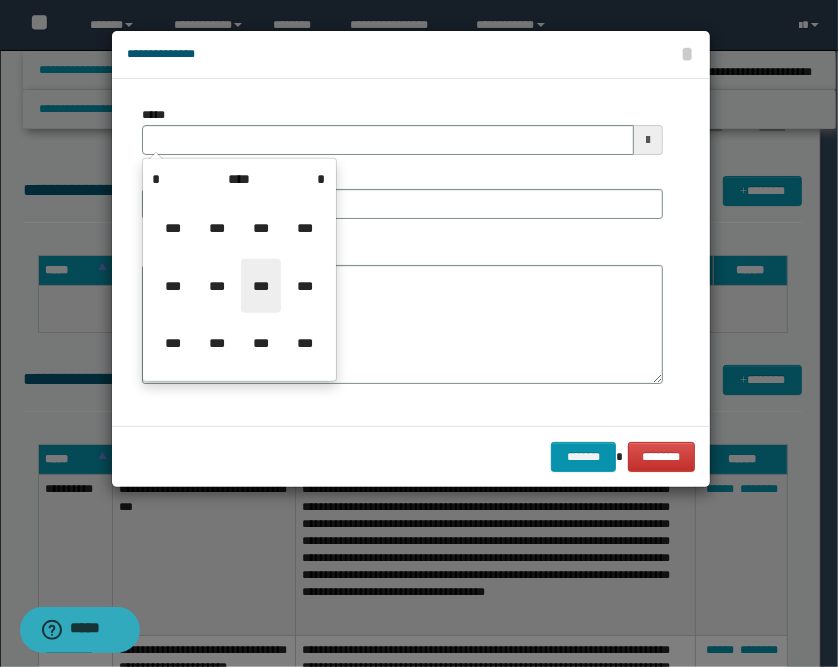 click on "***" at bounding box center (261, 286) 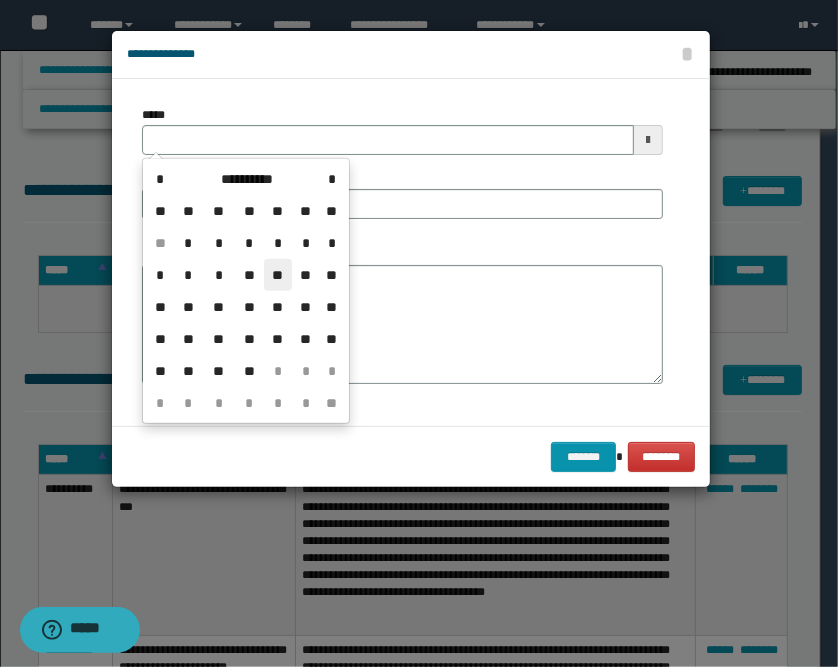 click on "**" at bounding box center (278, 275) 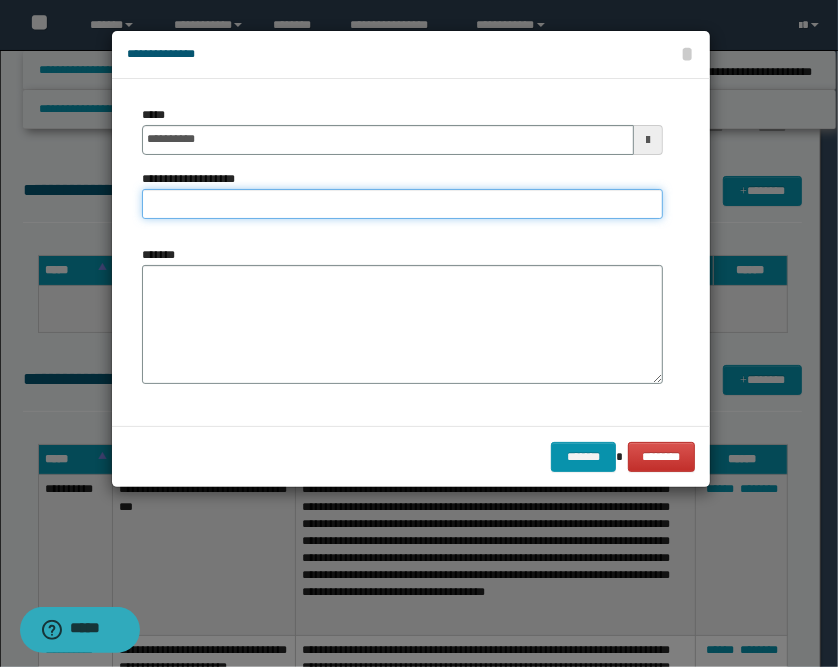 click on "**********" at bounding box center [402, 204] 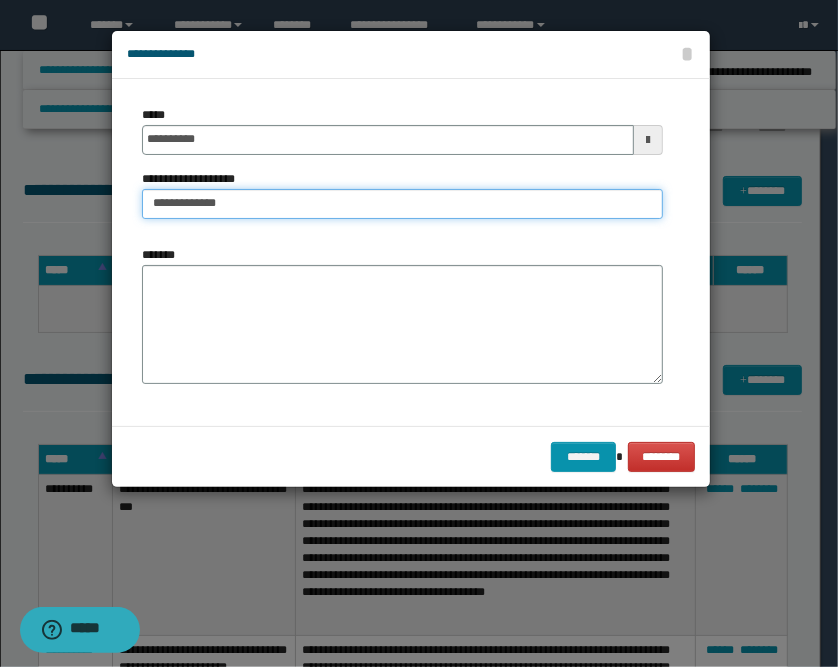 type on "**********" 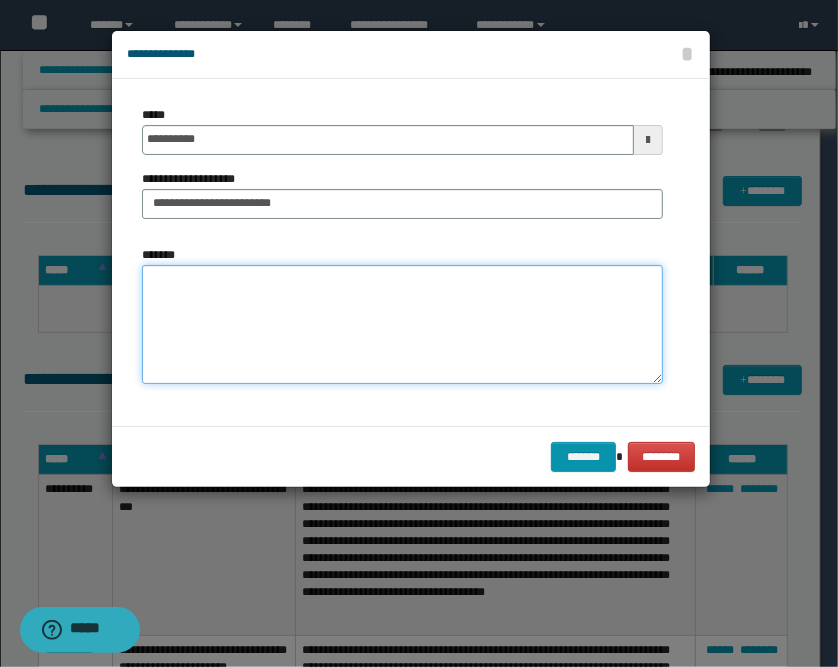 click on "*******" at bounding box center [402, 325] 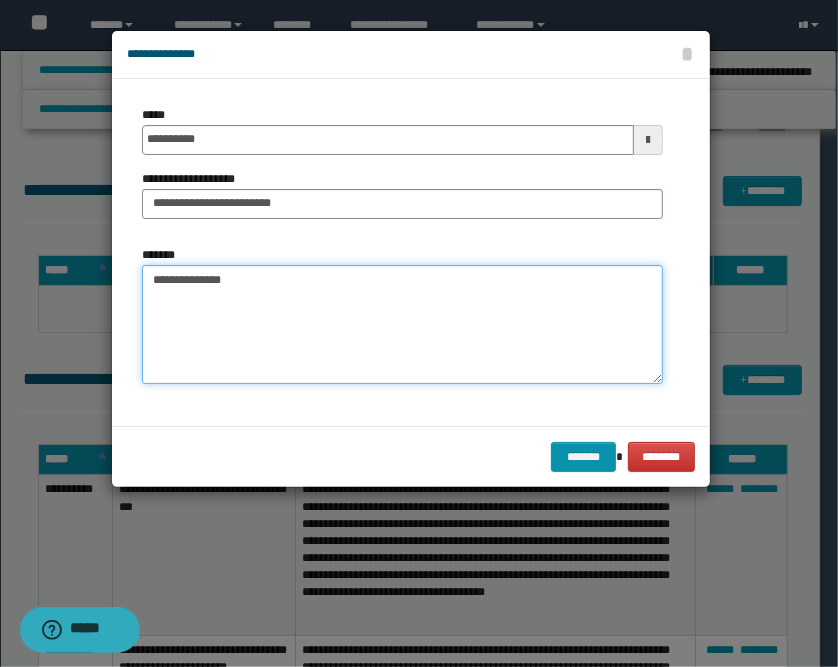 click on "**********" at bounding box center [402, 325] 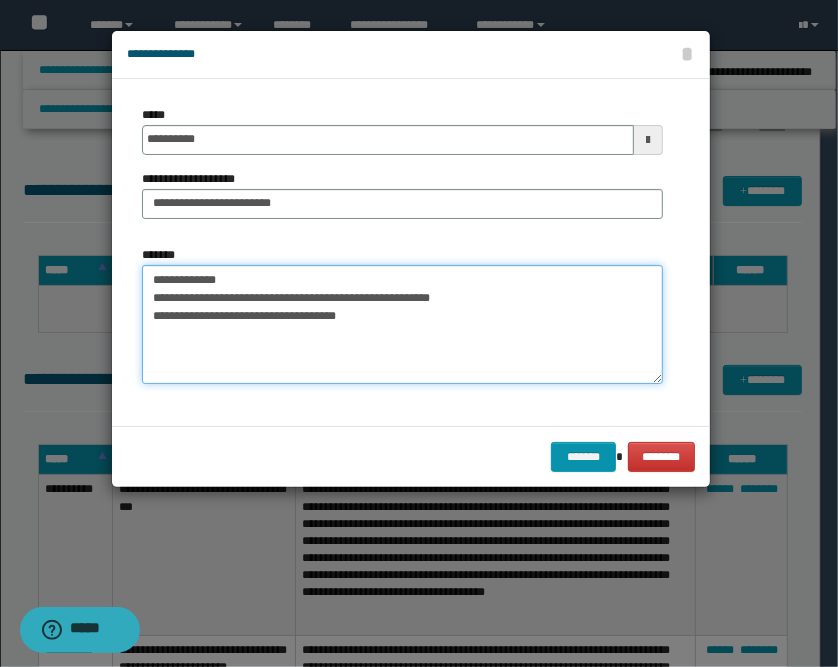 click on "**********" at bounding box center (402, 325) 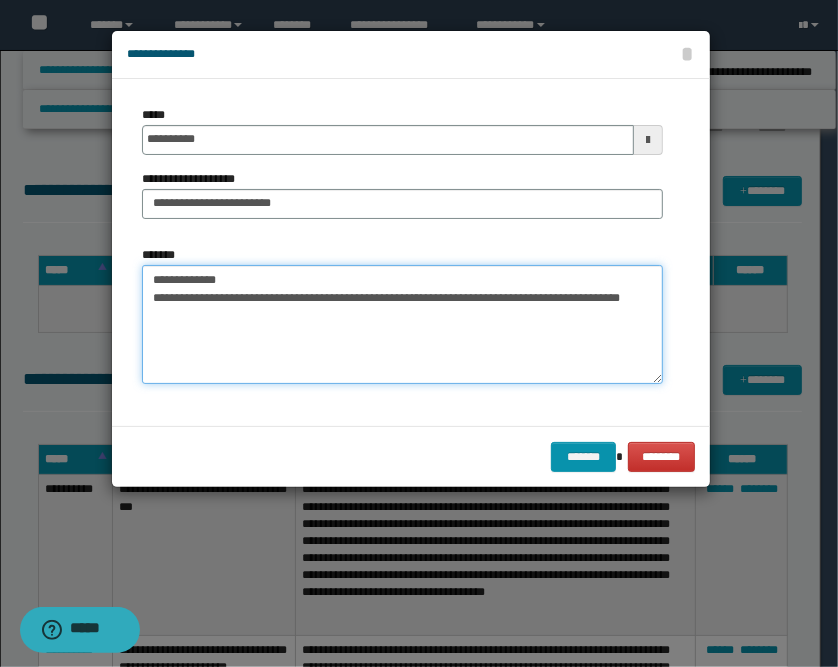 click on "**********" at bounding box center [402, 325] 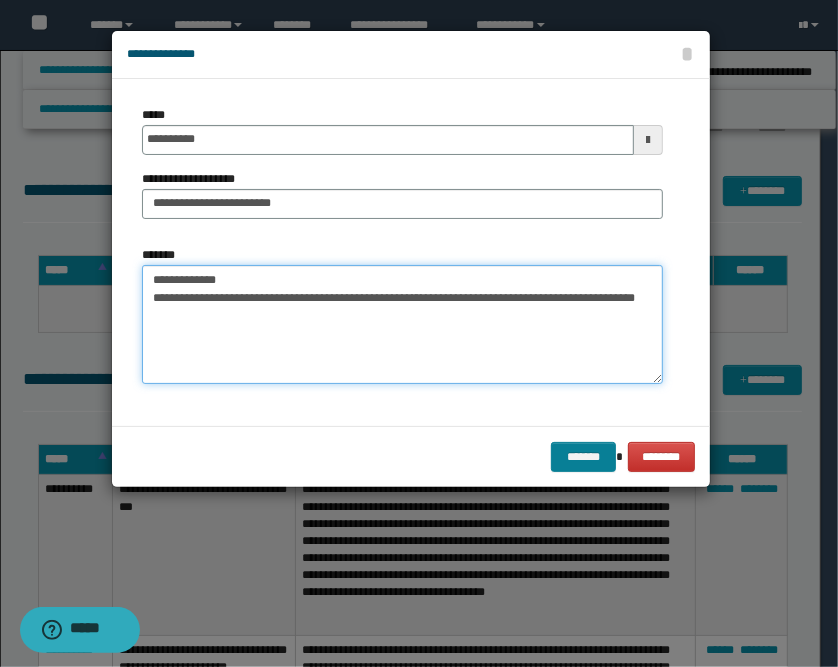 type on "**********" 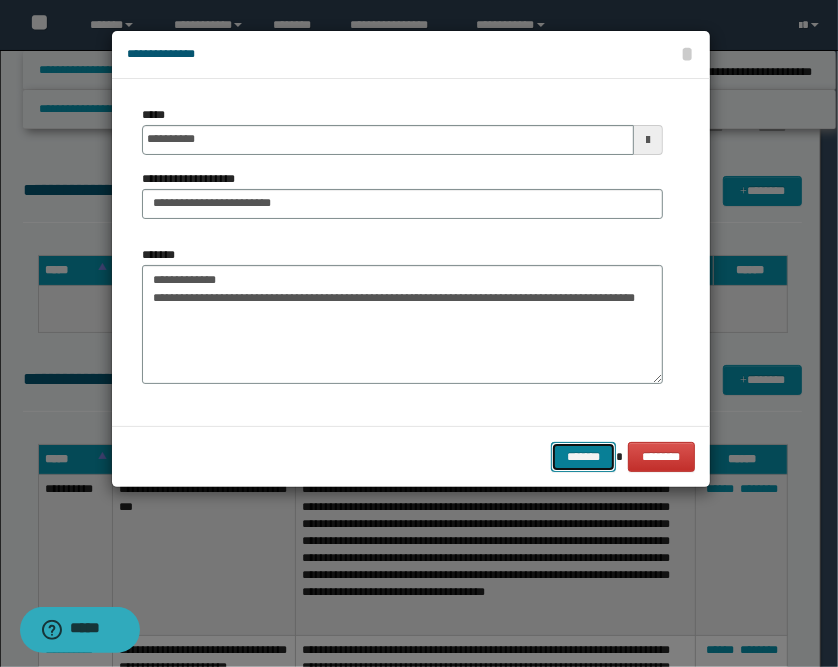 click on "*******" at bounding box center [583, 457] 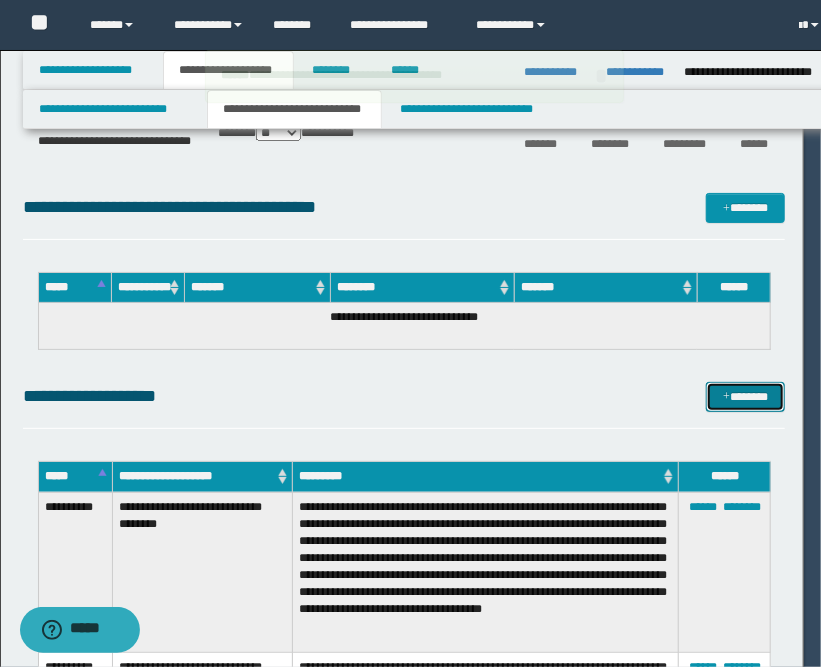 type 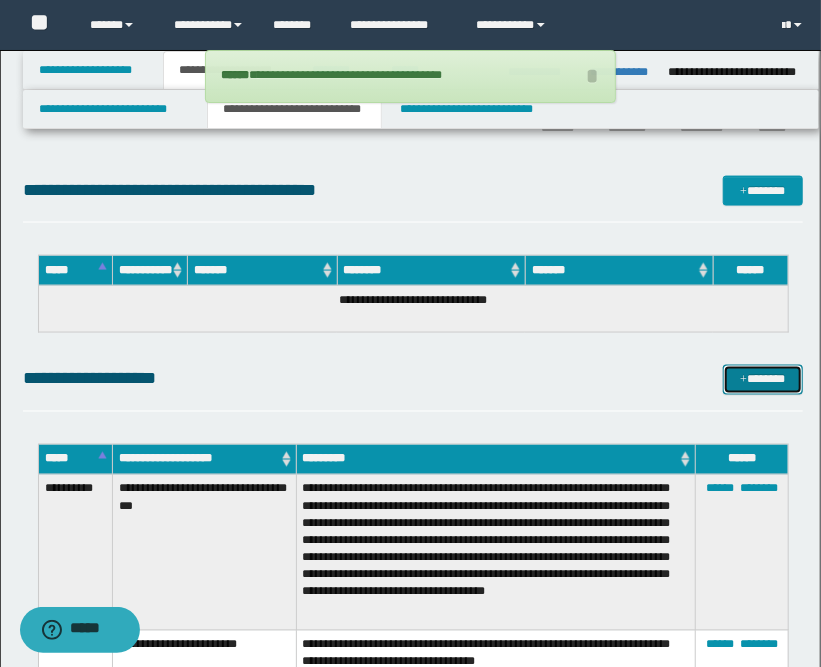 click on "*******" at bounding box center [763, 380] 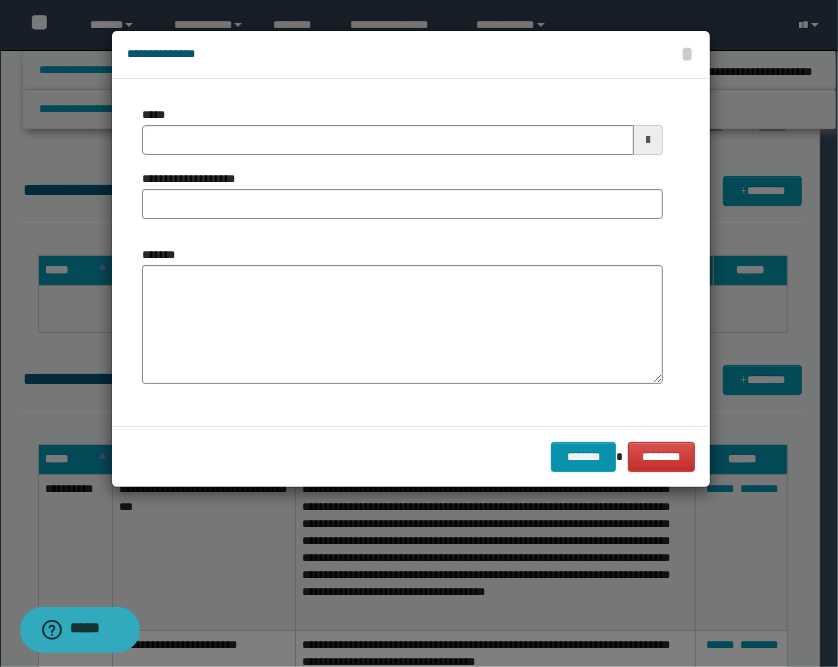 click at bounding box center [648, 140] 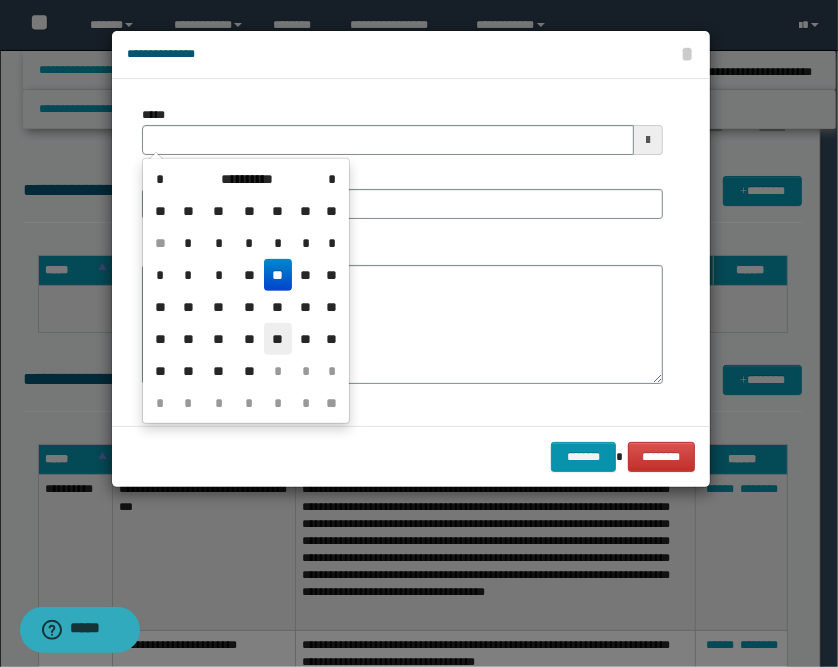 click on "**" at bounding box center [278, 339] 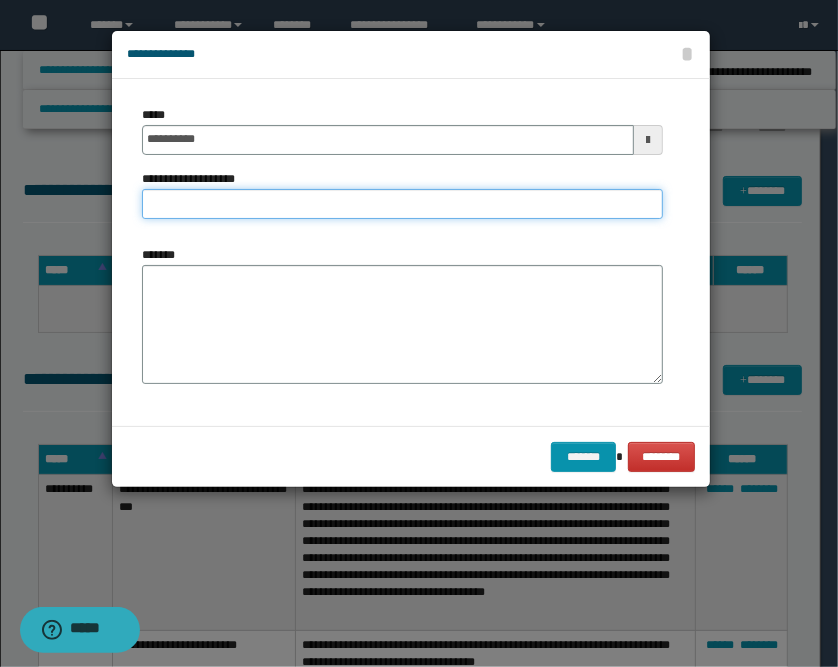 click on "**********" at bounding box center (402, 204) 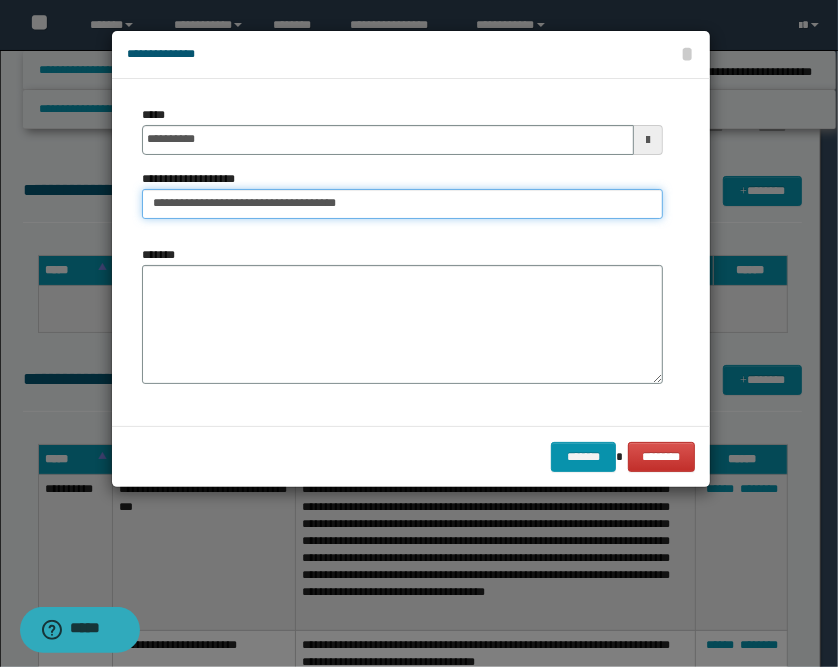 type on "**********" 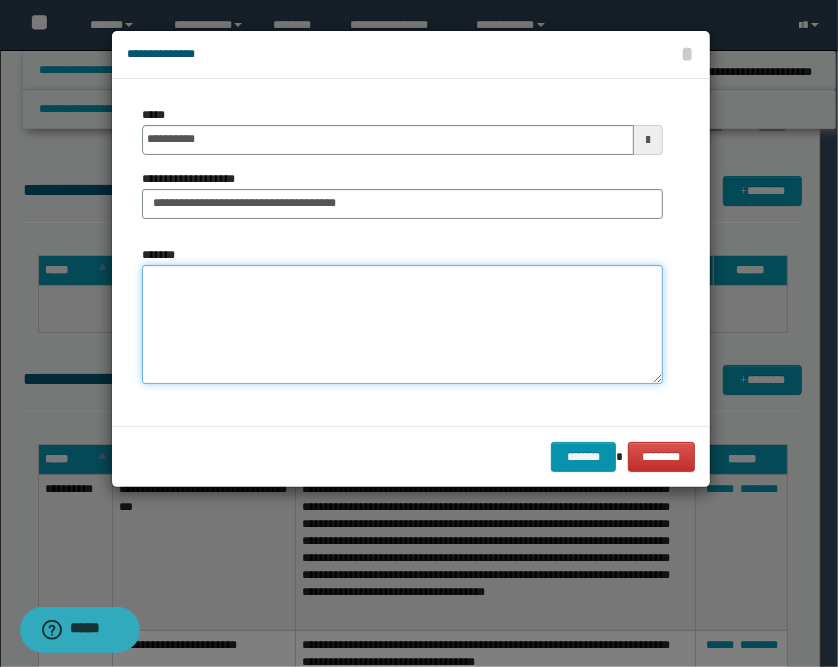 click on "*******" at bounding box center [402, 325] 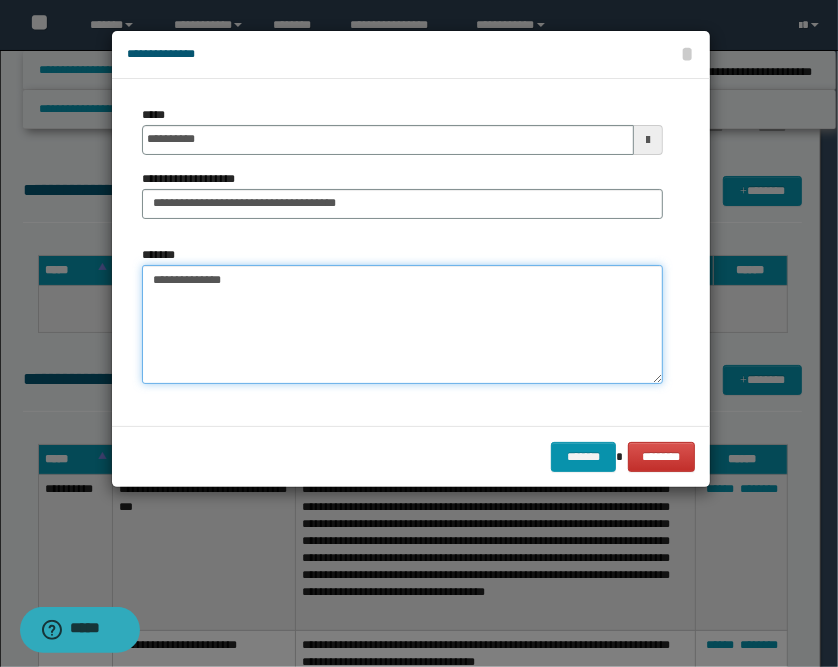 click on "**********" at bounding box center [402, 325] 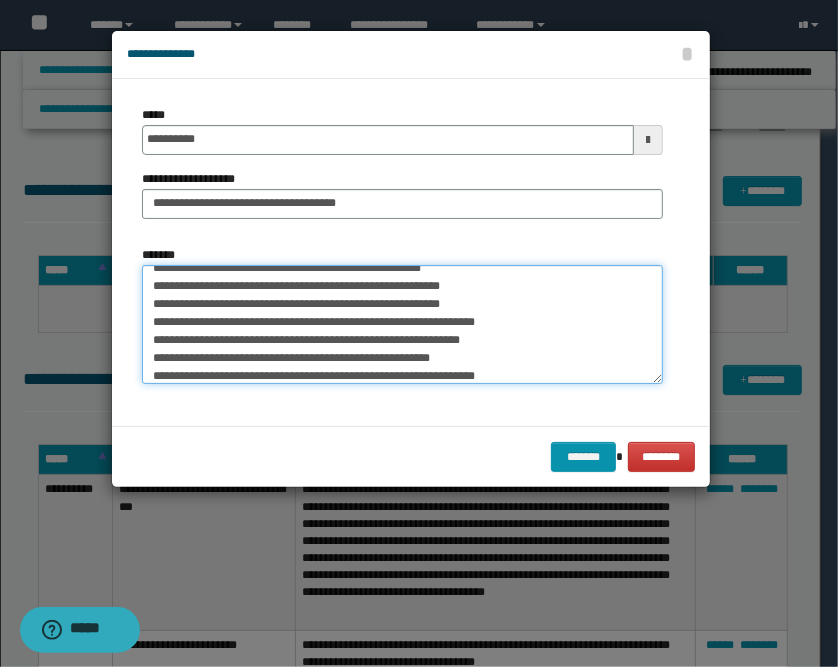 scroll, scrollTop: 0, scrollLeft: 0, axis: both 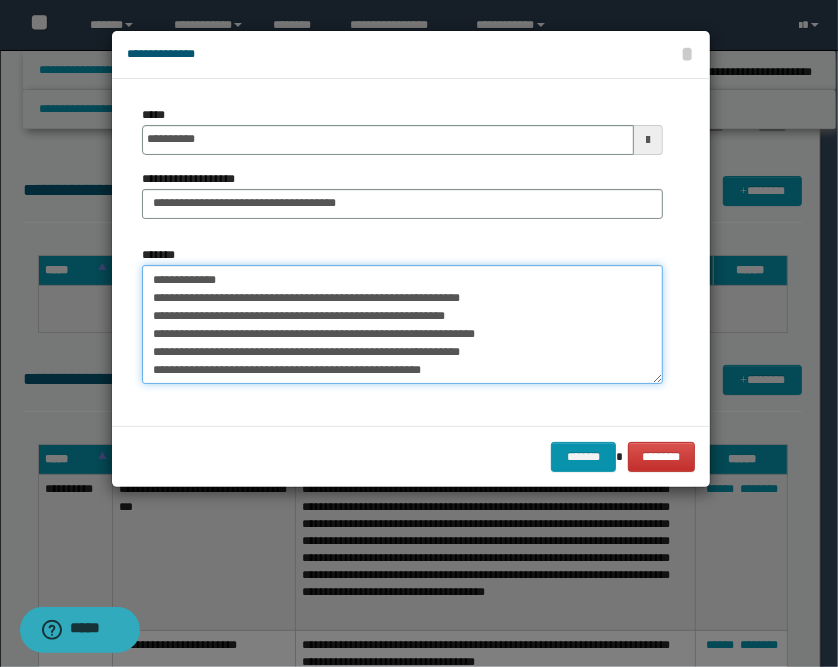 click on "**********" at bounding box center [402, 325] 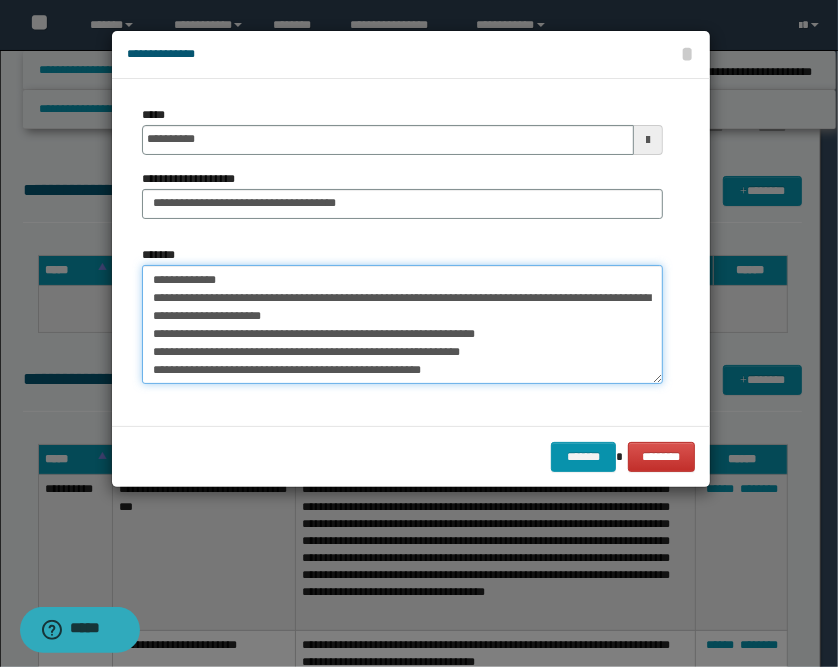 click on "**********" at bounding box center (402, 325) 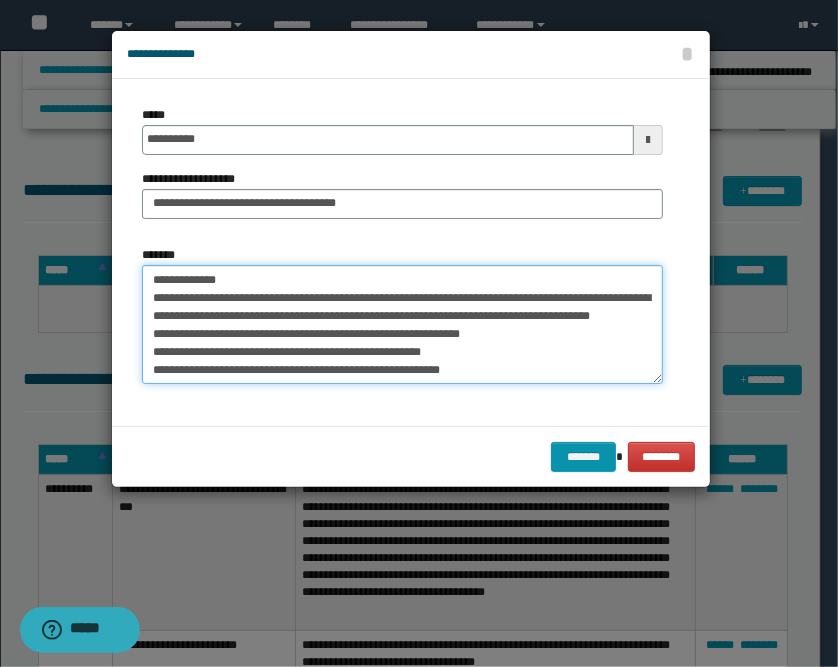 click on "**********" at bounding box center (402, 325) 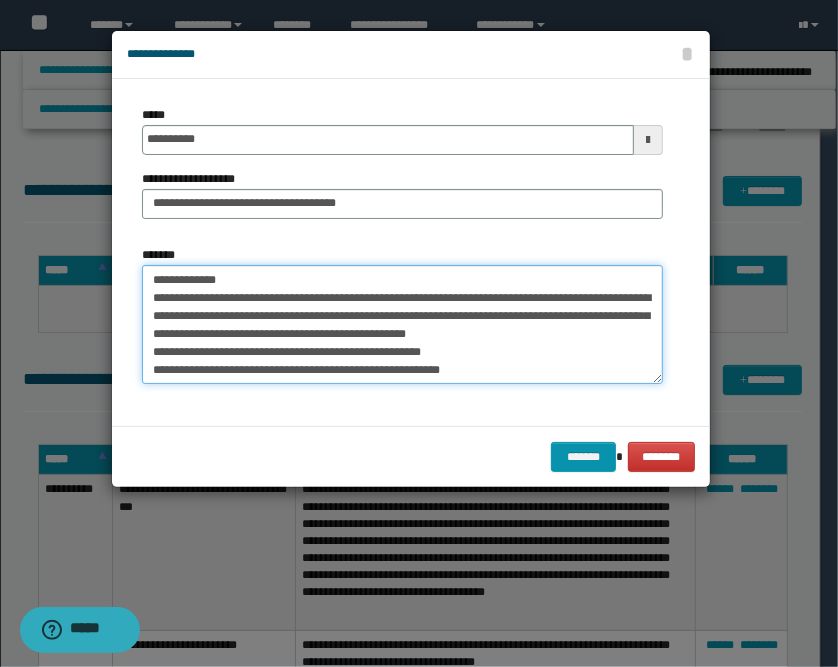 click on "**********" at bounding box center (402, 325) 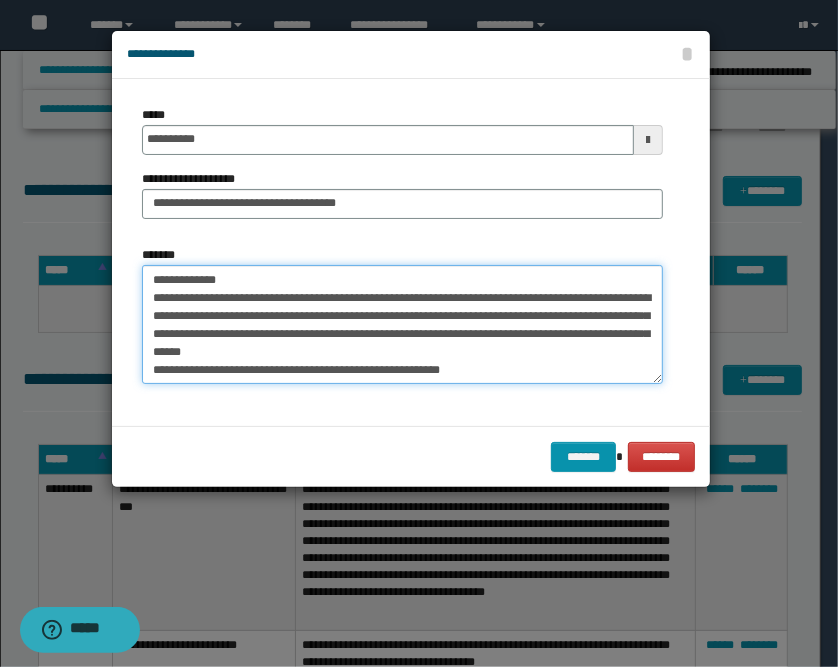 click on "**********" at bounding box center (402, 325) 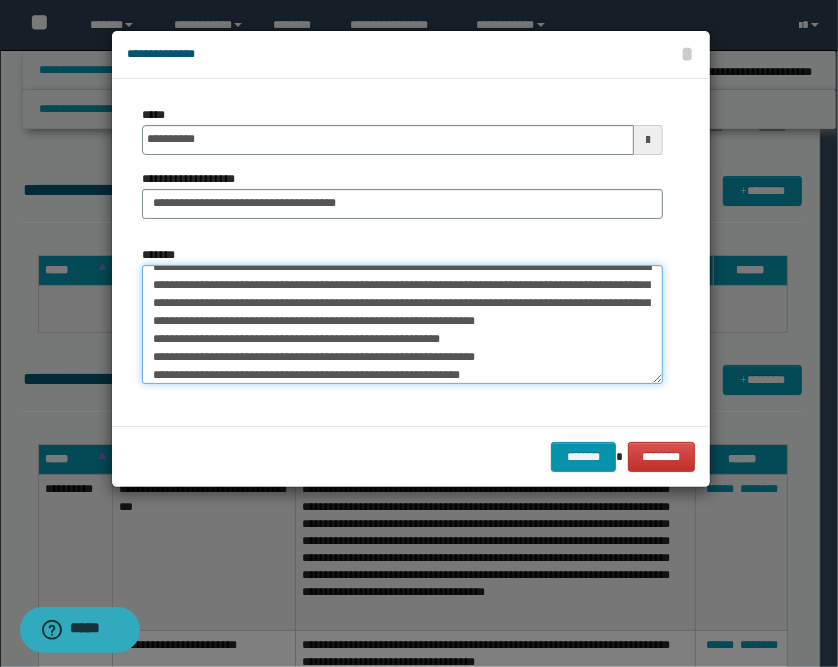 scroll, scrollTop: 44, scrollLeft: 0, axis: vertical 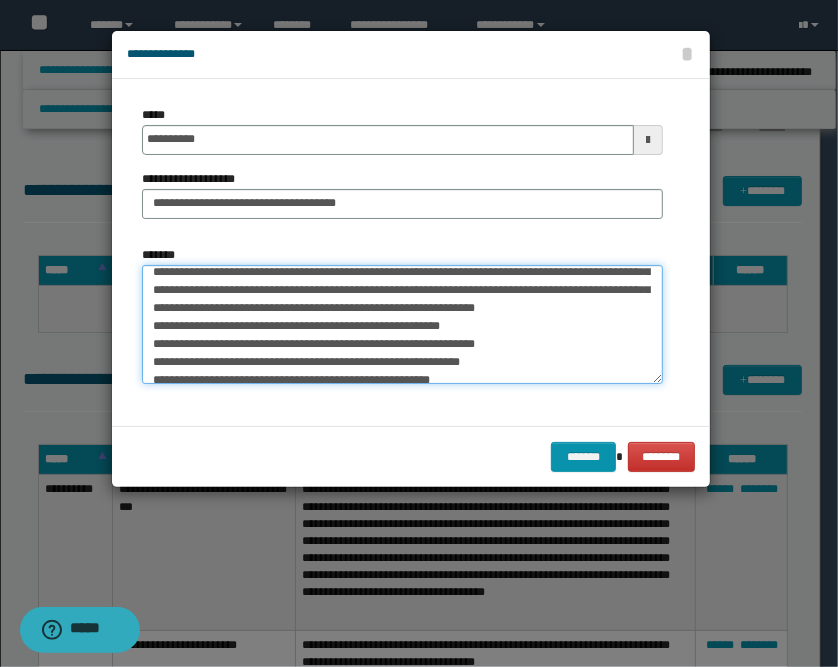 click on "**********" at bounding box center (402, 325) 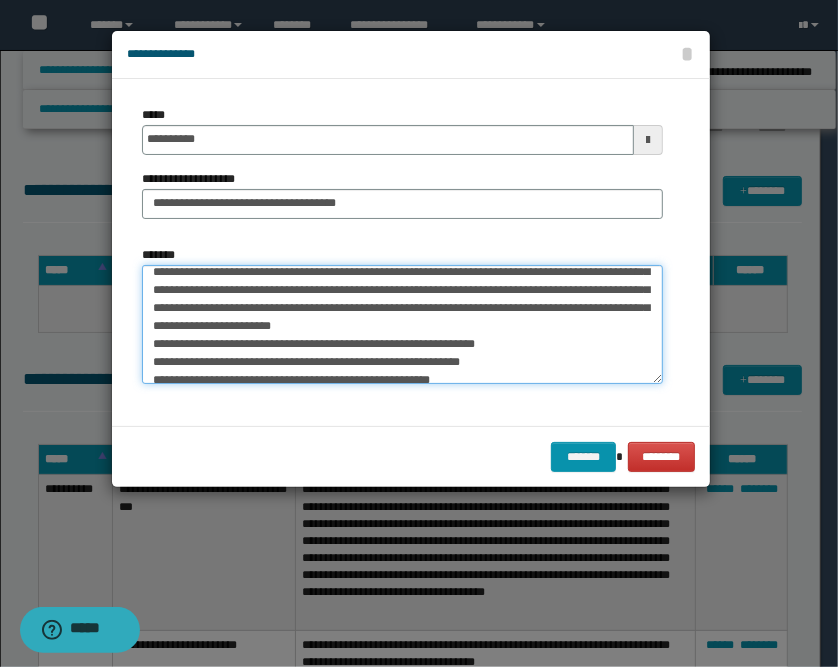 scroll, scrollTop: 26, scrollLeft: 0, axis: vertical 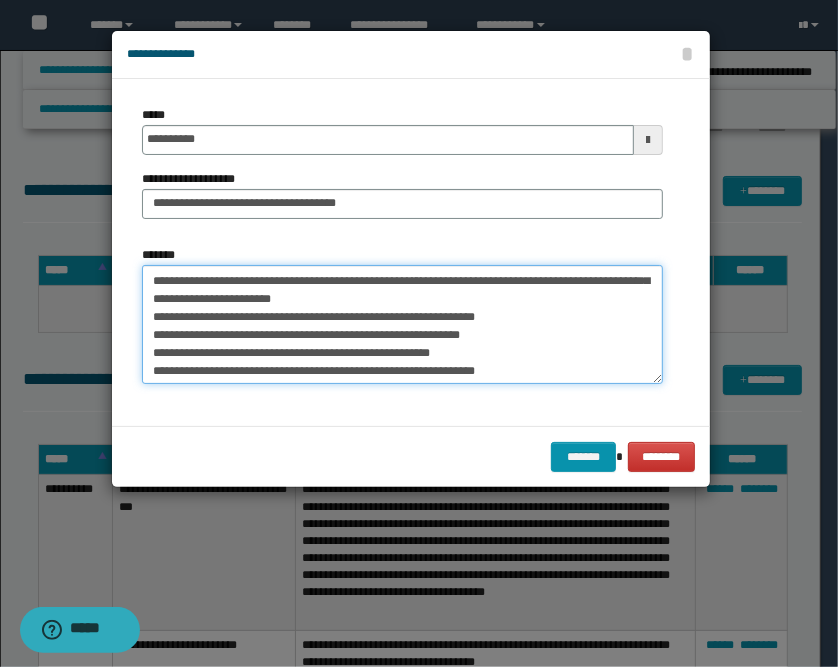 click on "**********" at bounding box center (402, 325) 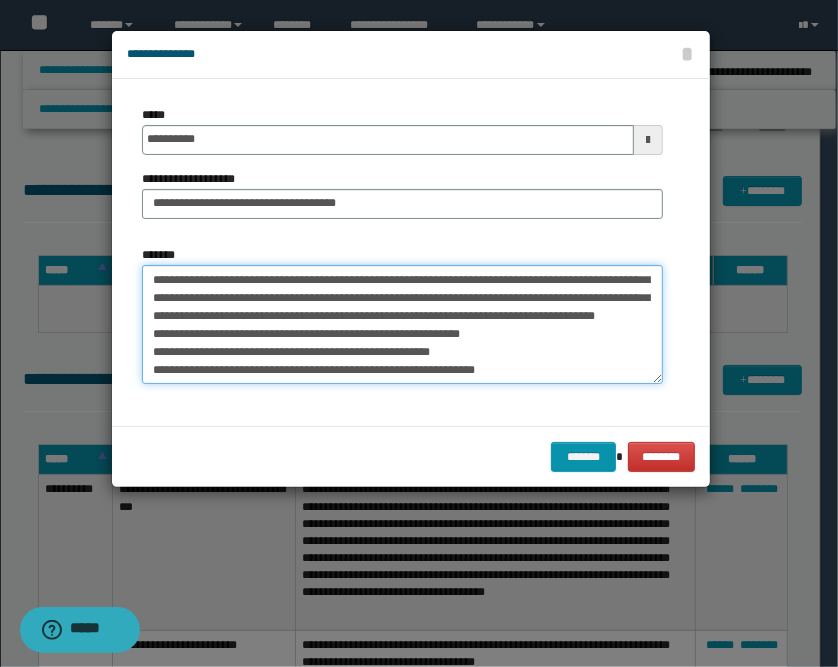 scroll, scrollTop: 53, scrollLeft: 0, axis: vertical 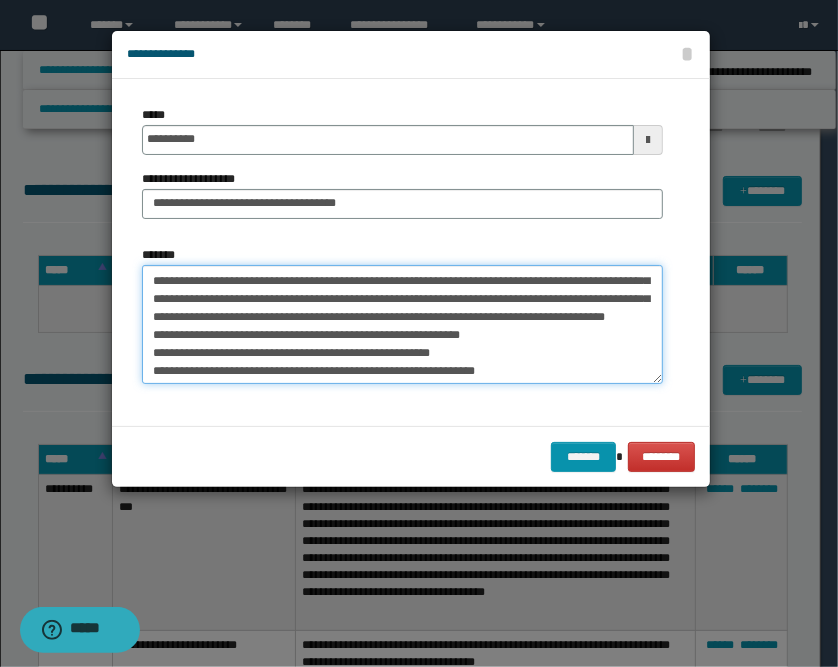 click on "**********" at bounding box center (402, 325) 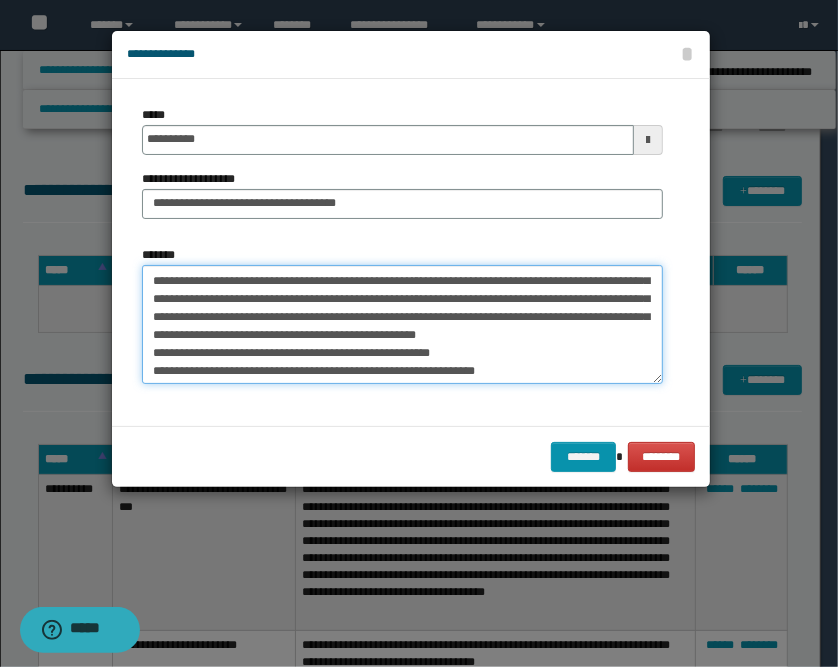 scroll, scrollTop: 35, scrollLeft: 0, axis: vertical 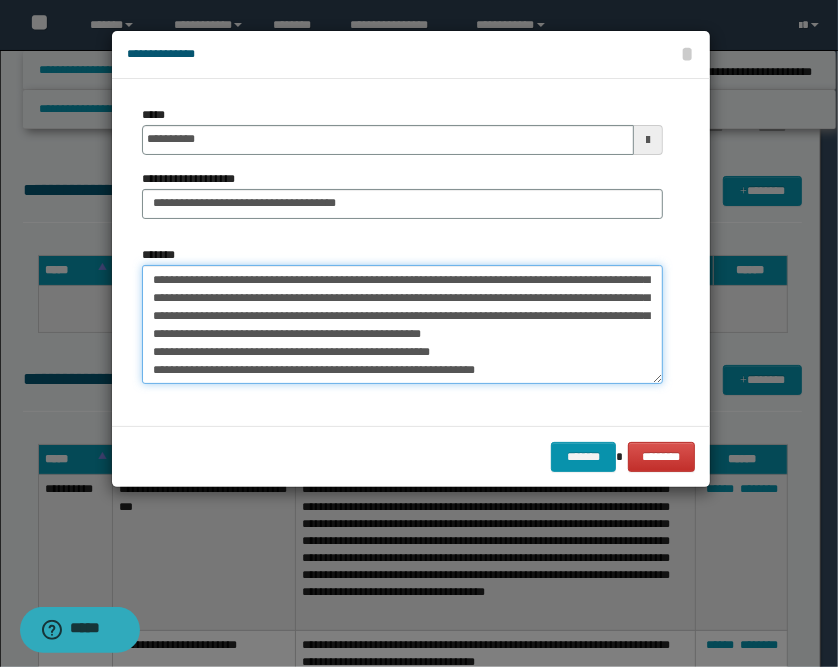 click on "**********" at bounding box center [402, 325] 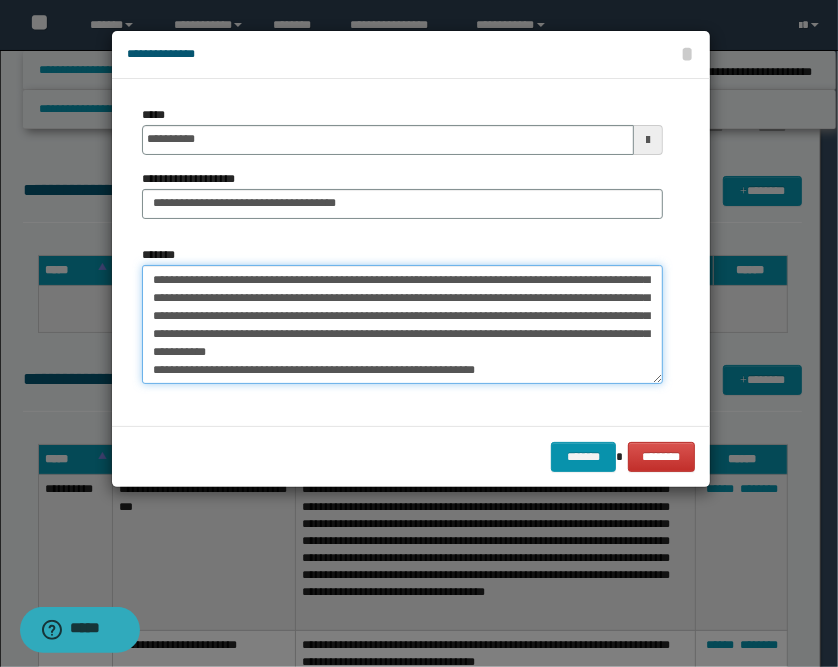 scroll, scrollTop: 53, scrollLeft: 0, axis: vertical 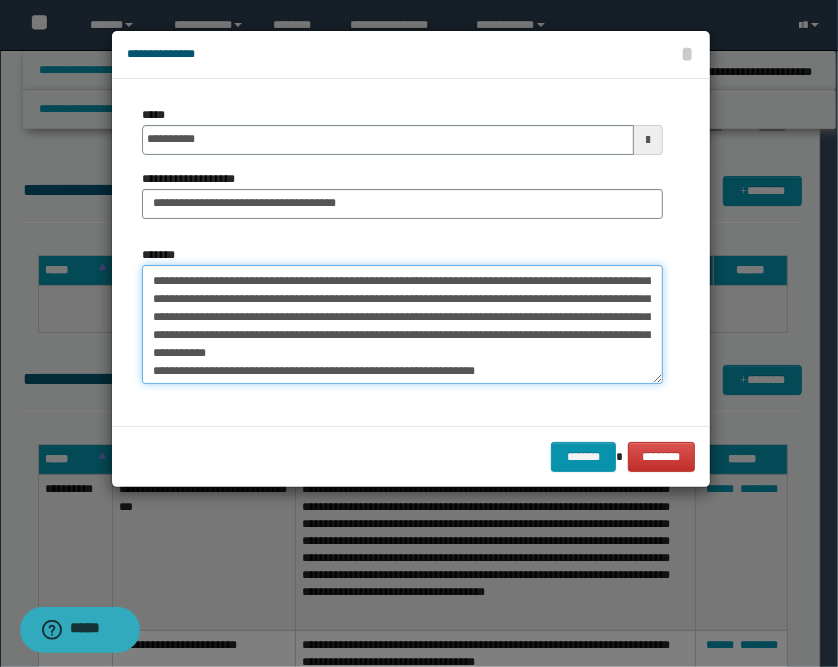 click on "**********" at bounding box center (402, 325) 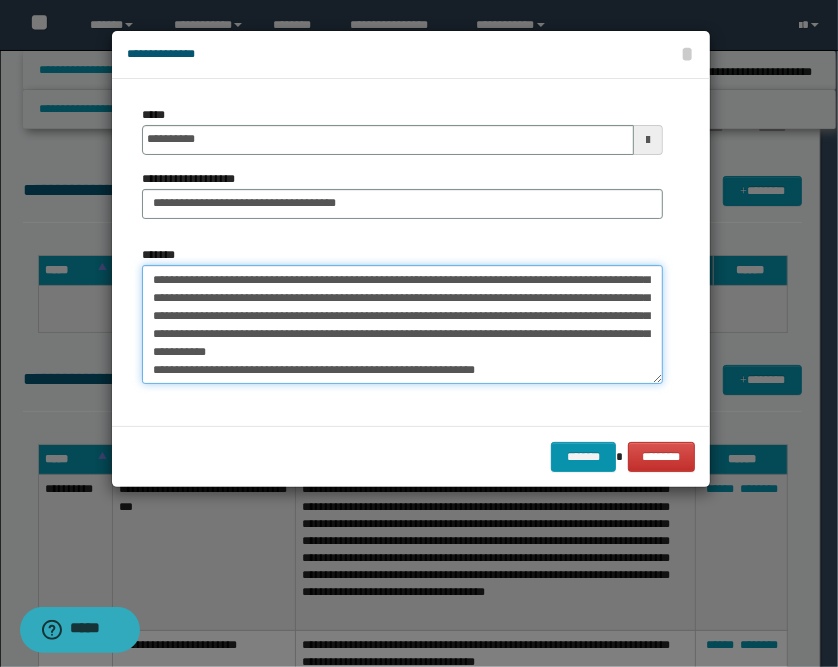 click on "**********" at bounding box center [402, 325] 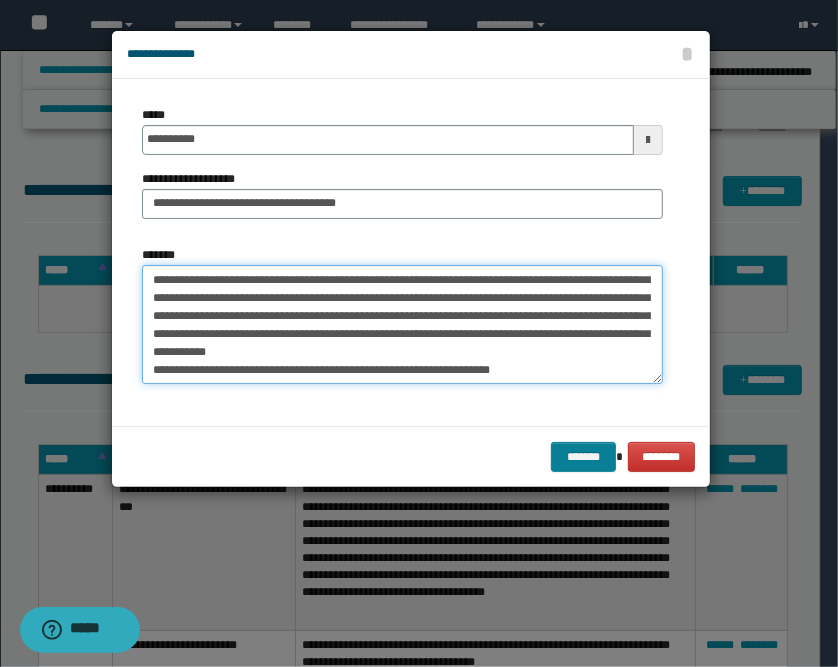 type on "**********" 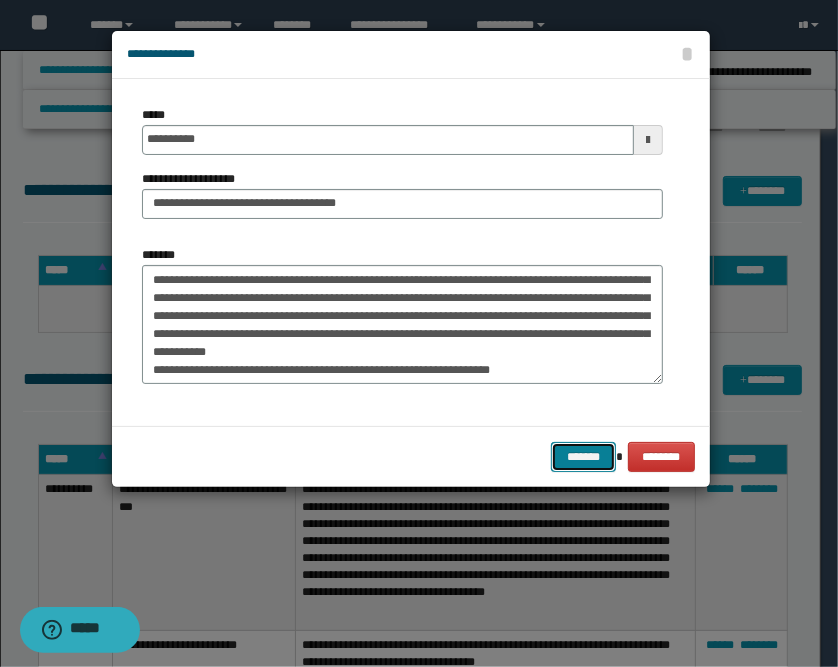 click on "*******" at bounding box center (583, 457) 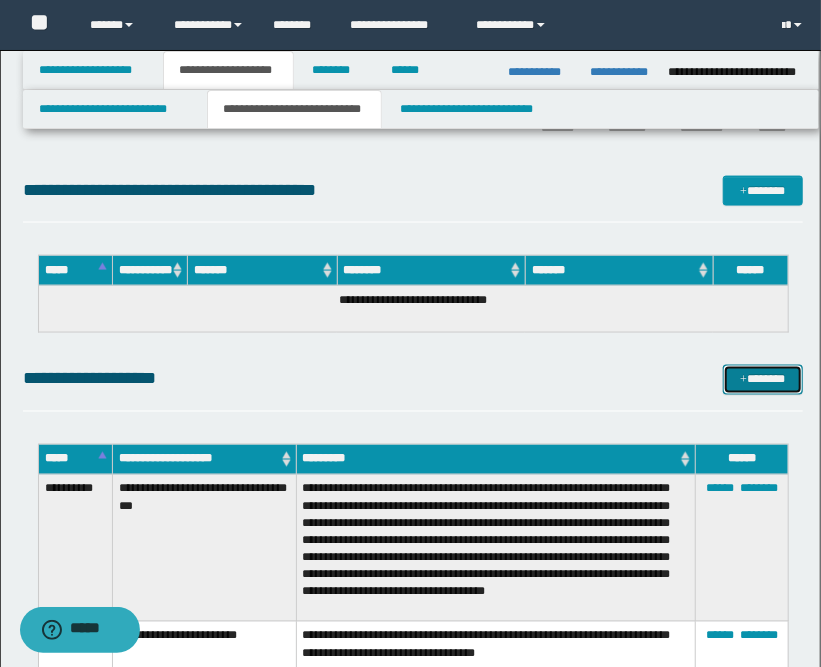 click on "*******" at bounding box center (763, 380) 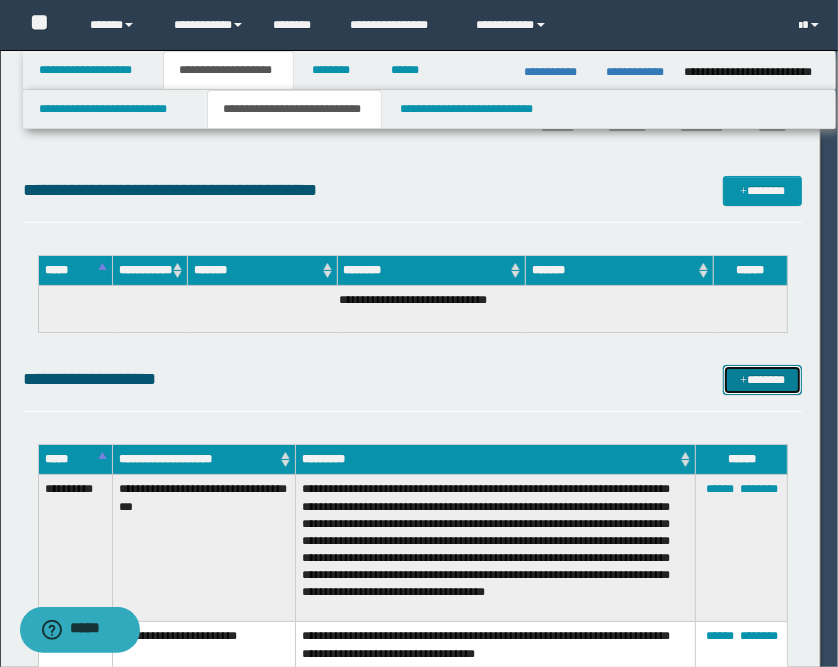scroll, scrollTop: 0, scrollLeft: 0, axis: both 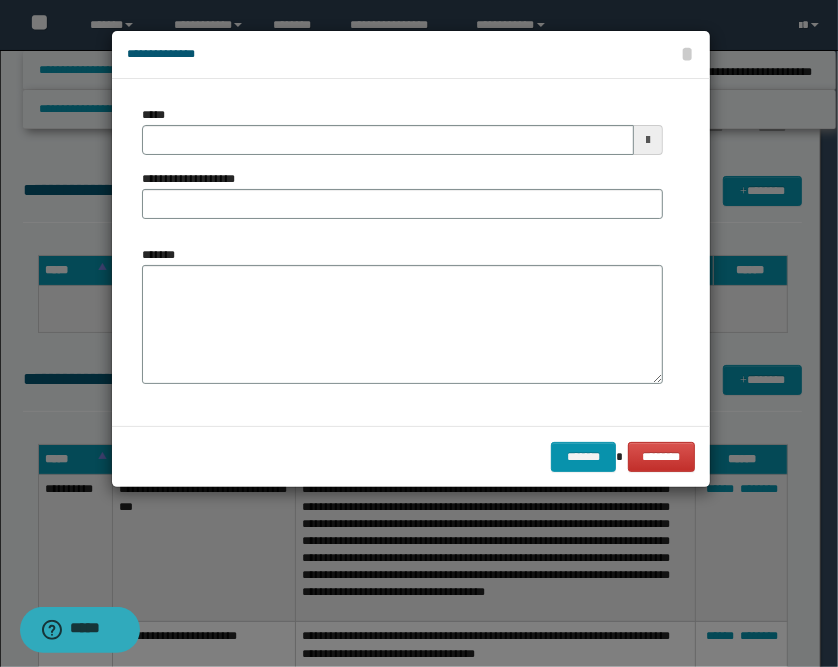 click at bounding box center [648, 140] 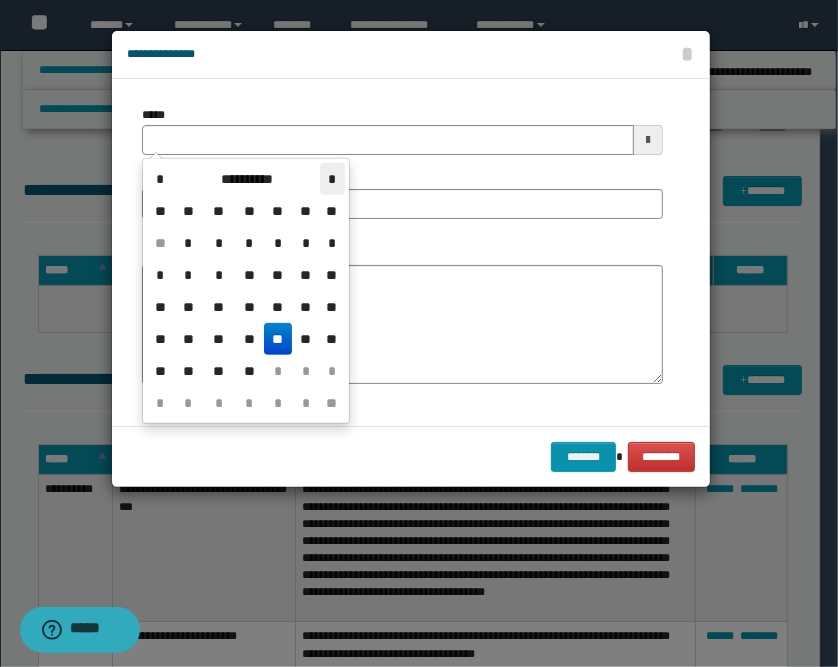 click on "*" at bounding box center (332, 179) 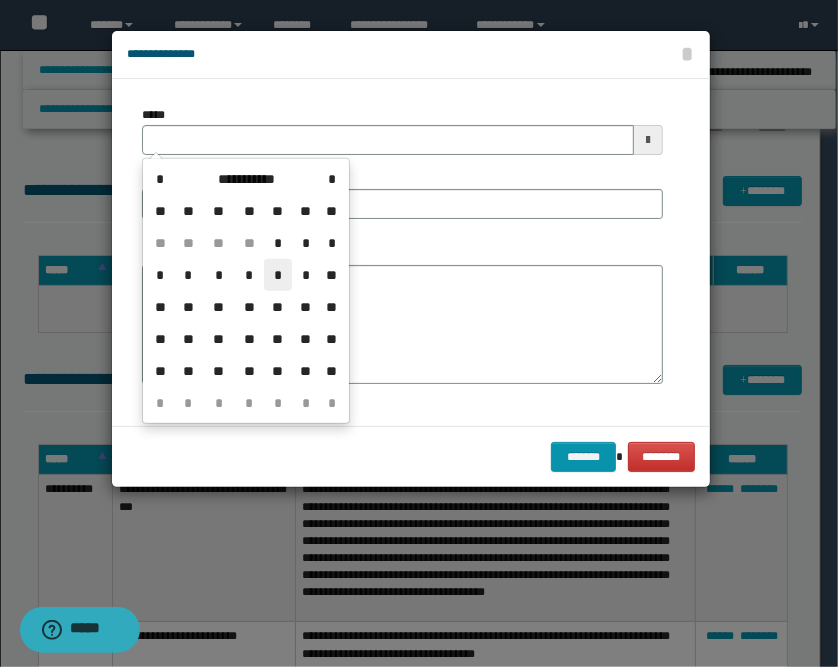 click on "*" at bounding box center (278, 275) 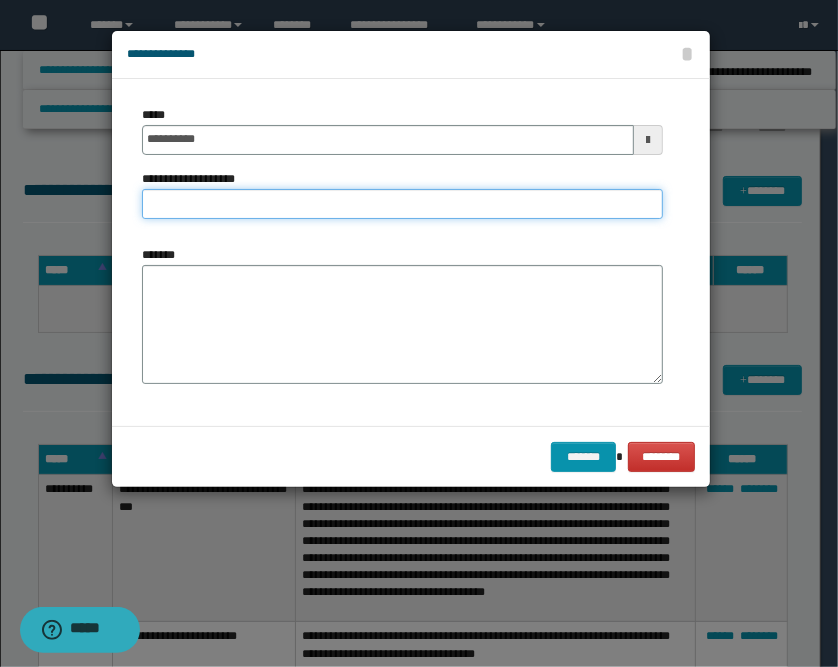 click on "**********" at bounding box center (402, 204) 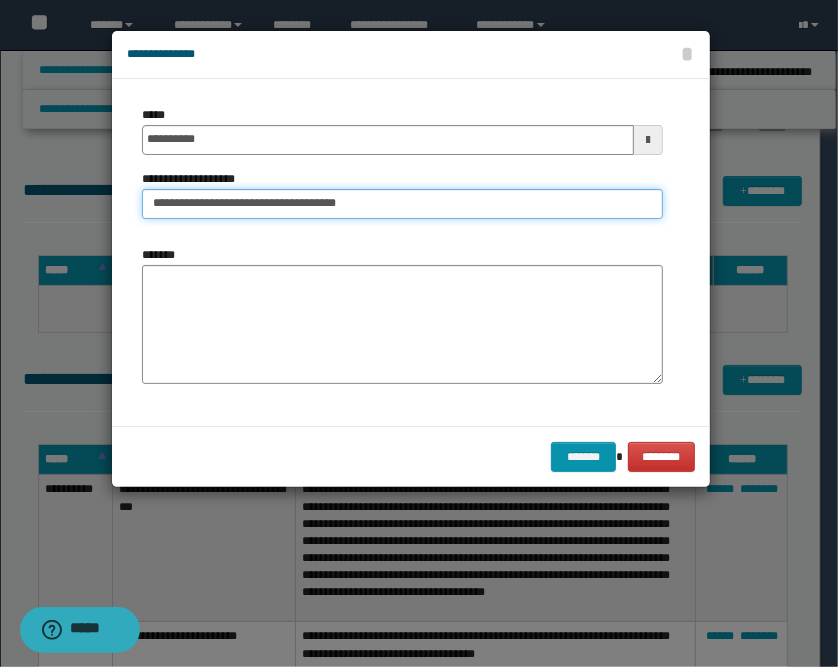 type on "**********" 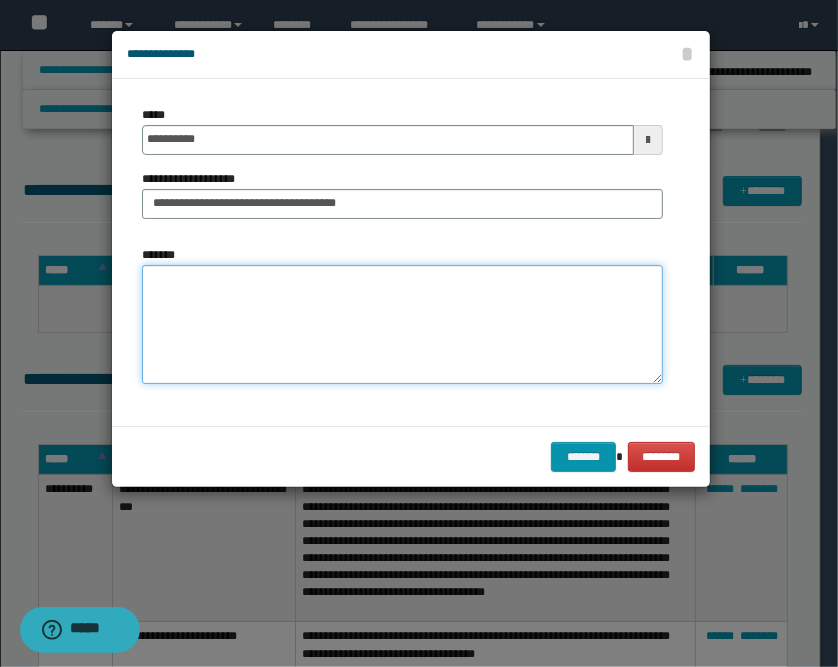 click on "*******" at bounding box center (402, 325) 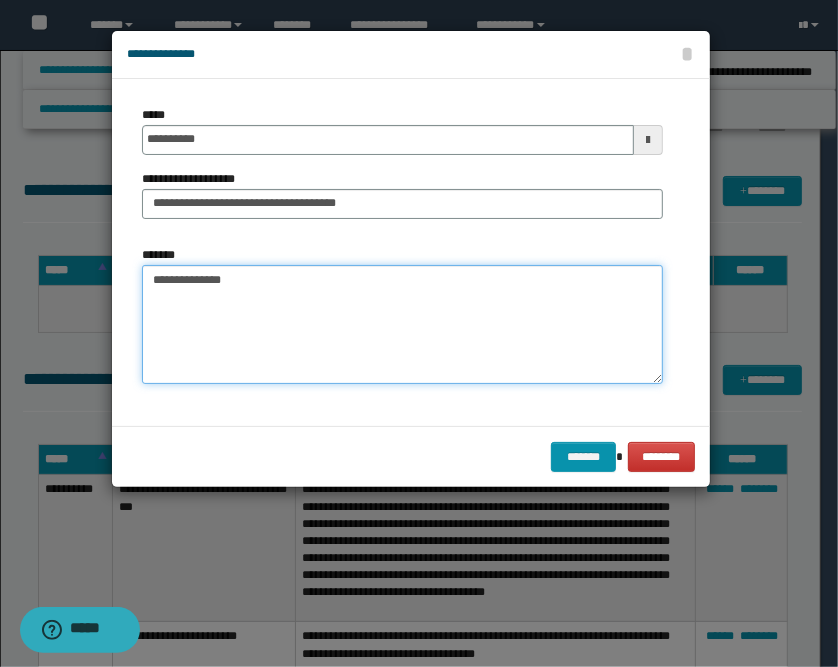 click on "**********" at bounding box center (402, 325) 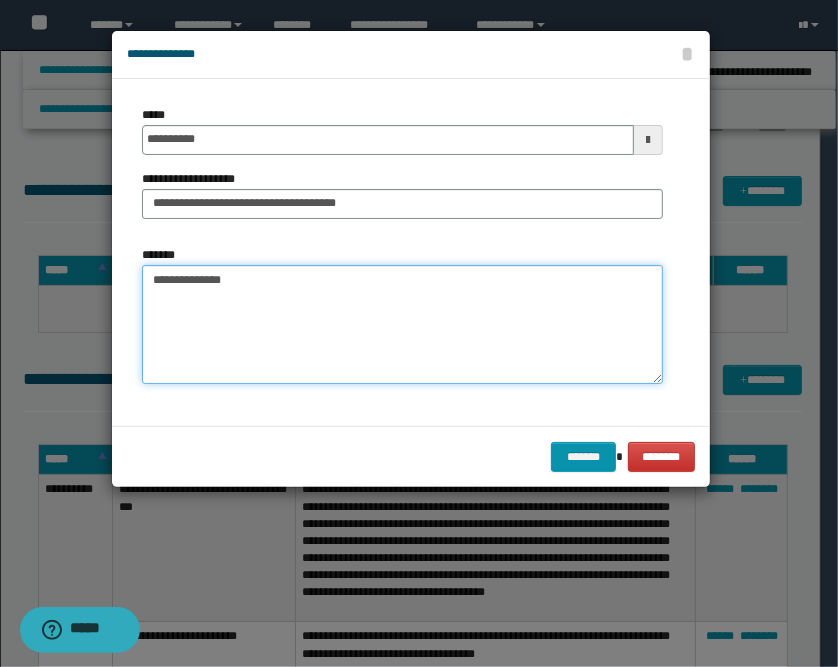 paste on "**********" 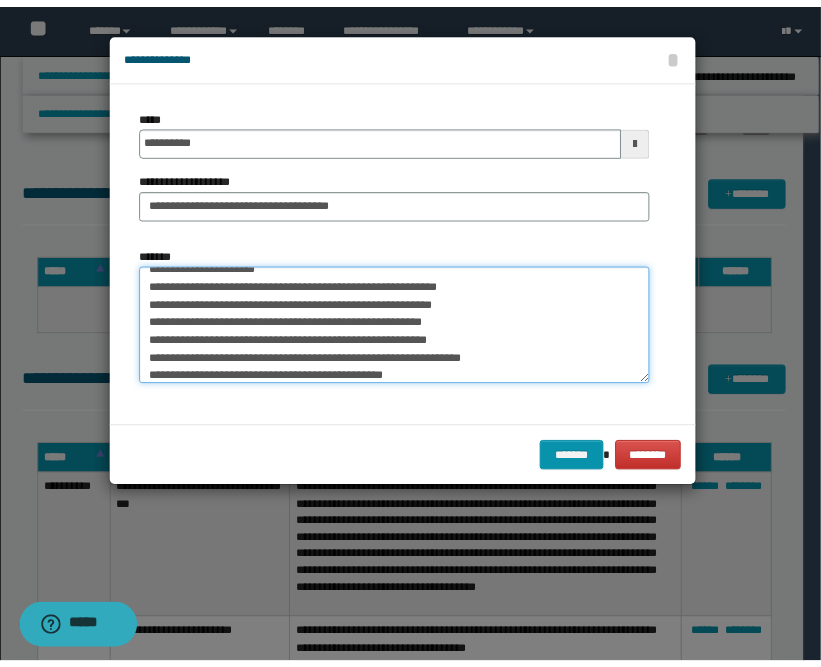 scroll, scrollTop: 0, scrollLeft: 0, axis: both 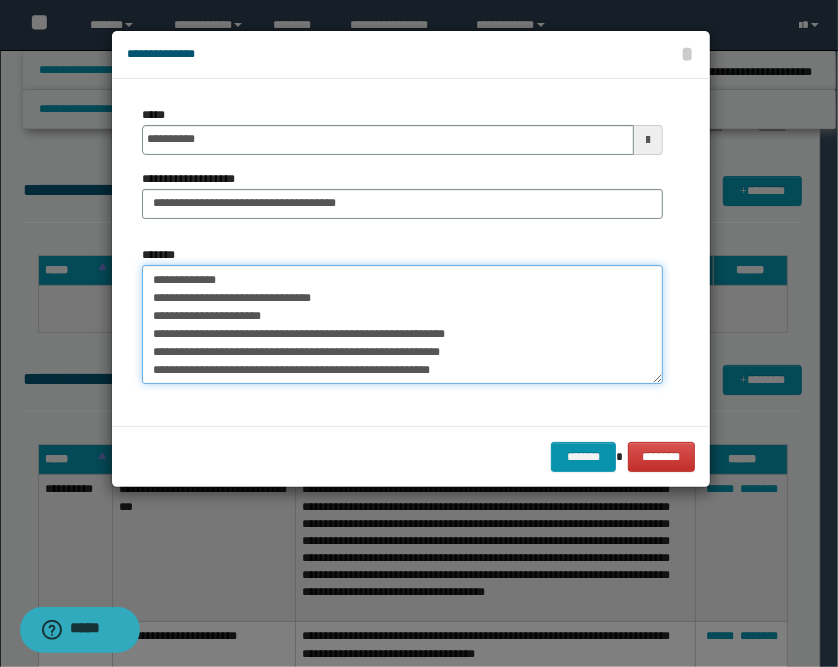 click on "**********" at bounding box center [402, 325] 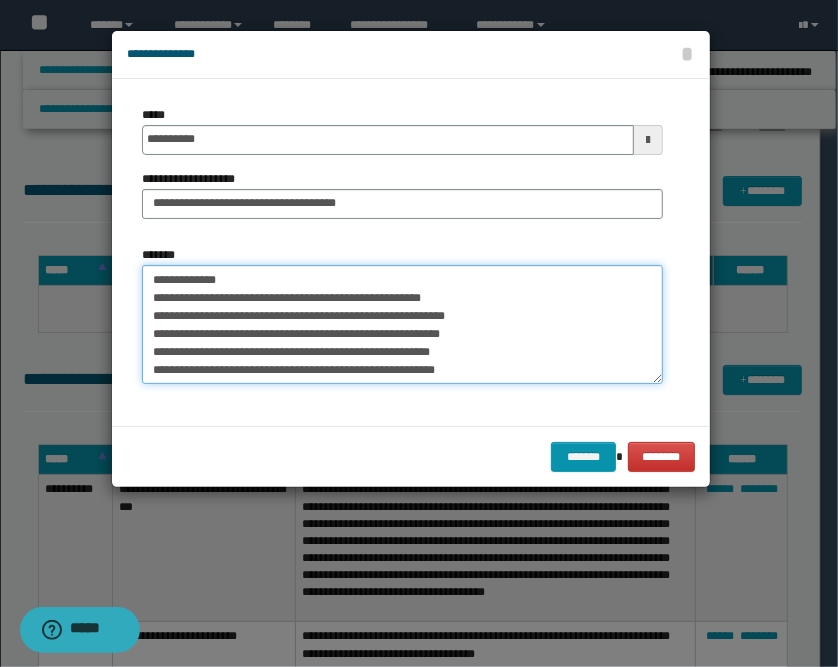 click on "**********" at bounding box center (402, 325) 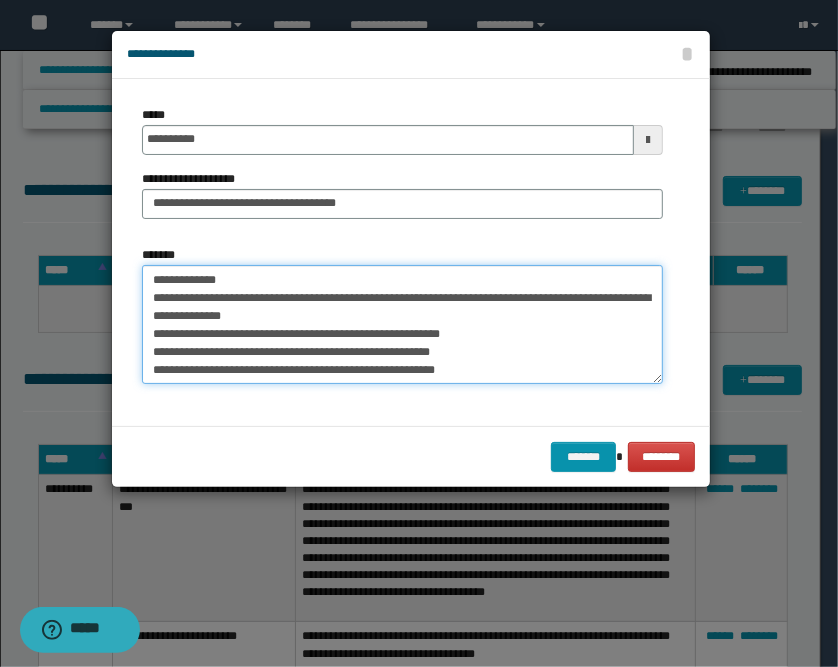 click on "**********" at bounding box center [402, 325] 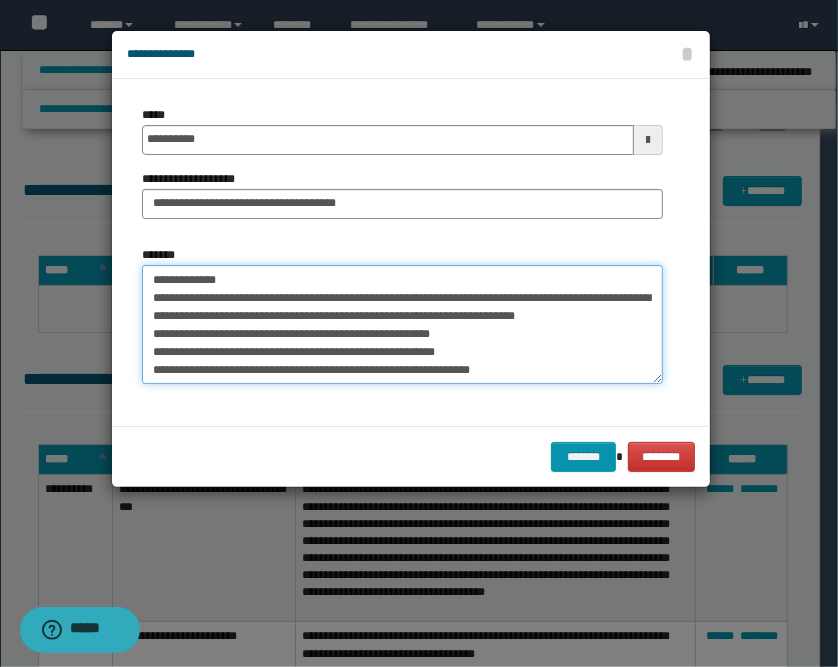 click on "**********" at bounding box center (402, 325) 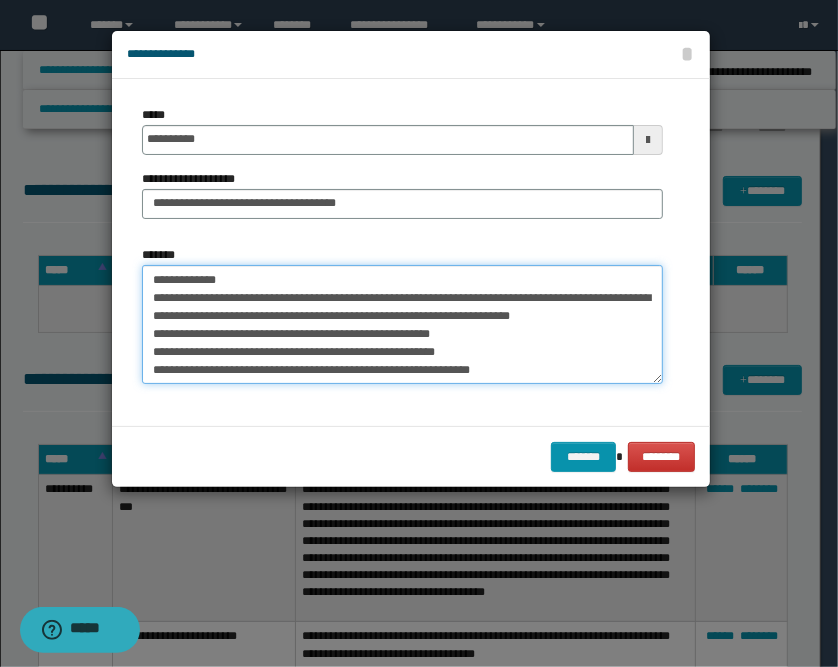 click on "**********" at bounding box center (402, 325) 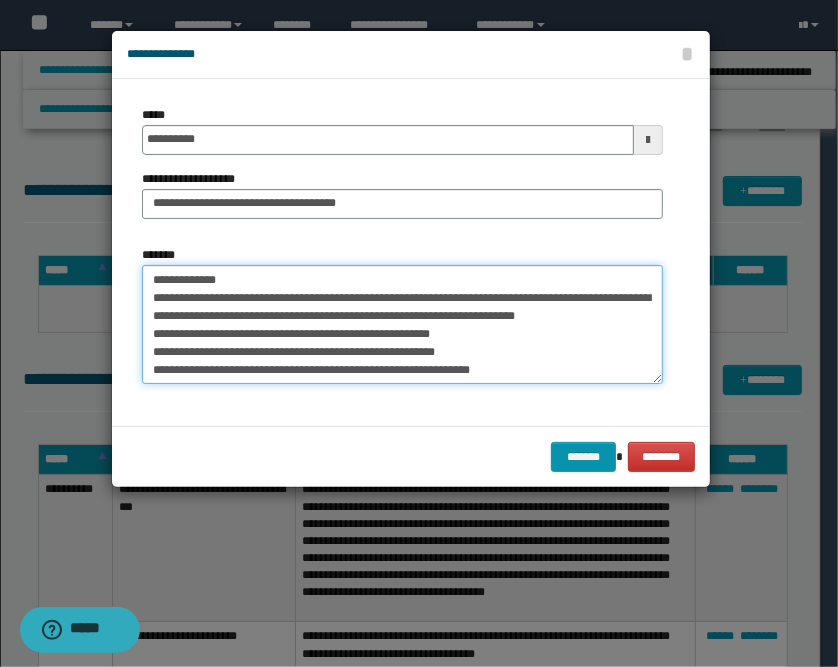 click on "**********" at bounding box center [402, 325] 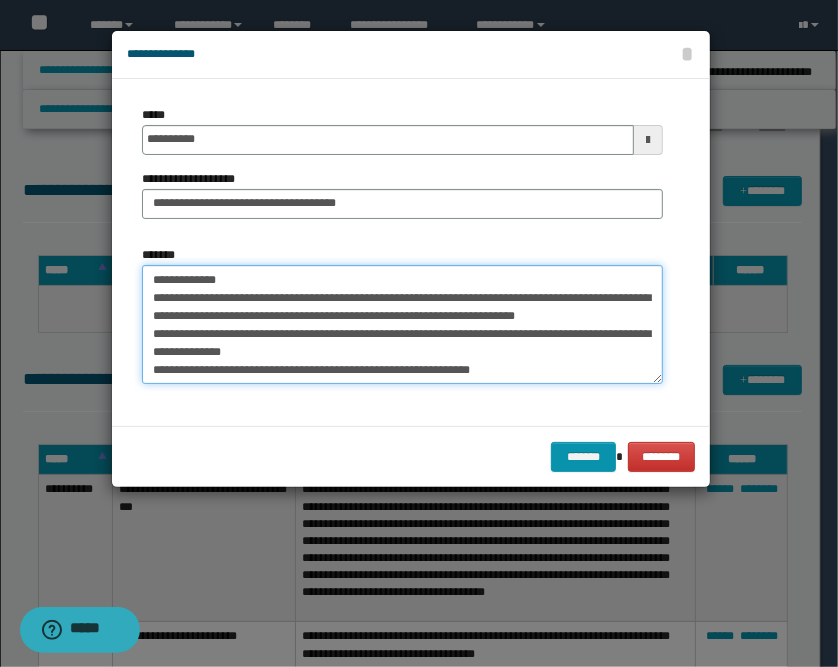 click on "**********" at bounding box center [402, 325] 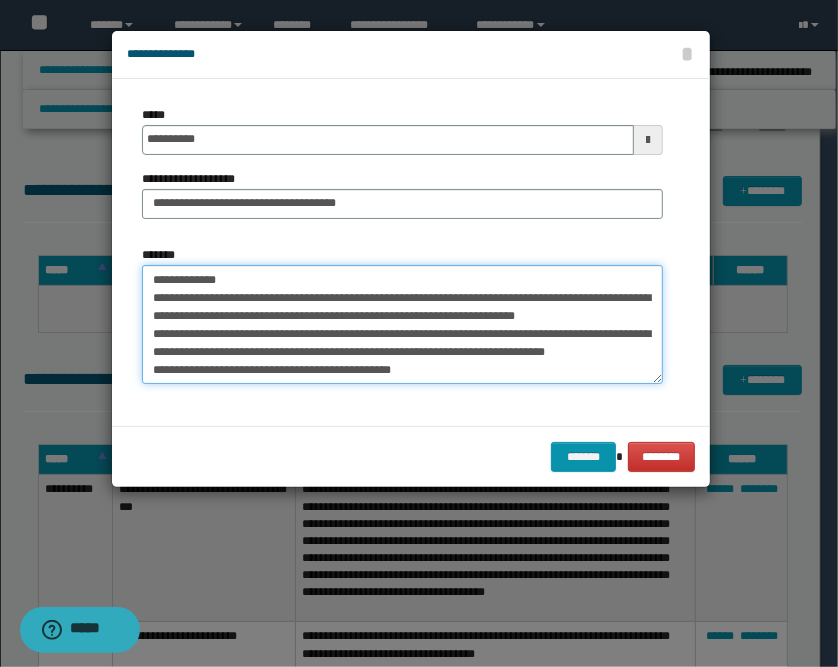 click on "**********" at bounding box center (402, 325) 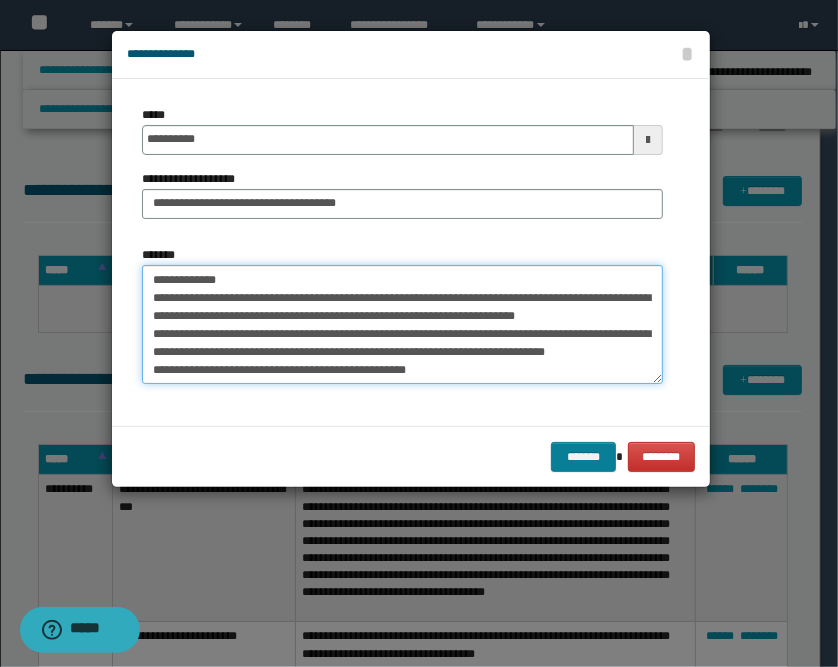 type on "**********" 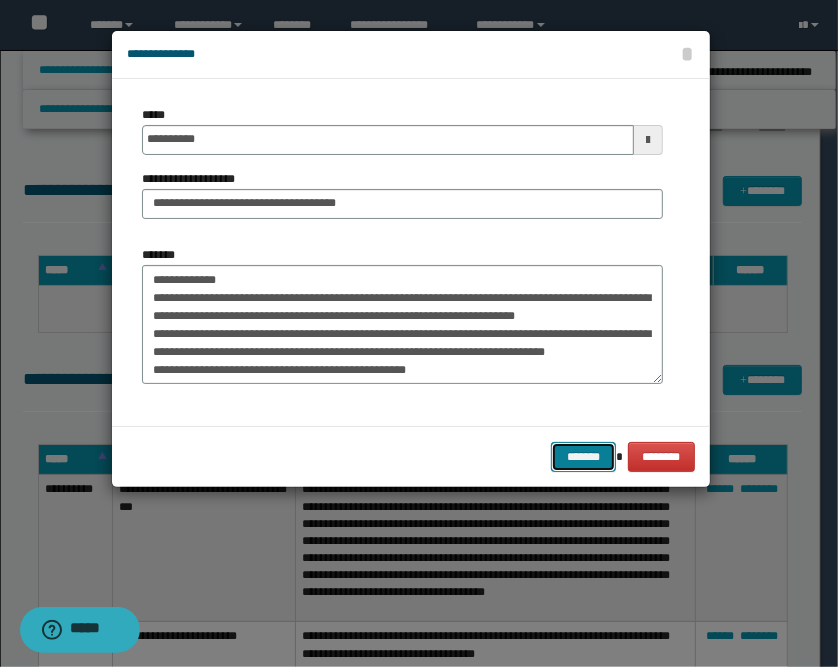 click on "*******" at bounding box center (583, 457) 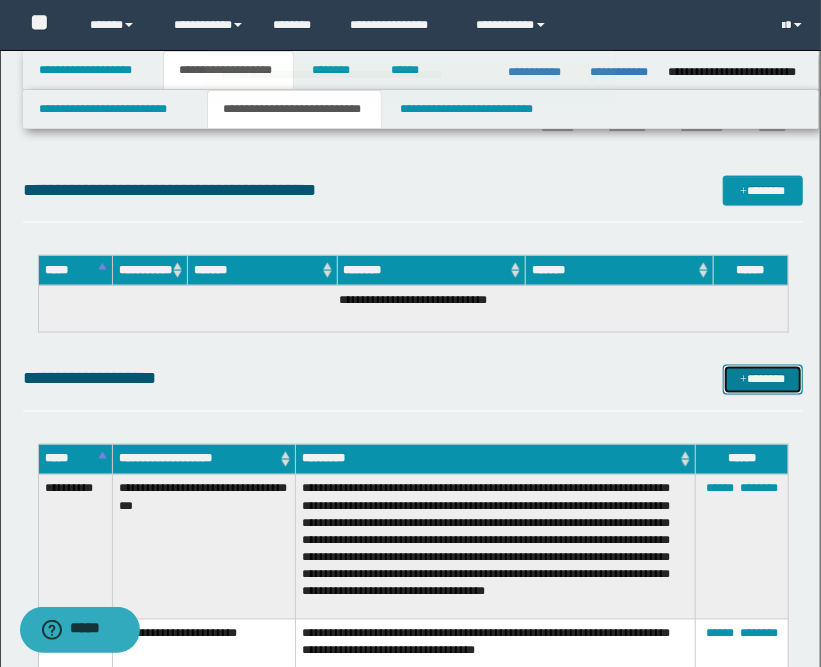 click on "*******" at bounding box center [763, 380] 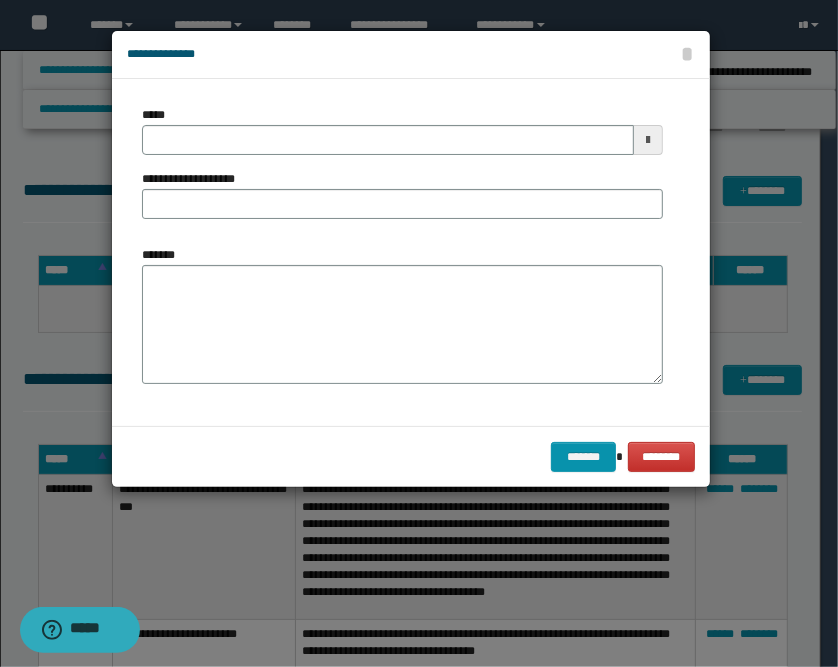 click at bounding box center [648, 140] 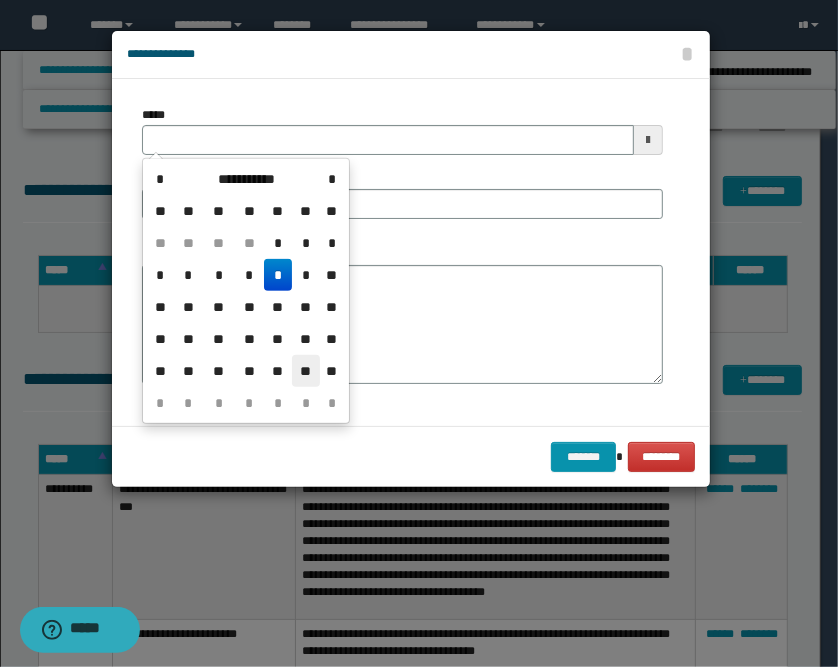 click on "**" at bounding box center (306, 371) 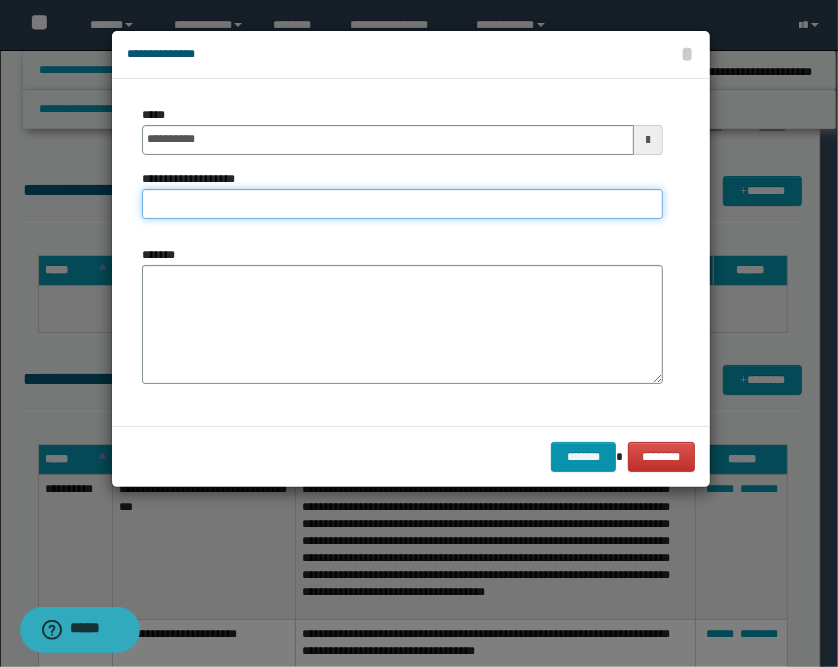 click on "**********" at bounding box center [402, 204] 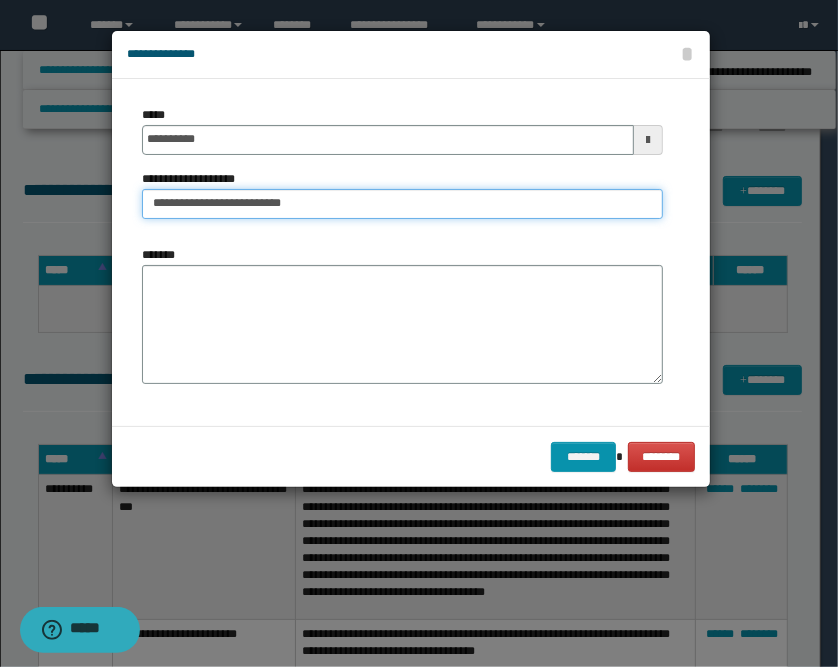 type on "**********" 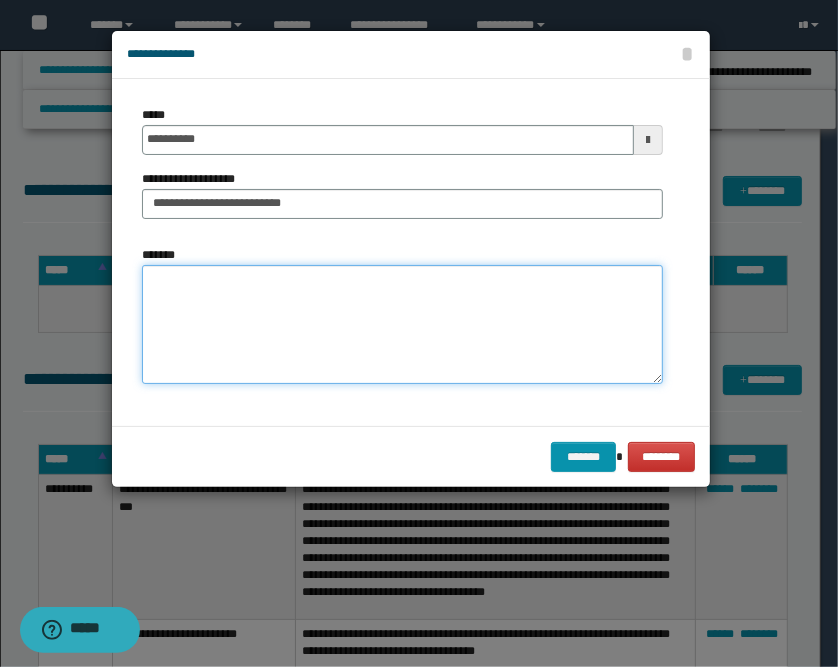 click on "*******" at bounding box center (402, 325) 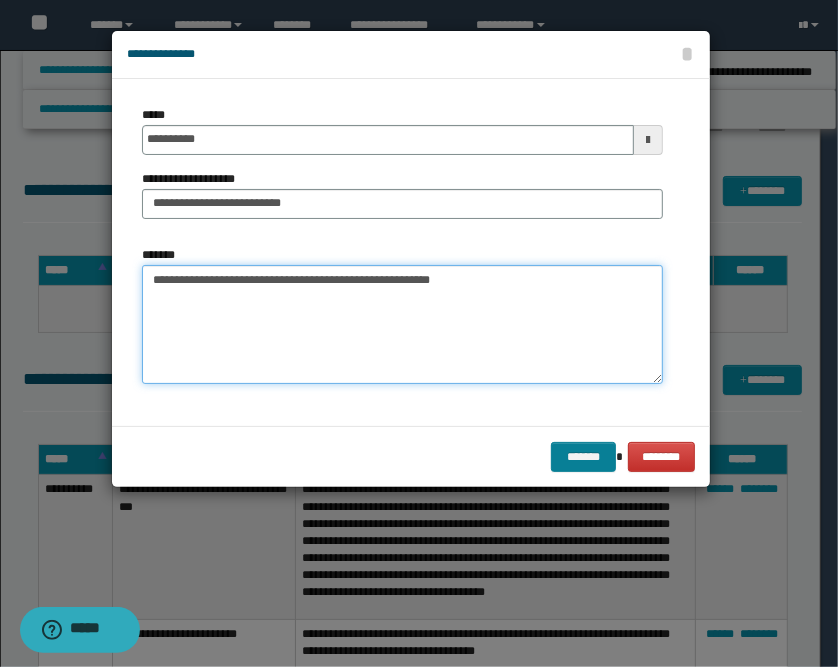 type on "**********" 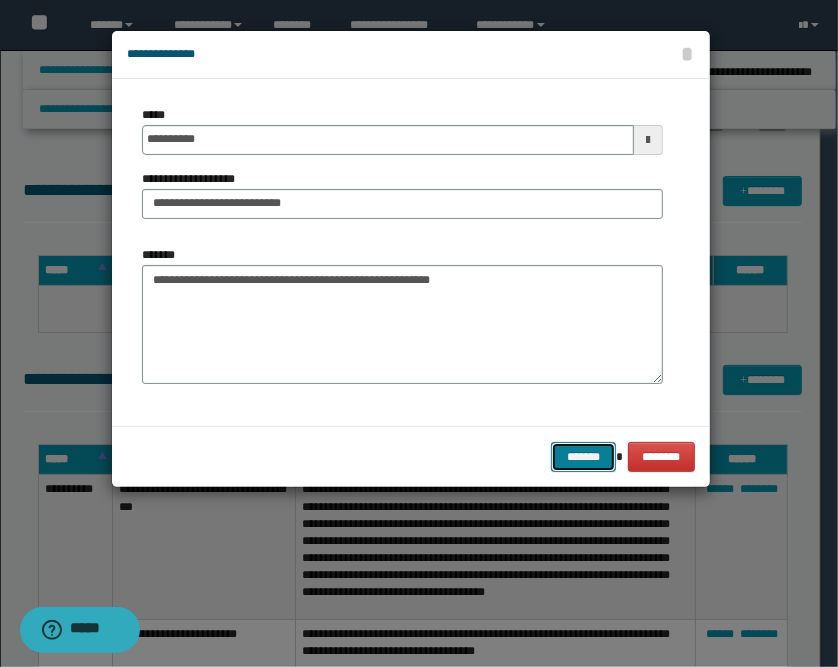 click on "*******" at bounding box center (583, 457) 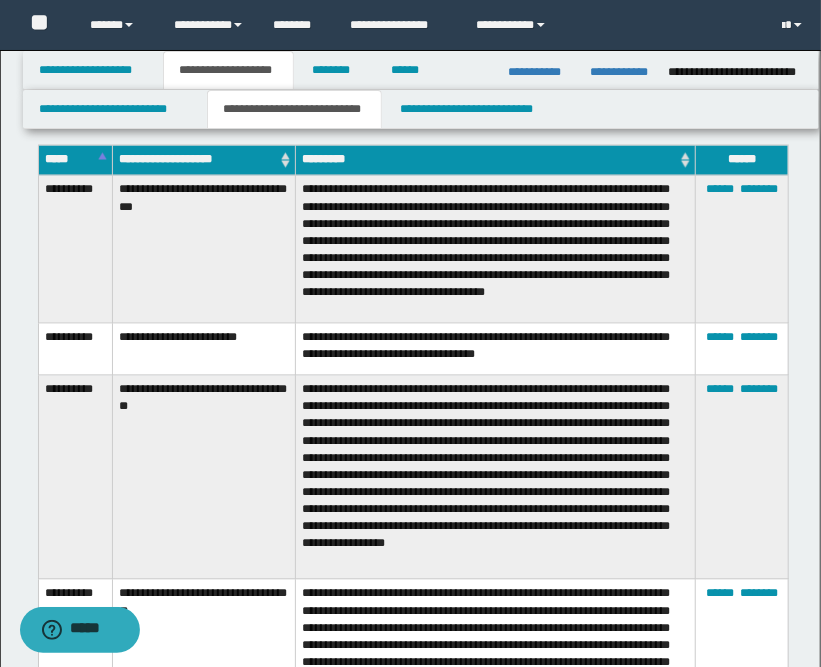 scroll, scrollTop: 1000, scrollLeft: 0, axis: vertical 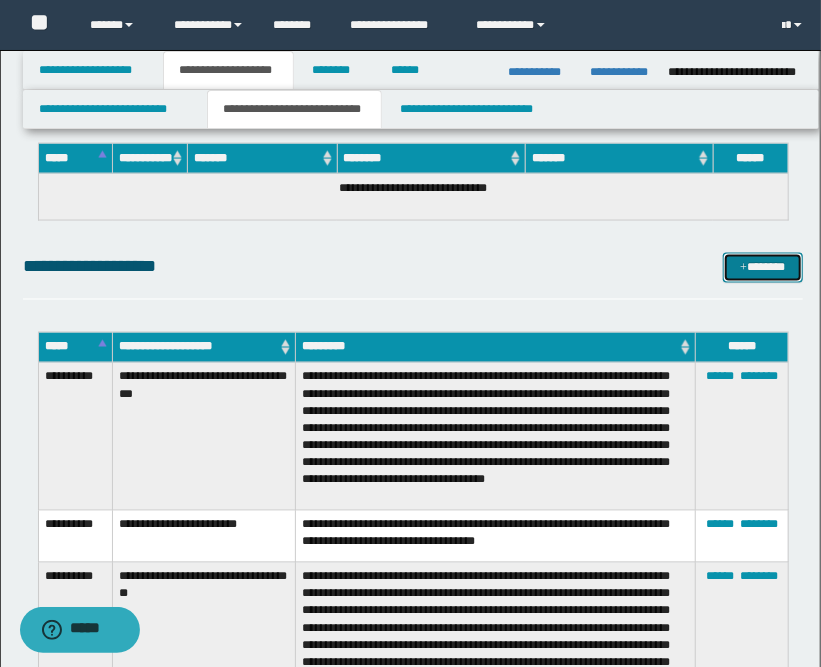 click on "*******" at bounding box center (763, 268) 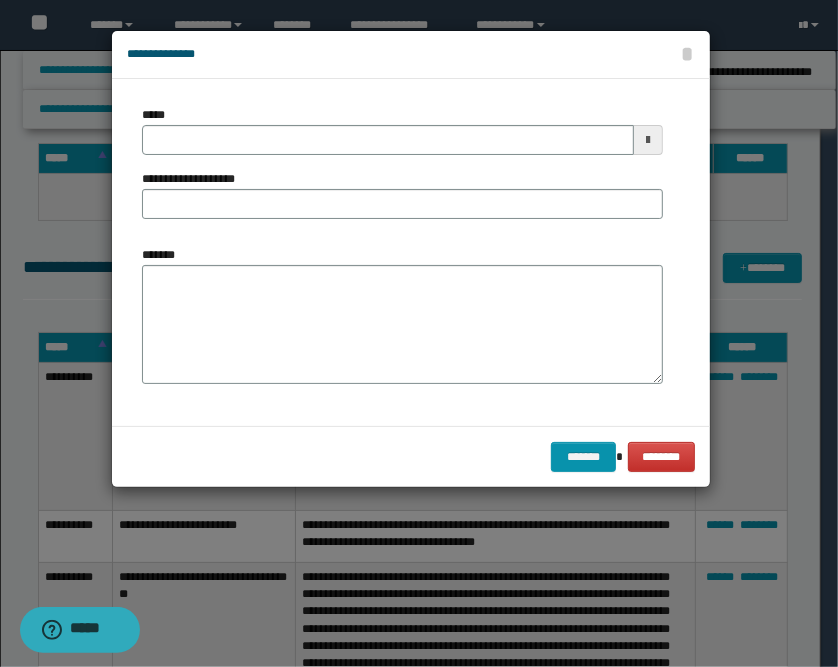 click at bounding box center (648, 140) 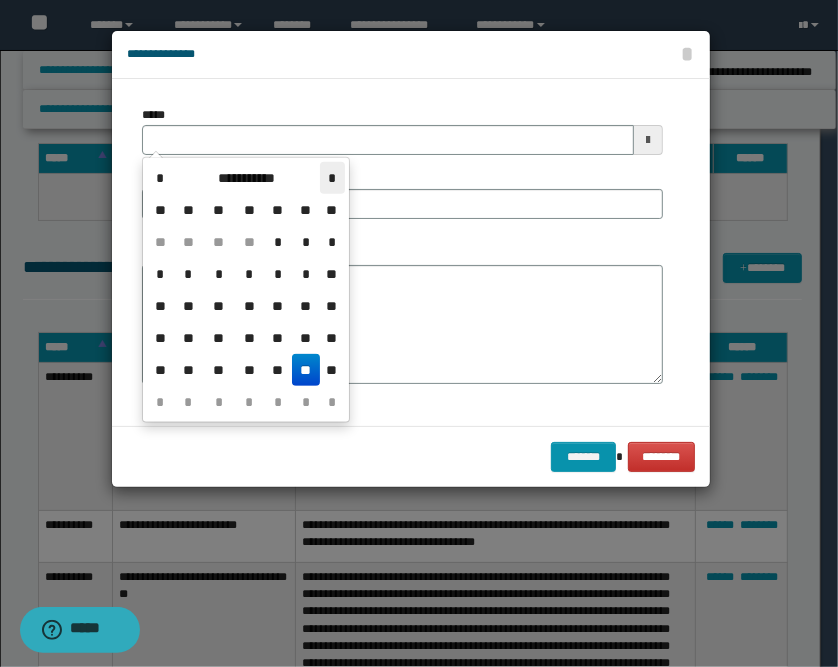 click on "*" at bounding box center [332, 178] 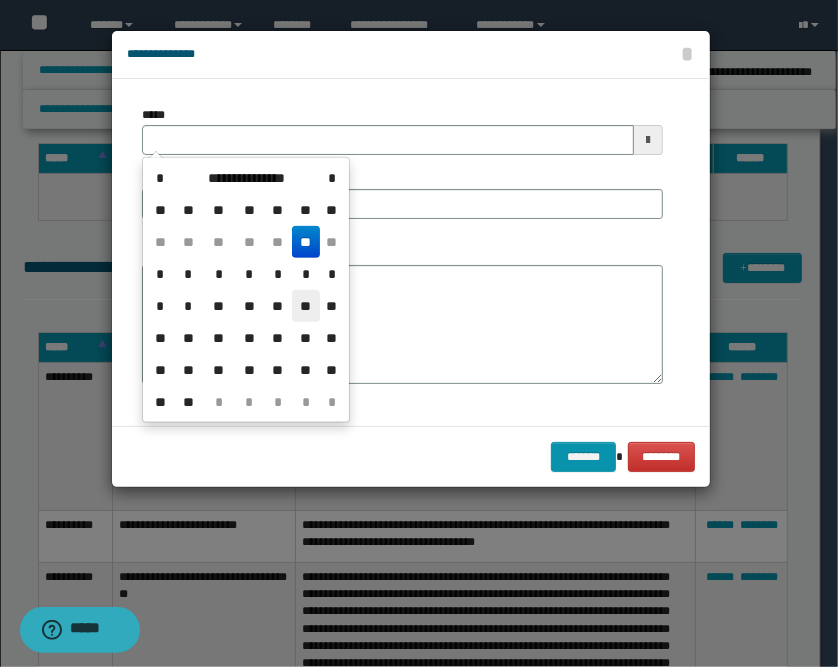 click on "**" at bounding box center (306, 306) 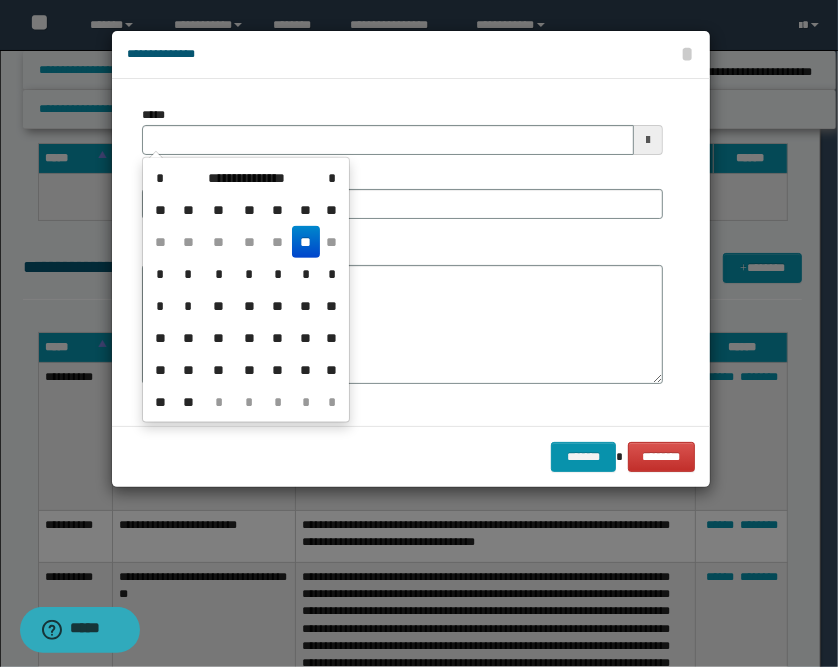type on "**********" 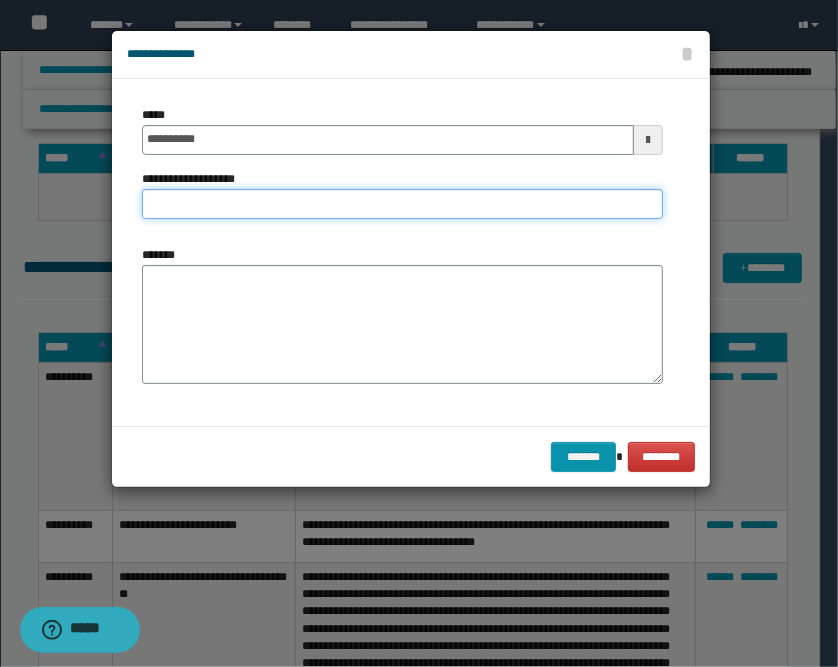 click on "**********" at bounding box center [402, 204] 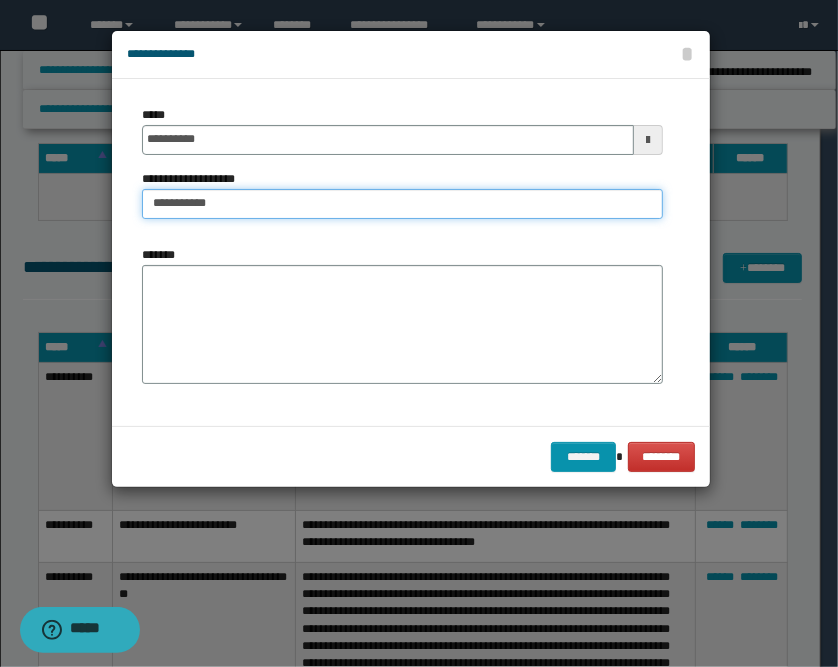 type on "**********" 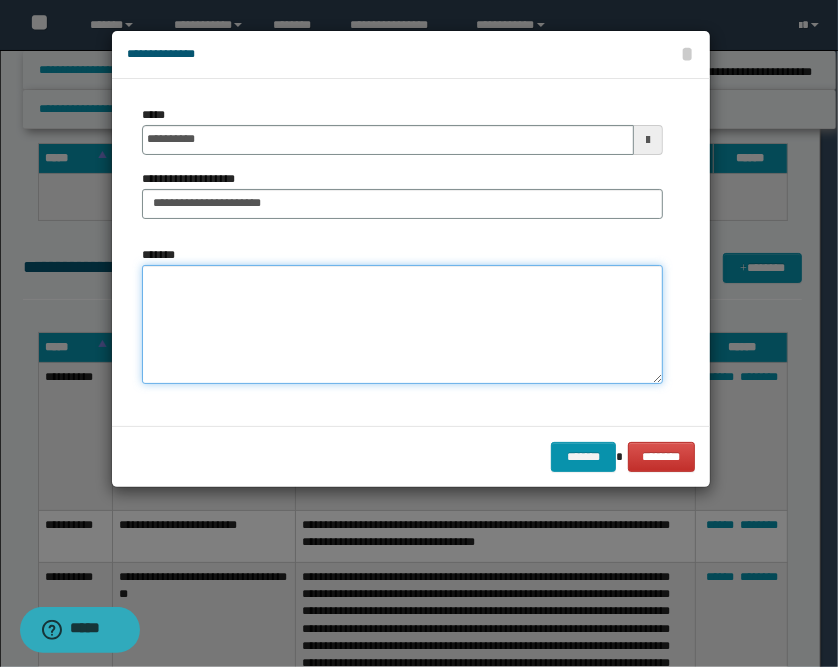 click on "*******" at bounding box center [402, 325] 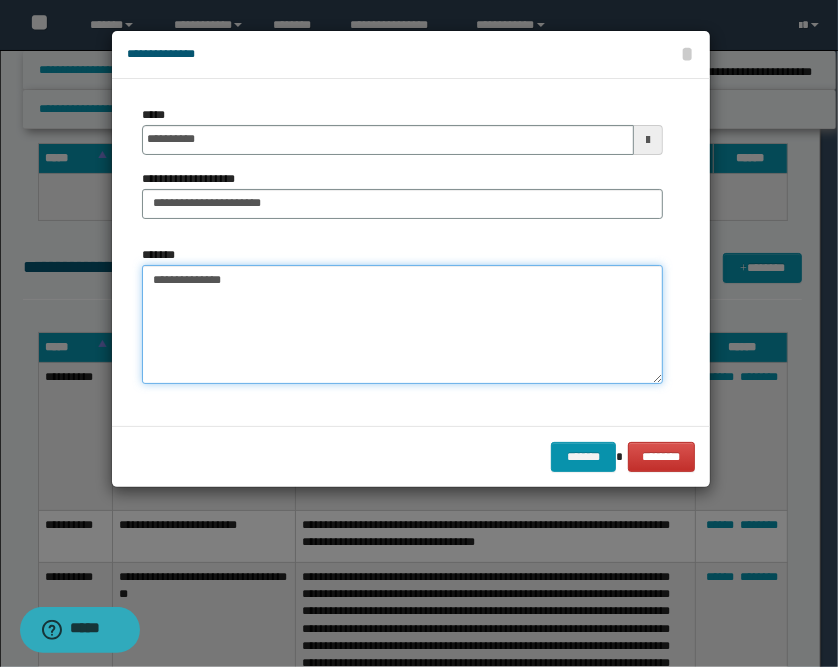 click on "**********" at bounding box center (402, 325) 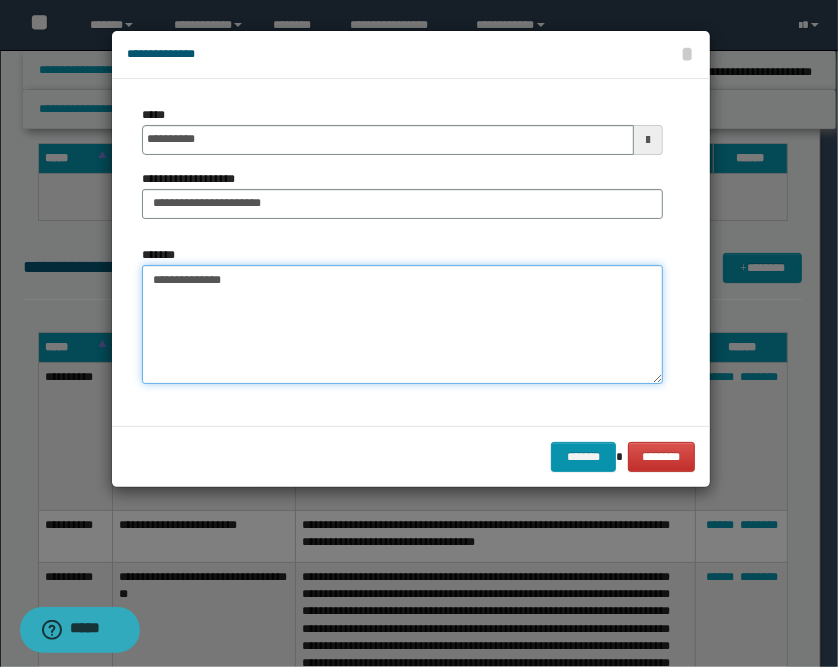 paste on "**********" 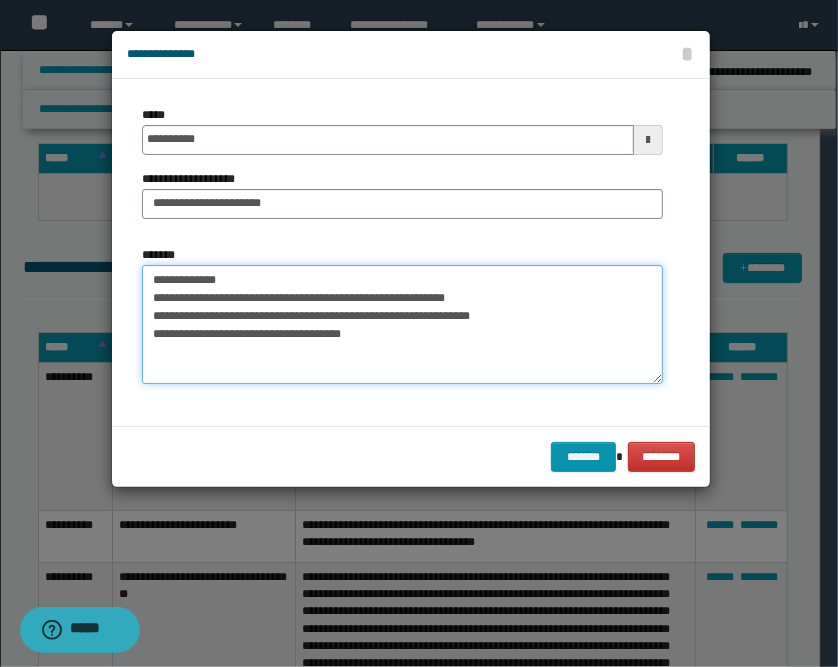 click on "**********" at bounding box center [402, 325] 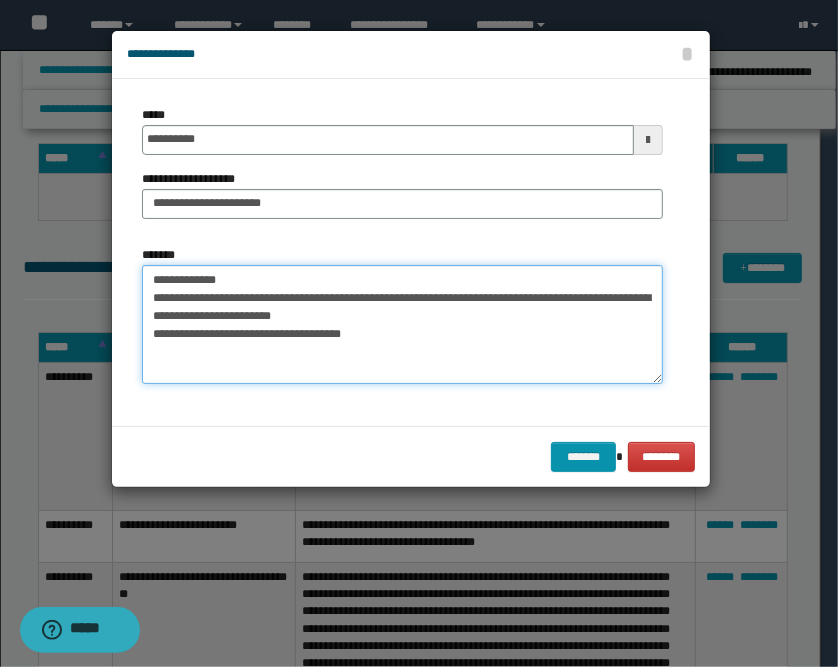 click on "**********" at bounding box center [402, 325] 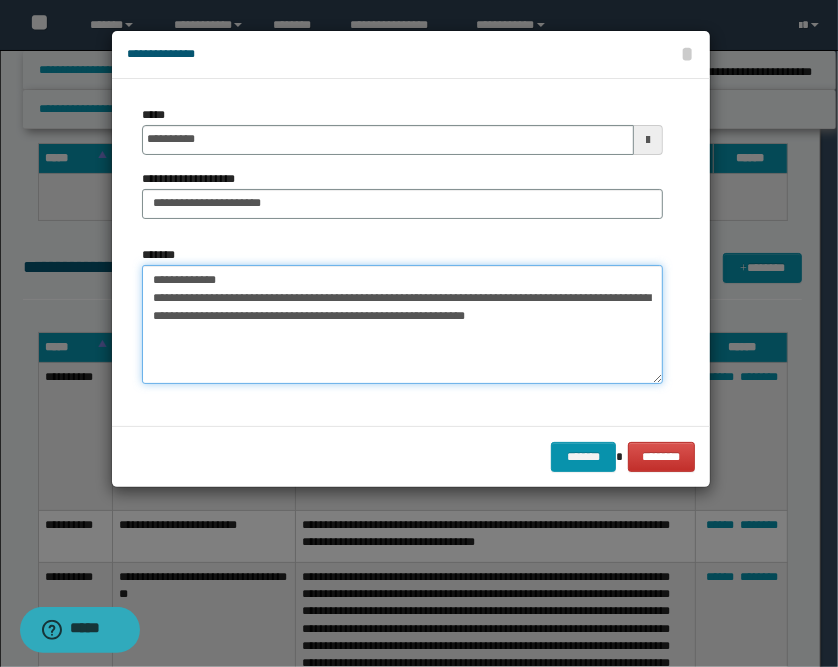 click on "**********" at bounding box center [402, 325] 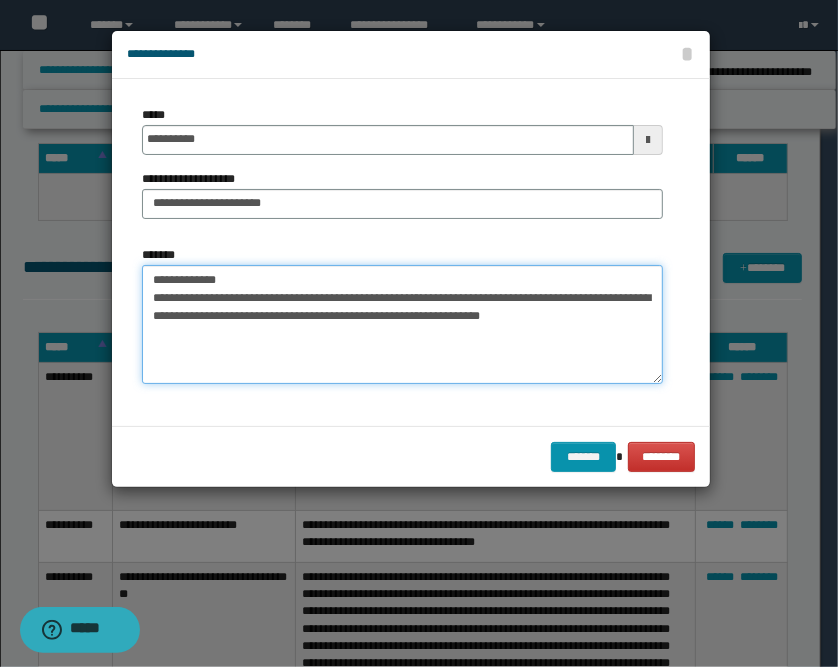type on "**********" 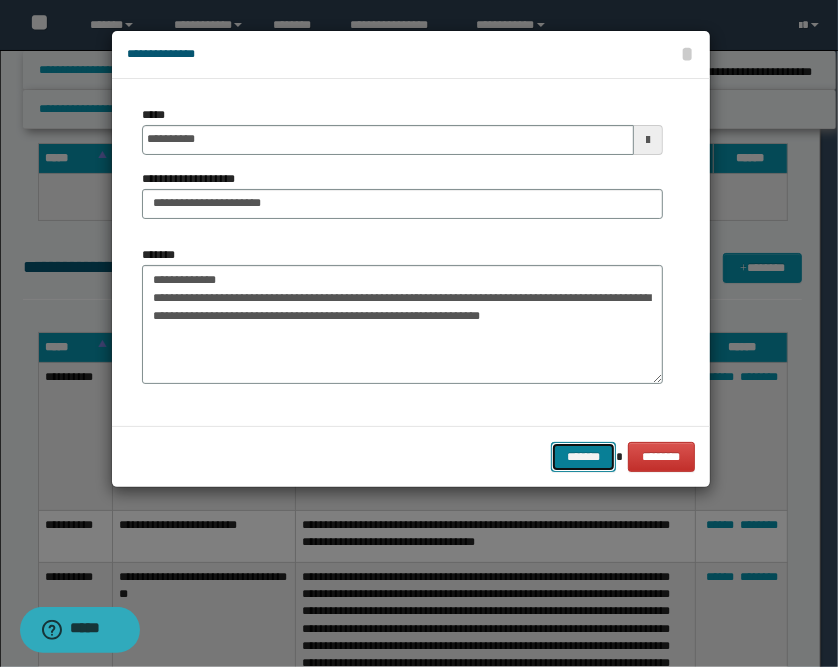 click on "*******" at bounding box center [583, 457] 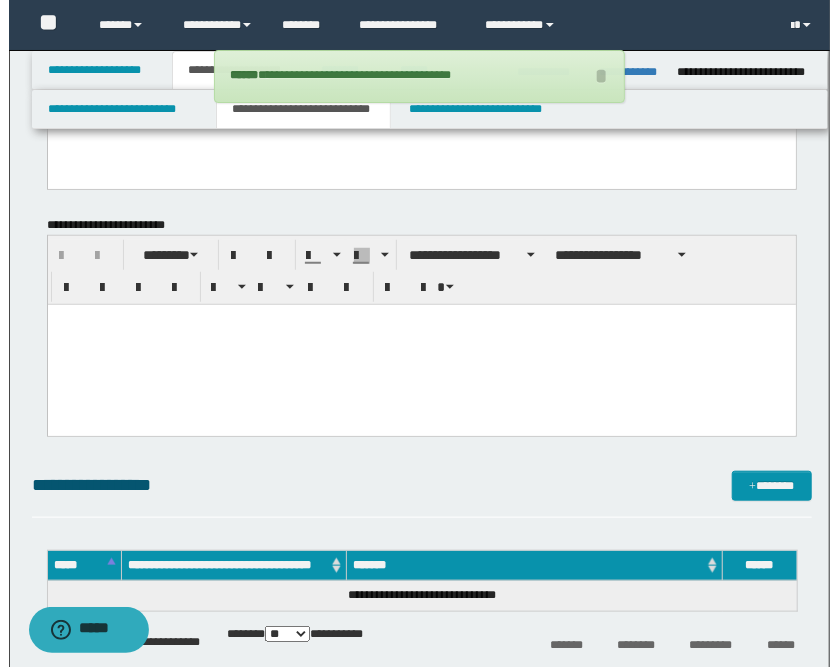 scroll, scrollTop: 333, scrollLeft: 0, axis: vertical 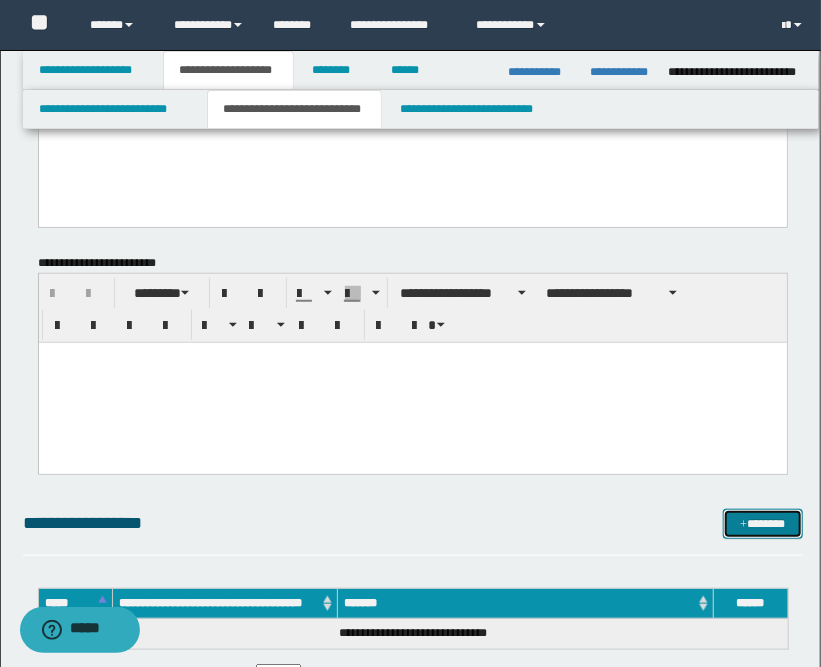 click on "*******" at bounding box center [763, 524] 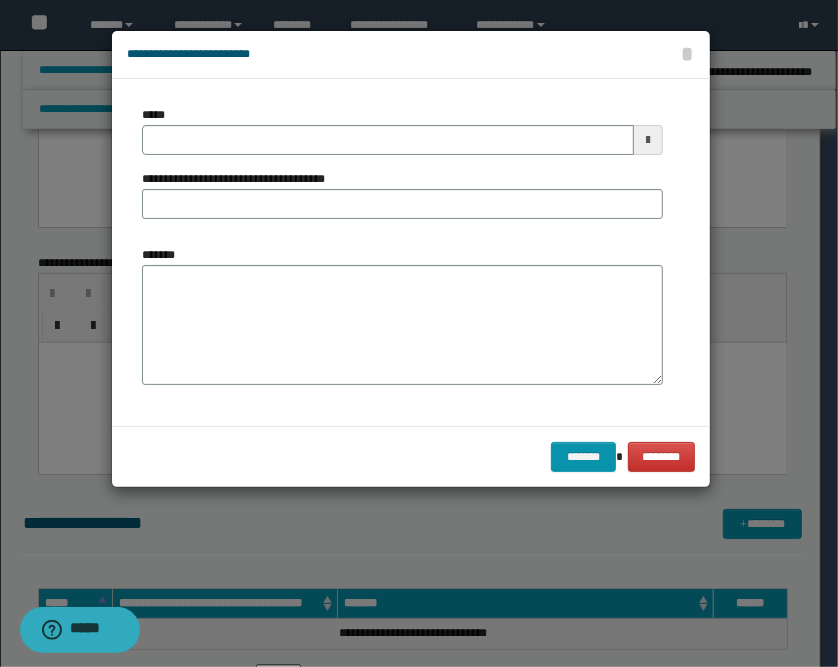 click at bounding box center [648, 140] 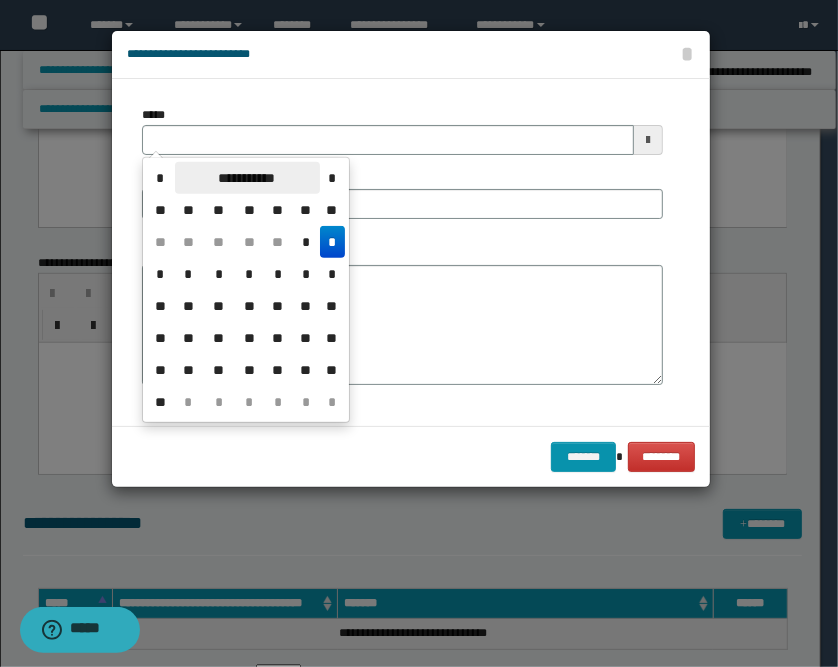 click on "**********" at bounding box center [247, 178] 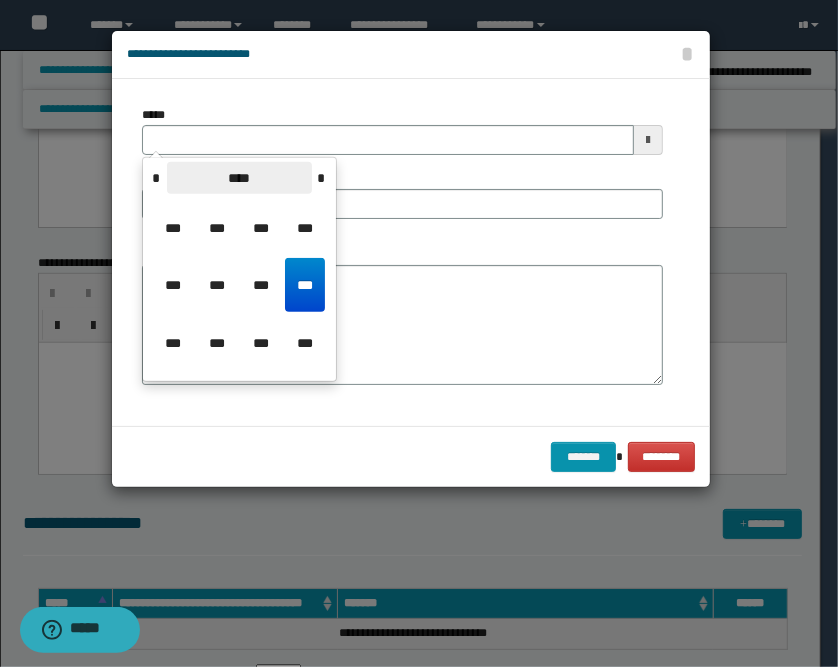 click on "****" at bounding box center [239, 178] 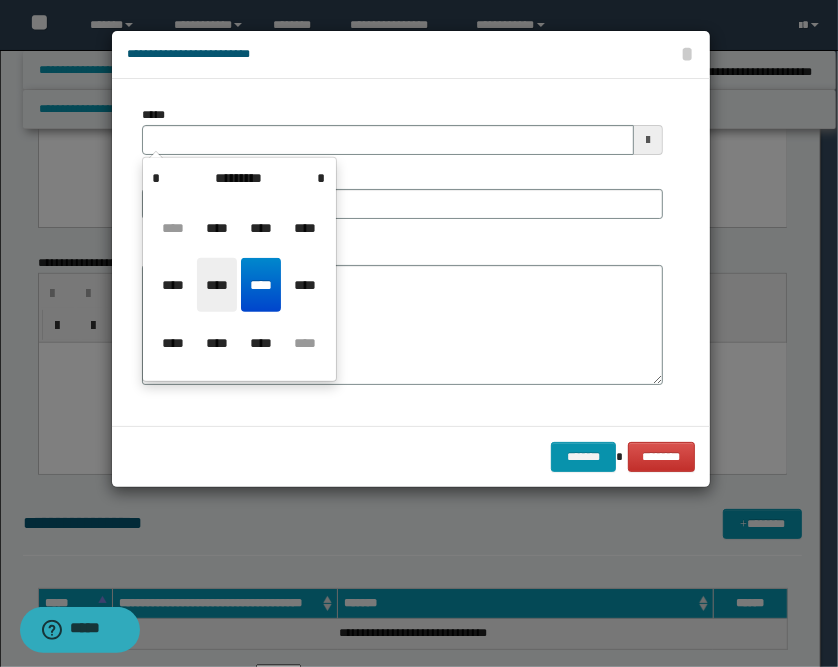 click on "****" at bounding box center (217, 285) 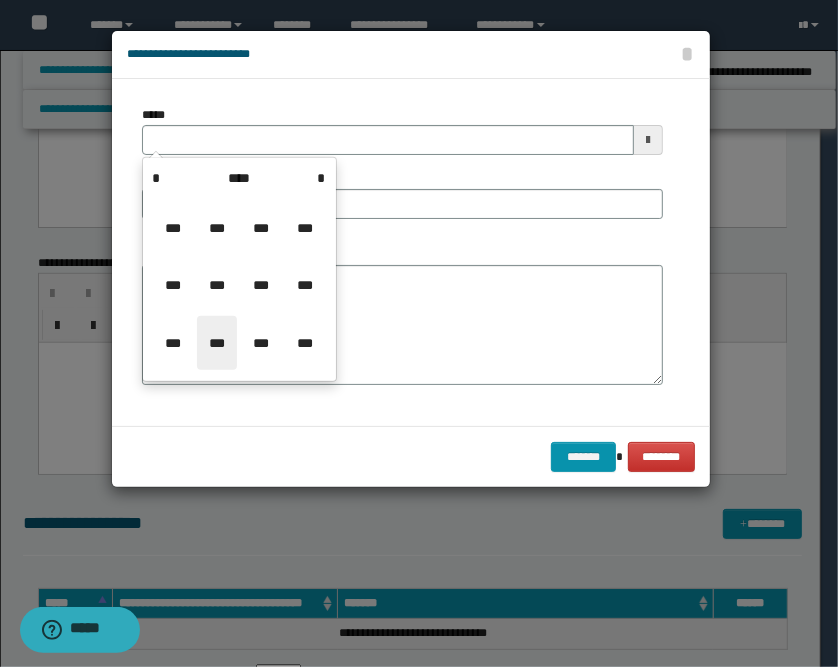 click on "***" at bounding box center (217, 343) 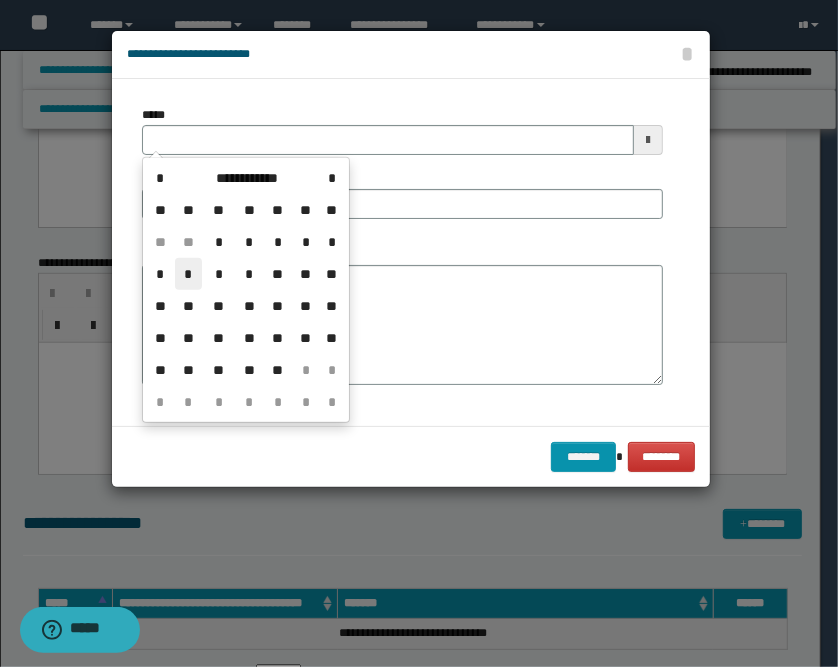 click on "*" at bounding box center (189, 274) 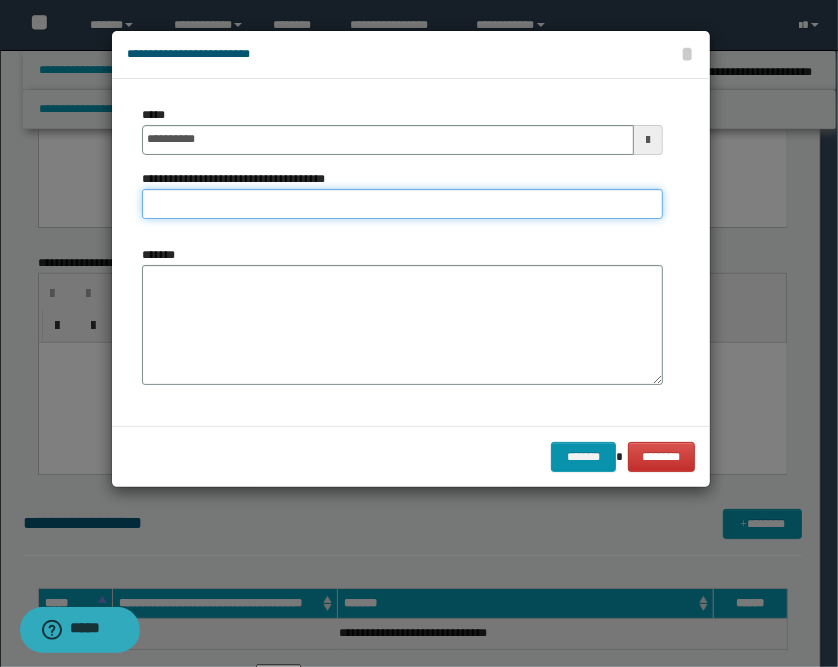 click on "**********" at bounding box center [402, 204] 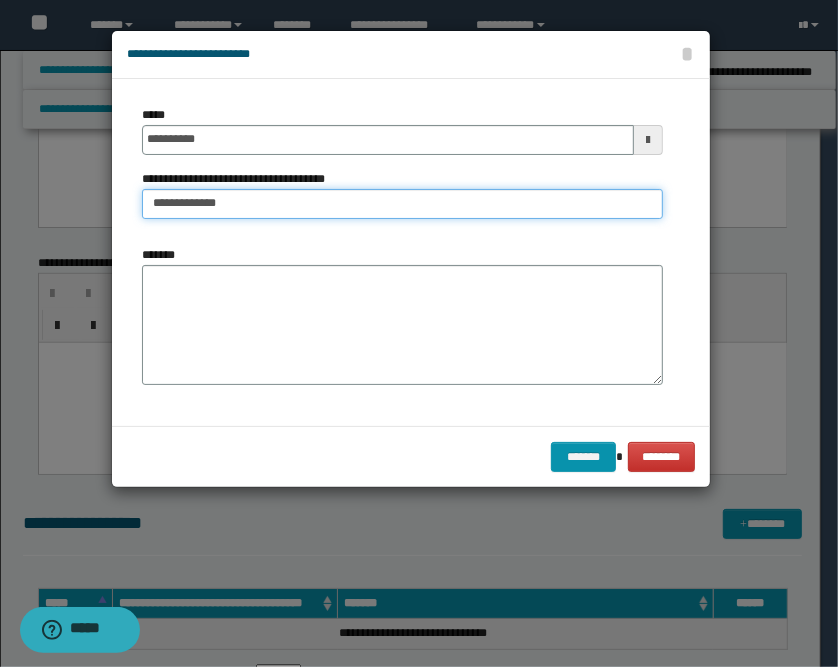 type on "**********" 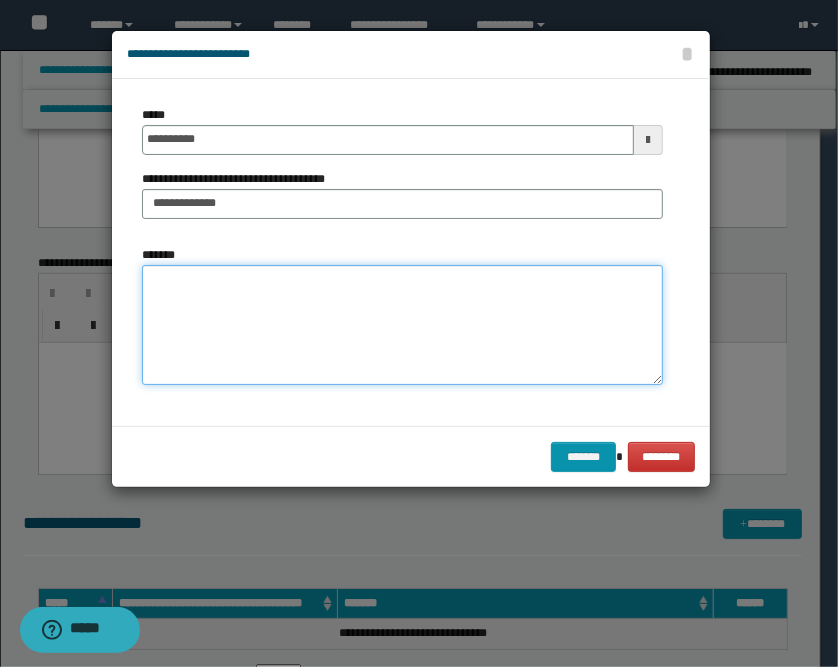 click on "*******" at bounding box center (402, 325) 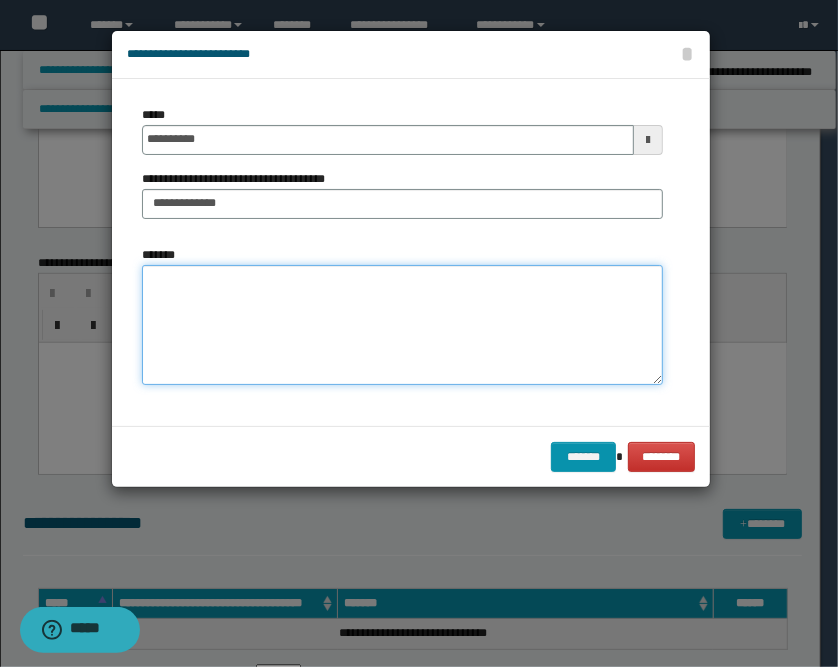 paste on "**********" 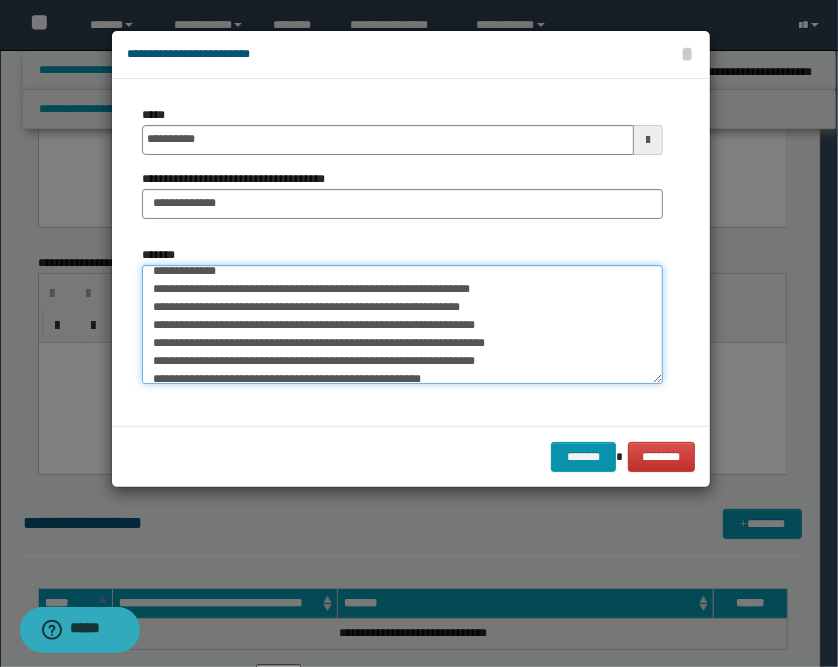 scroll, scrollTop: 0, scrollLeft: 0, axis: both 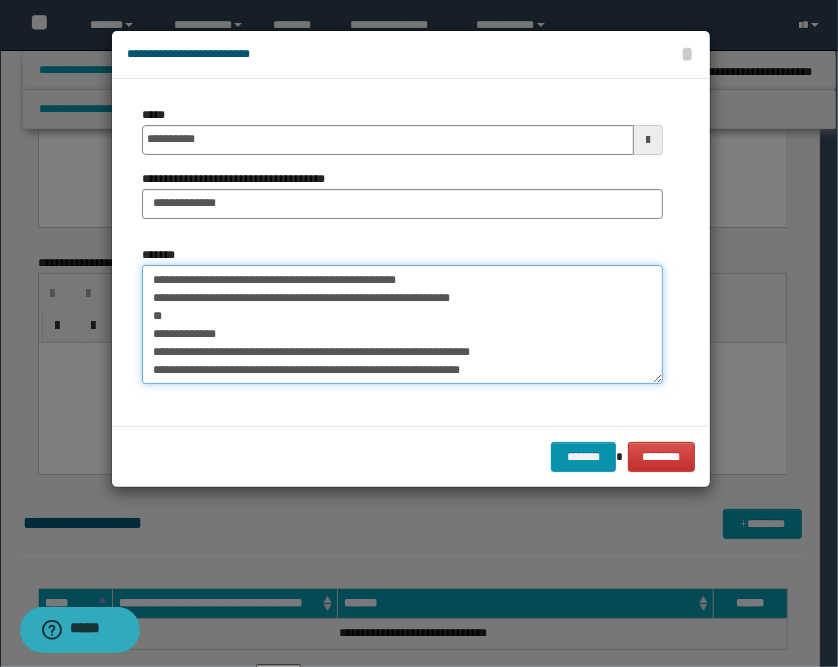drag, startPoint x: 232, startPoint y: 334, endPoint x: 139, endPoint y: 321, distance: 93.904205 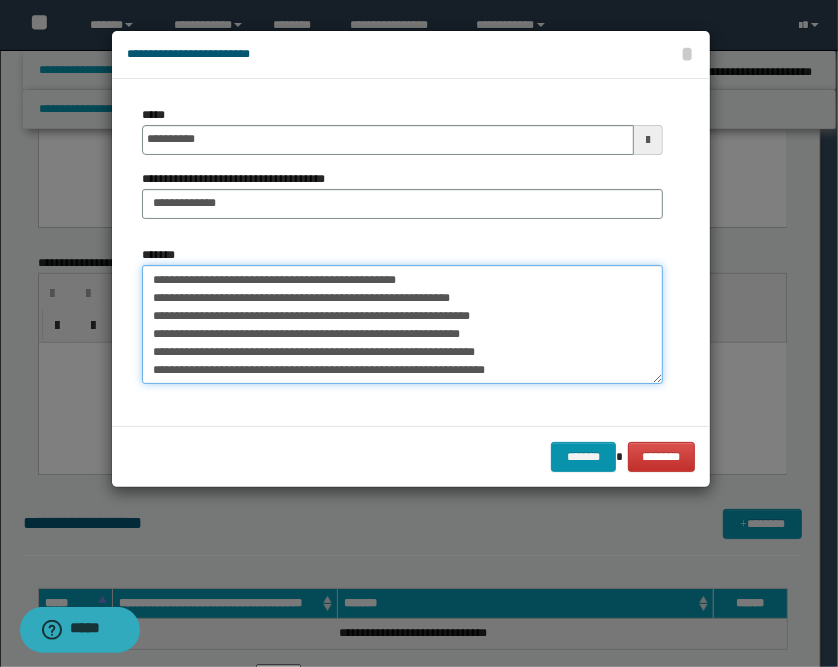 click on "**********" at bounding box center (402, 325) 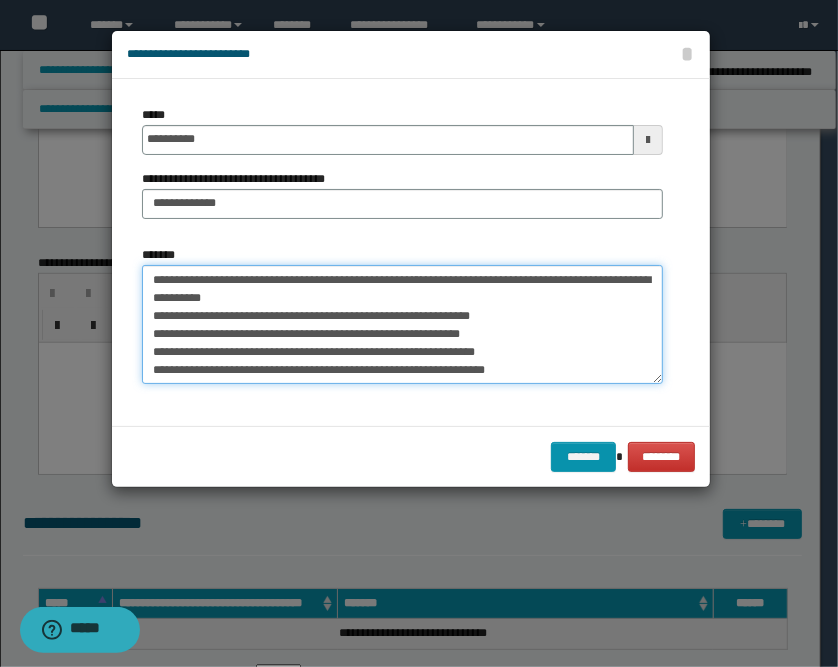 click on "**********" at bounding box center (402, 325) 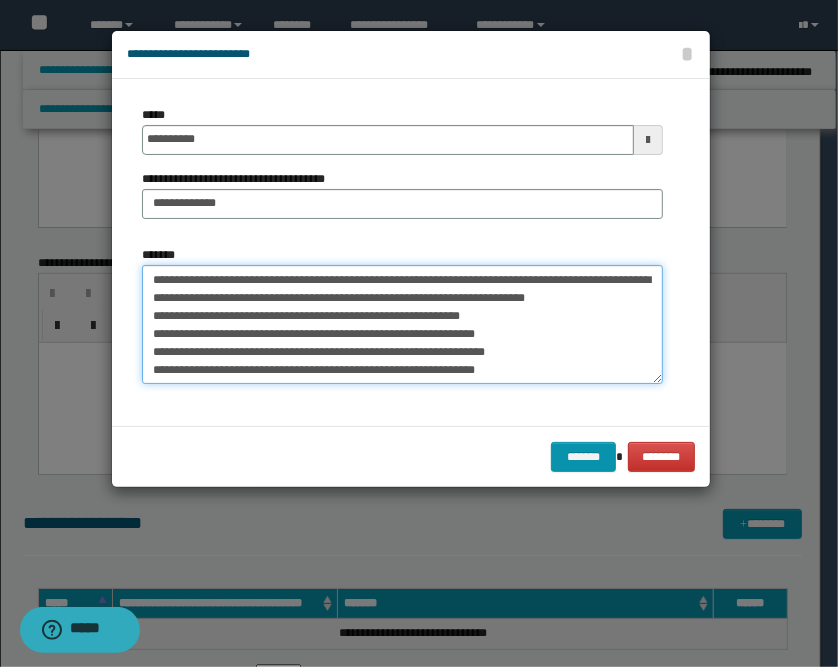 click on "**********" at bounding box center [402, 325] 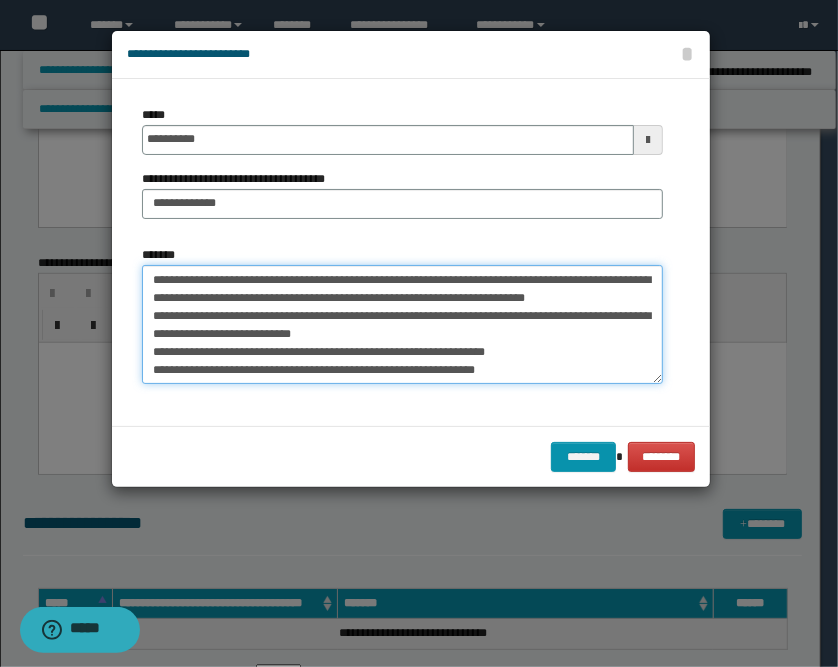 click on "**********" at bounding box center (402, 325) 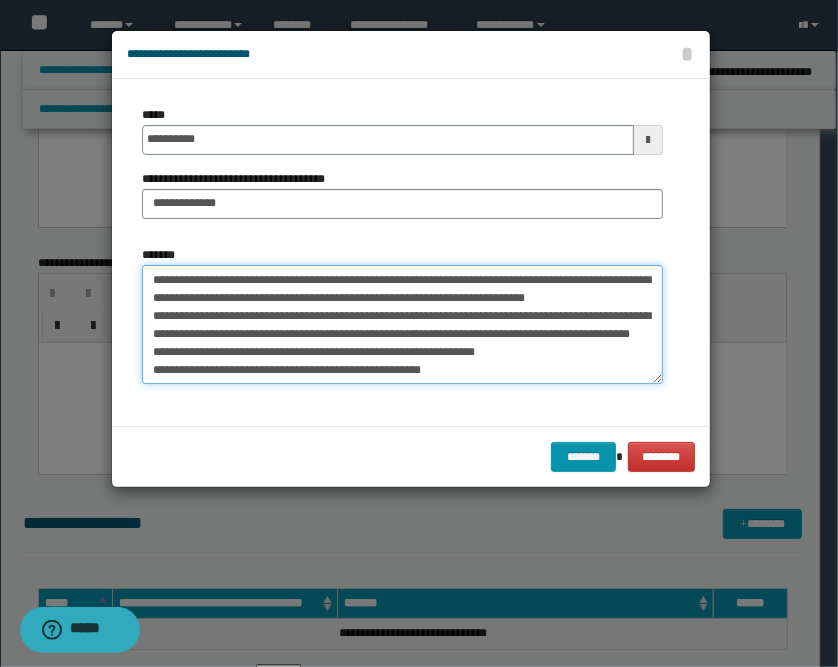 click on "**********" at bounding box center [402, 325] 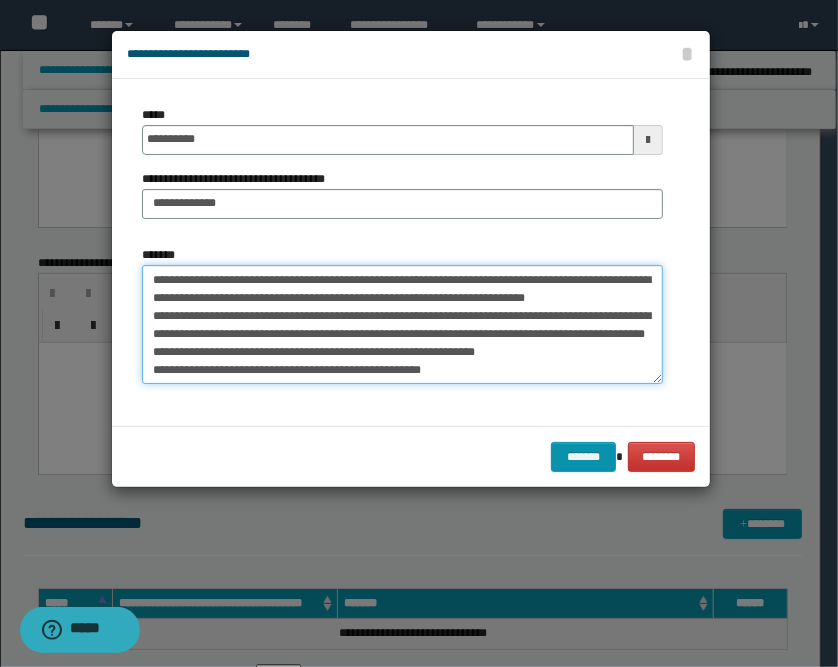 click on "**********" at bounding box center (402, 325) 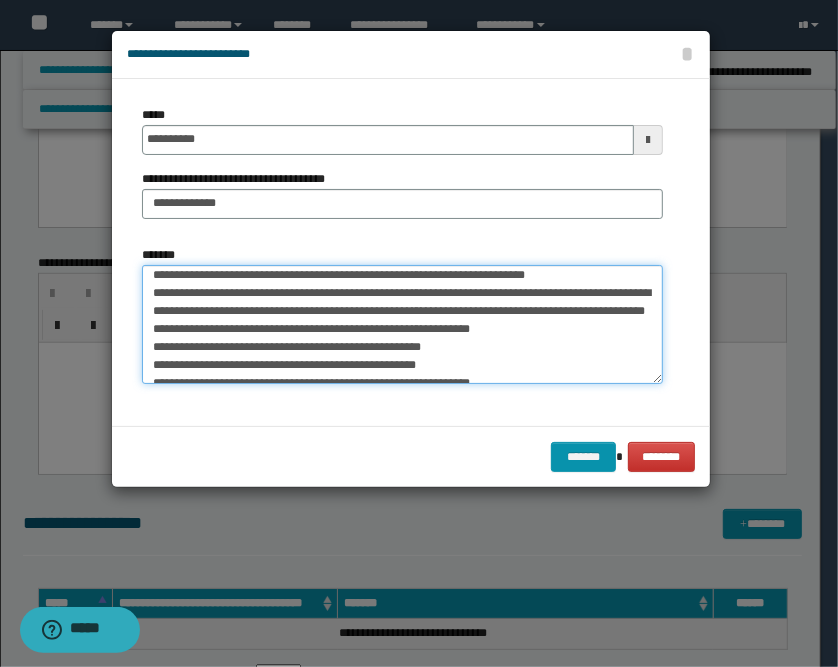 scroll, scrollTop: 44, scrollLeft: 0, axis: vertical 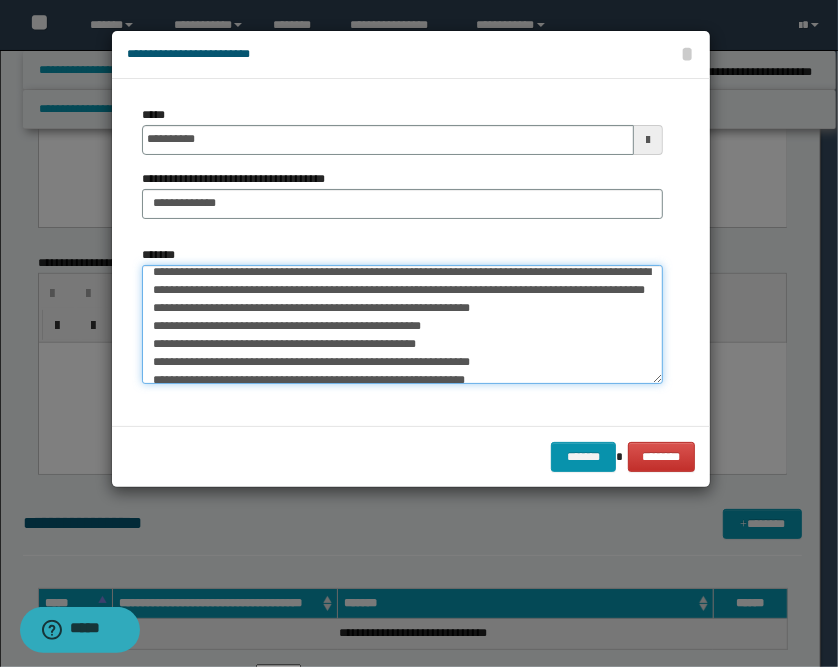 click on "**********" at bounding box center [402, 325] 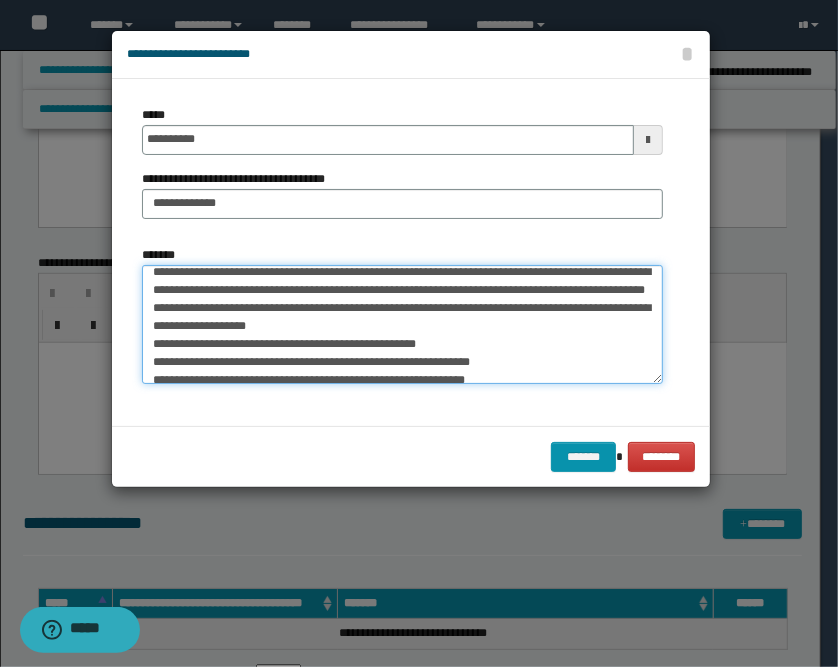 drag, startPoint x: 151, startPoint y: 366, endPoint x: 145, endPoint y: 356, distance: 11.661903 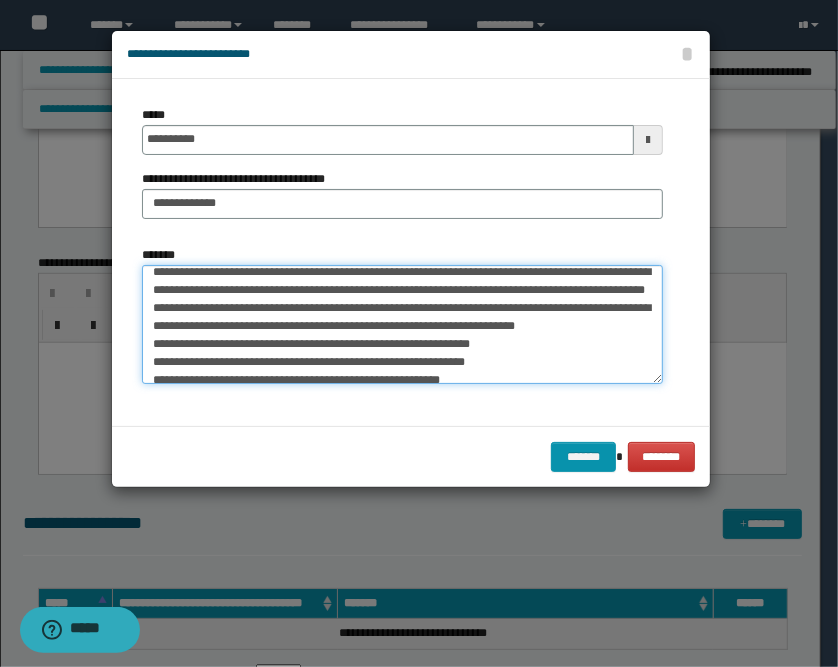 click on "**********" at bounding box center (402, 325) 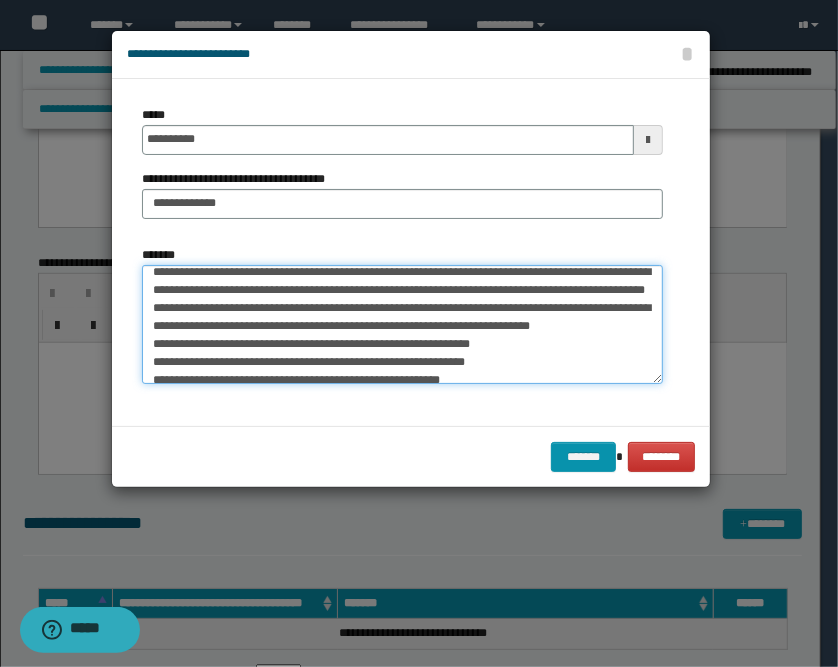 scroll, scrollTop: 88, scrollLeft: 0, axis: vertical 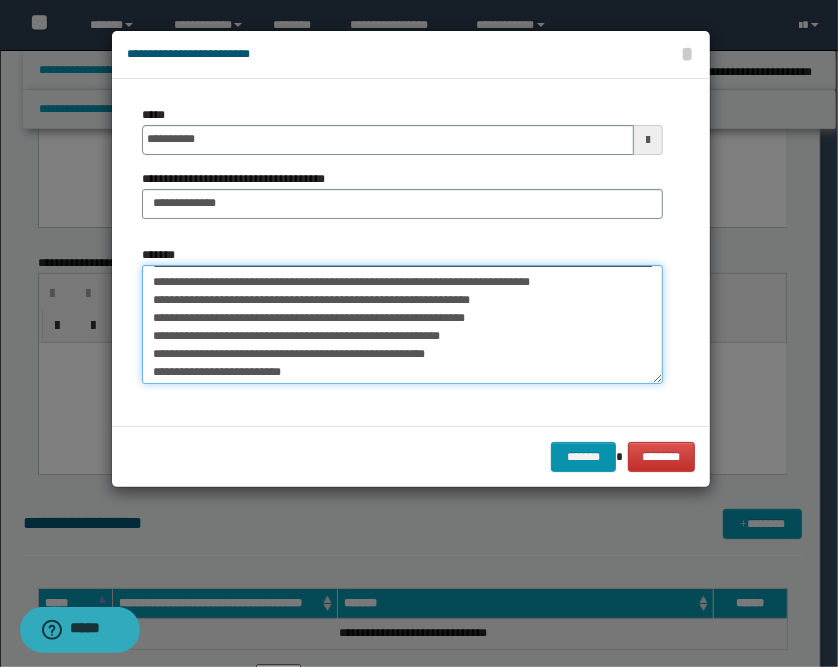 click on "**********" at bounding box center [402, 325] 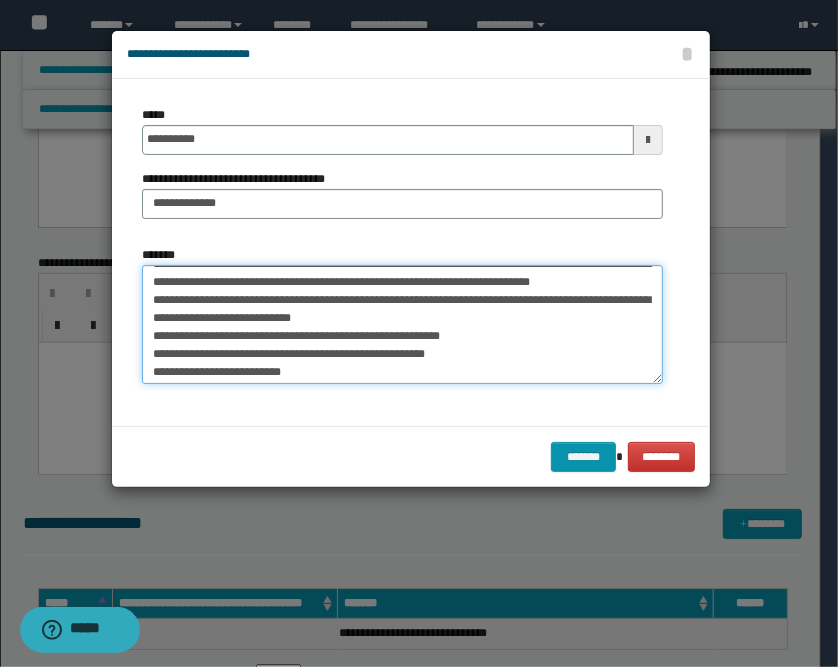 click on "**********" at bounding box center [402, 325] 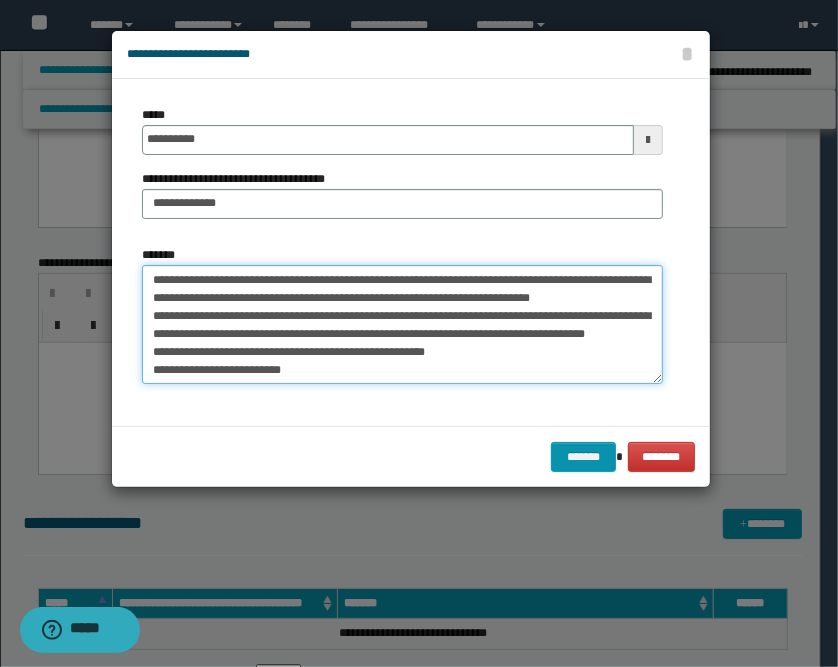 click on "**********" at bounding box center [402, 325] 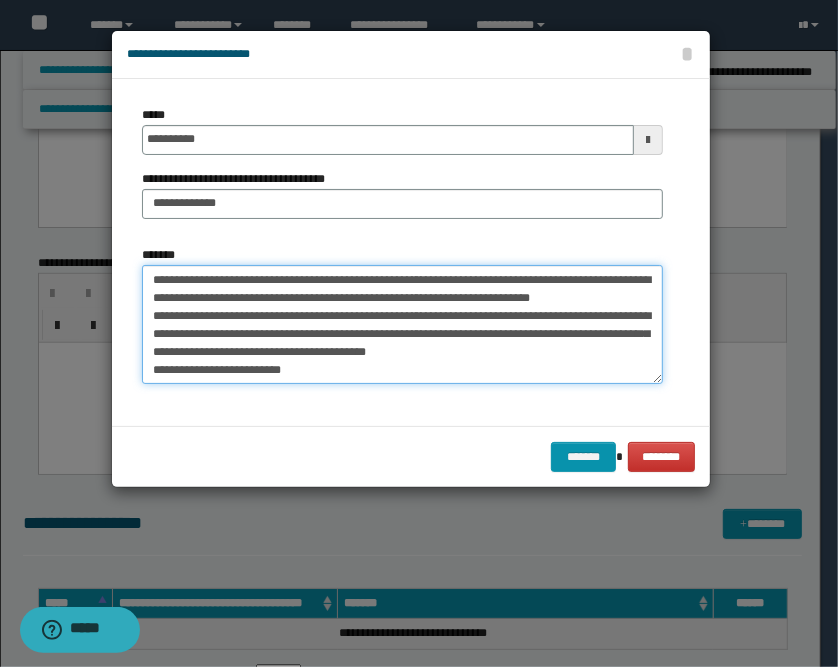 click on "**********" at bounding box center (402, 325) 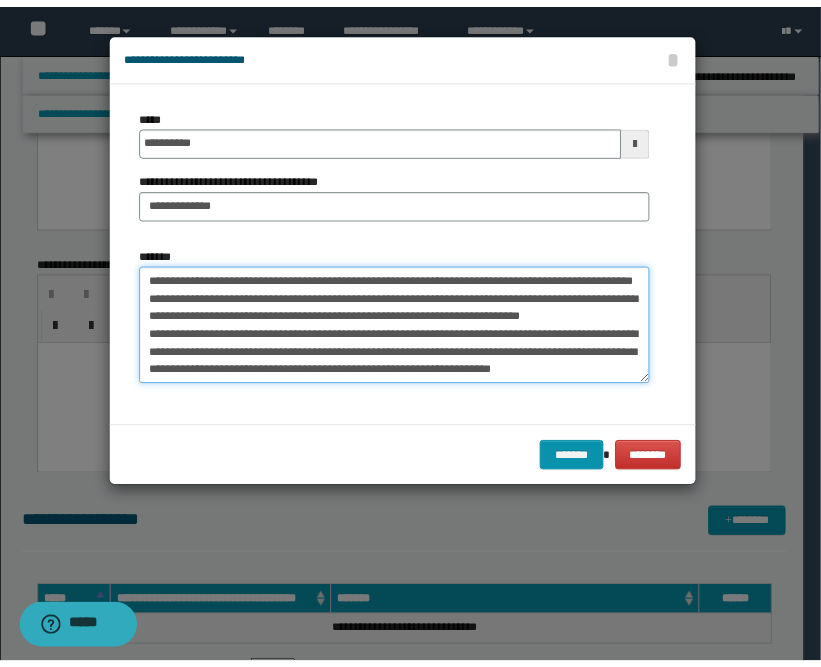scroll, scrollTop: 72, scrollLeft: 0, axis: vertical 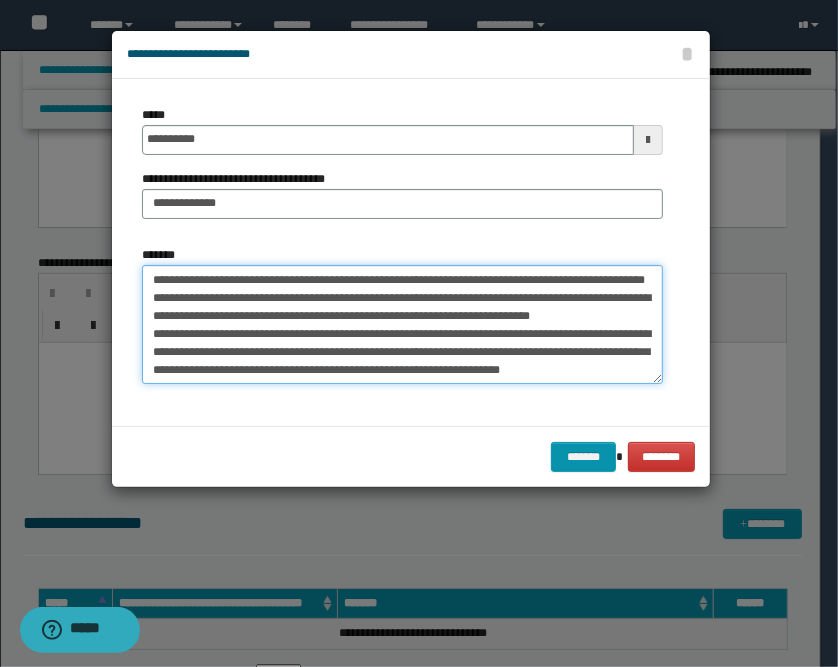 click on "**********" at bounding box center (402, 325) 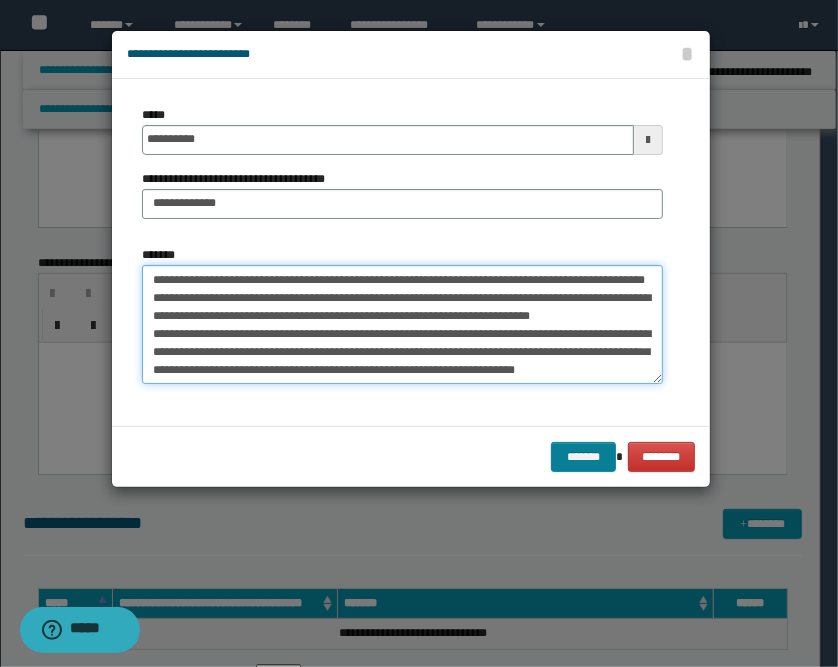 type on "**********" 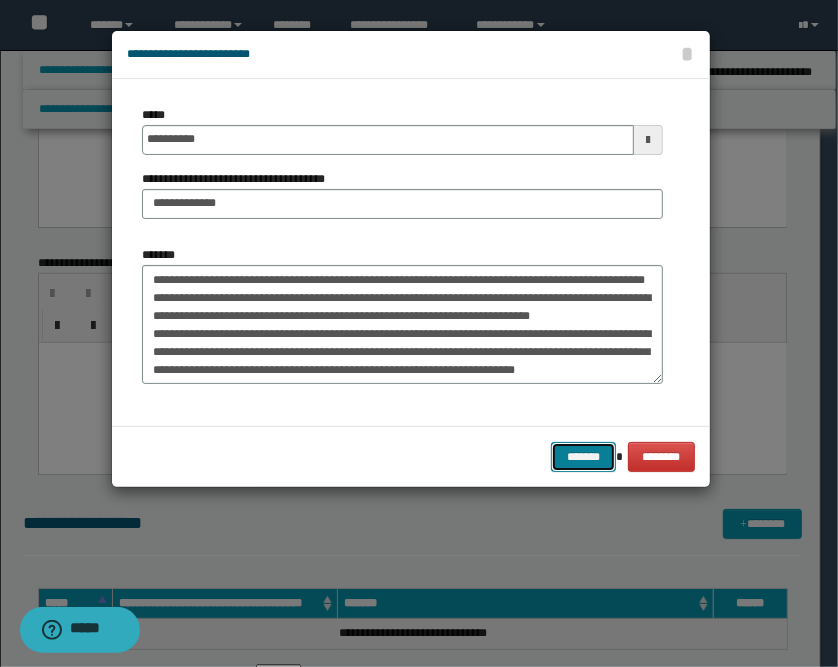 click on "*******" at bounding box center [583, 457] 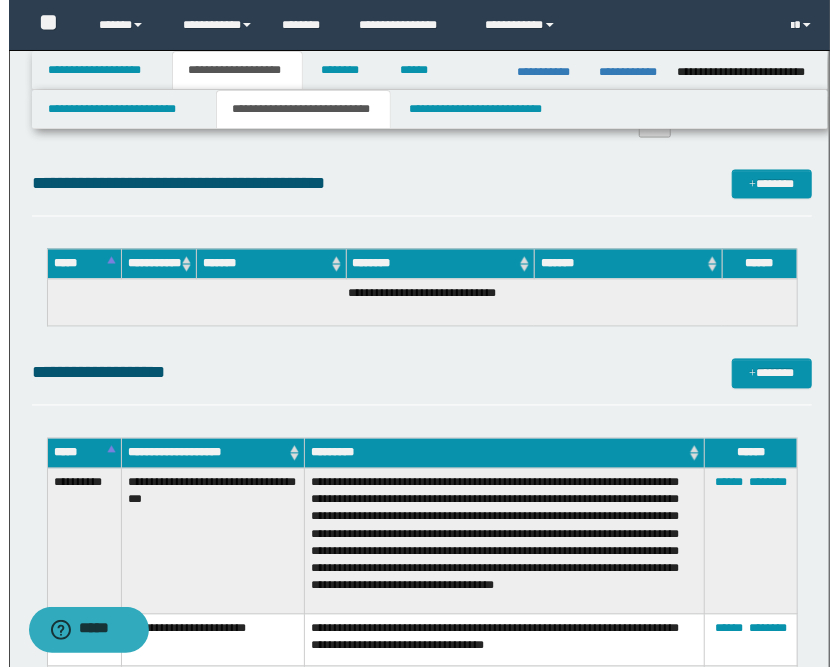 scroll, scrollTop: 1111, scrollLeft: 0, axis: vertical 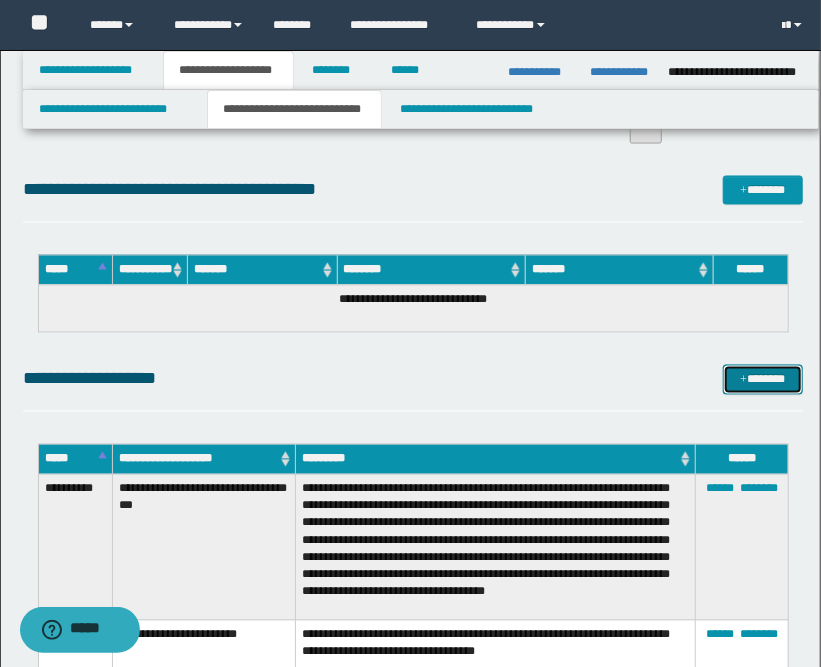 click on "*******" at bounding box center (763, 380) 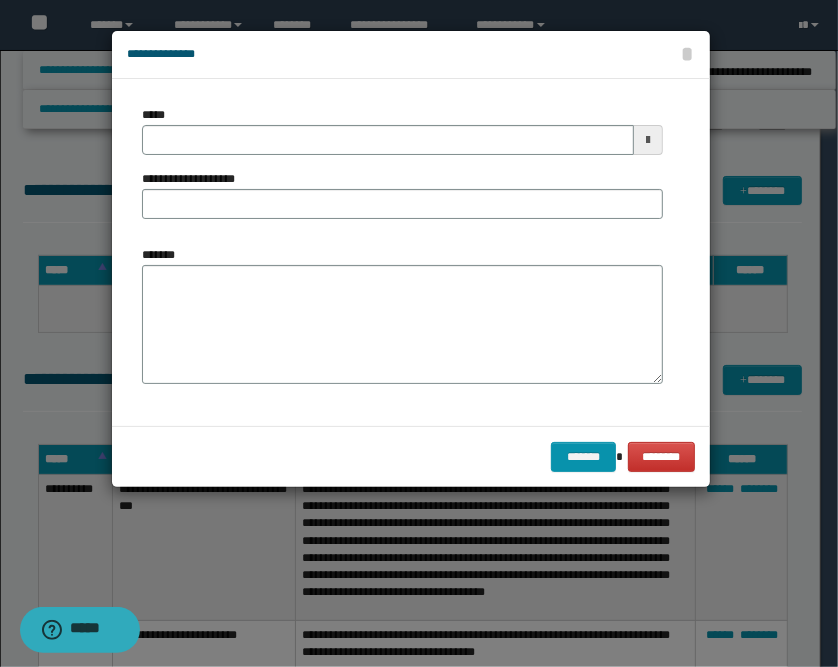 click at bounding box center (648, 140) 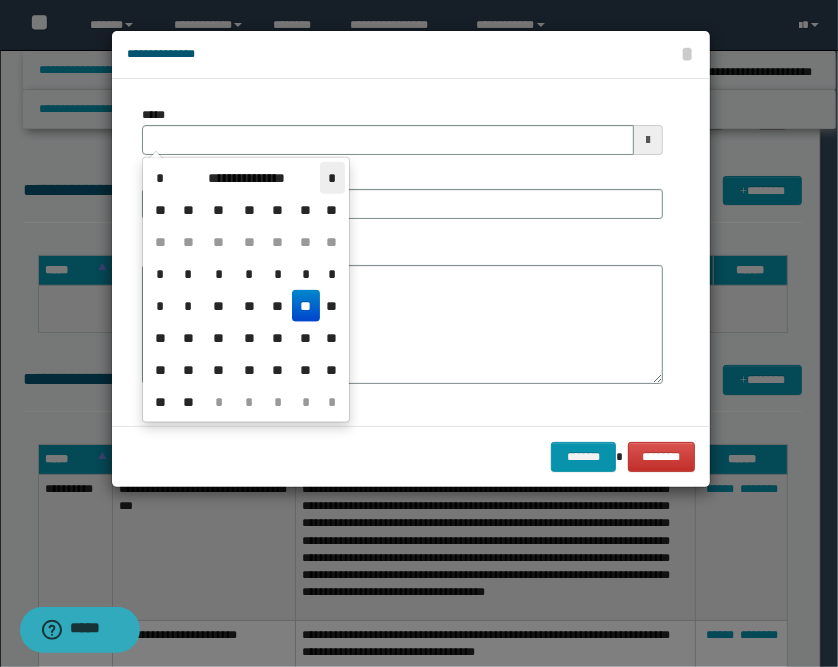 click on "*" at bounding box center [332, 178] 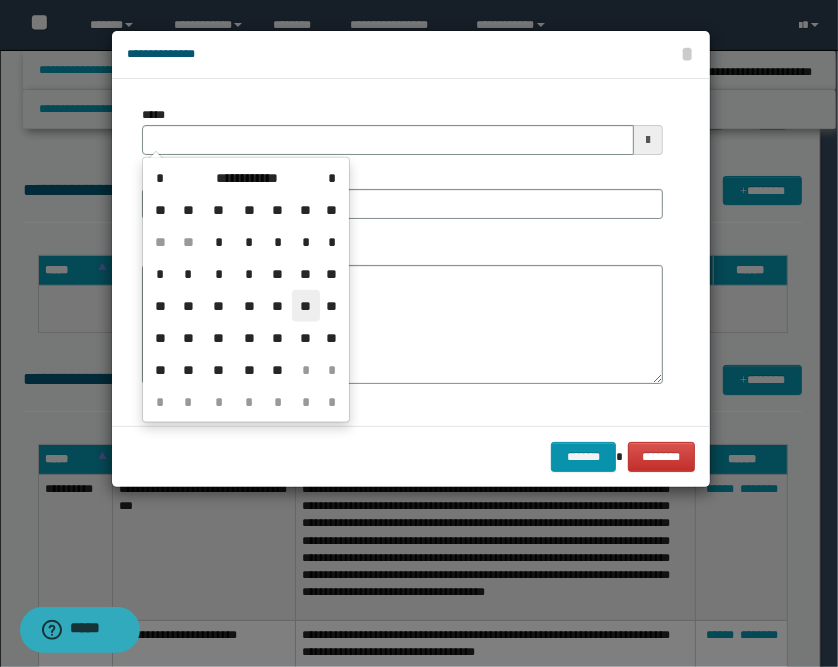 click on "**" at bounding box center [306, 306] 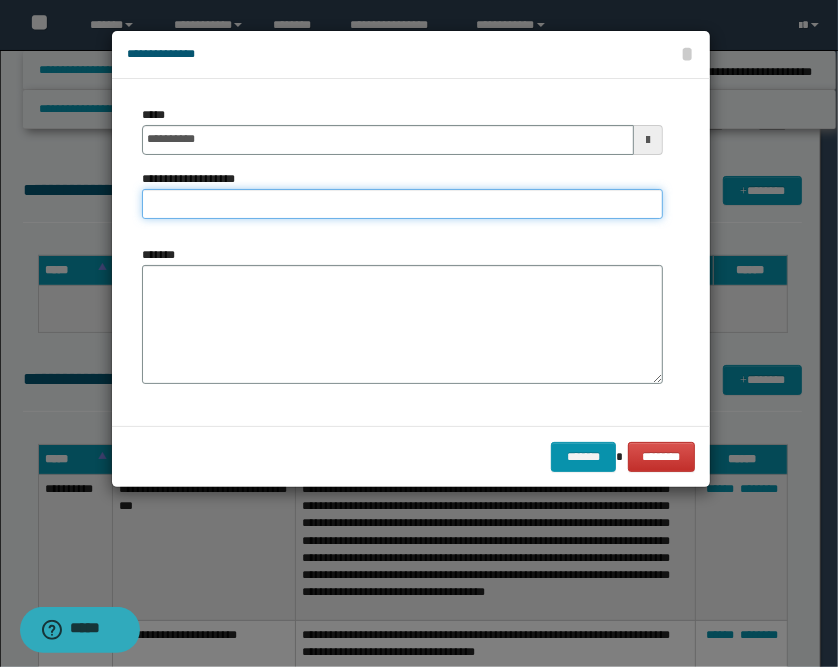 click on "**********" at bounding box center (402, 204) 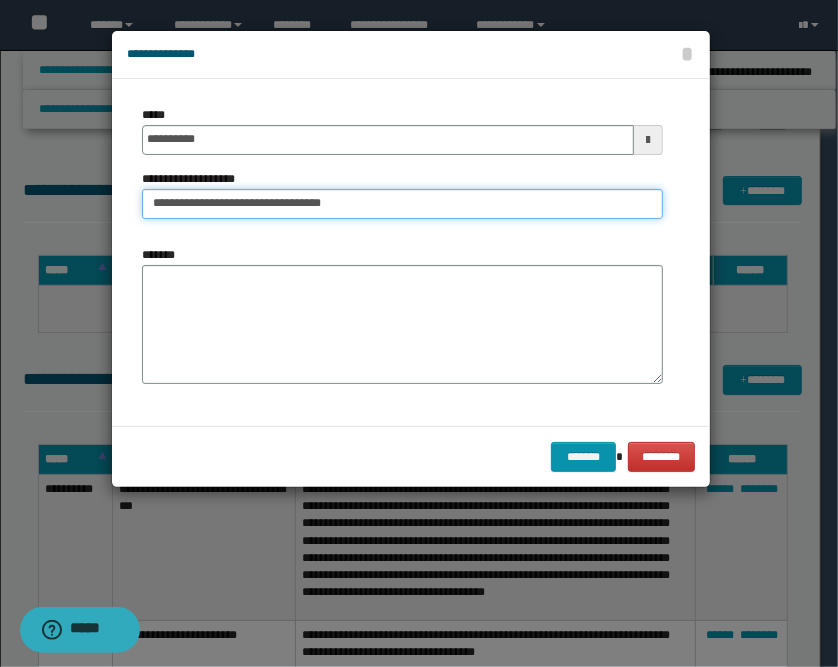 type on "**********" 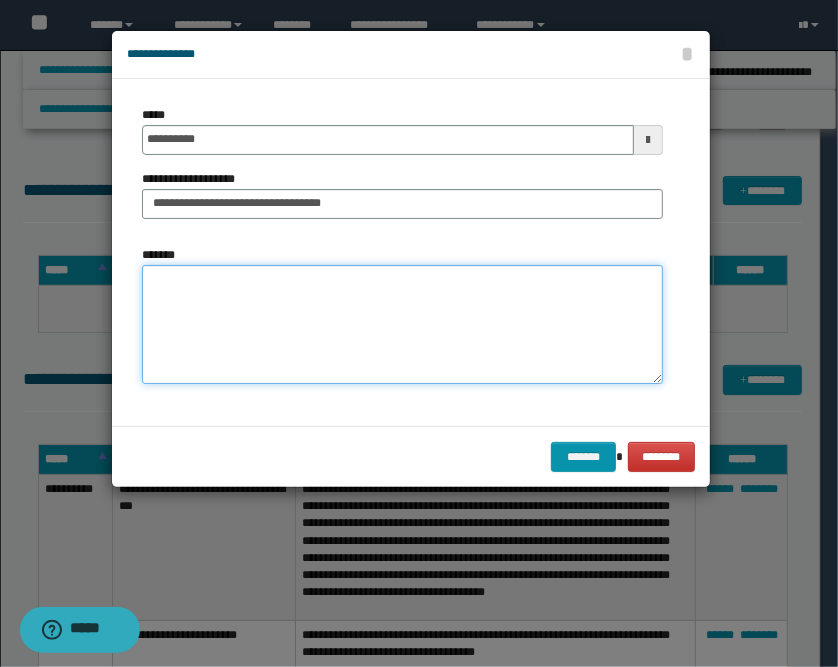 click on "*******" at bounding box center [402, 325] 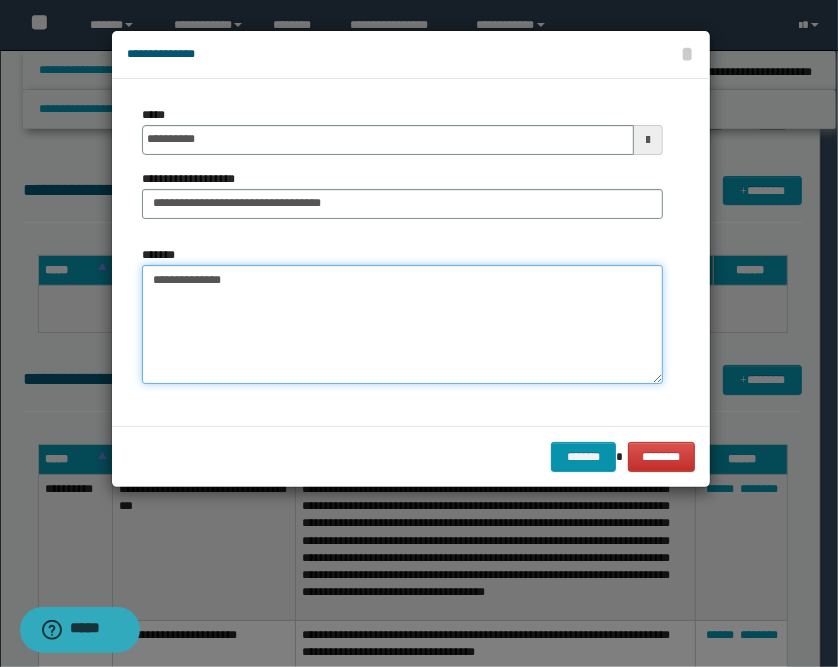 click on "**********" at bounding box center [402, 325] 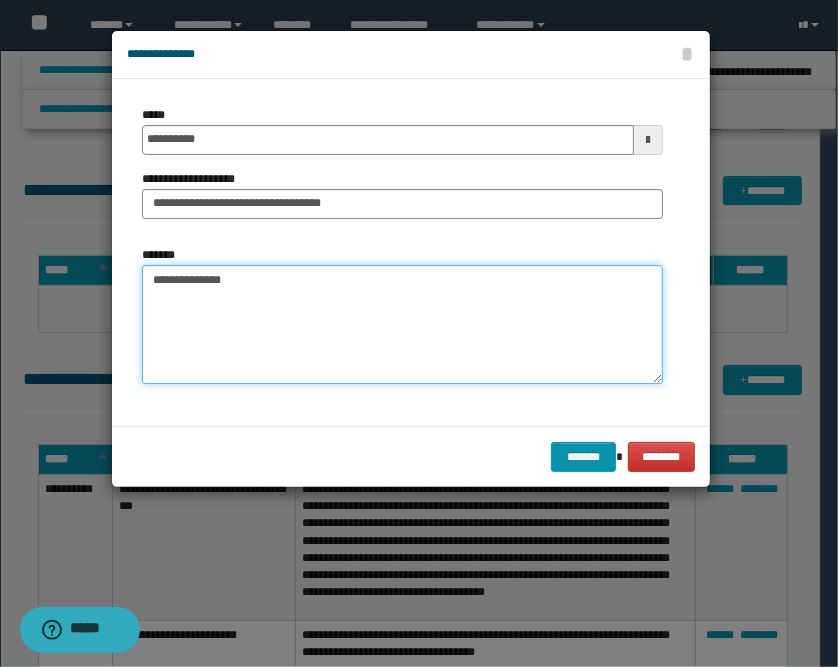 paste on "**********" 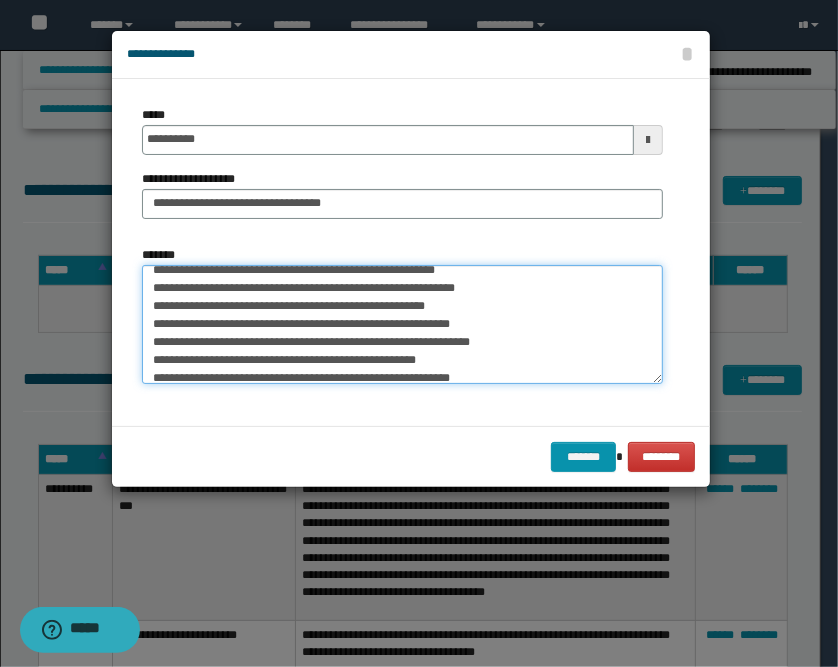 scroll, scrollTop: 0, scrollLeft: 0, axis: both 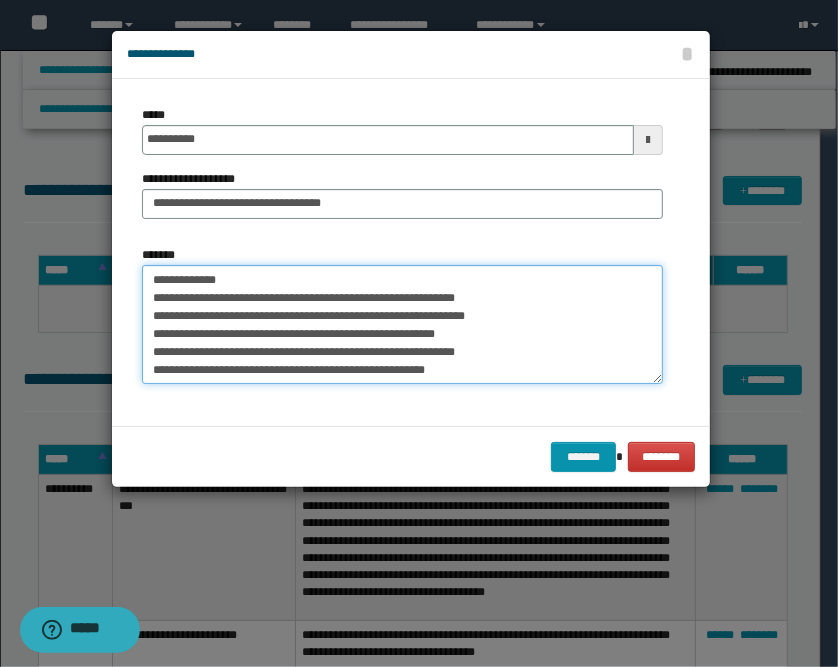 click on "**********" at bounding box center [402, 325] 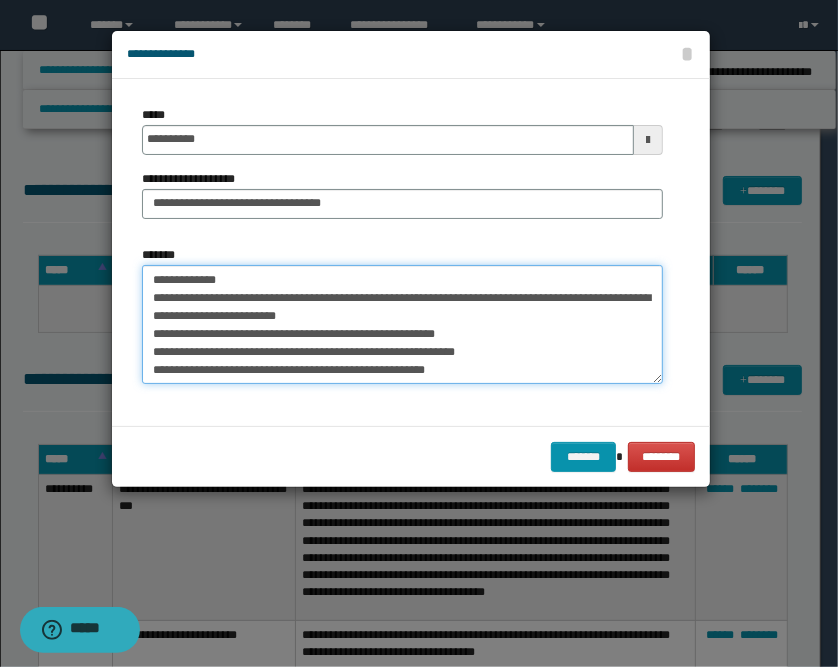 click on "**********" at bounding box center (402, 325) 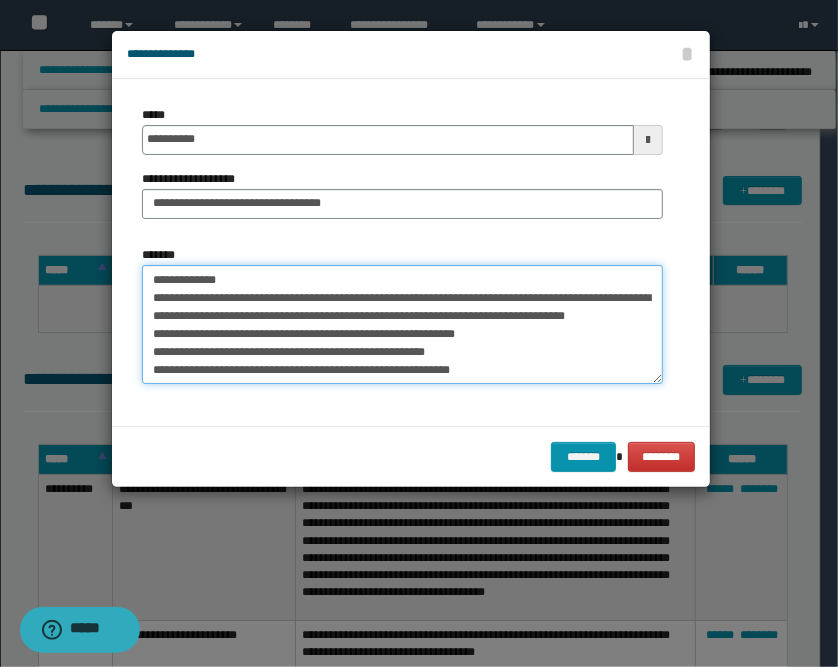 click on "**********" at bounding box center [402, 325] 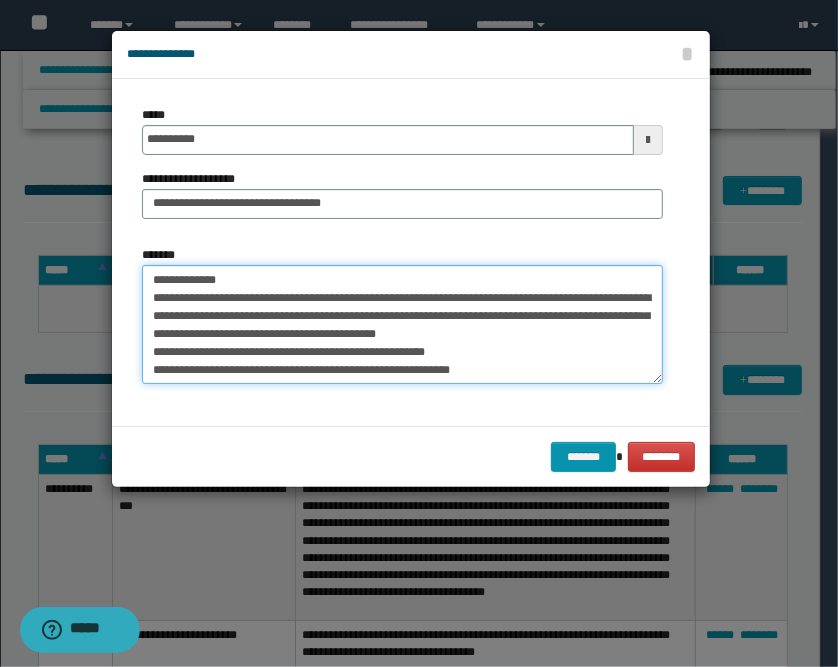 click on "**********" at bounding box center (402, 325) 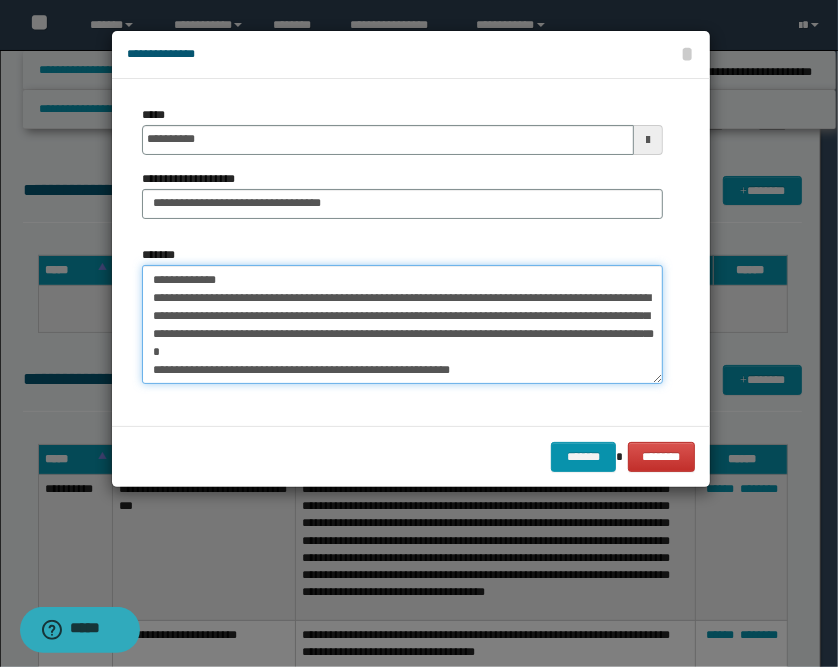 click on "**********" at bounding box center [402, 325] 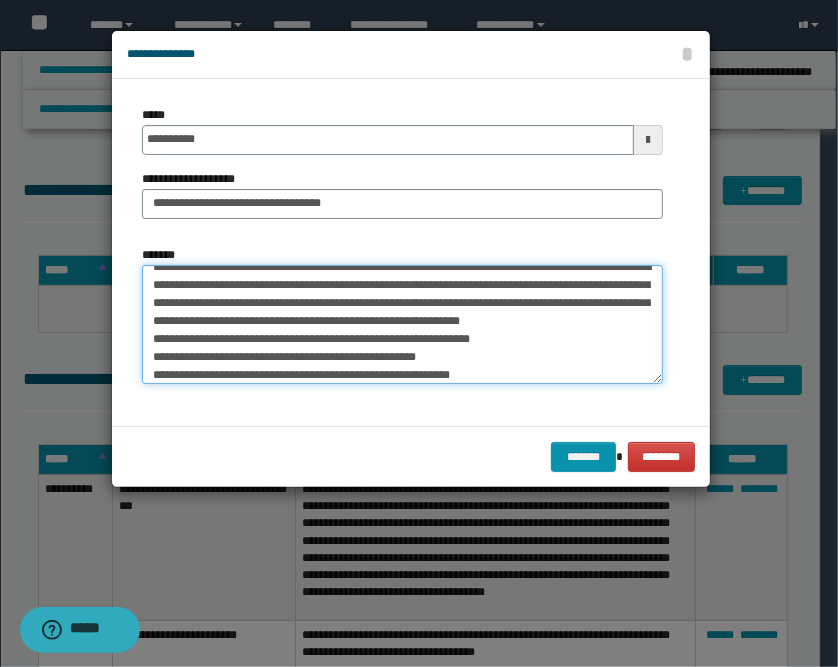 scroll, scrollTop: 44, scrollLeft: 0, axis: vertical 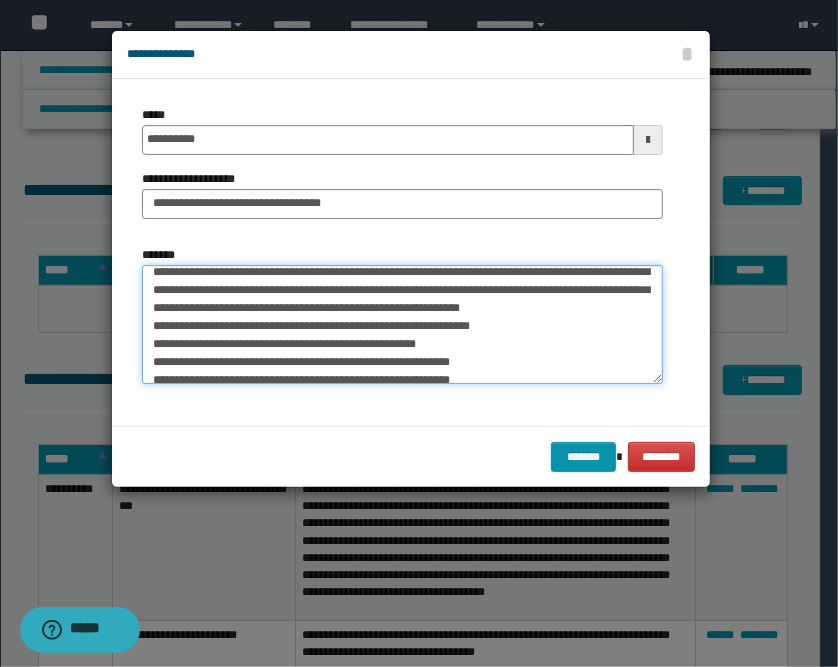 click on "**********" at bounding box center (402, 325) 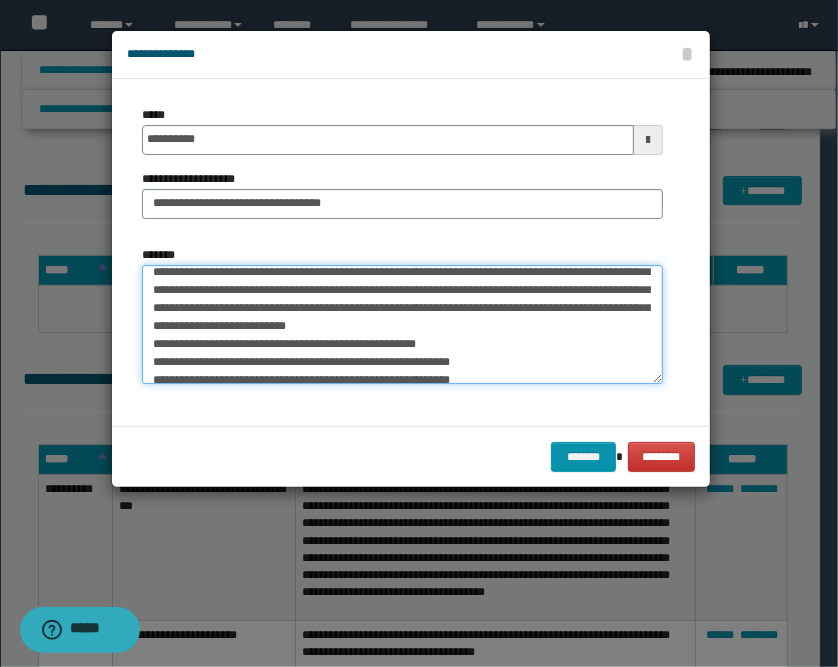 scroll, scrollTop: 26, scrollLeft: 0, axis: vertical 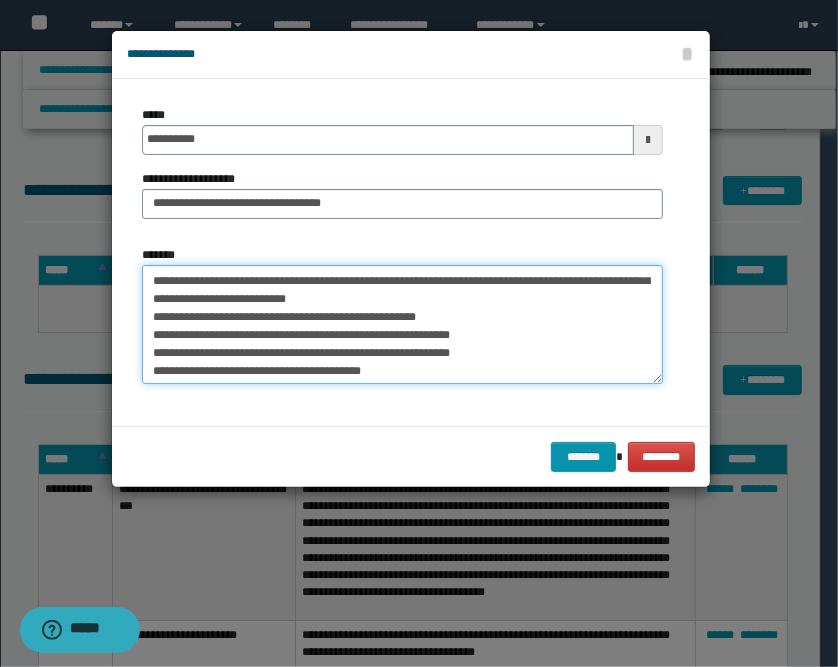 click on "**********" at bounding box center (402, 325) 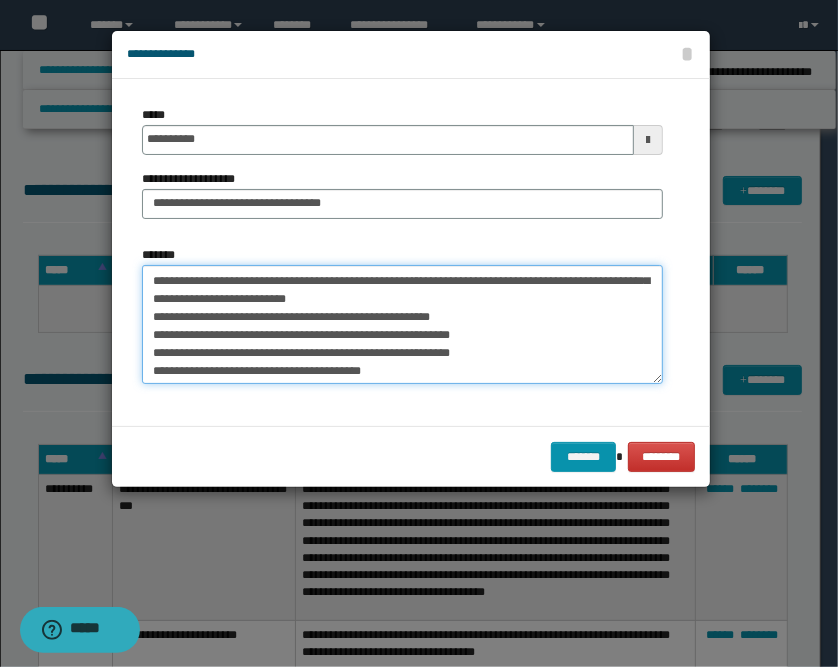click on "**********" at bounding box center [402, 325] 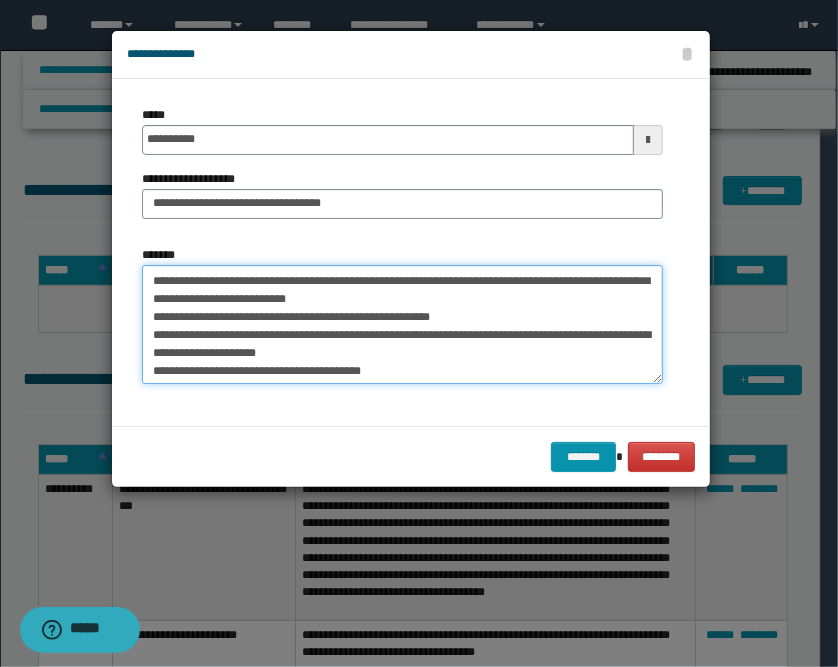 click on "**********" at bounding box center (402, 325) 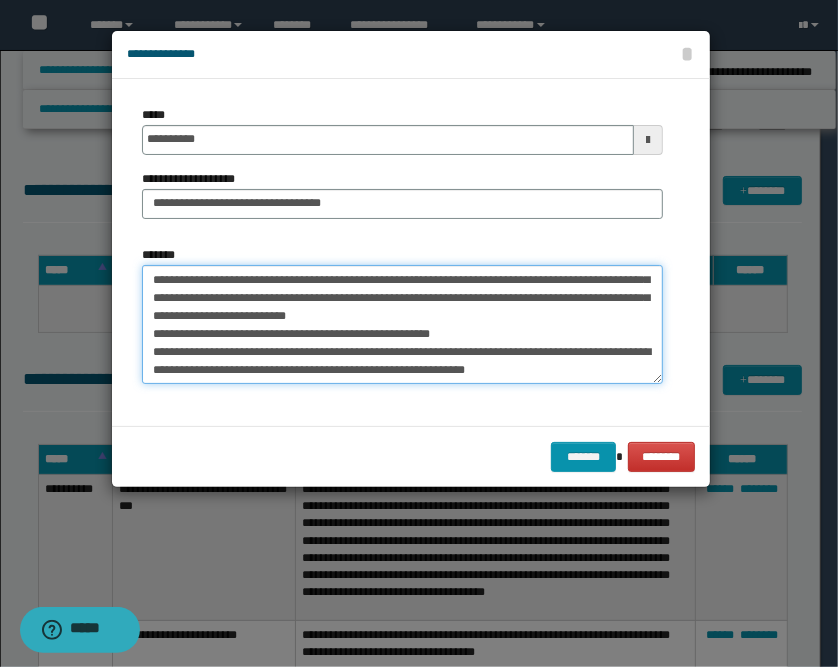 scroll, scrollTop: 54, scrollLeft: 0, axis: vertical 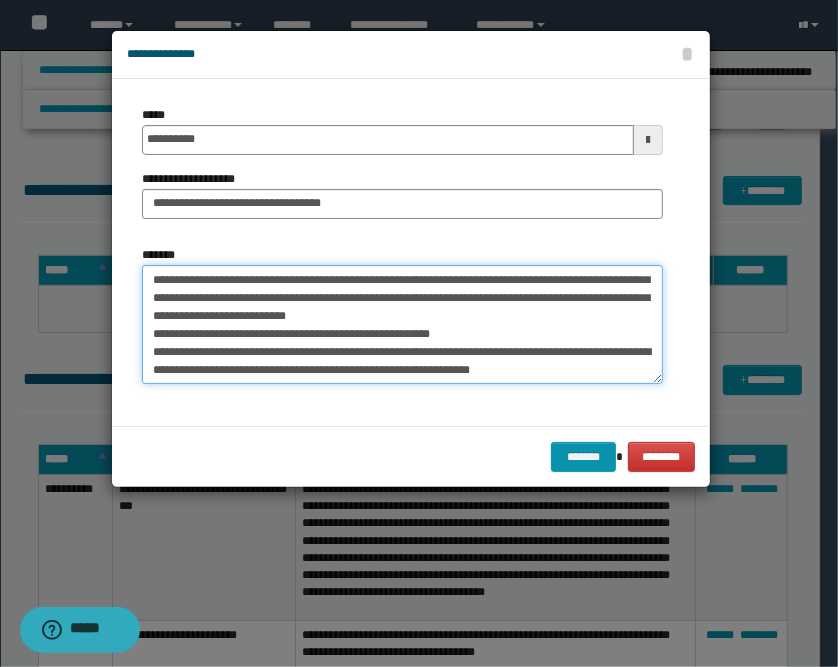 click on "**********" at bounding box center (402, 325) 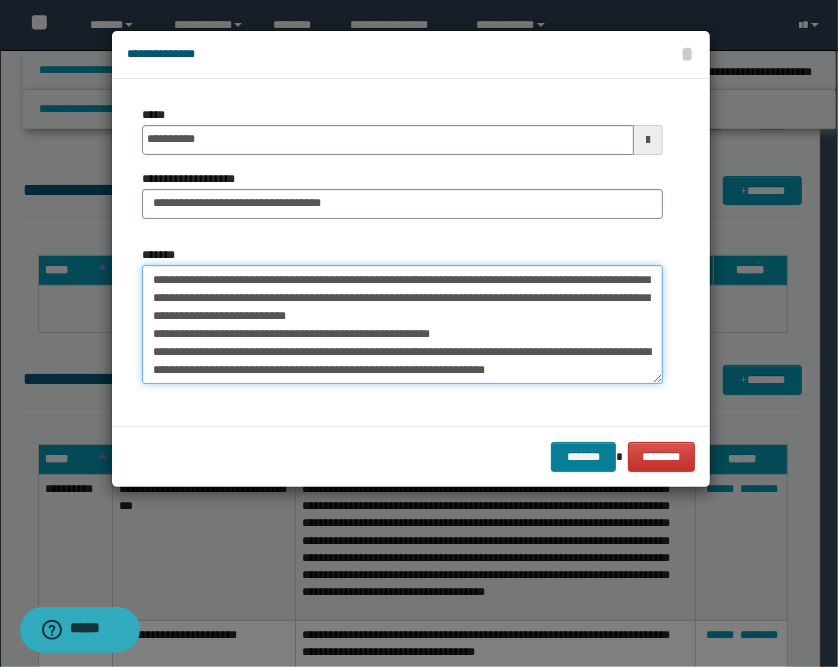 type on "**********" 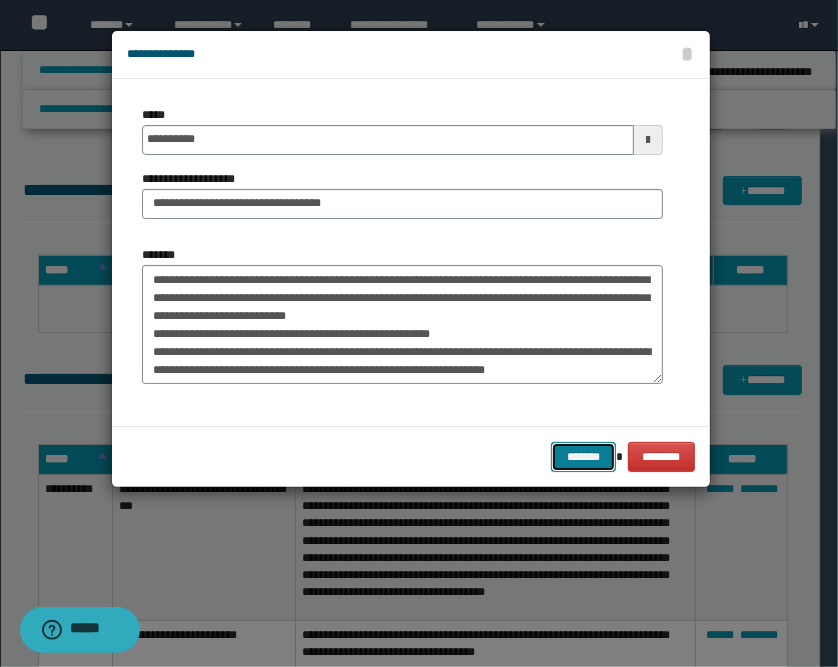 click on "*******" at bounding box center (583, 457) 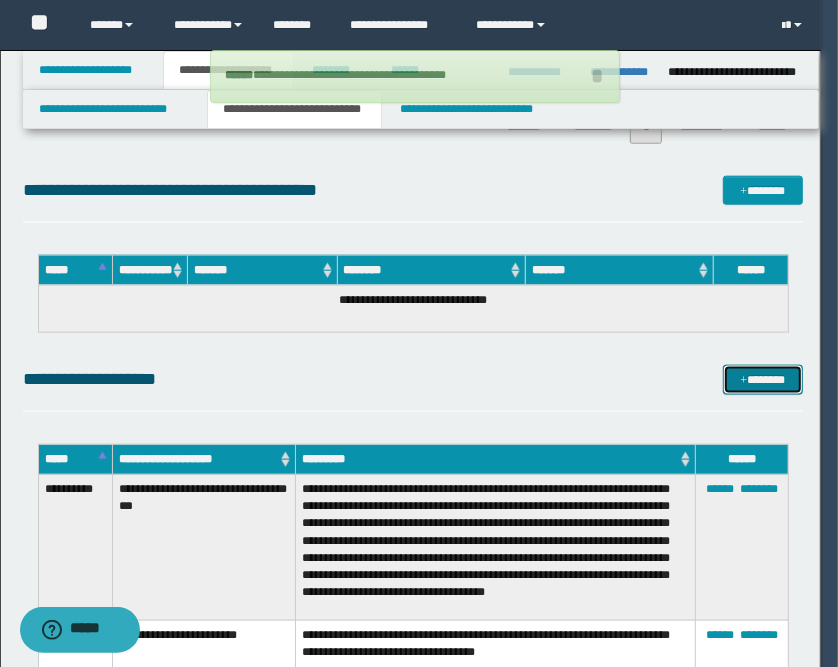 type 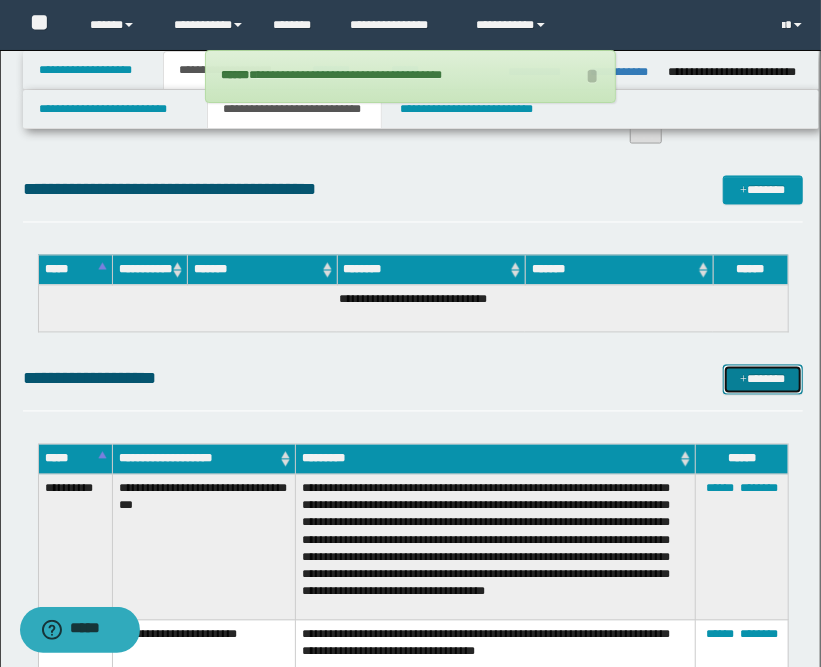 click on "*******" at bounding box center [763, 380] 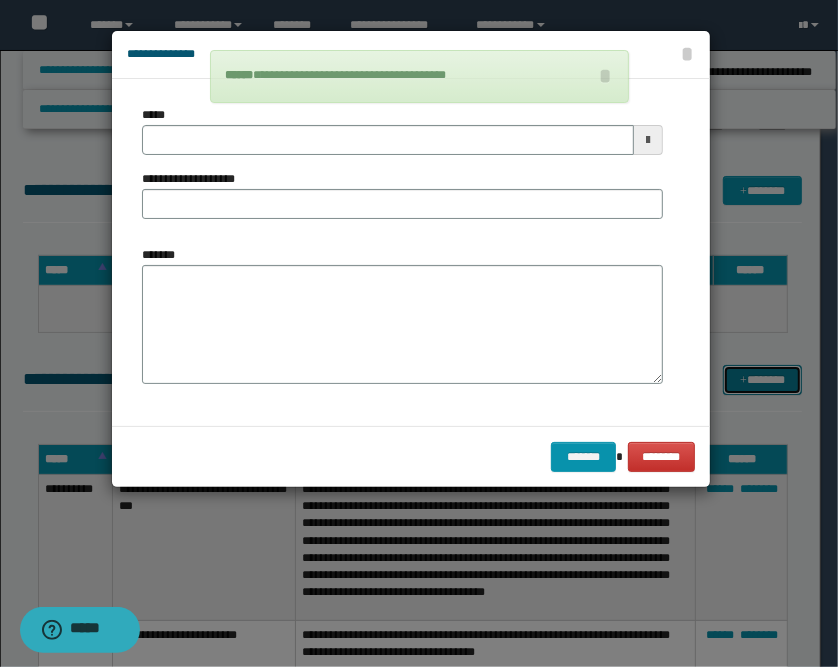 scroll, scrollTop: 0, scrollLeft: 0, axis: both 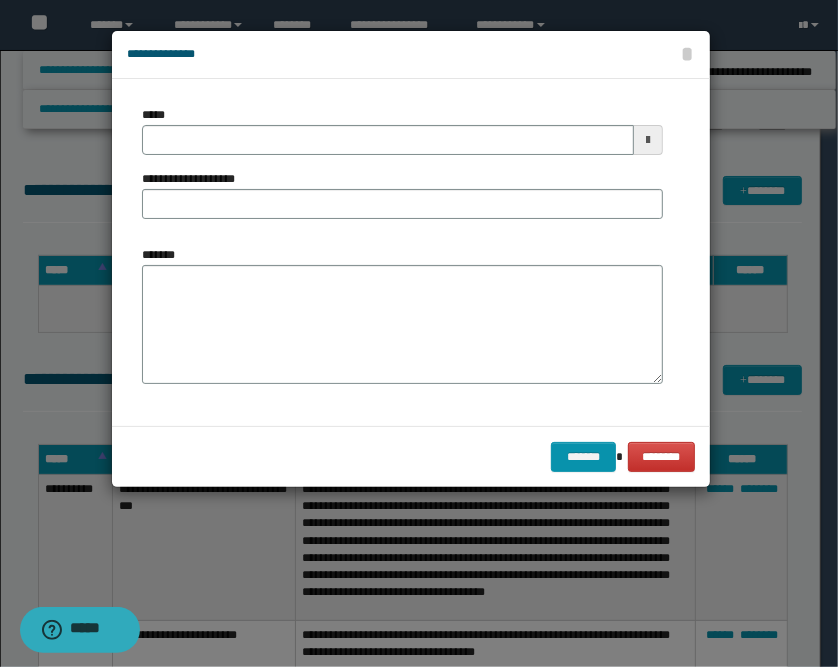 click at bounding box center (648, 140) 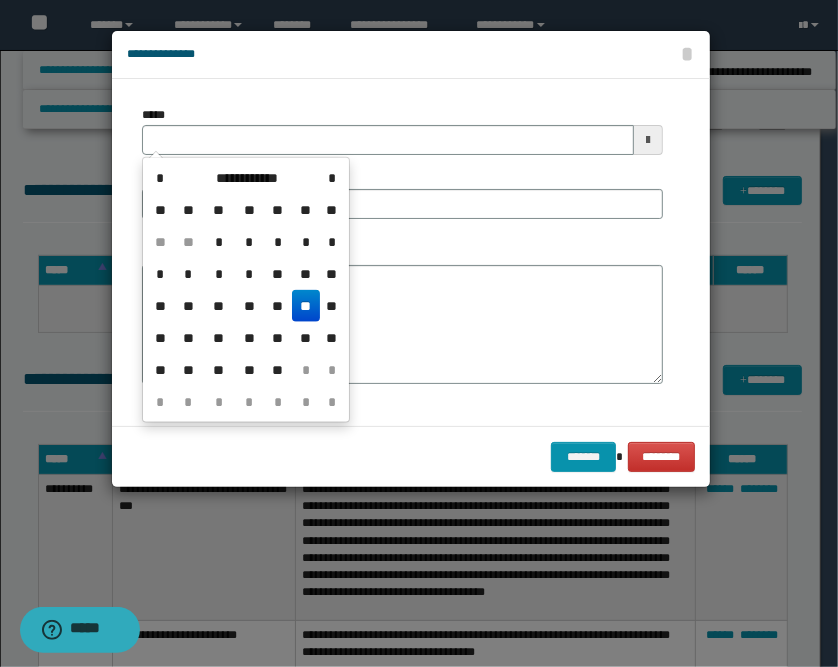 click on "**" at bounding box center (306, 306) 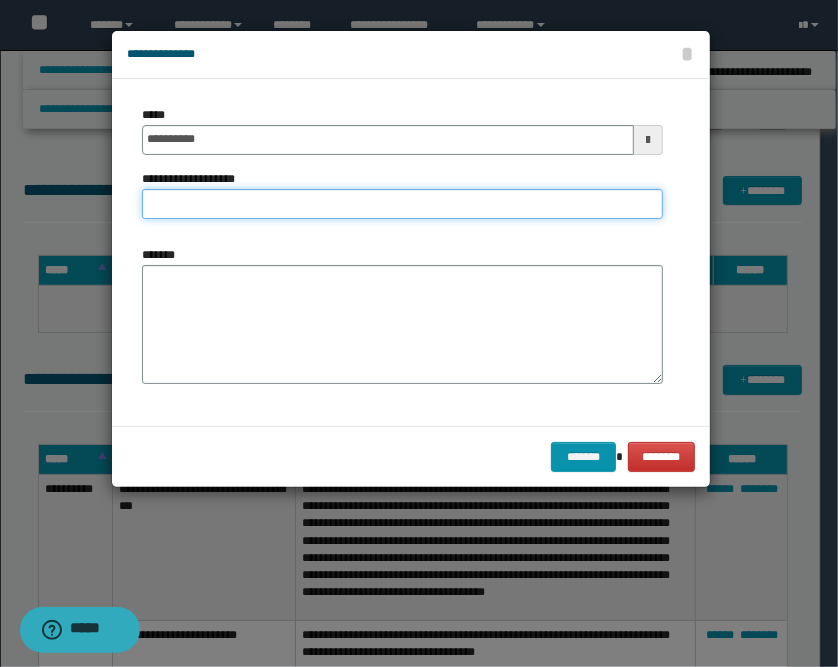 click on "**********" at bounding box center (402, 204) 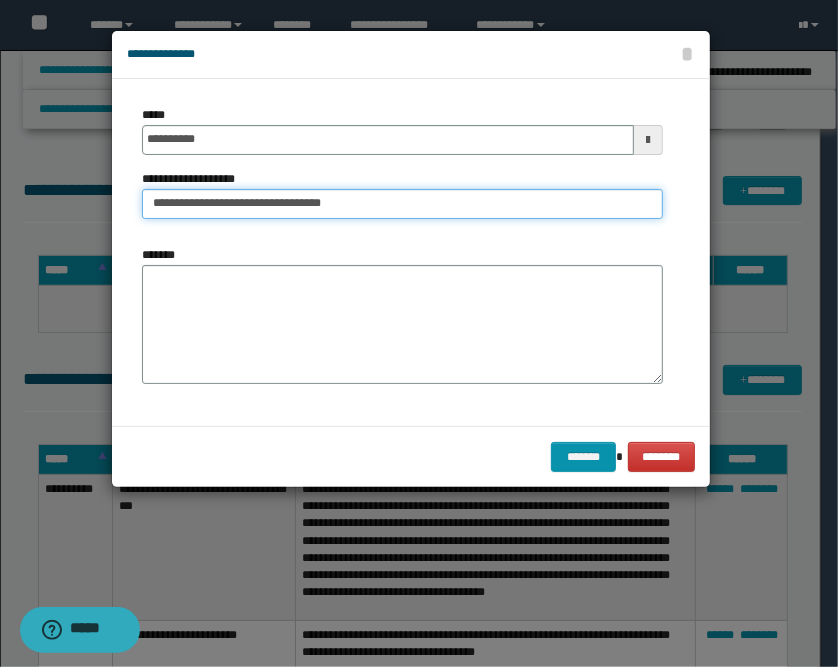 type on "**********" 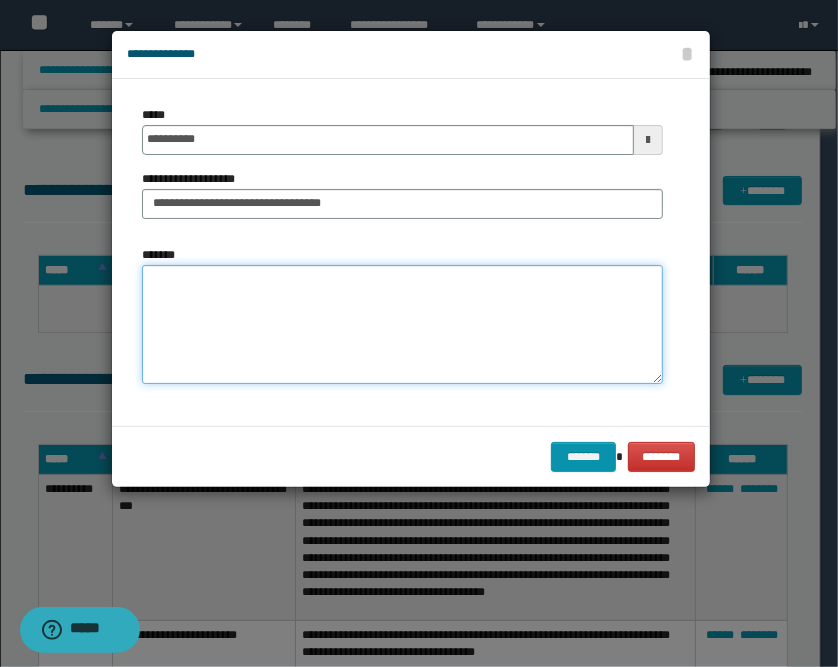 click on "*******" at bounding box center [402, 325] 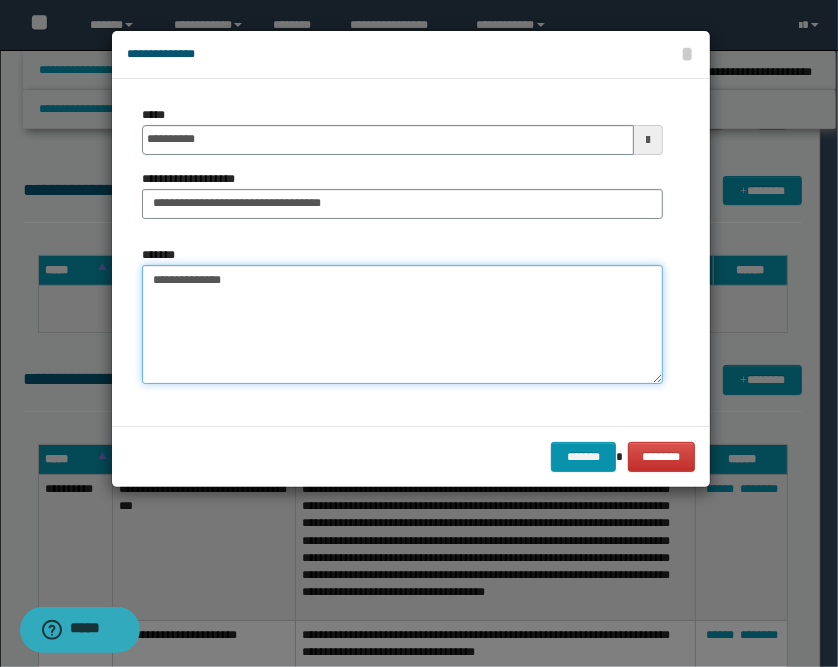 click on "**********" at bounding box center (402, 325) 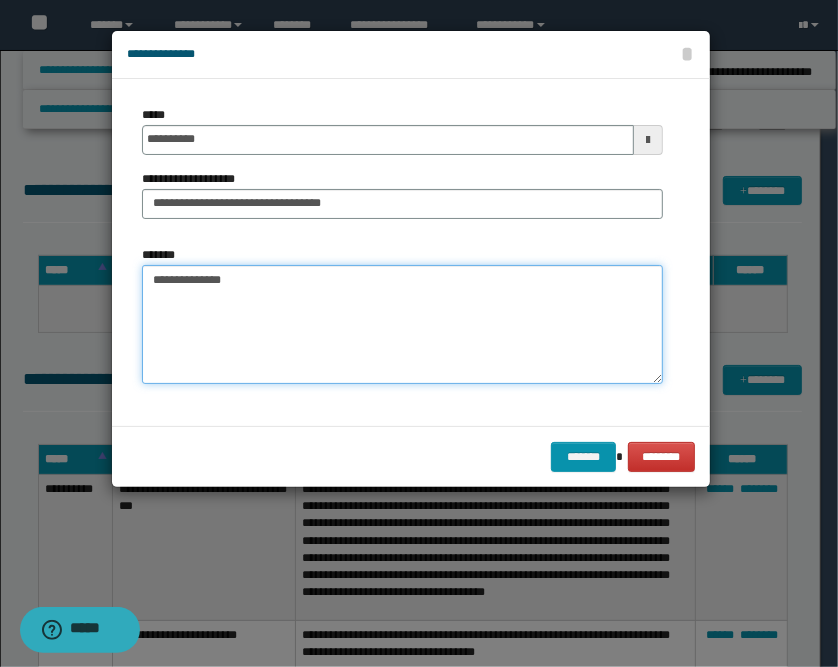 paste on "**********" 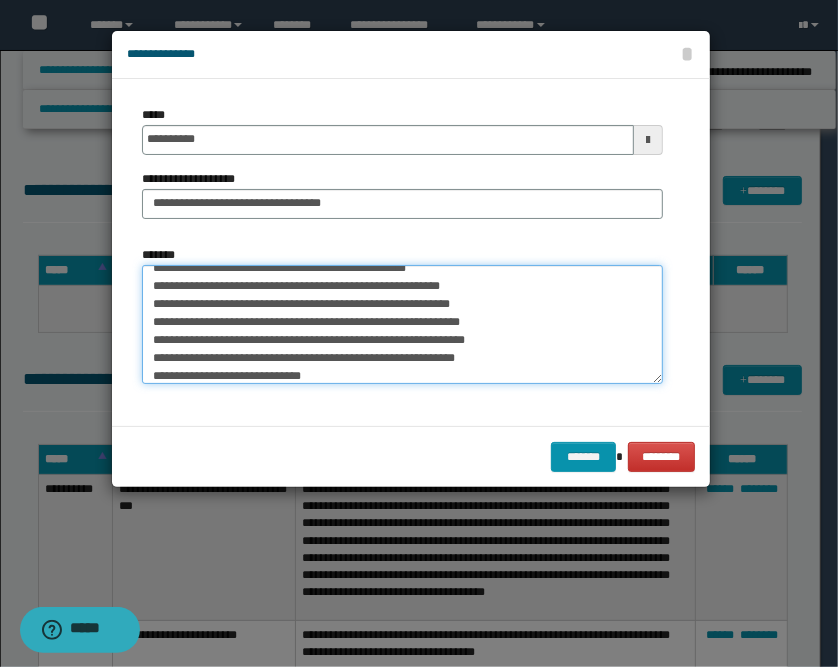 scroll, scrollTop: 0, scrollLeft: 0, axis: both 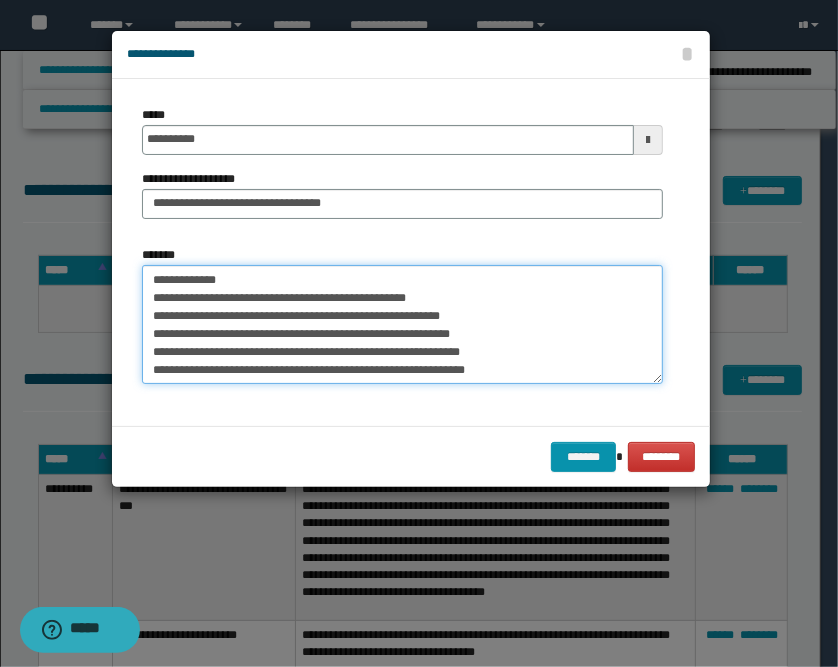 click on "**********" at bounding box center [402, 325] 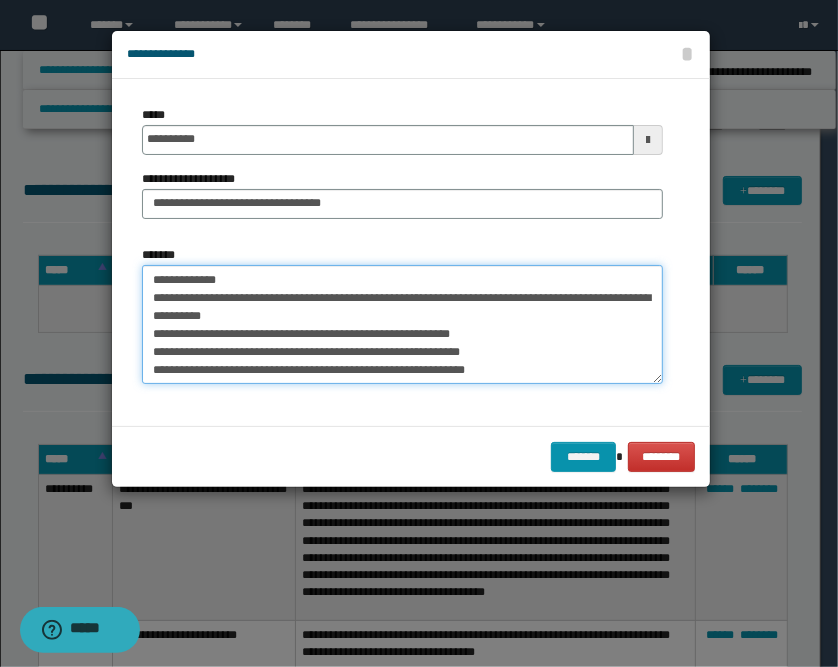 click on "**********" at bounding box center (402, 325) 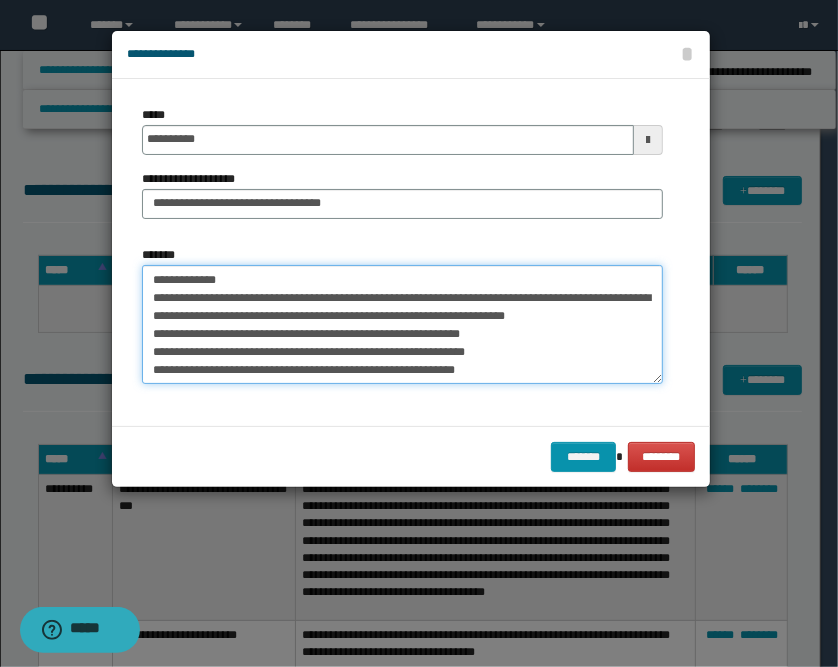 click on "**********" at bounding box center (402, 325) 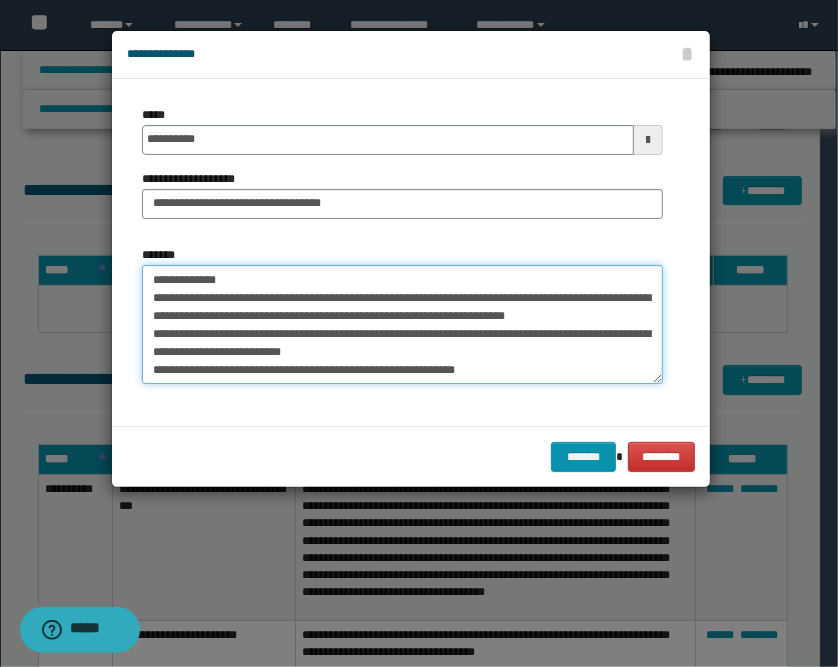 click on "**********" at bounding box center (402, 325) 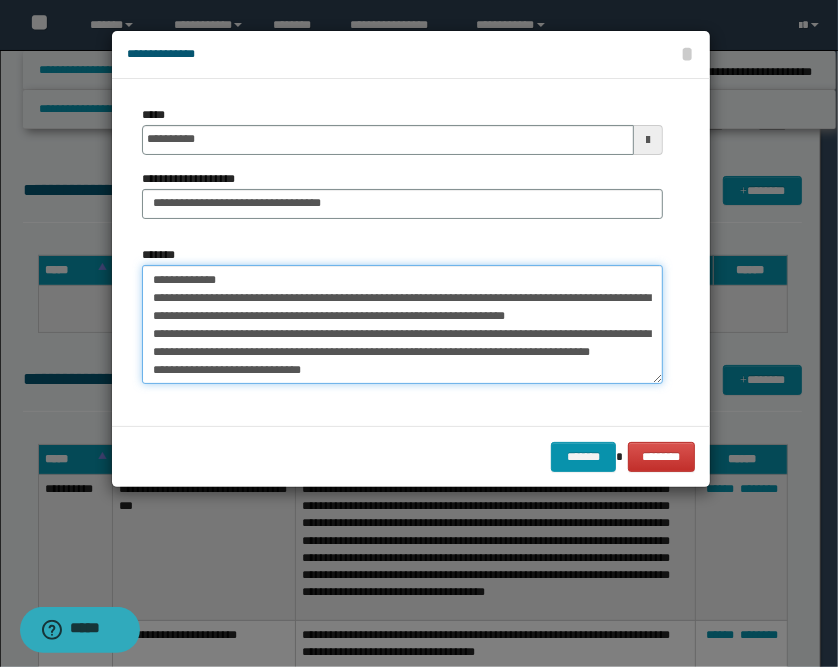 scroll, scrollTop: 17, scrollLeft: 0, axis: vertical 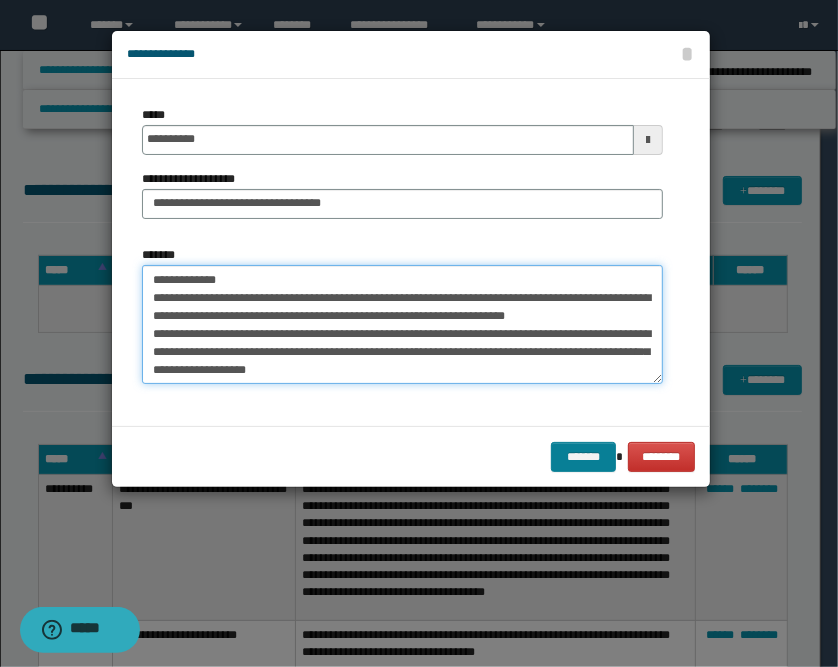 type on "**********" 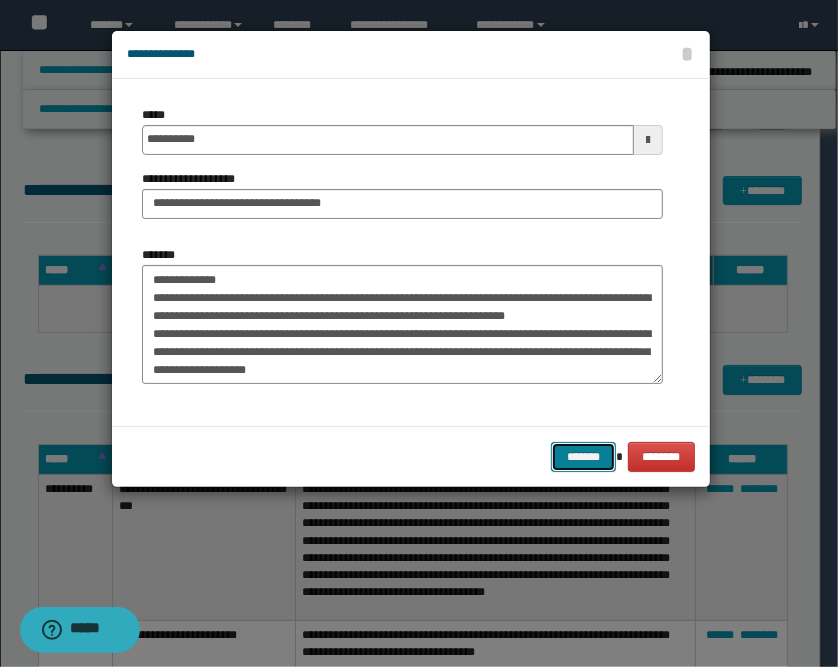 click on "*******" at bounding box center (583, 457) 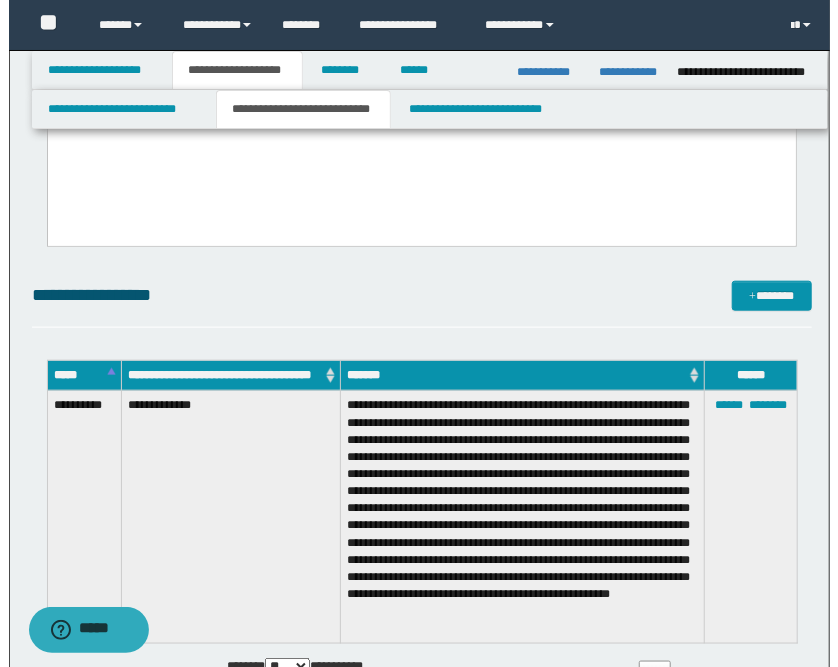 scroll, scrollTop: 555, scrollLeft: 0, axis: vertical 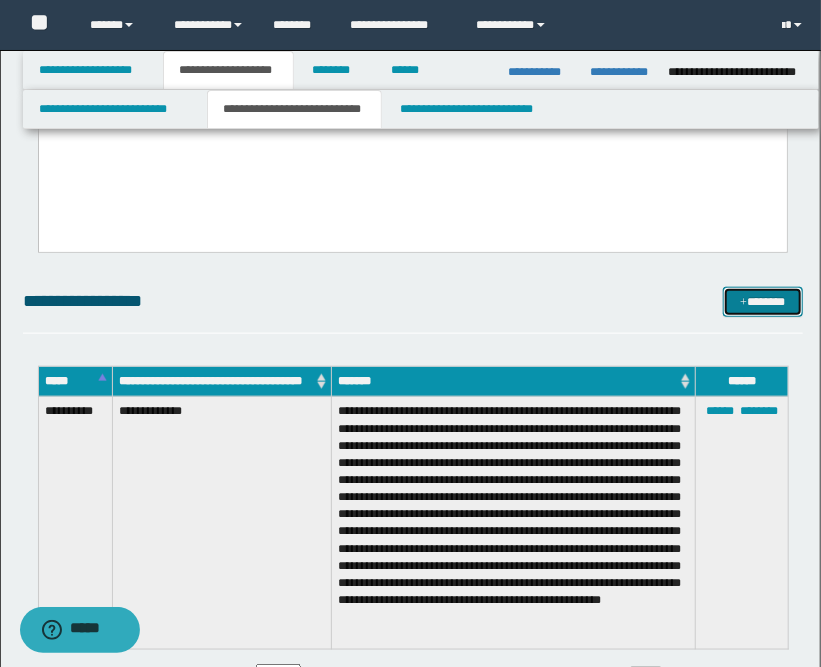 click on "*******" at bounding box center (763, 302) 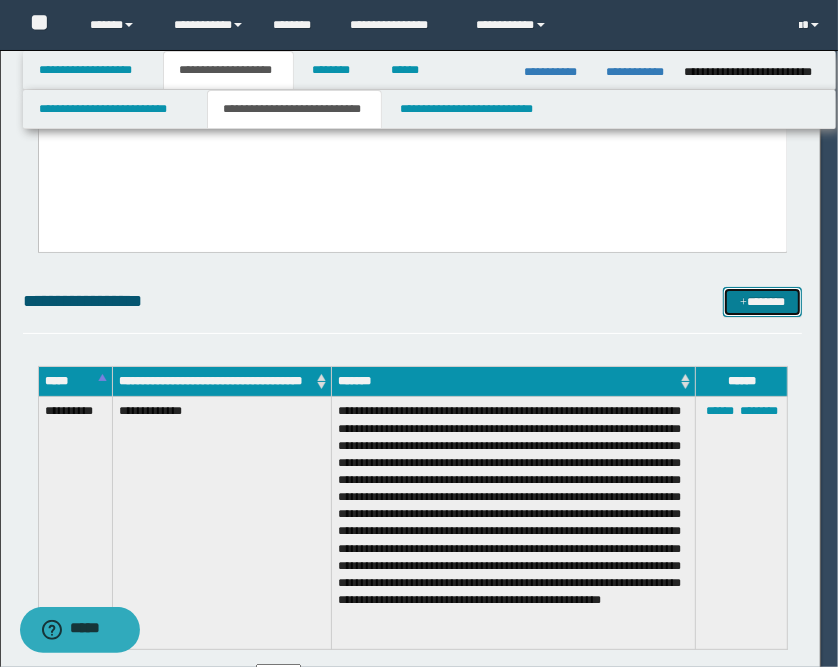 scroll, scrollTop: 0, scrollLeft: 0, axis: both 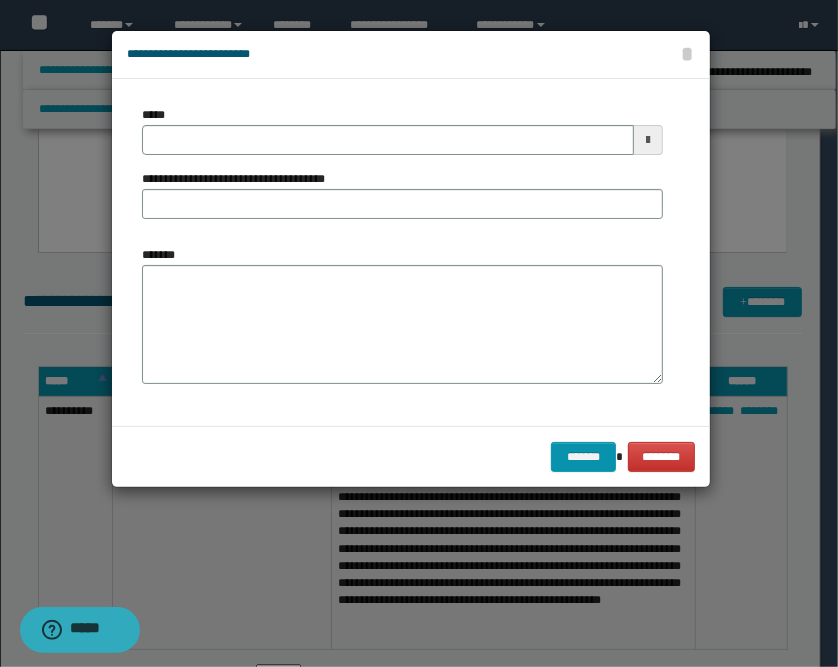click at bounding box center (648, 140) 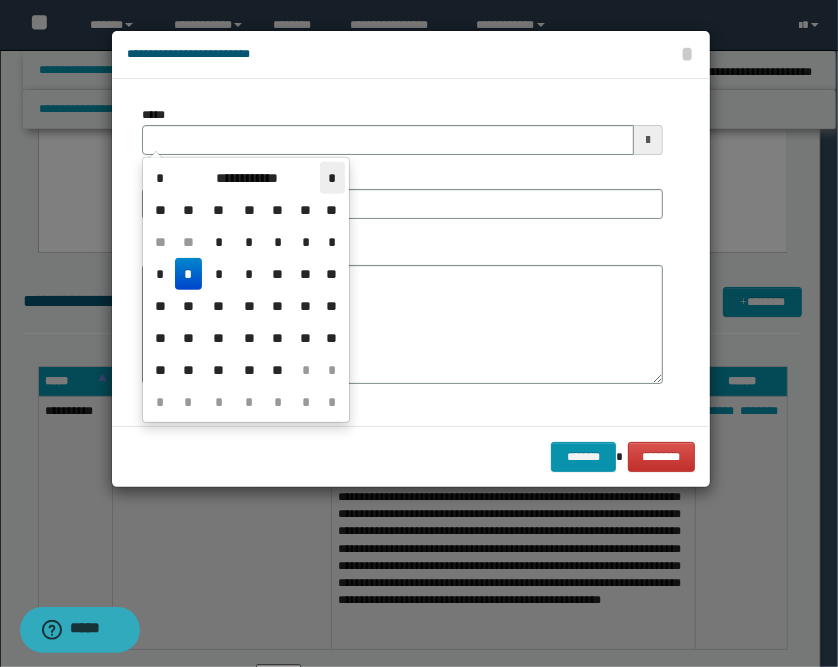 click on "*" at bounding box center [332, 178] 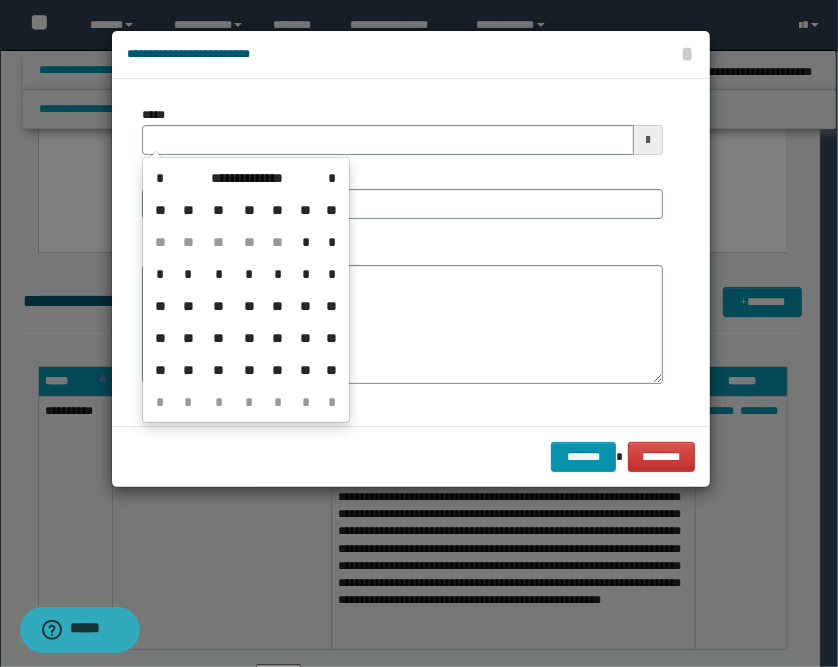 drag, startPoint x: 221, startPoint y: 366, endPoint x: 217, endPoint y: 333, distance: 33.24154 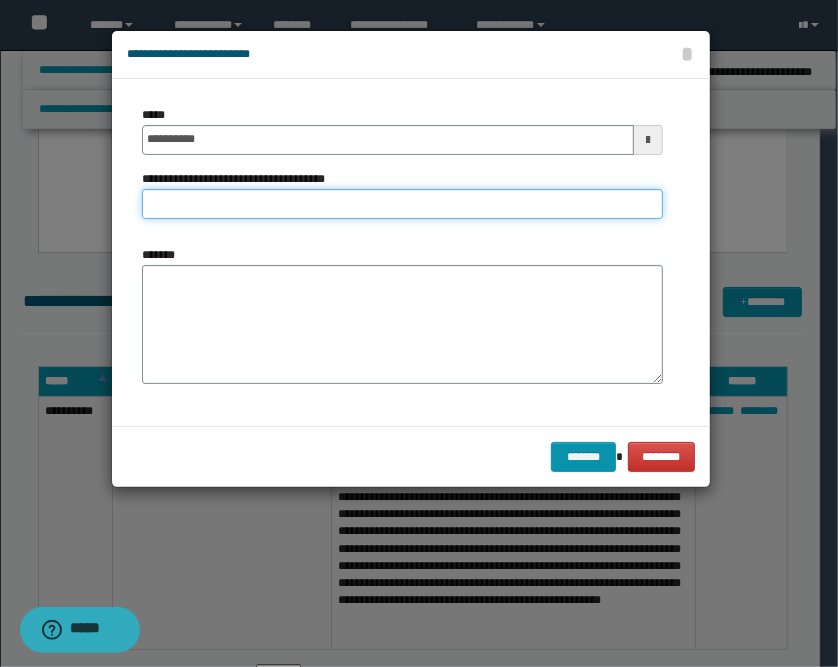 click on "**********" at bounding box center (402, 204) 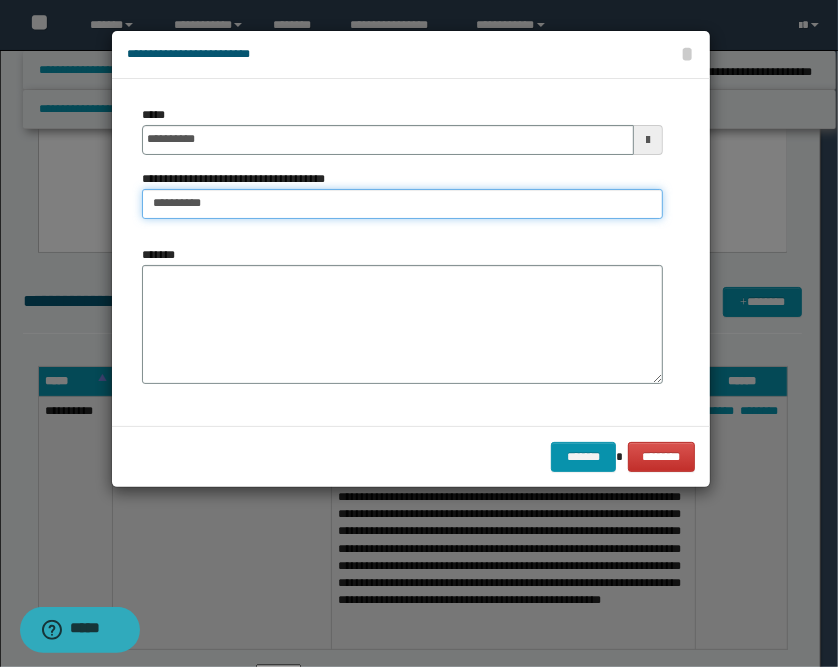 type on "**********" 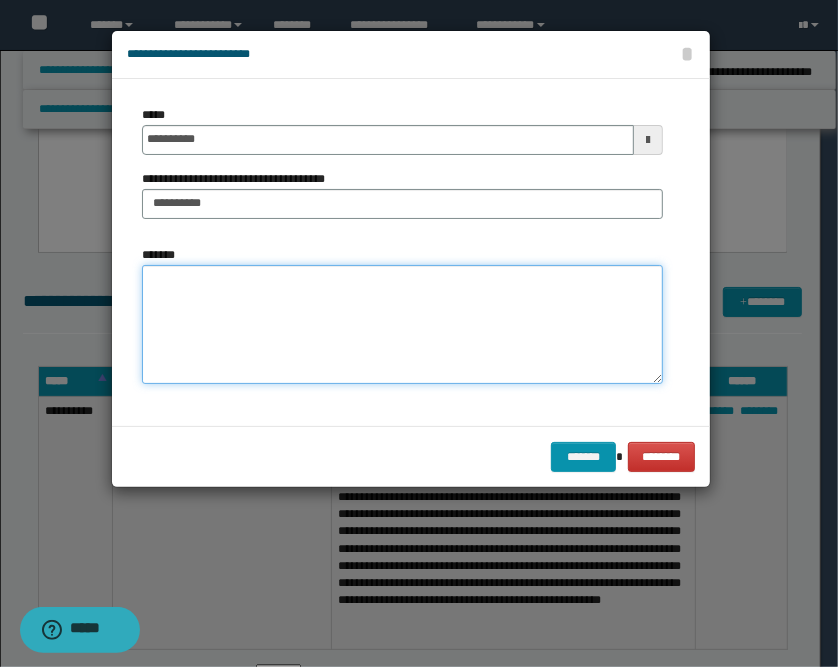 click on "*******" at bounding box center [402, 325] 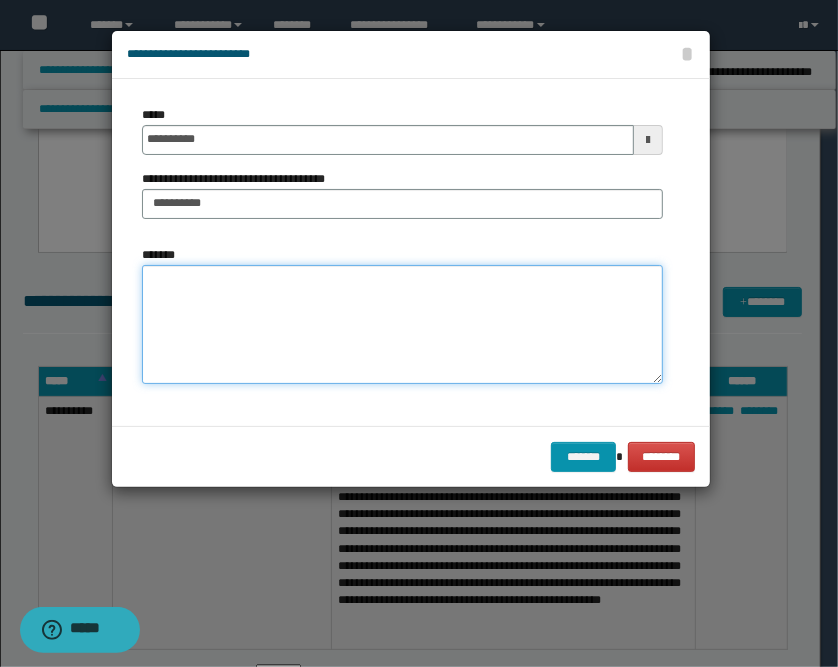 paste on "**********" 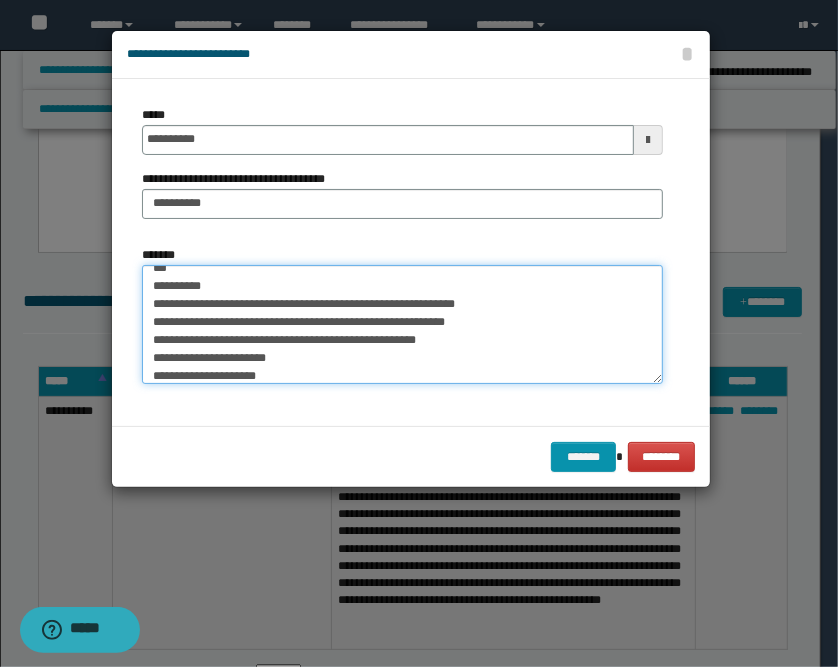 scroll, scrollTop: 0, scrollLeft: 0, axis: both 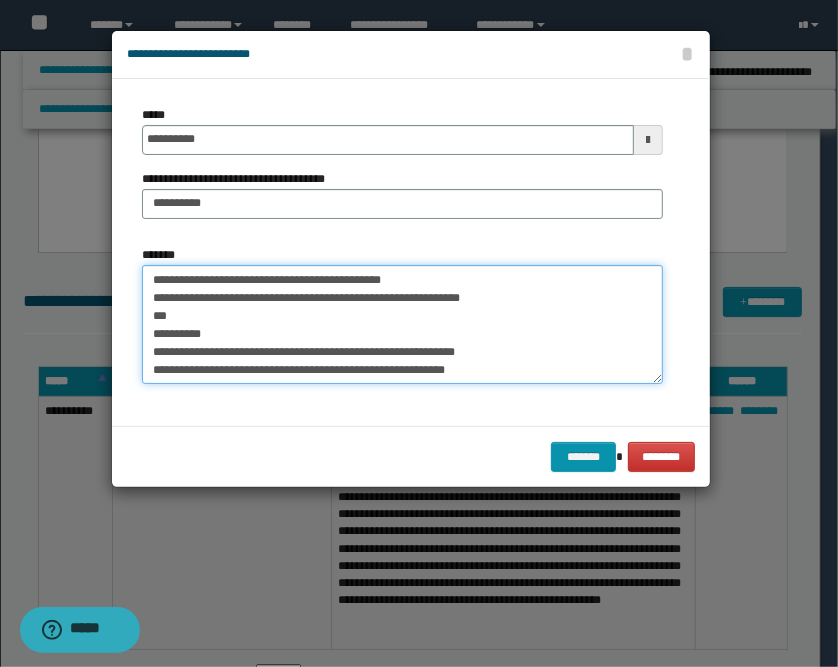 drag, startPoint x: 209, startPoint y: 334, endPoint x: 143, endPoint y: 318, distance: 67.911705 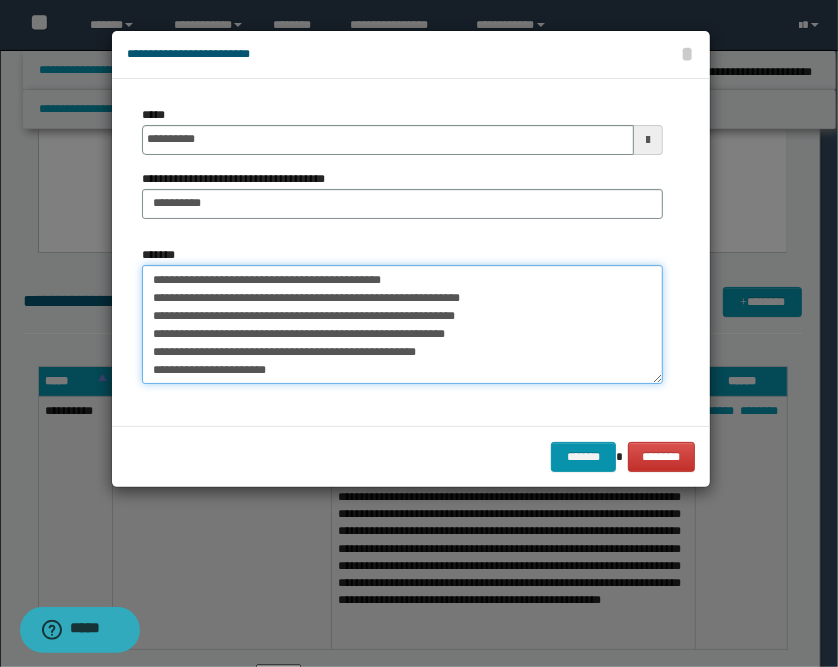 click on "**********" at bounding box center [402, 325] 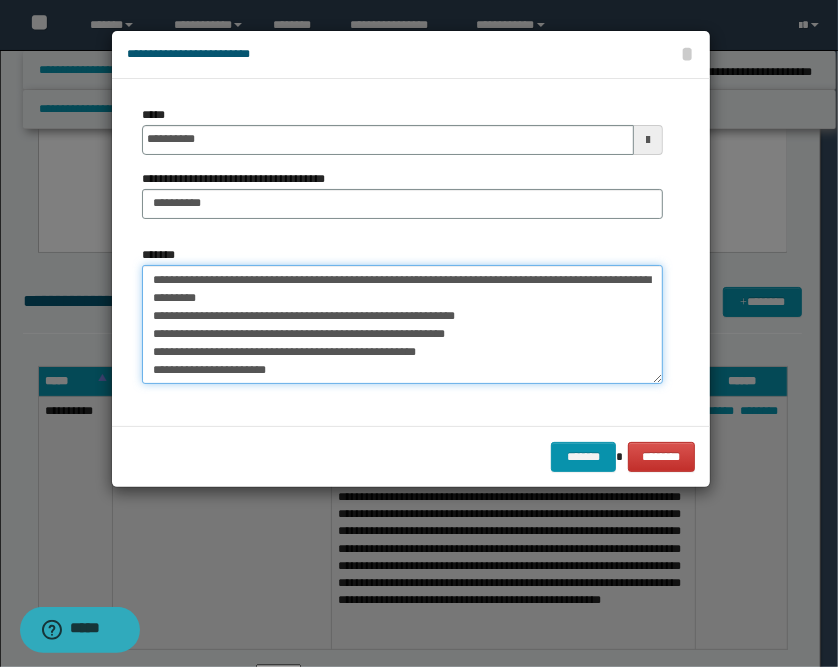 click on "**********" at bounding box center [402, 325] 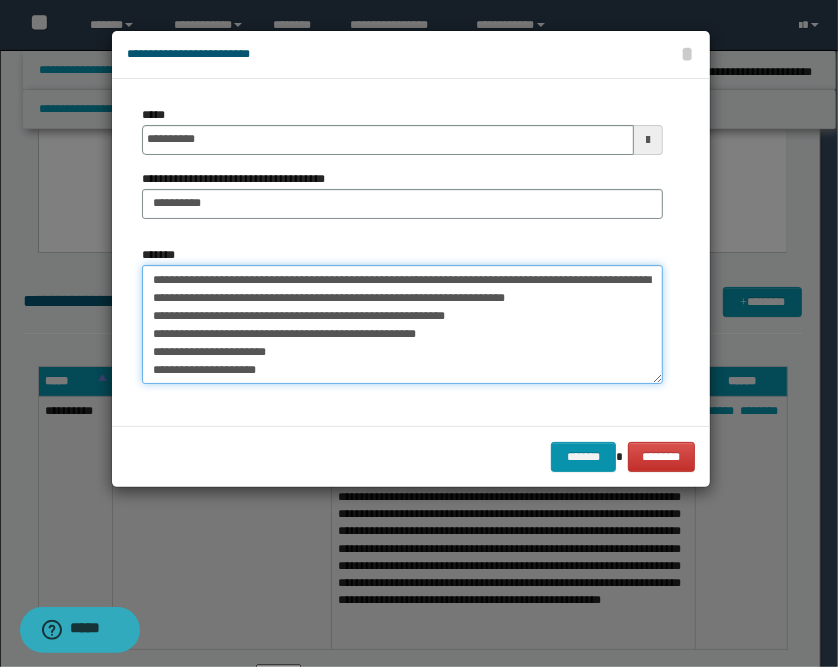 click on "**********" at bounding box center (402, 325) 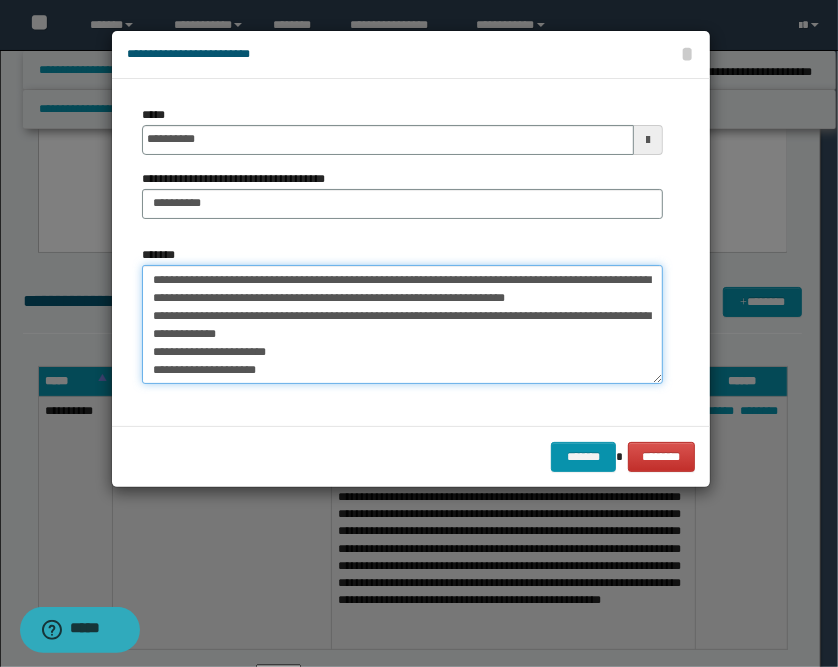 click on "**********" at bounding box center (402, 325) 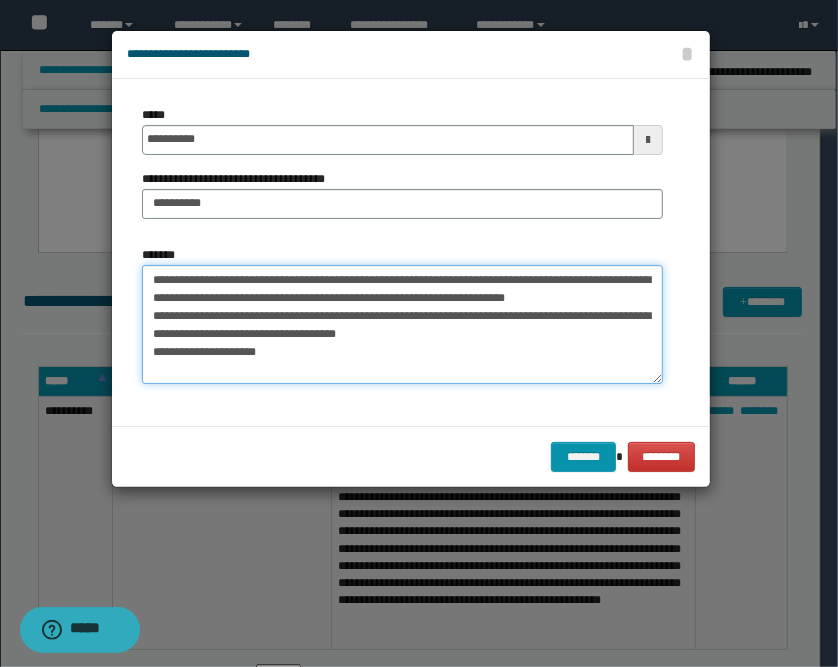 click on "**********" at bounding box center (402, 325) 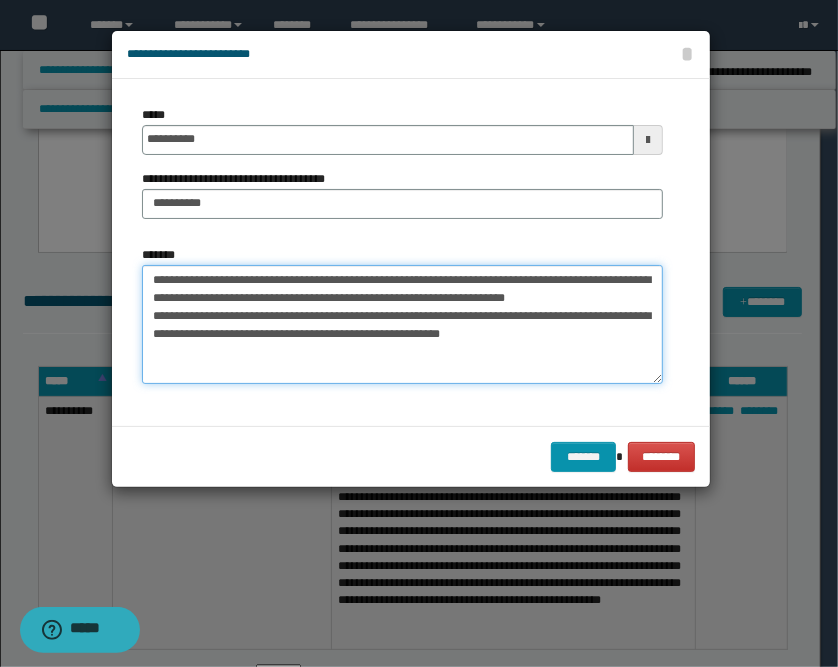 click on "**********" at bounding box center [402, 325] 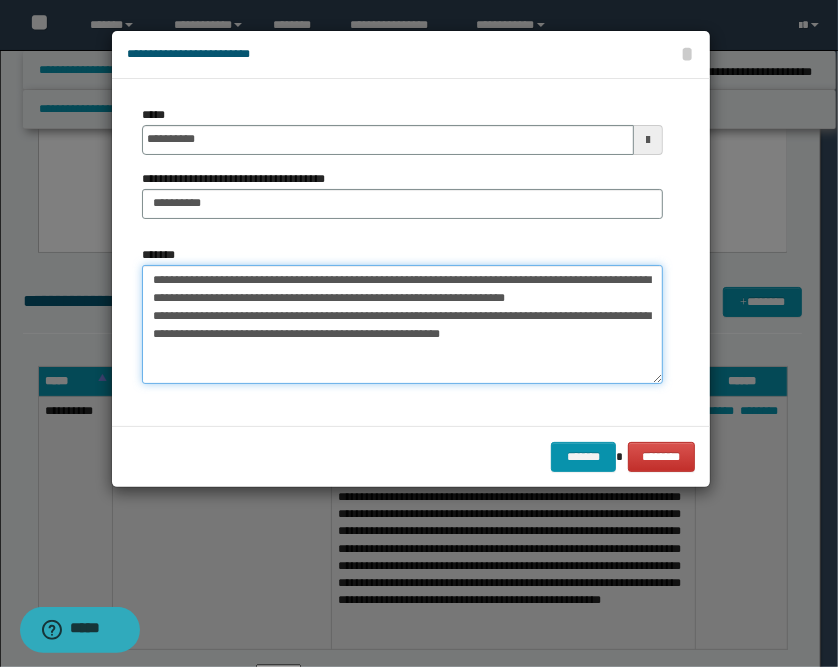 click on "**********" at bounding box center [402, 325] 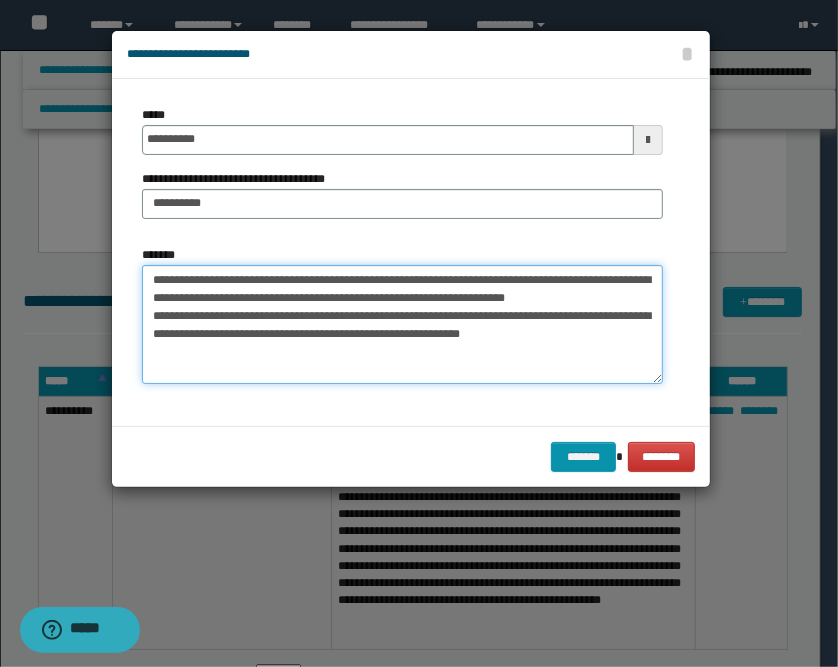 paste on "**********" 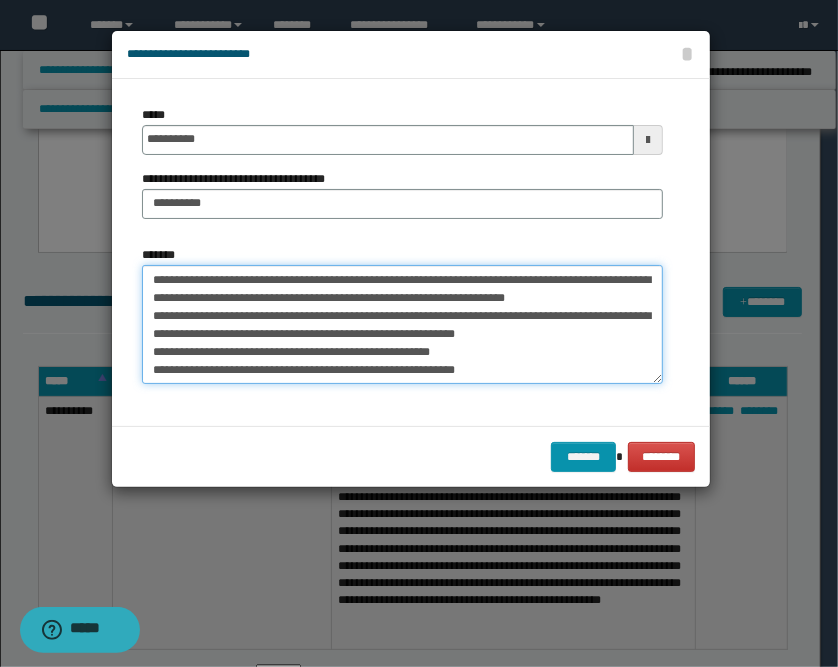 scroll, scrollTop: 156, scrollLeft: 0, axis: vertical 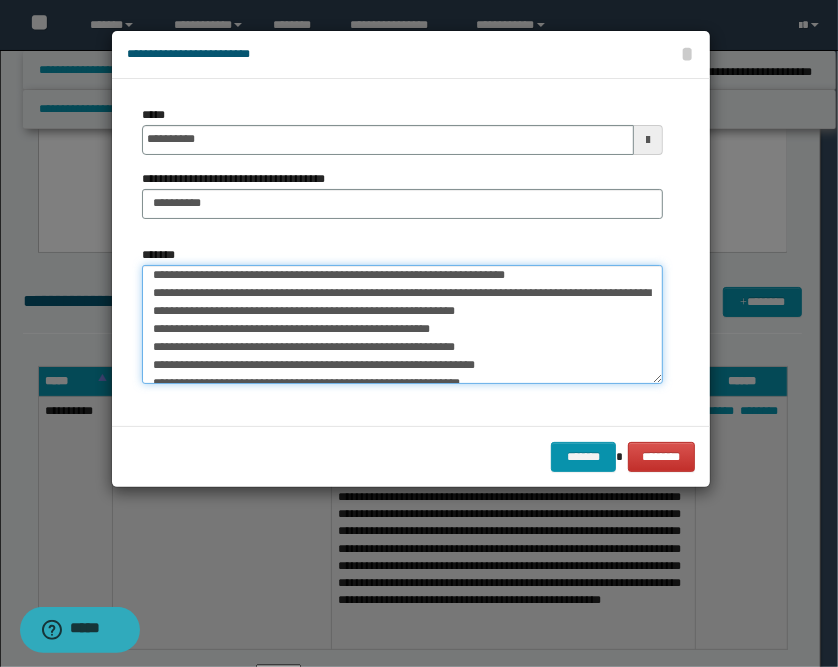 click on "**********" at bounding box center [402, 325] 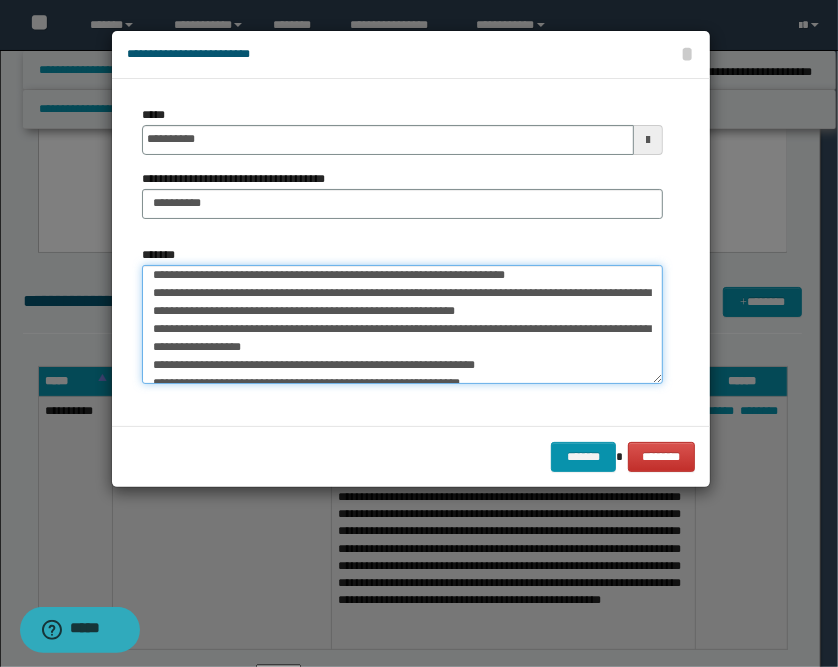 click on "**********" at bounding box center (402, 325) 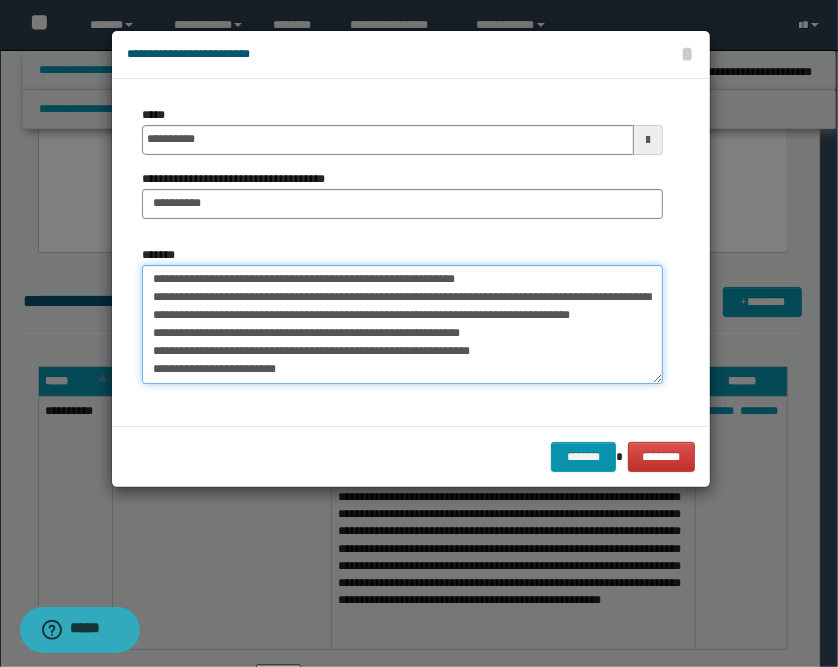 scroll, scrollTop: 67, scrollLeft: 0, axis: vertical 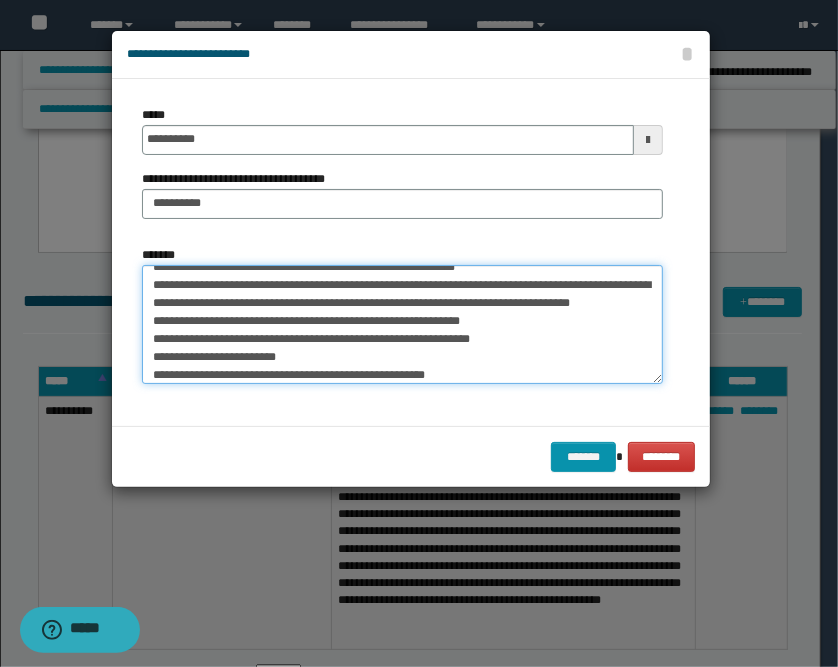 click on "**********" at bounding box center (402, 325) 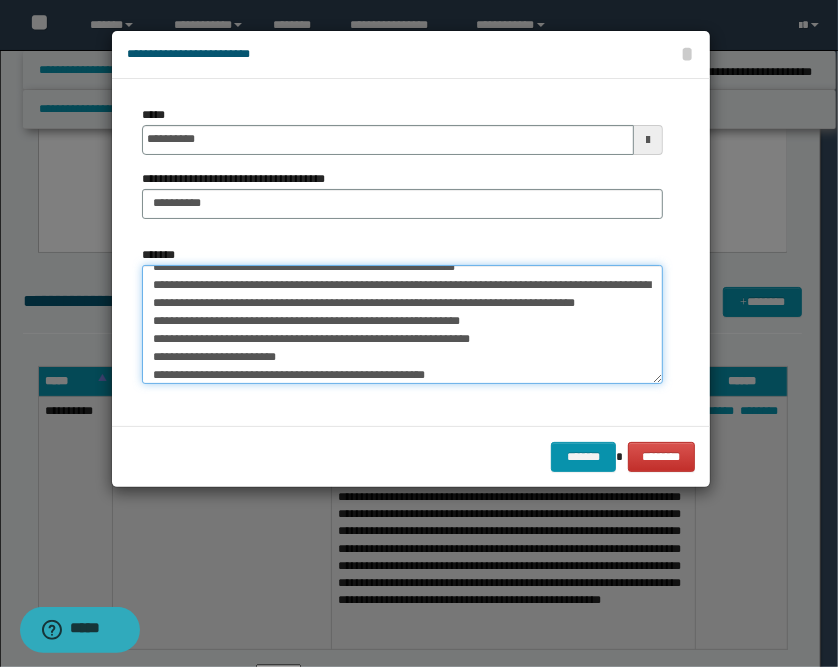 click on "**********" at bounding box center [402, 325] 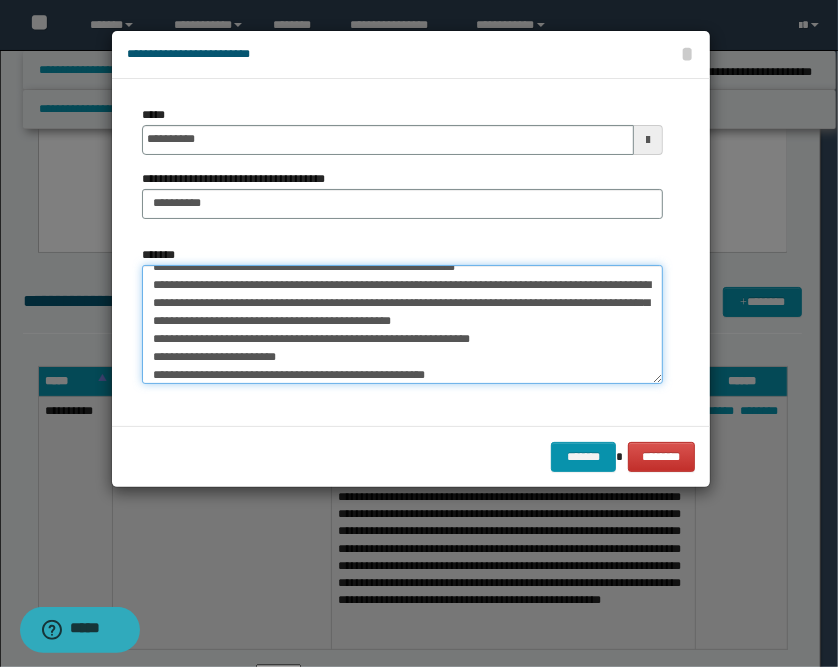 click on "**********" at bounding box center [402, 325] 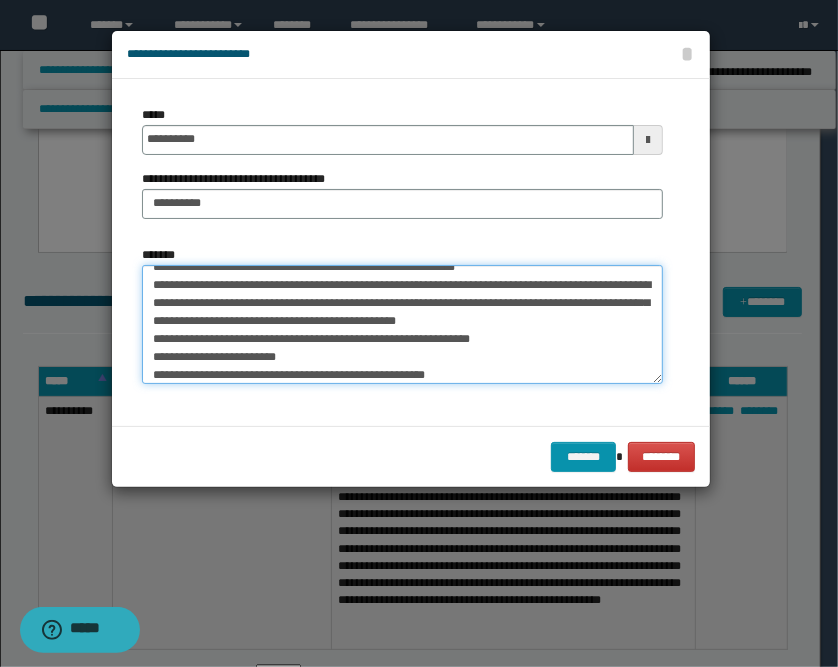 click on "**********" at bounding box center [402, 325] 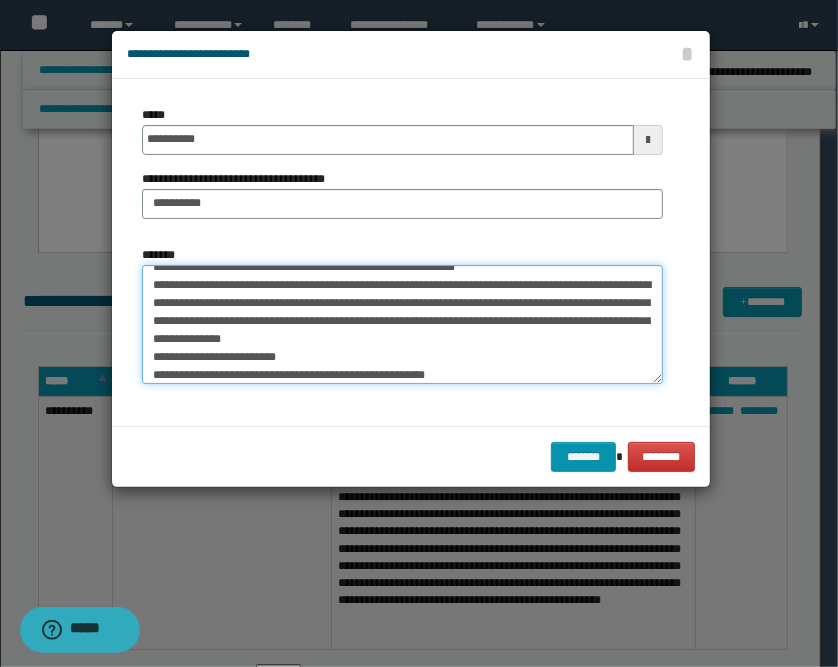 click on "**********" at bounding box center [402, 325] 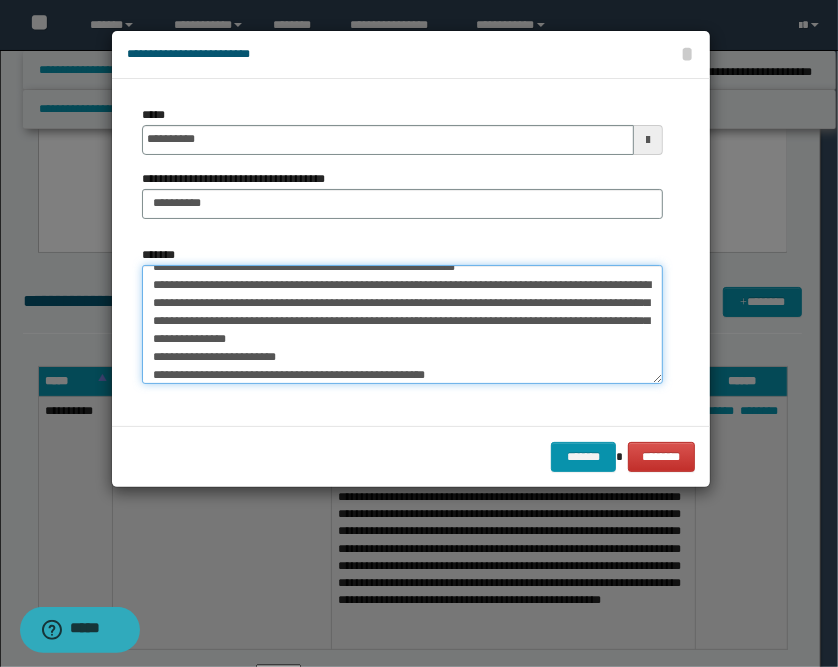 click on "**********" at bounding box center [402, 325] 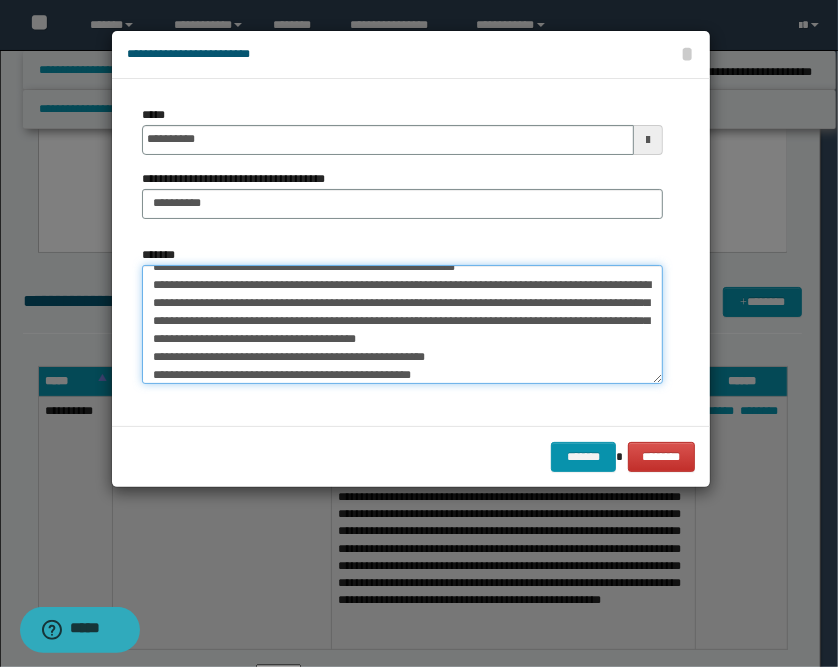 click on "**********" at bounding box center [402, 325] 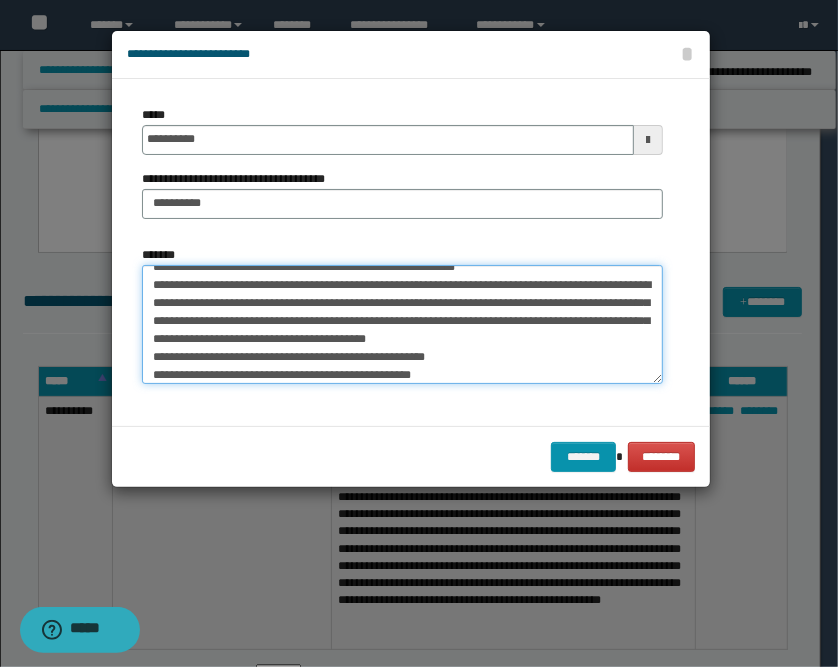 click on "**********" at bounding box center [402, 325] 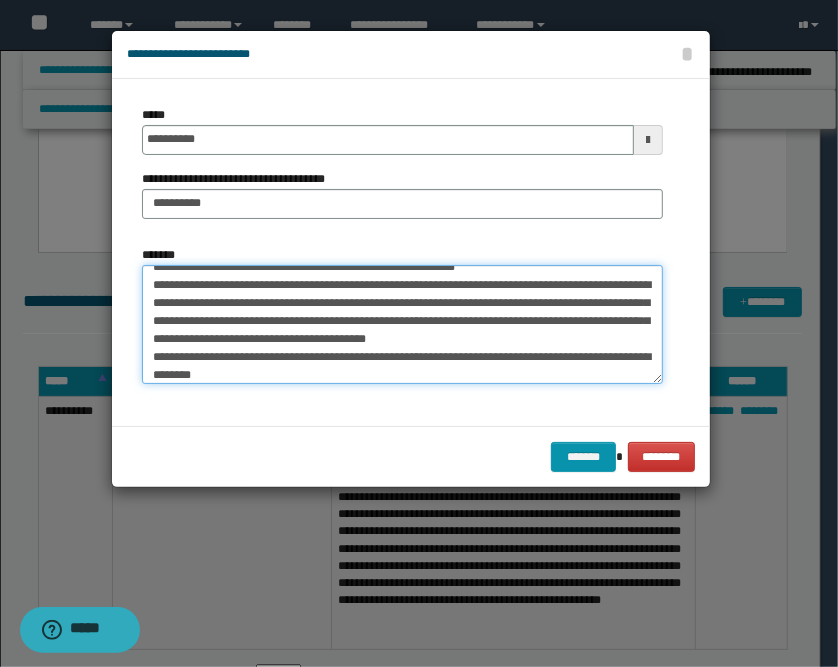scroll, scrollTop: 112, scrollLeft: 0, axis: vertical 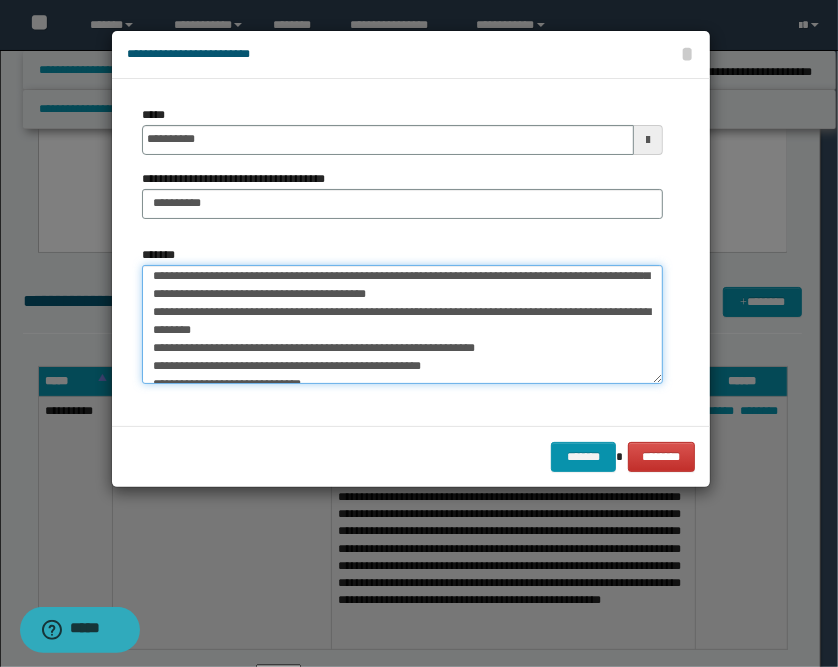 click on "**********" at bounding box center [402, 325] 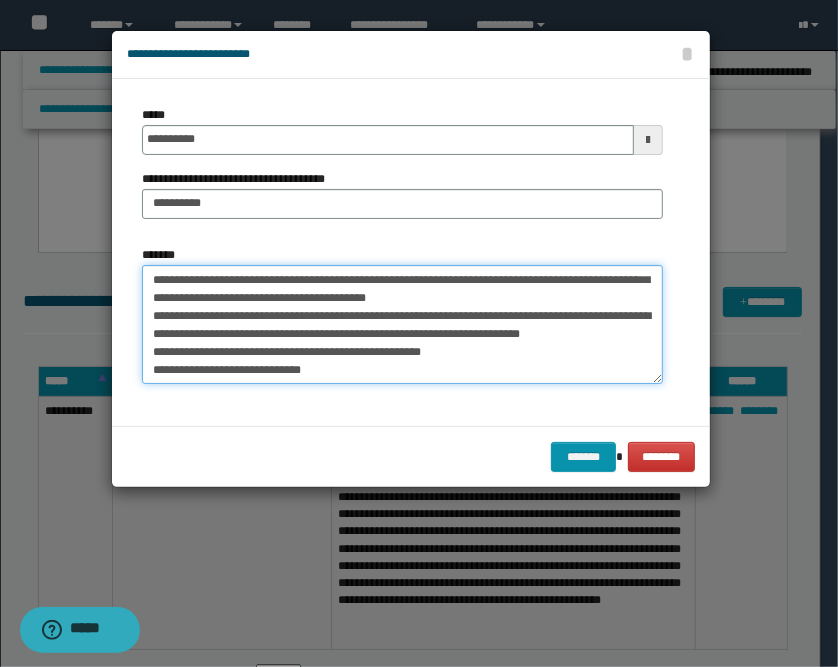 click on "**********" at bounding box center [402, 325] 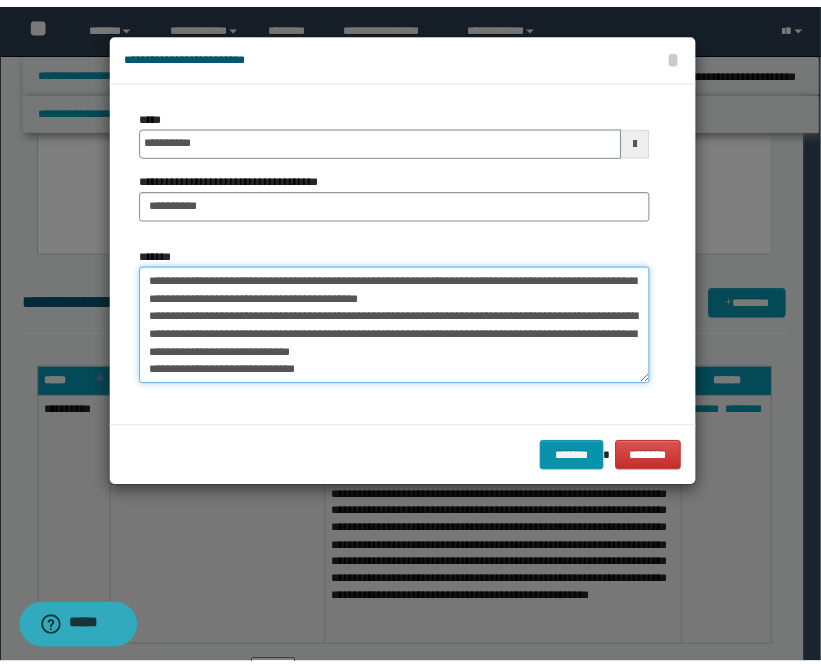 scroll, scrollTop: 107, scrollLeft: 0, axis: vertical 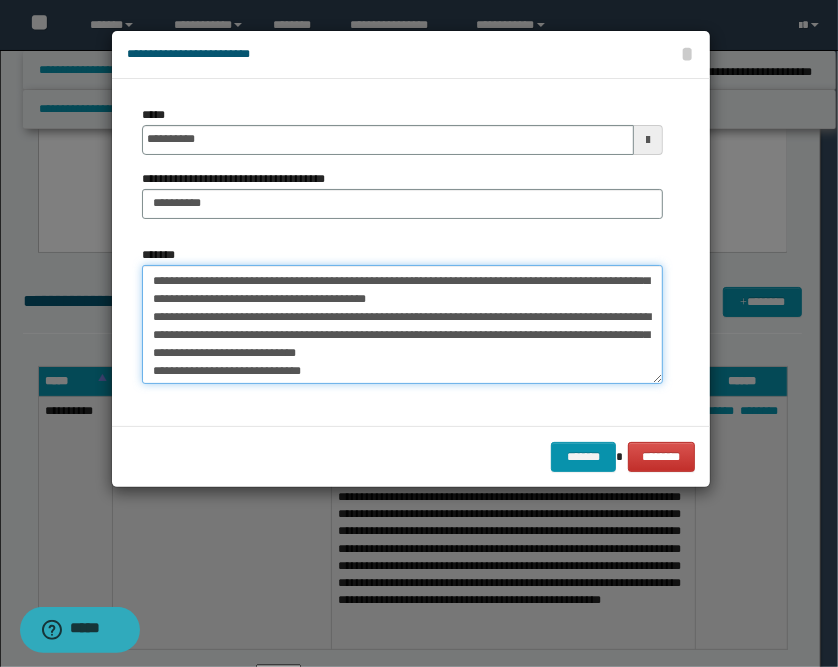 click on "**********" at bounding box center [402, 325] 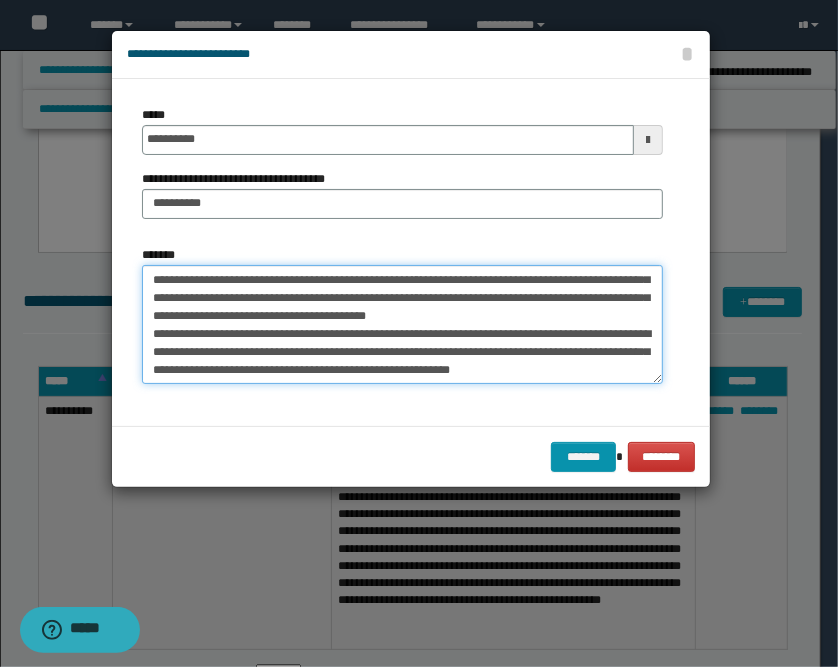 click on "**********" at bounding box center [402, 325] 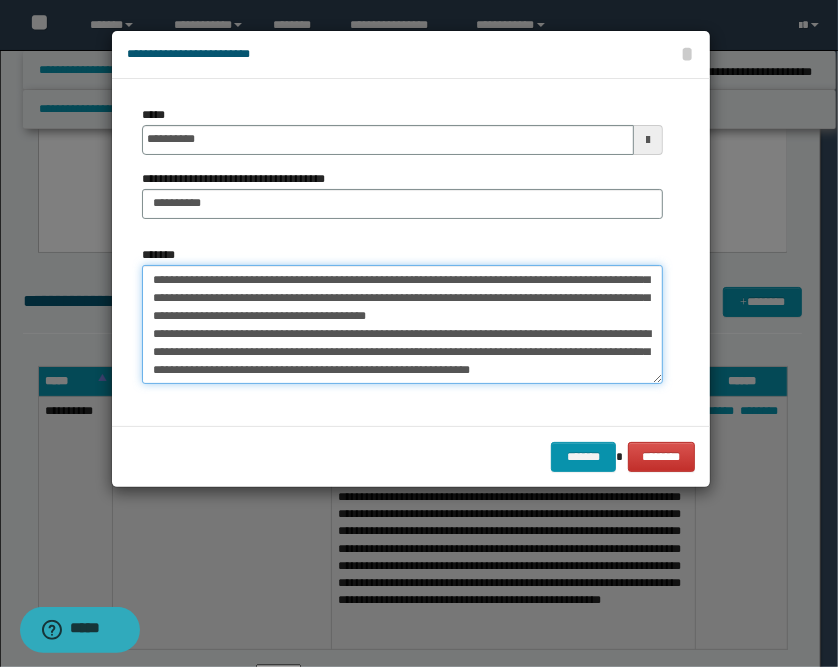 type on "**********" 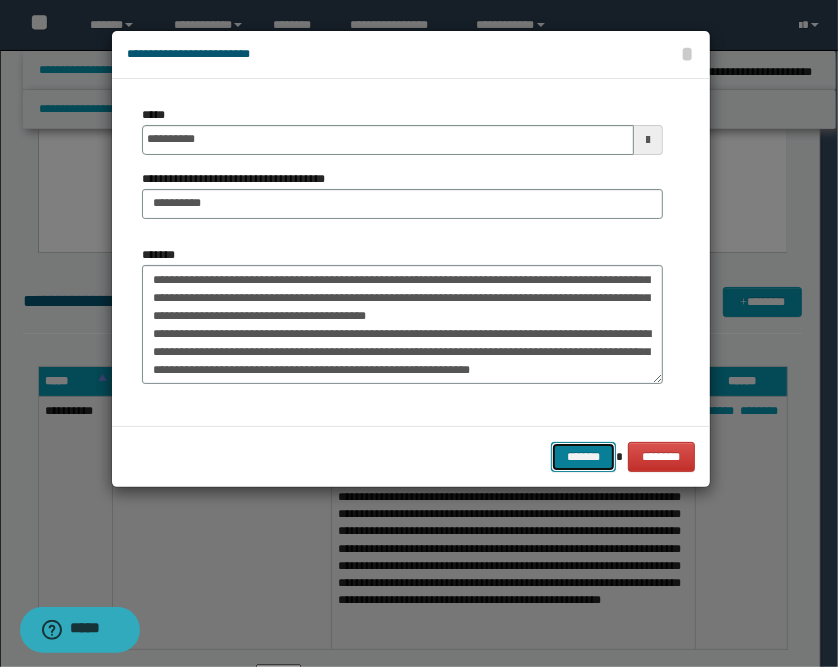 click on "*******" at bounding box center [583, 457] 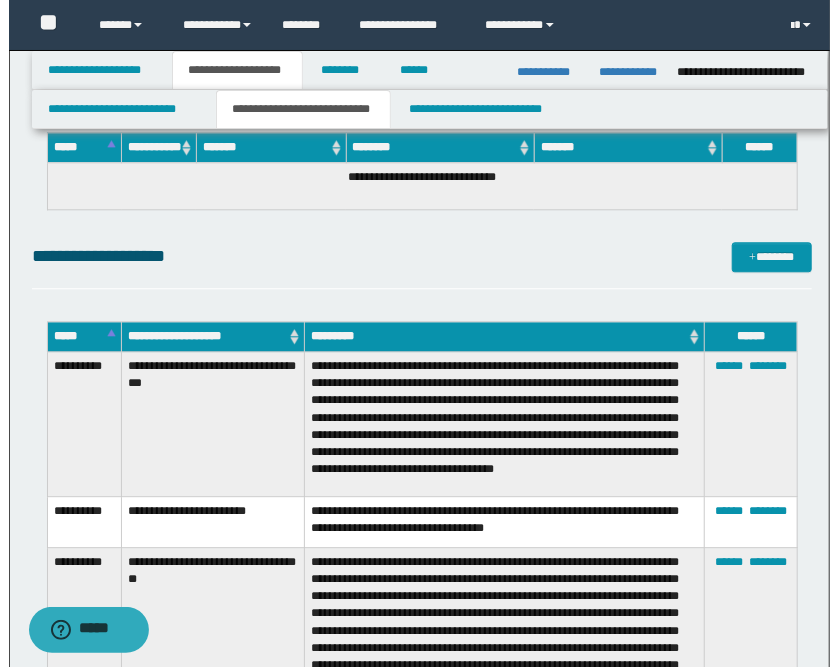 scroll, scrollTop: 1333, scrollLeft: 0, axis: vertical 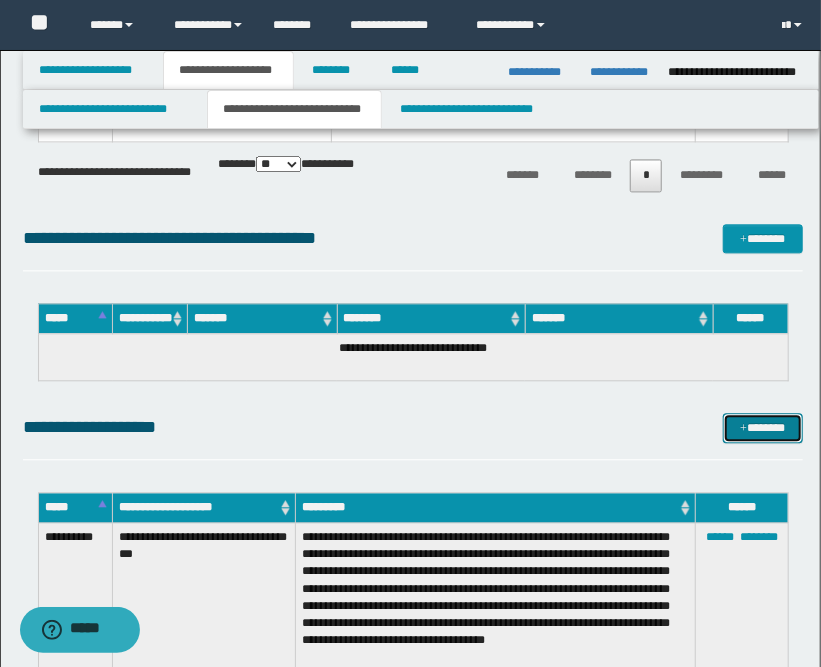 click on "*******" at bounding box center (763, 428) 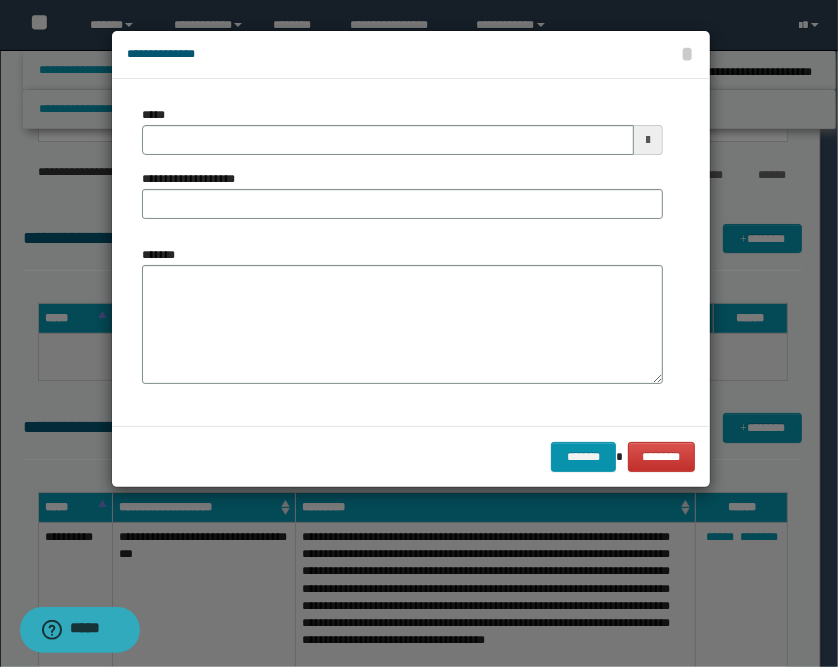 click at bounding box center [648, 140] 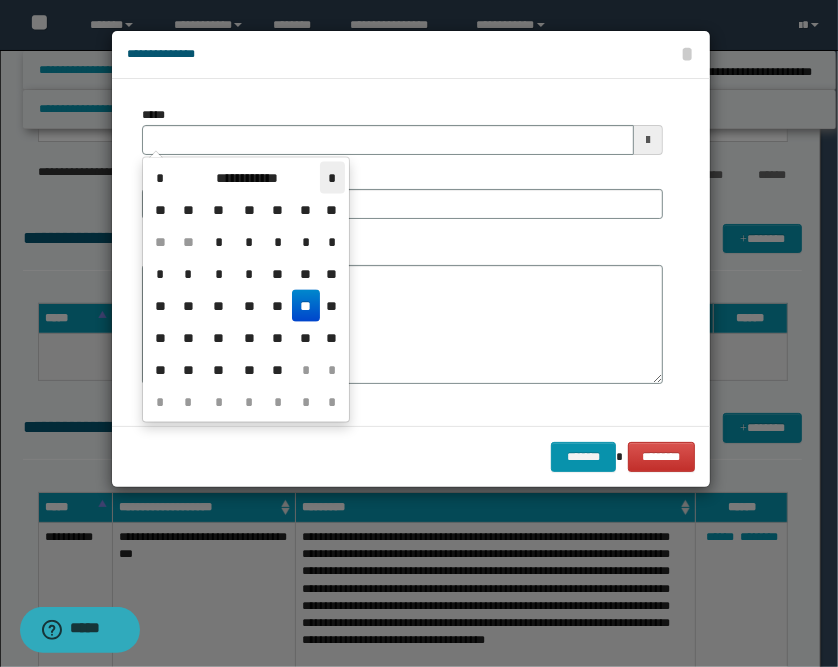 click on "*" at bounding box center (332, 178) 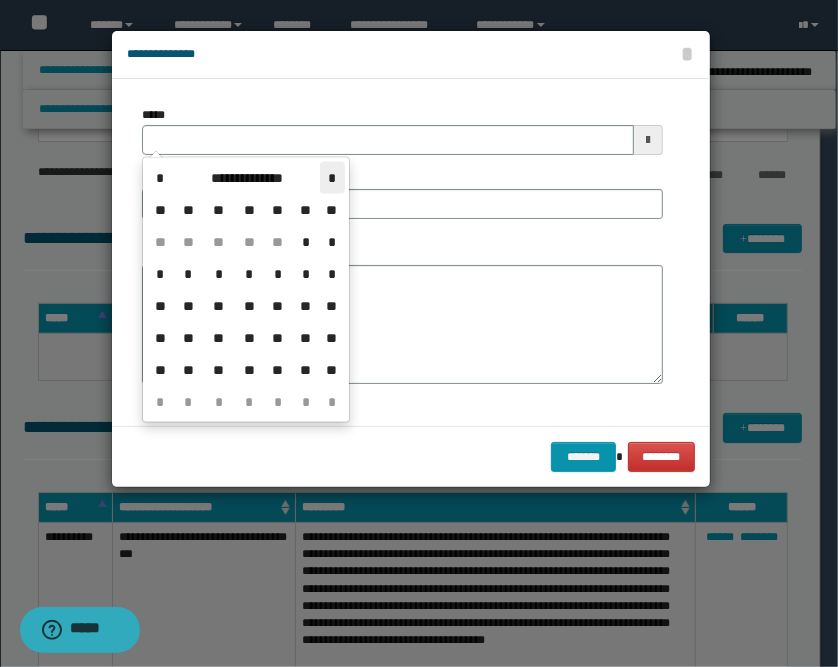 click on "*" at bounding box center [332, 178] 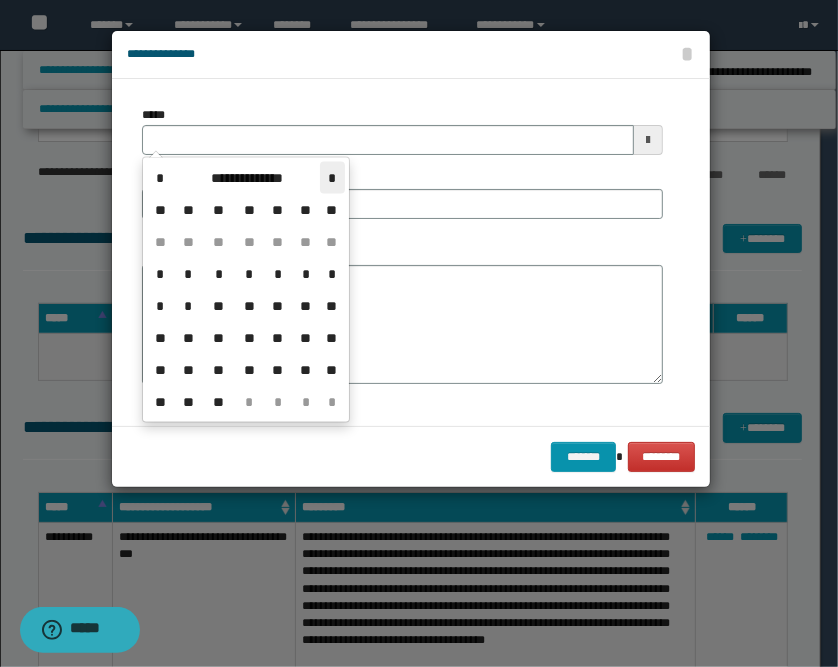 click on "*" at bounding box center [332, 178] 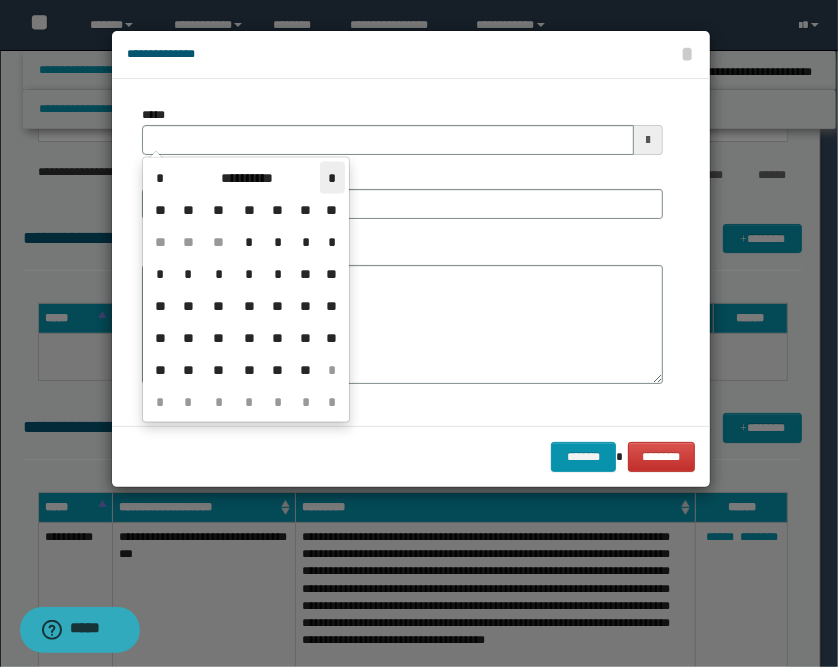 click on "*" at bounding box center (332, 178) 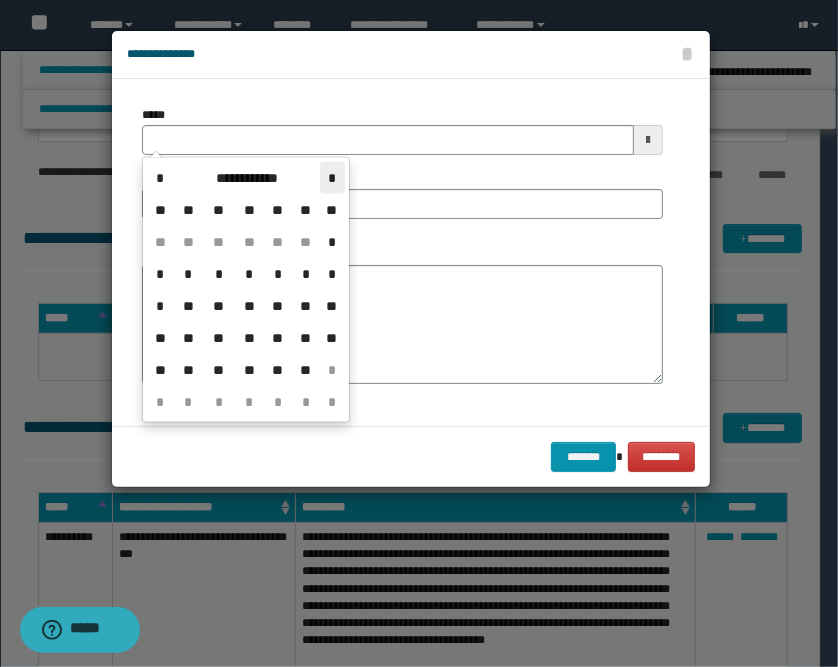 click on "*" at bounding box center [332, 178] 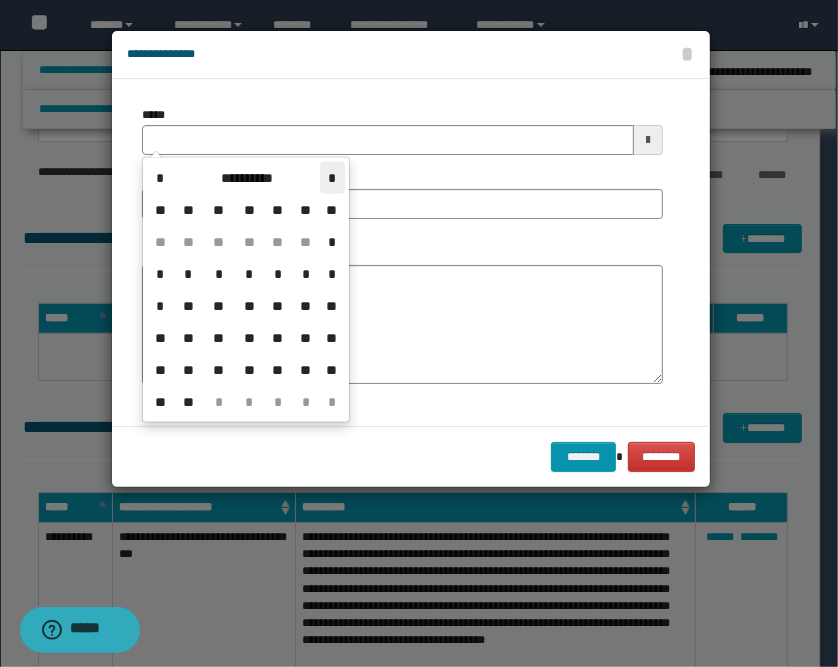click on "*" at bounding box center [332, 178] 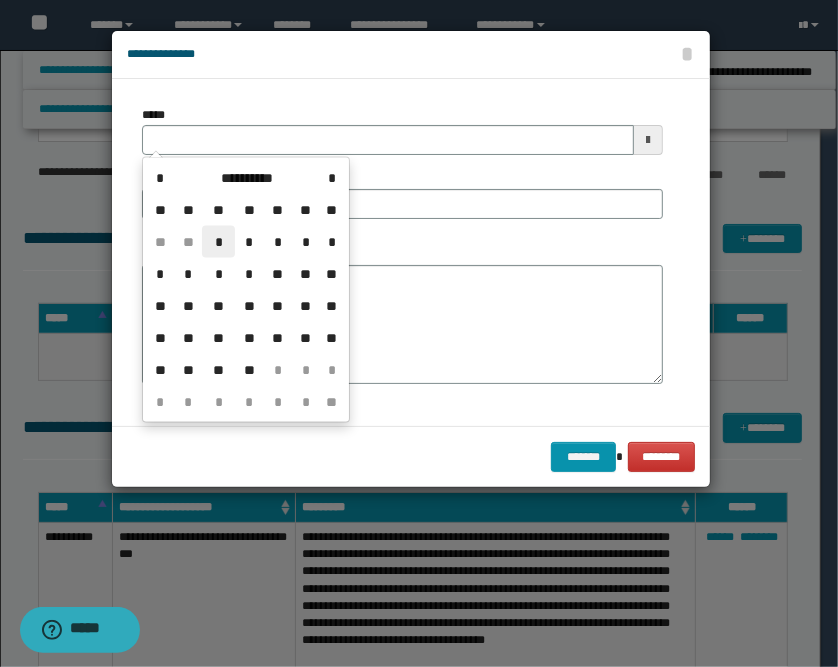 click on "*" at bounding box center [218, 242] 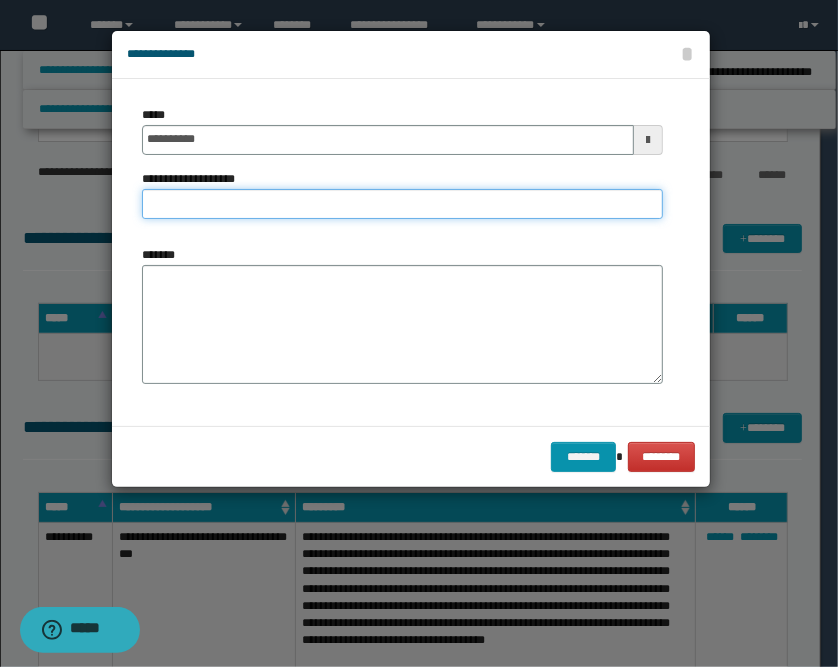 click on "**********" at bounding box center [402, 204] 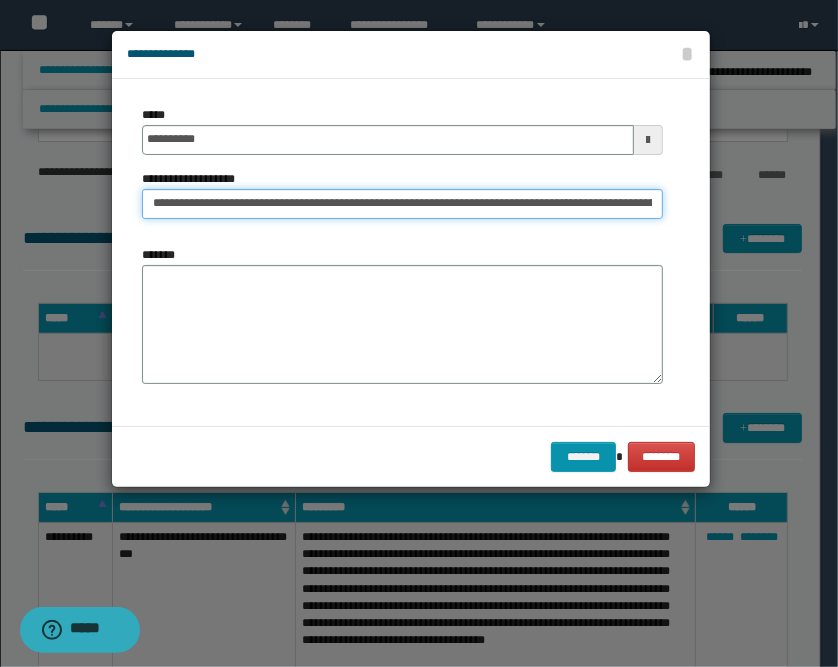 click on "**********" at bounding box center [402, 204] 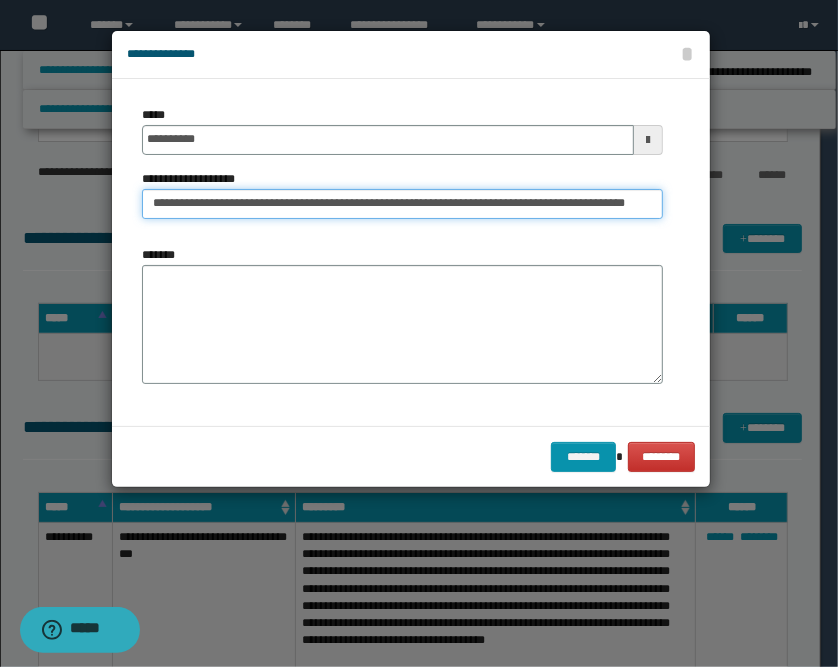 scroll, scrollTop: 0, scrollLeft: 99, axis: horizontal 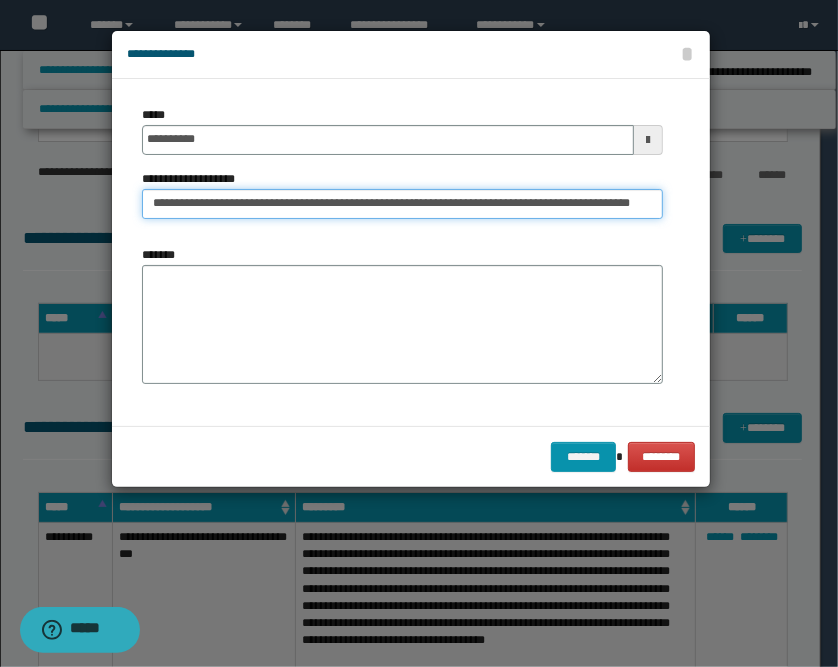 type on "**********" 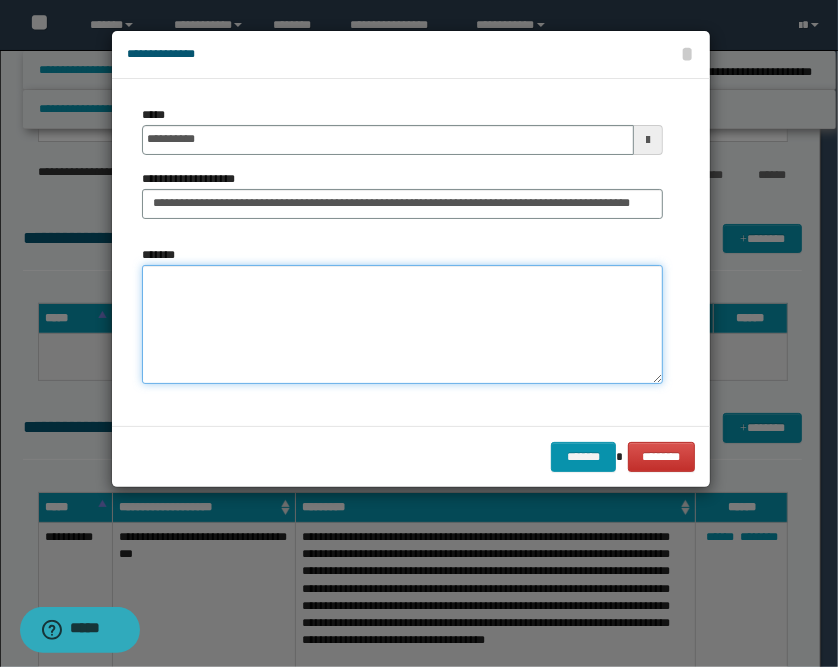 click on "*******" at bounding box center [402, 325] 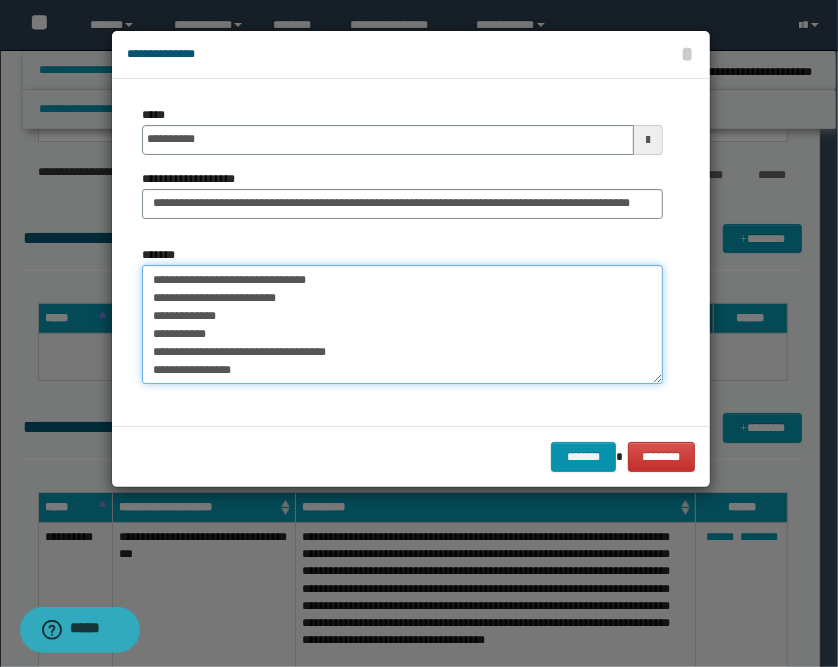 scroll, scrollTop: 12, scrollLeft: 0, axis: vertical 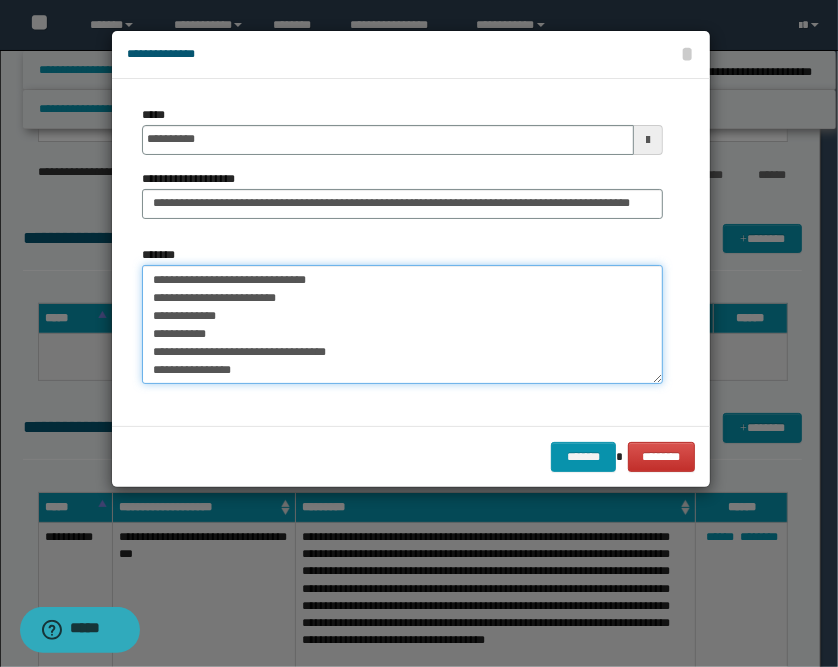 click on "**********" at bounding box center [402, 325] 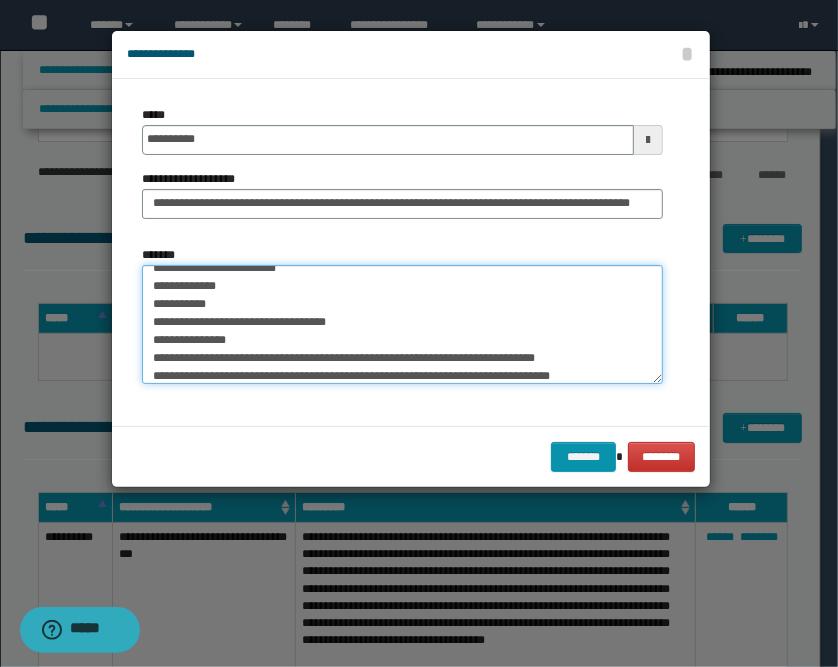 scroll, scrollTop: 35, scrollLeft: 0, axis: vertical 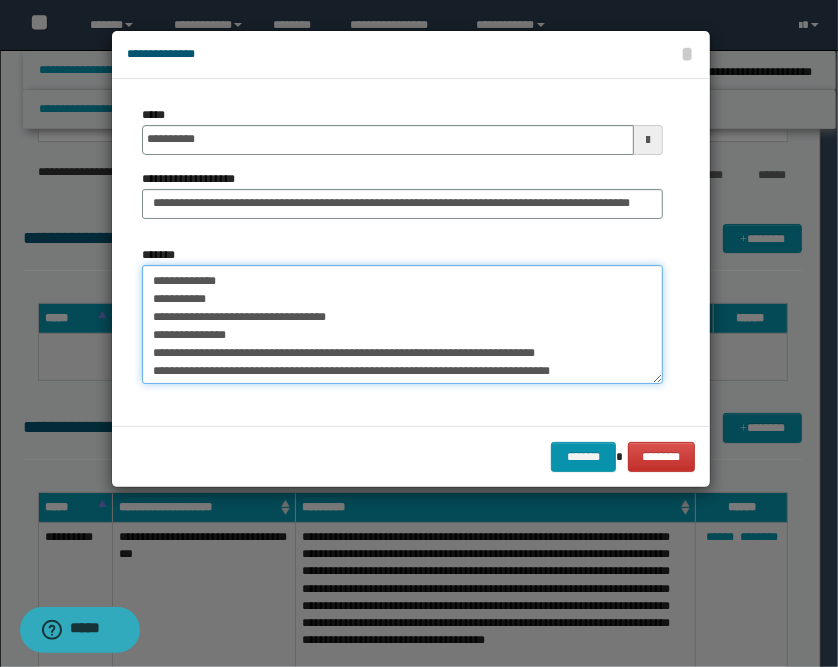 click on "**********" at bounding box center (402, 325) 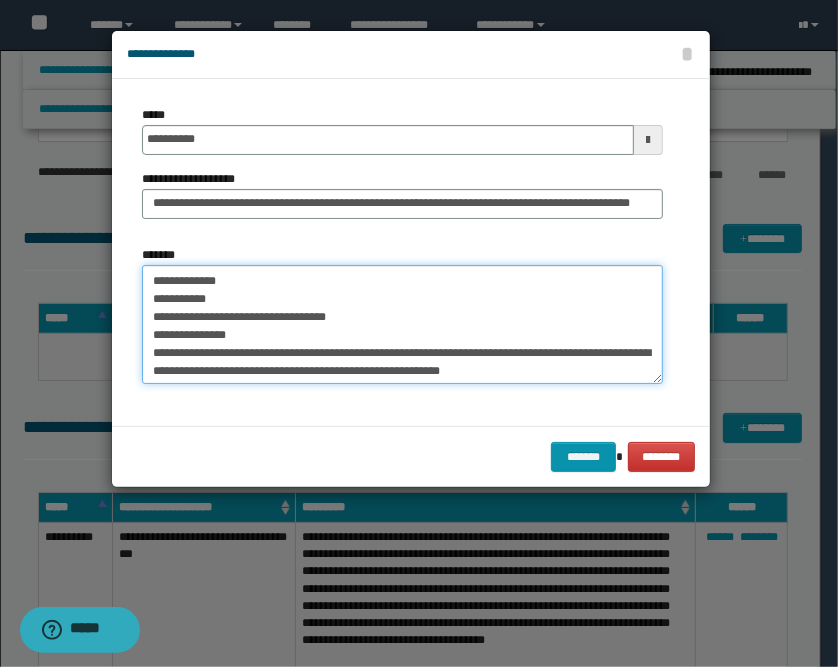 click on "**********" at bounding box center [402, 325] 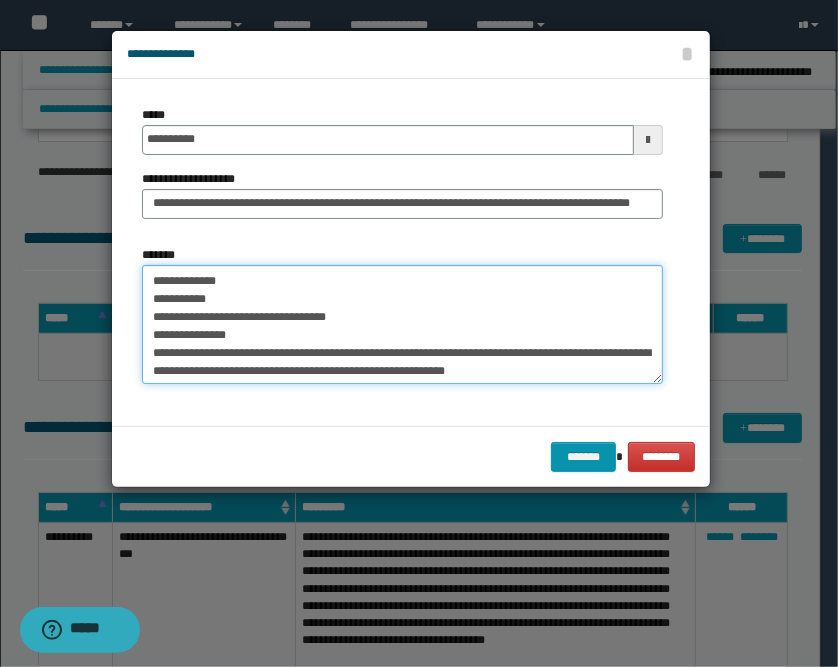 click on "**********" at bounding box center [402, 325] 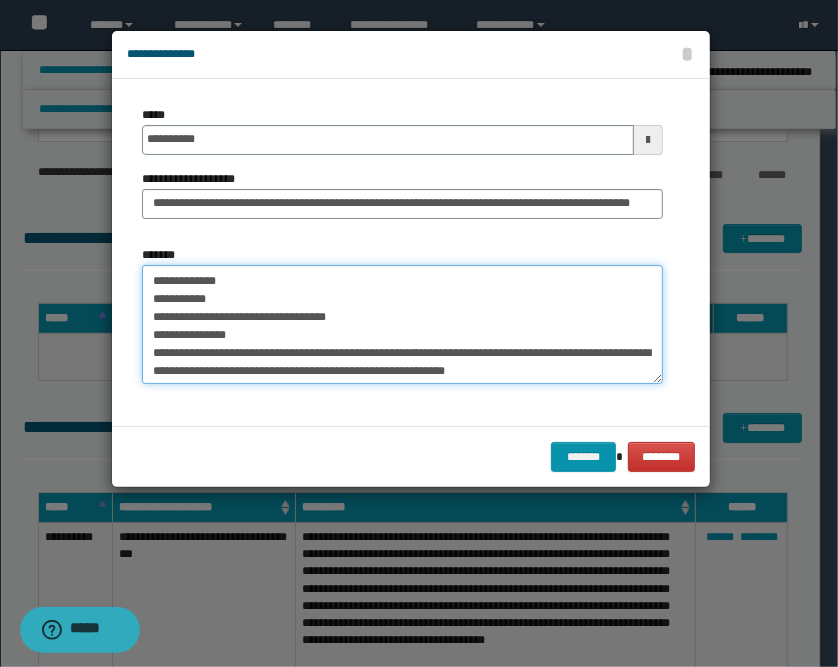 paste on "**********" 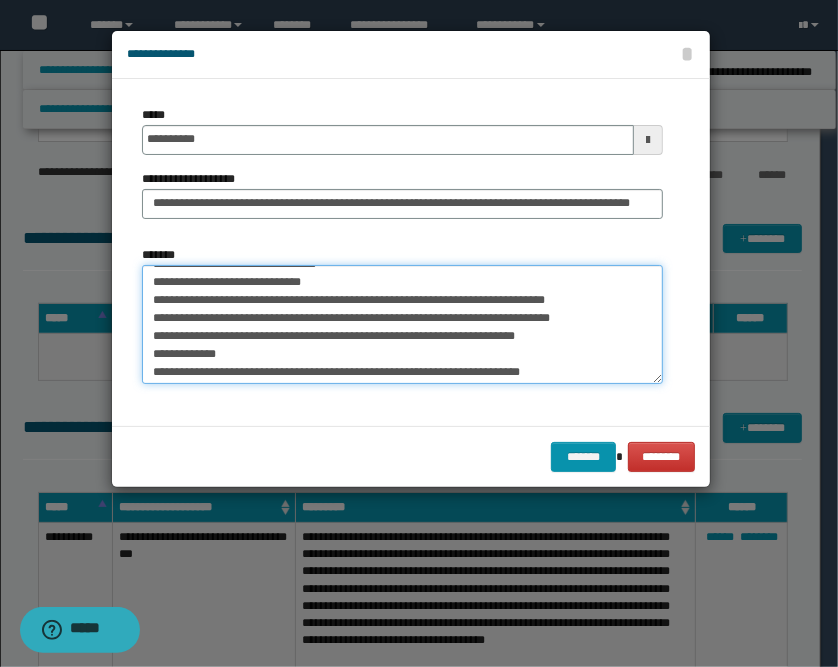 scroll, scrollTop: 54, scrollLeft: 0, axis: vertical 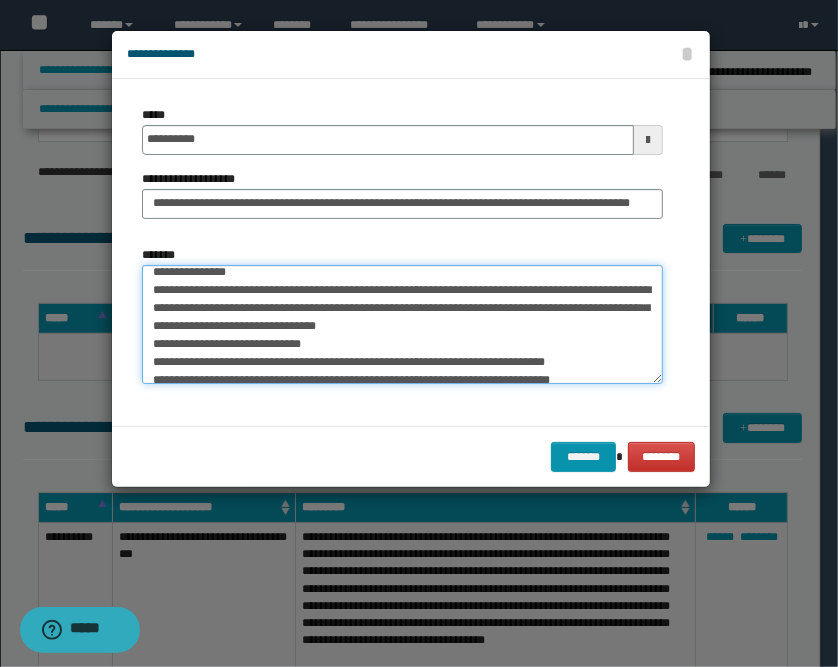 click on "*******" at bounding box center [402, 325] 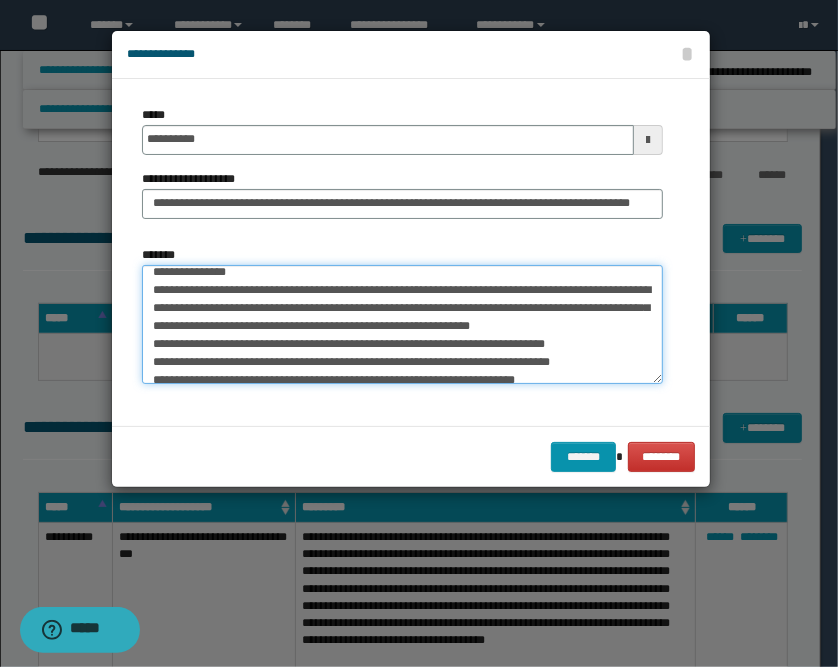click on "*******" at bounding box center [402, 325] 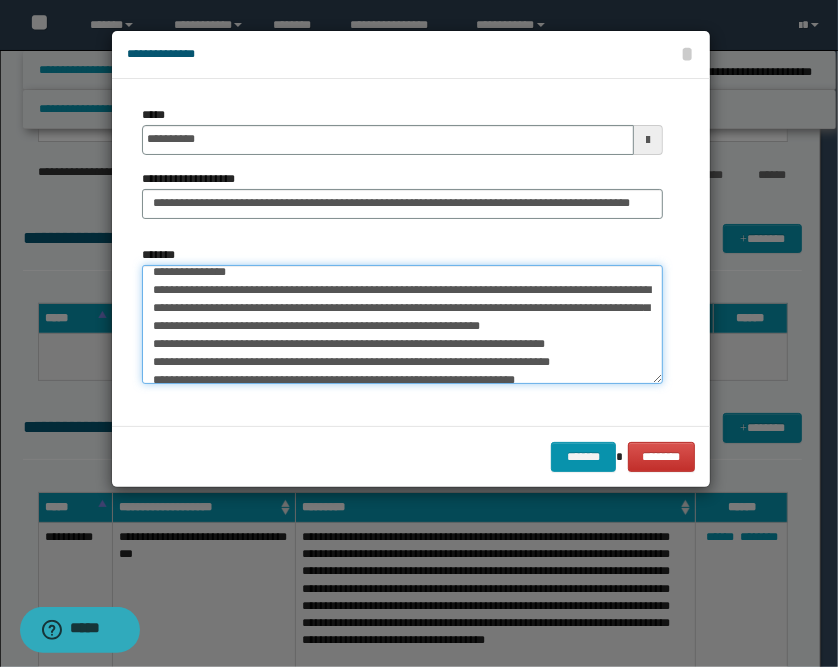 click on "*******" at bounding box center (402, 325) 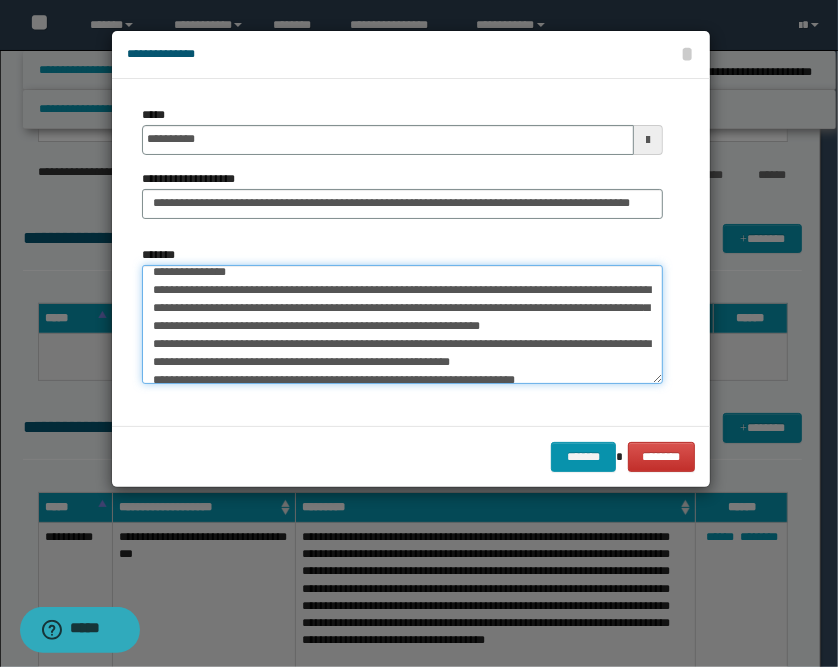 scroll, scrollTop: 143, scrollLeft: 0, axis: vertical 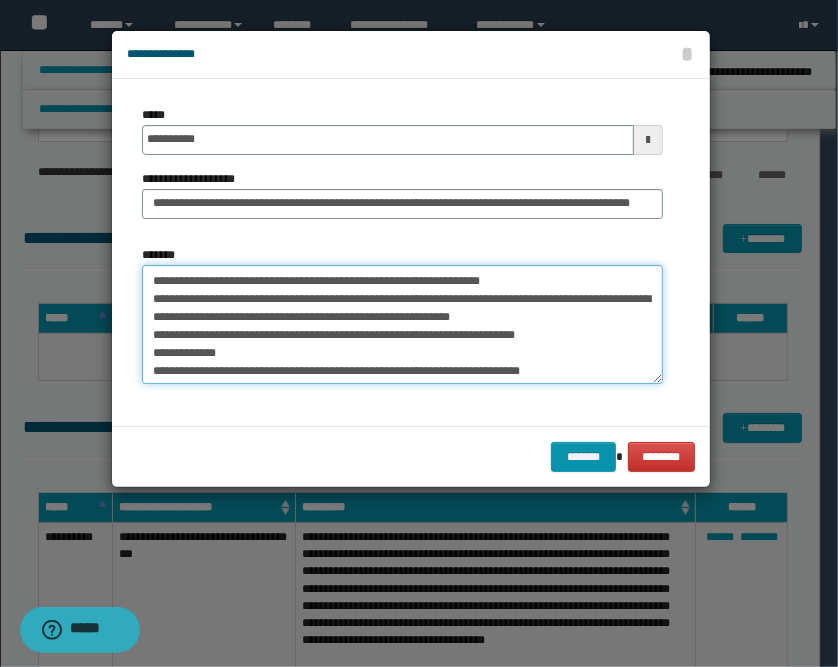 click on "*******" at bounding box center [402, 325] 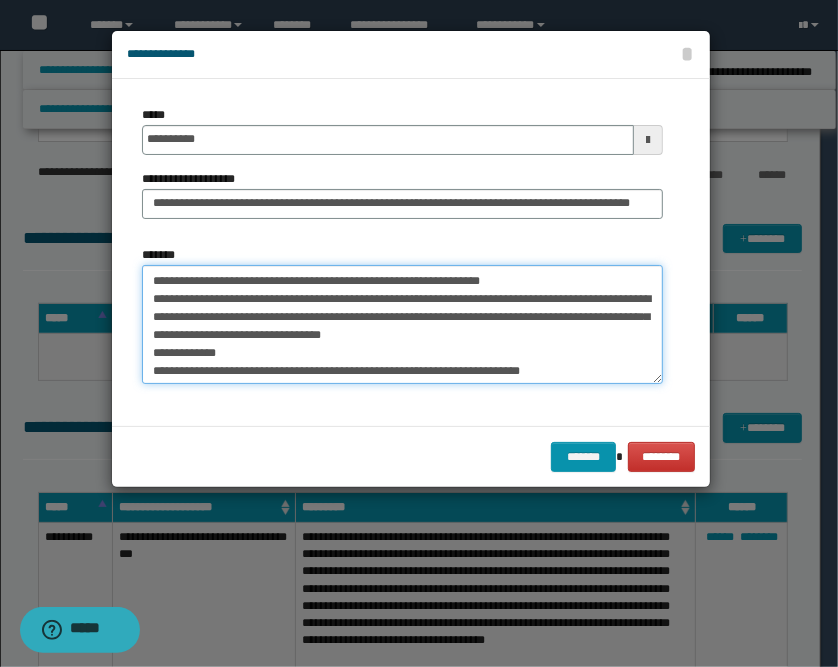 click on "*******" at bounding box center (402, 325) 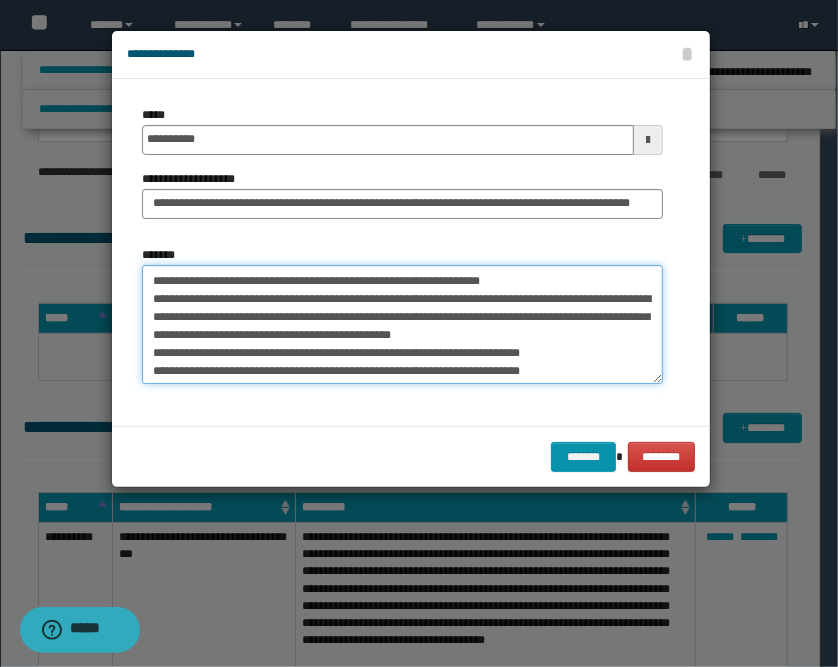 click on "*******" at bounding box center [402, 325] 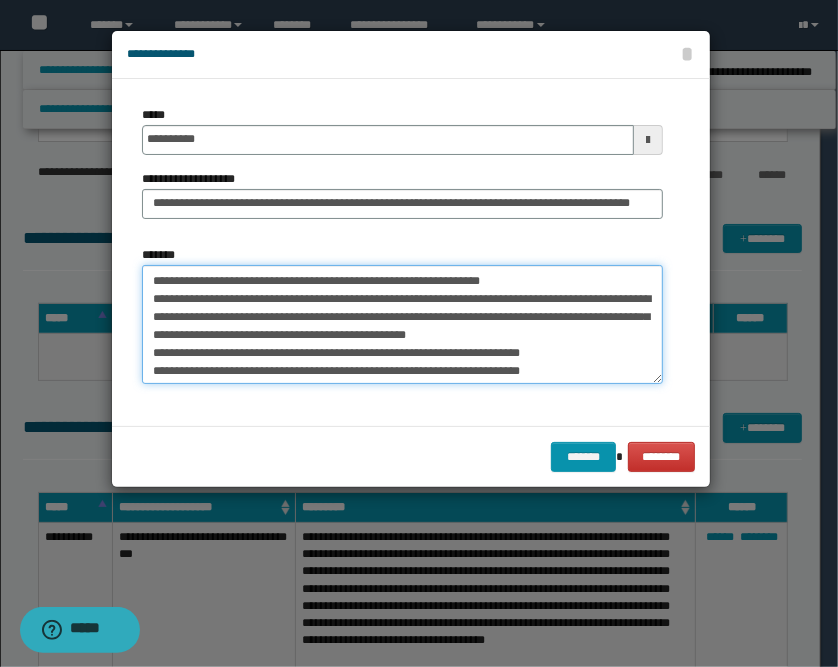 click on "*******" at bounding box center (402, 325) 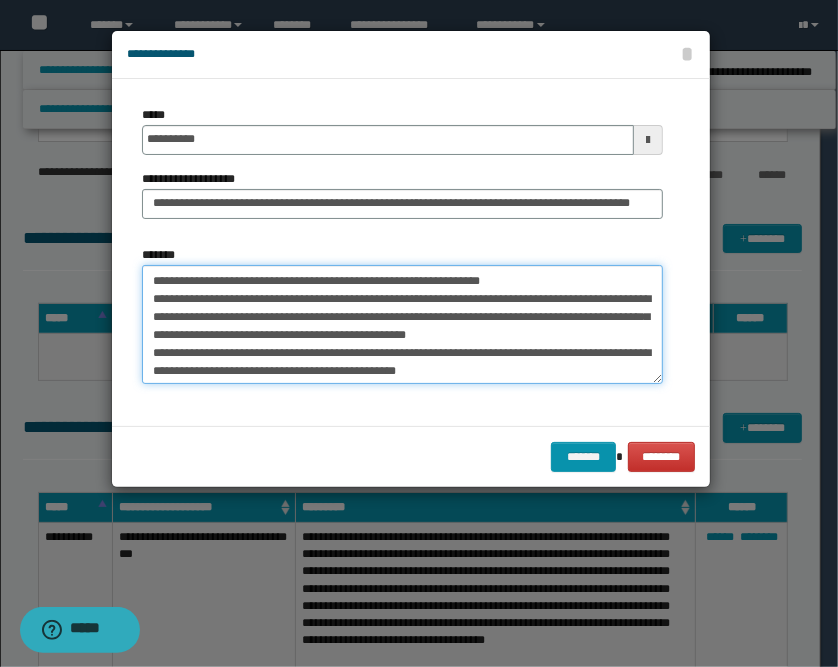 scroll, scrollTop: 187, scrollLeft: 0, axis: vertical 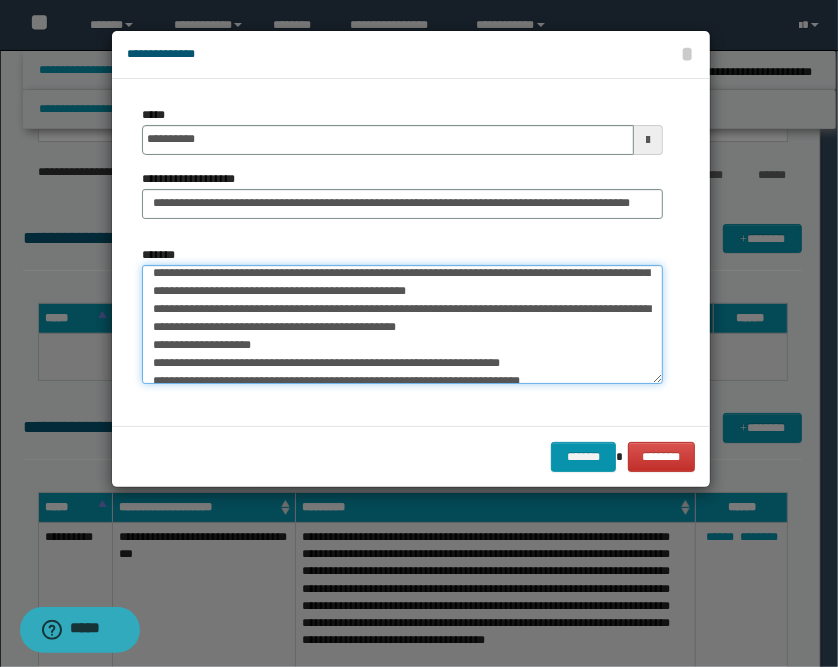 click on "*******" at bounding box center (402, 325) 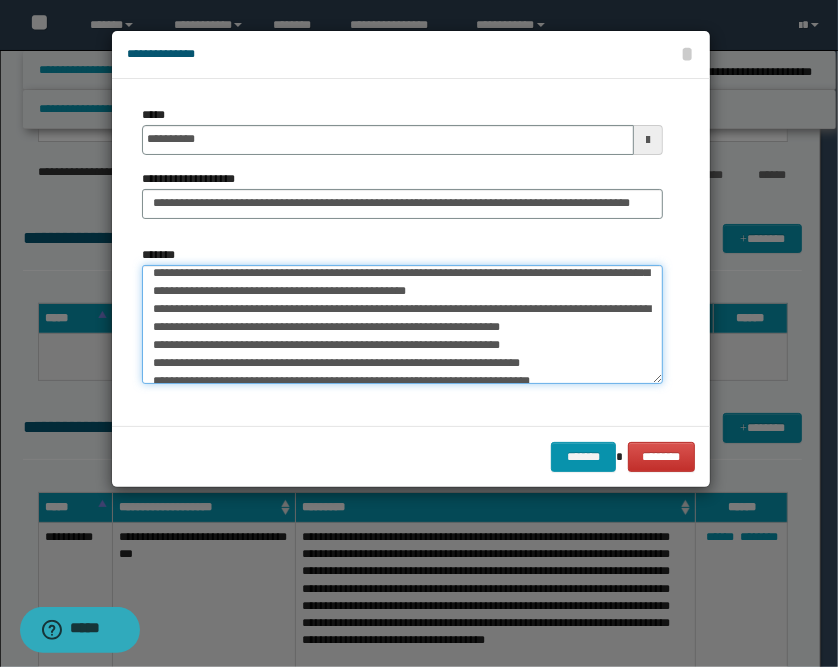 click on "*******" at bounding box center (402, 325) 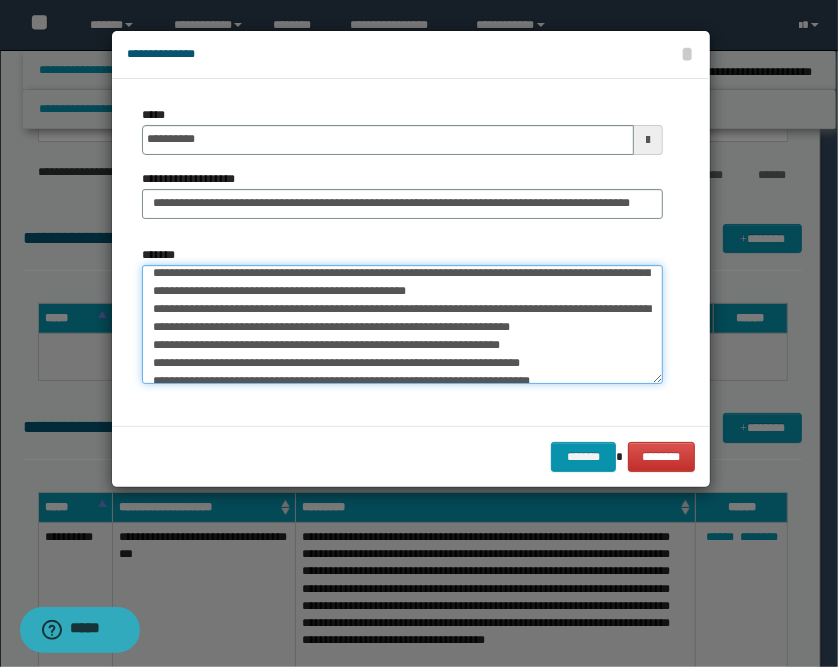 click on "*******" at bounding box center (402, 325) 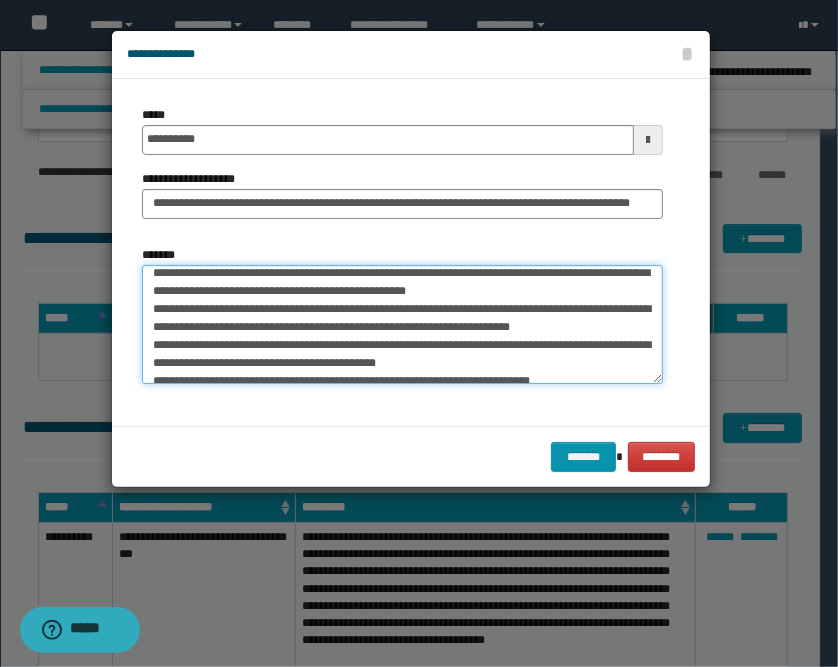 scroll, scrollTop: 232, scrollLeft: 0, axis: vertical 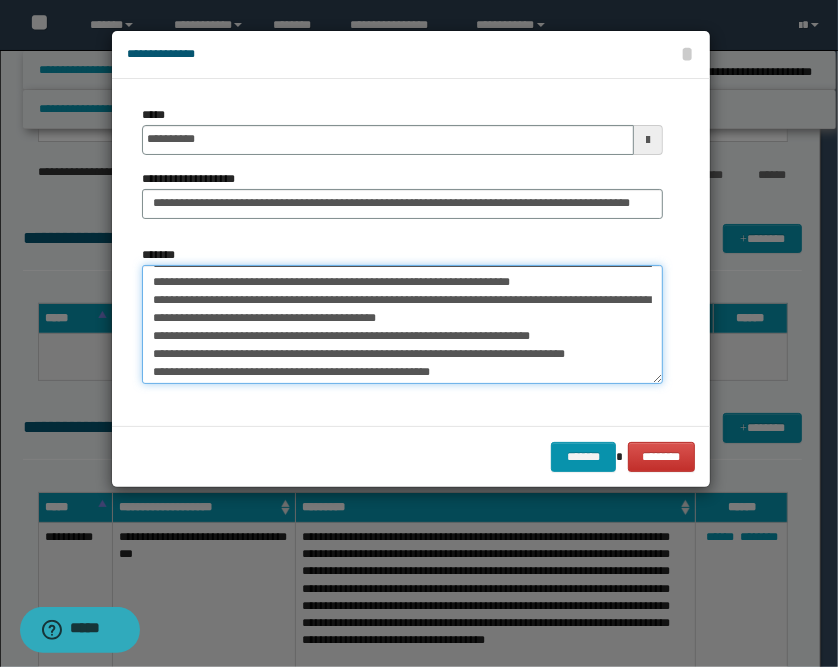 click on "*******" at bounding box center [402, 325] 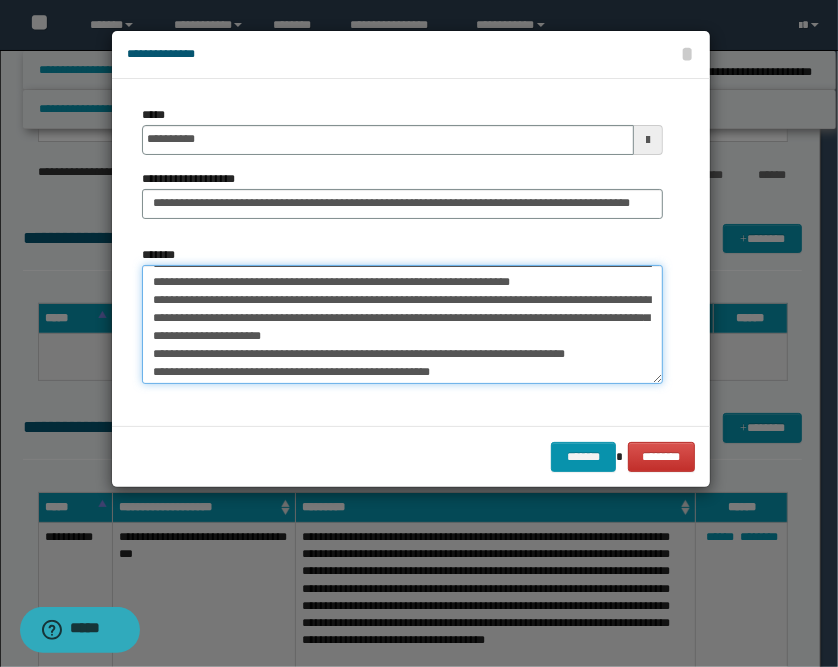 click on "*******" at bounding box center (402, 325) 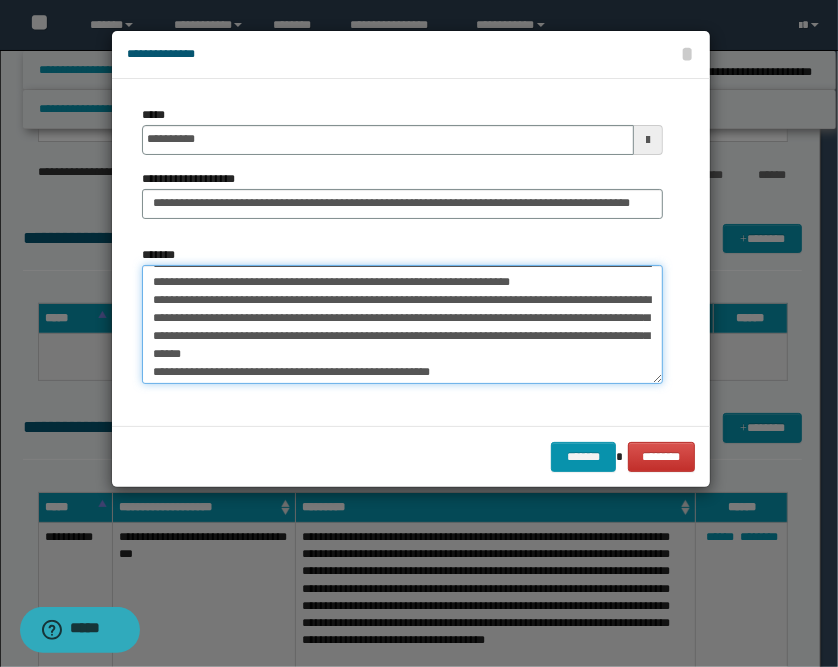 click on "*******" at bounding box center [402, 325] 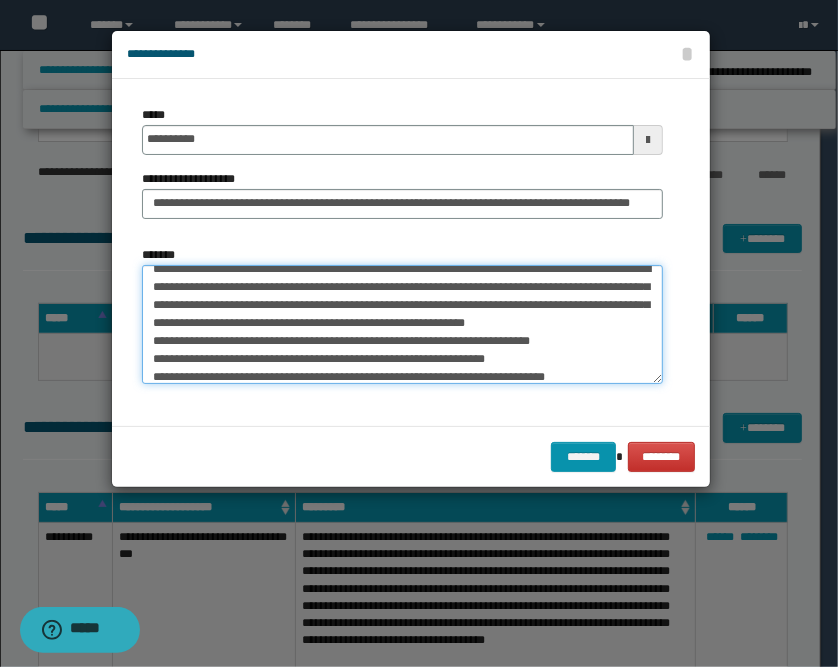 scroll, scrollTop: 276, scrollLeft: 0, axis: vertical 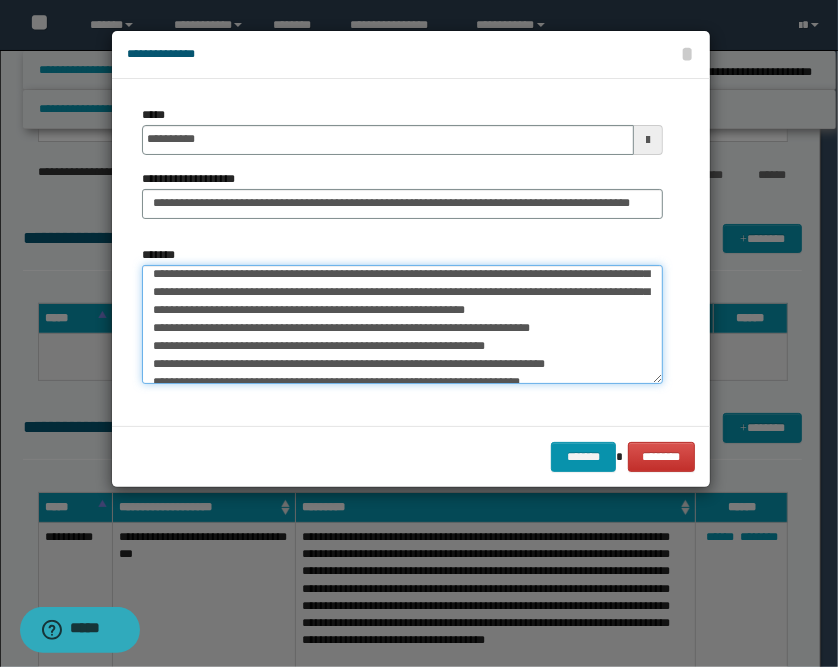 click on "*******" at bounding box center (402, 325) 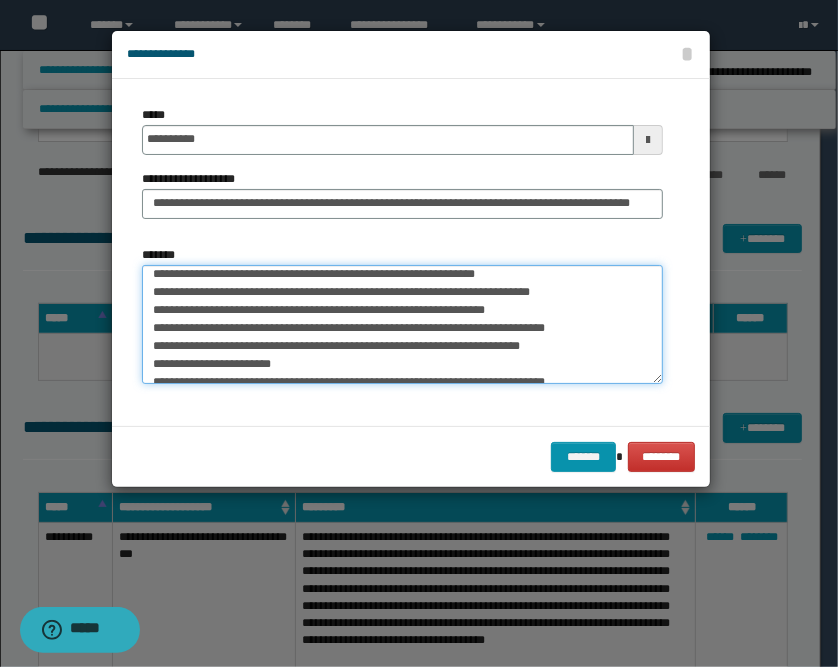 scroll, scrollTop: 320, scrollLeft: 0, axis: vertical 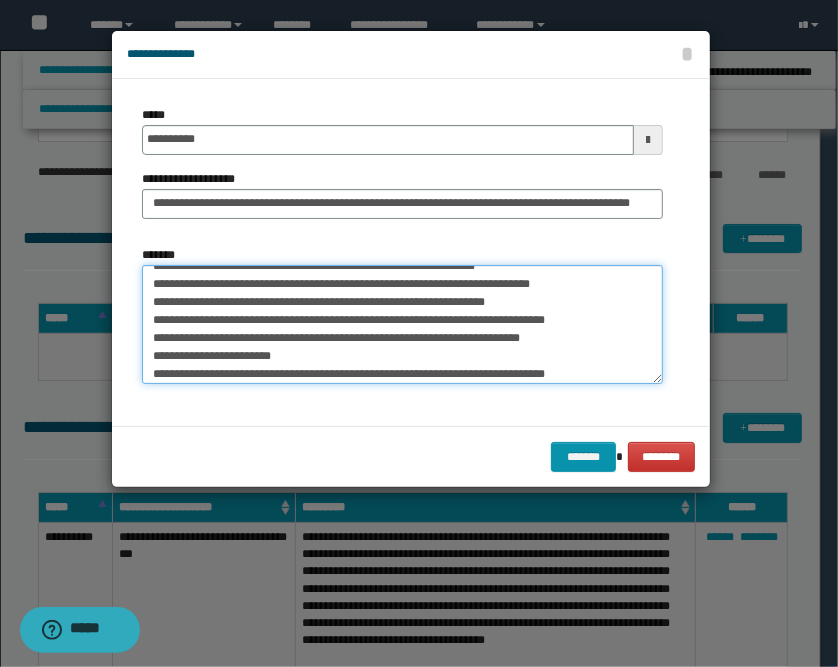 click on "*******" at bounding box center (402, 325) 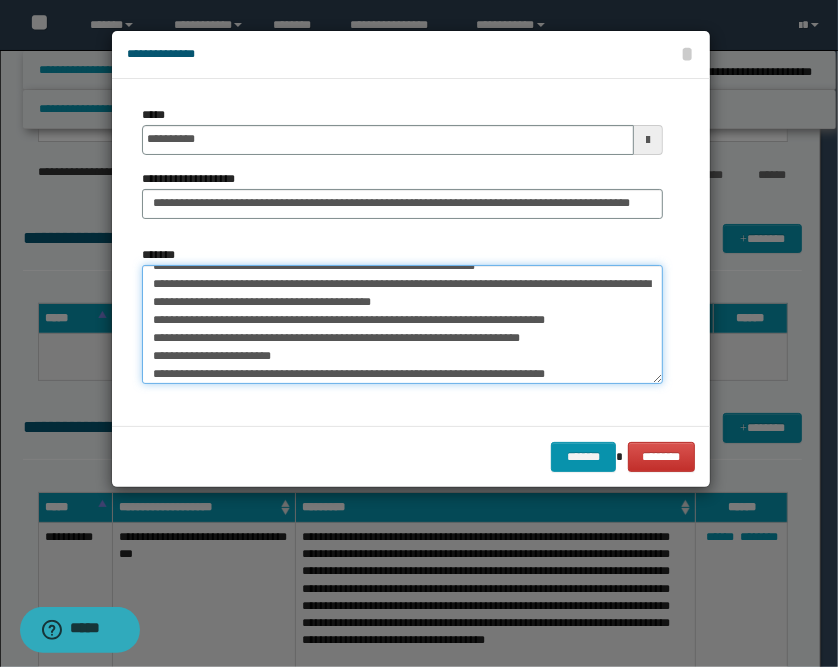 click on "*******" at bounding box center [402, 325] 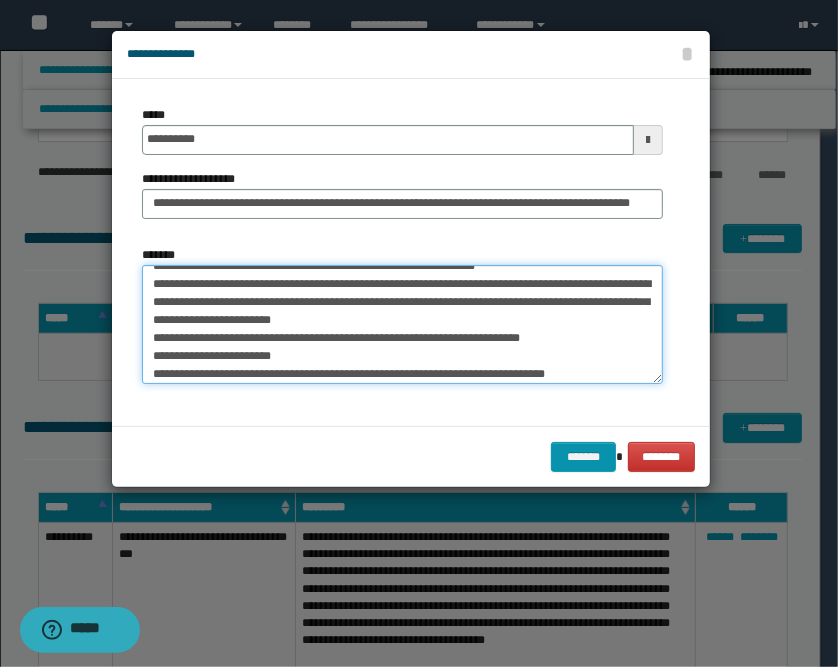 click on "*******" at bounding box center [402, 325] 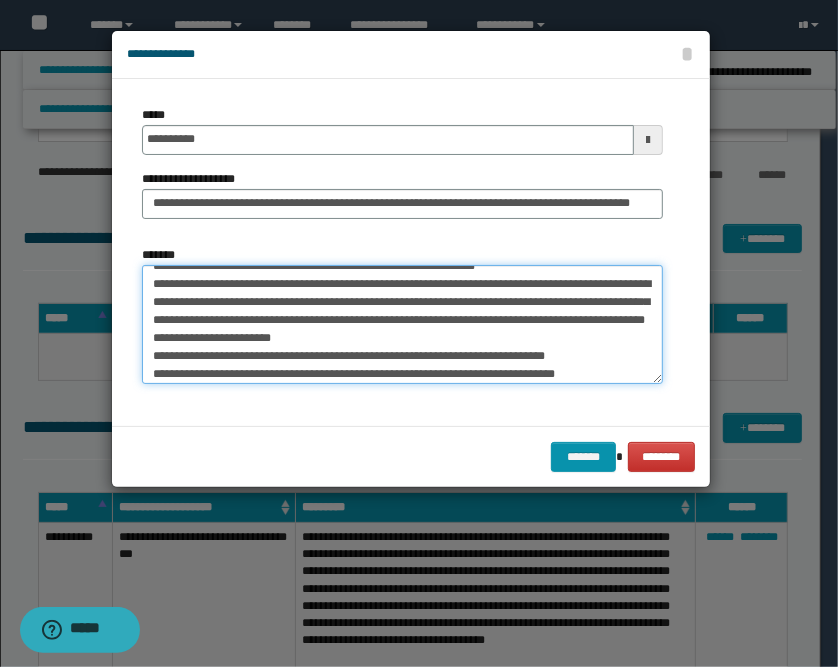 click on "*******" at bounding box center [402, 325] 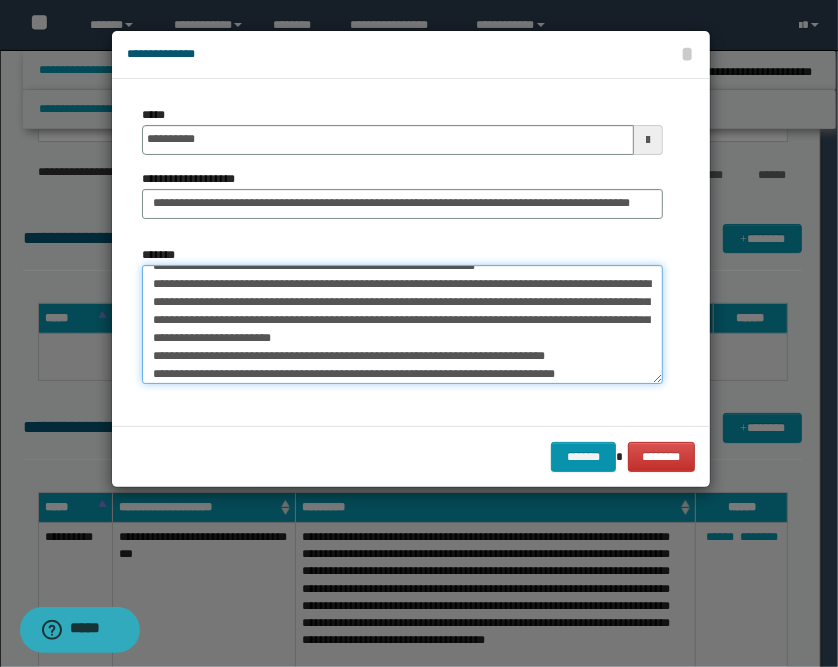 click on "*******" at bounding box center (402, 325) 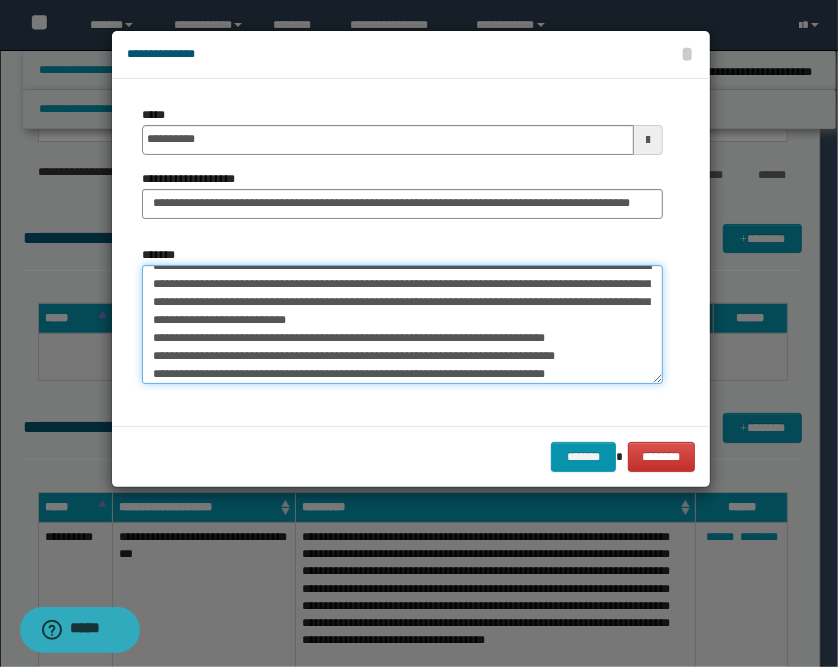 scroll, scrollTop: 365, scrollLeft: 0, axis: vertical 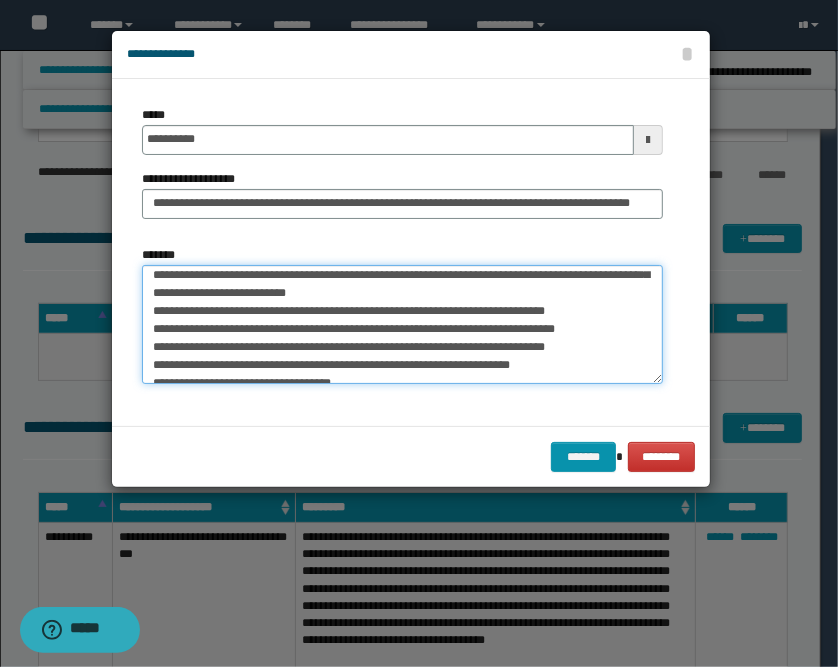 click on "*******" at bounding box center [402, 325] 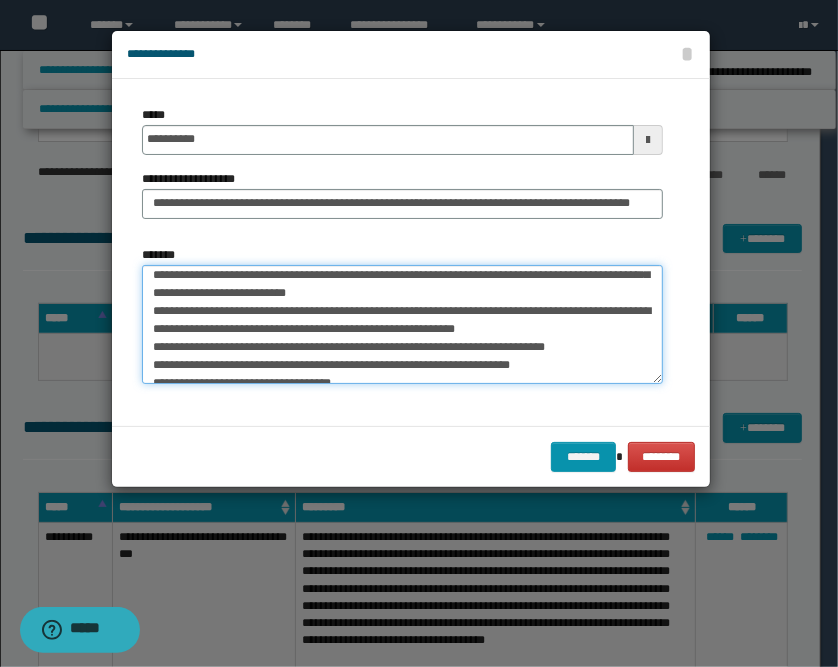 click on "*******" at bounding box center (402, 325) 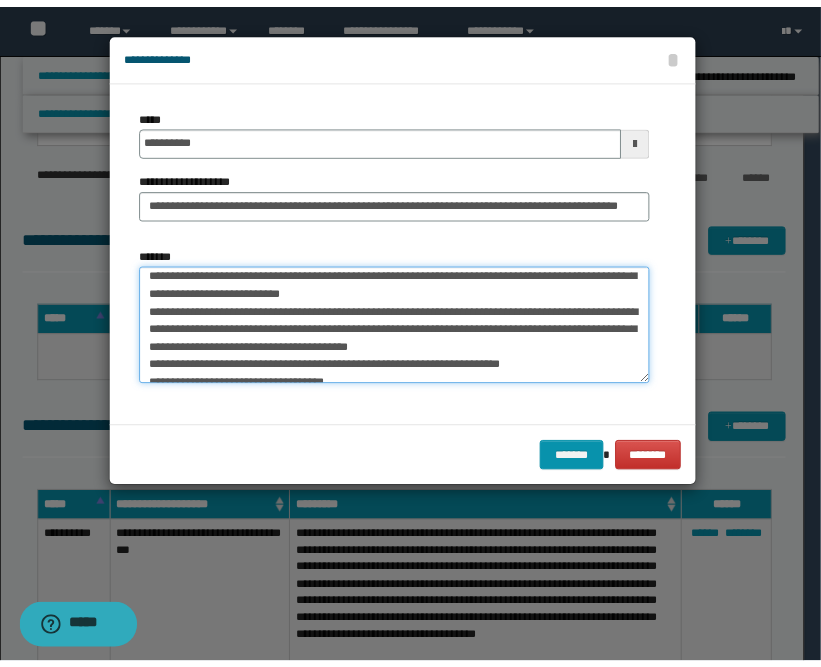 scroll, scrollTop: 409, scrollLeft: 0, axis: vertical 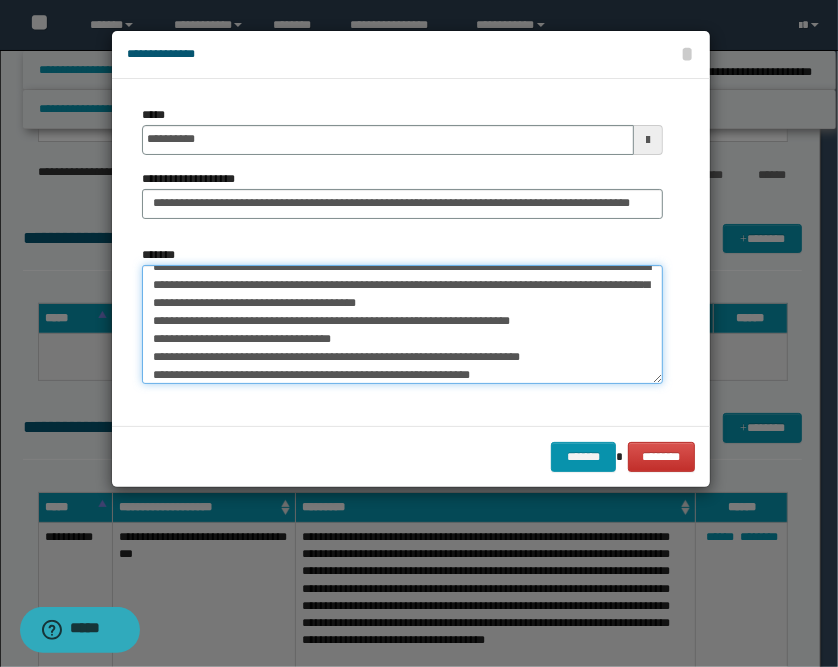 click on "*******" at bounding box center (402, 325) 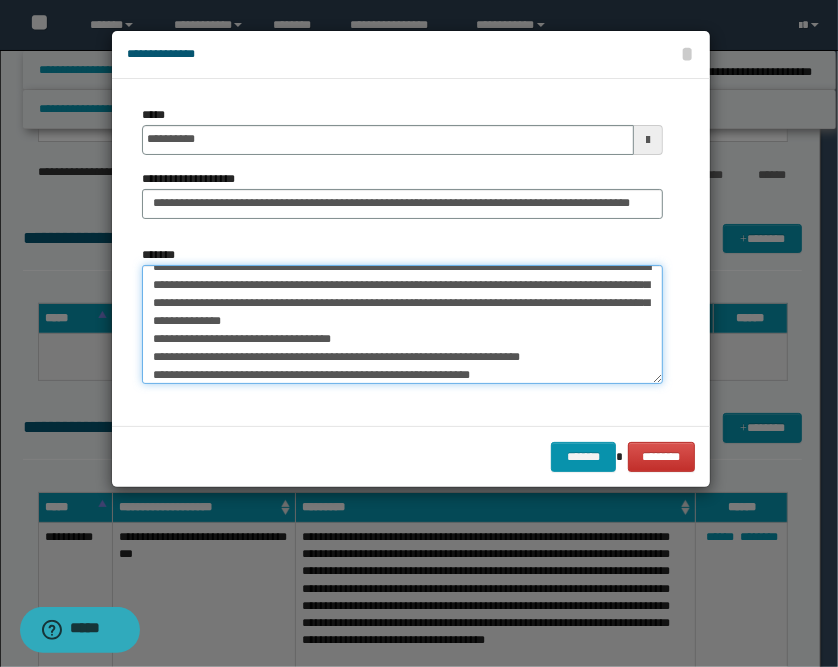 click on "*******" at bounding box center [402, 325] 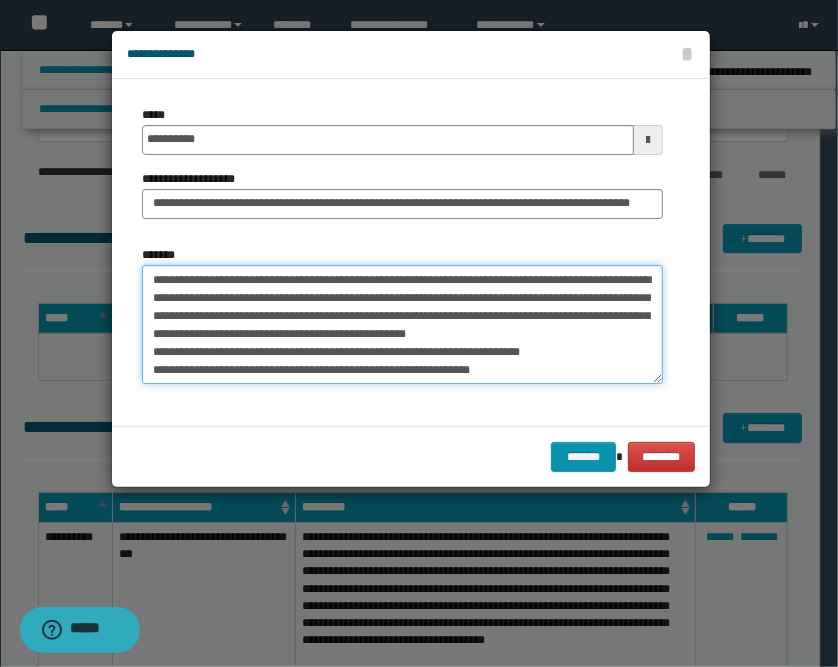 click on "*******" at bounding box center (402, 325) 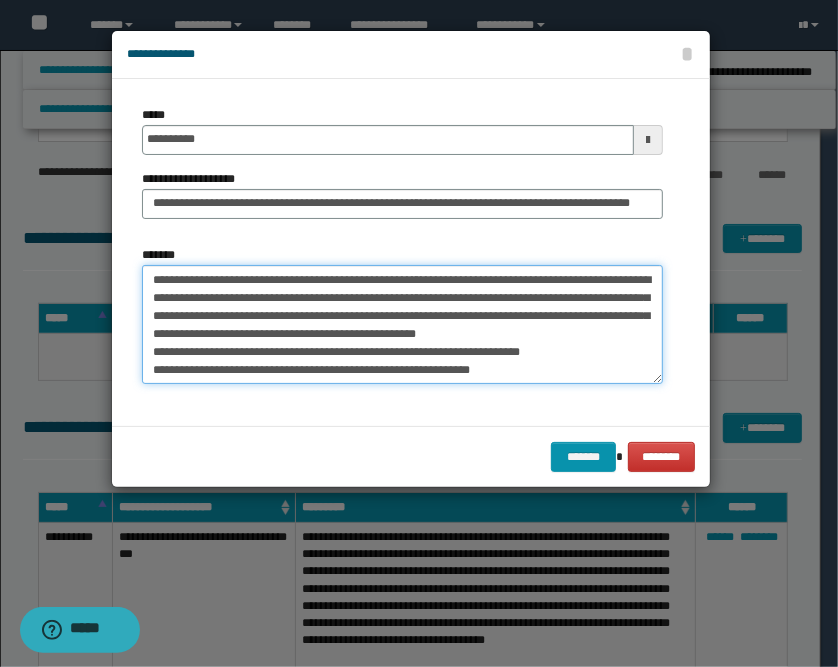 click on "*******" at bounding box center [402, 325] 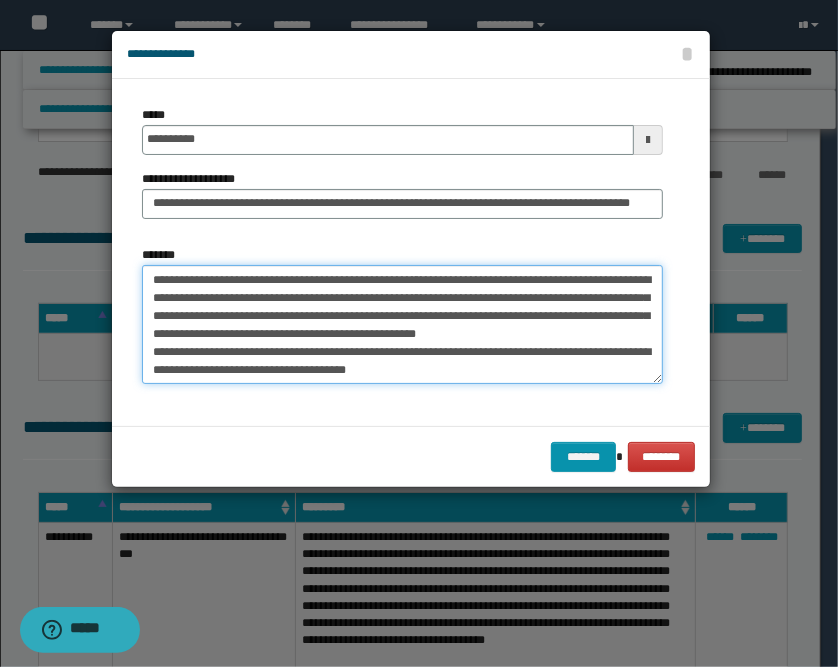 click on "*******" at bounding box center [402, 325] 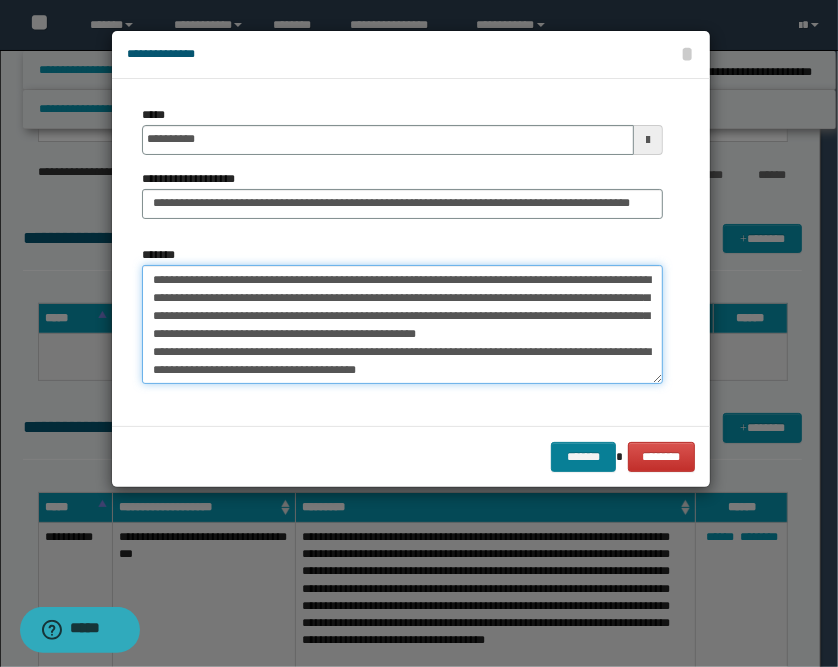 type on "**********" 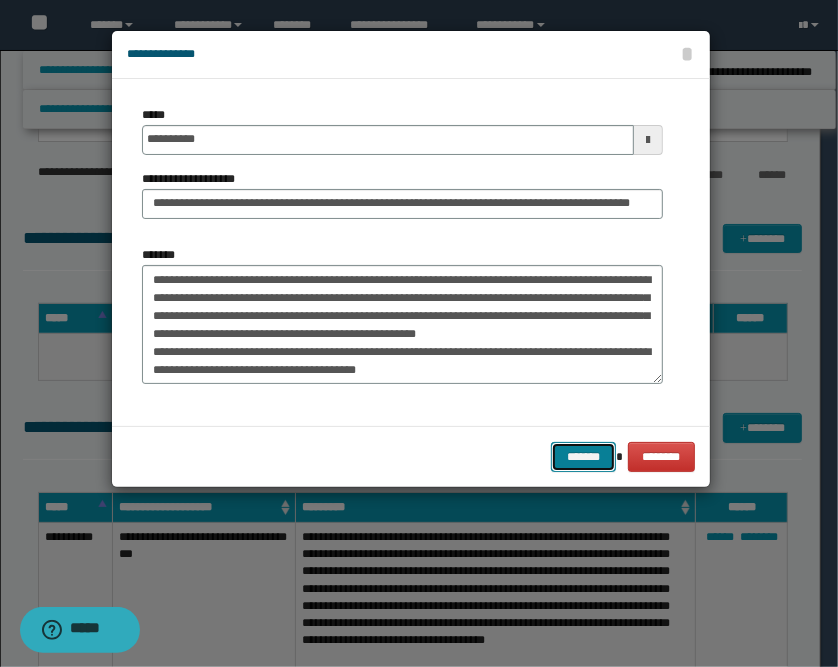 click on "*******" at bounding box center [583, 457] 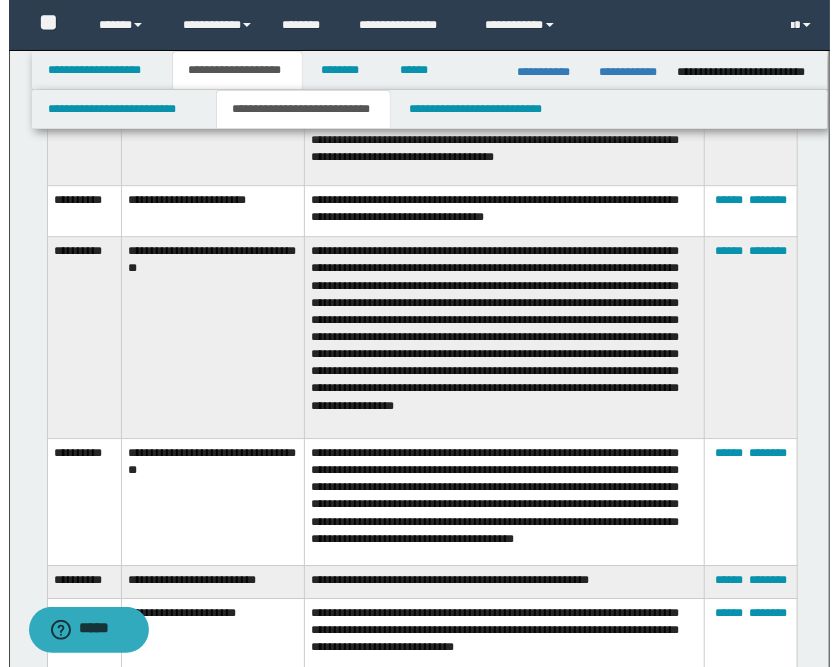 scroll, scrollTop: 1777, scrollLeft: 0, axis: vertical 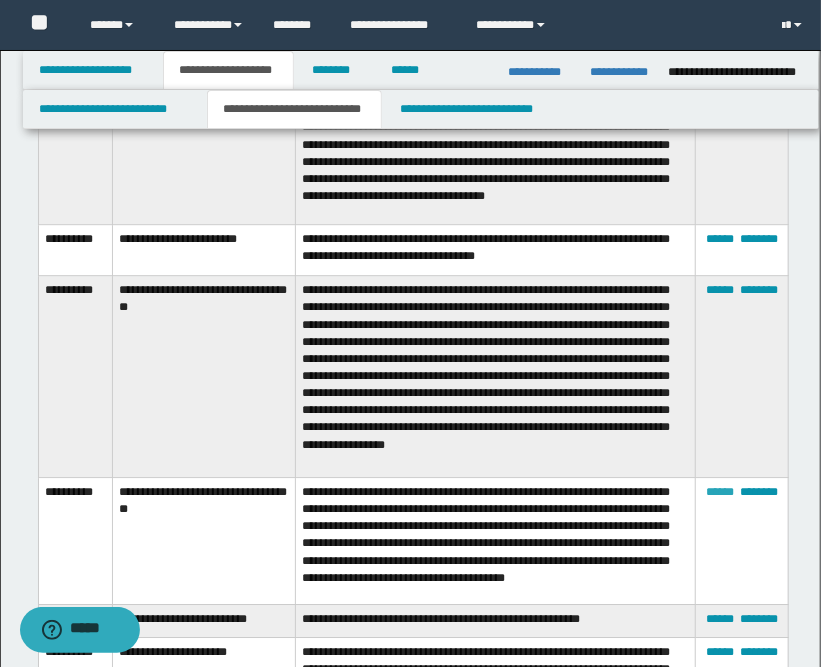 click on "******" at bounding box center (720, 492) 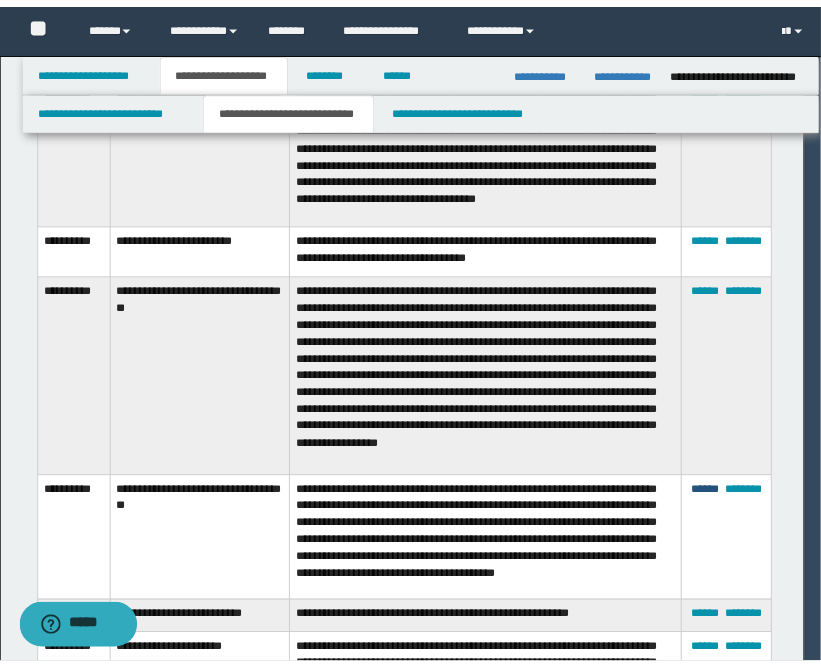 scroll, scrollTop: 0, scrollLeft: 0, axis: both 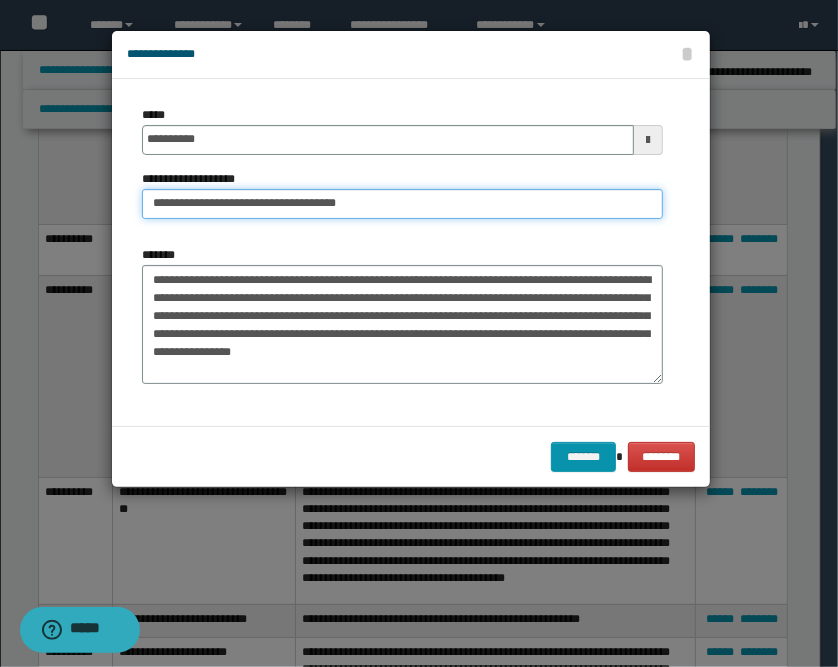 click on "**********" at bounding box center (402, 204) 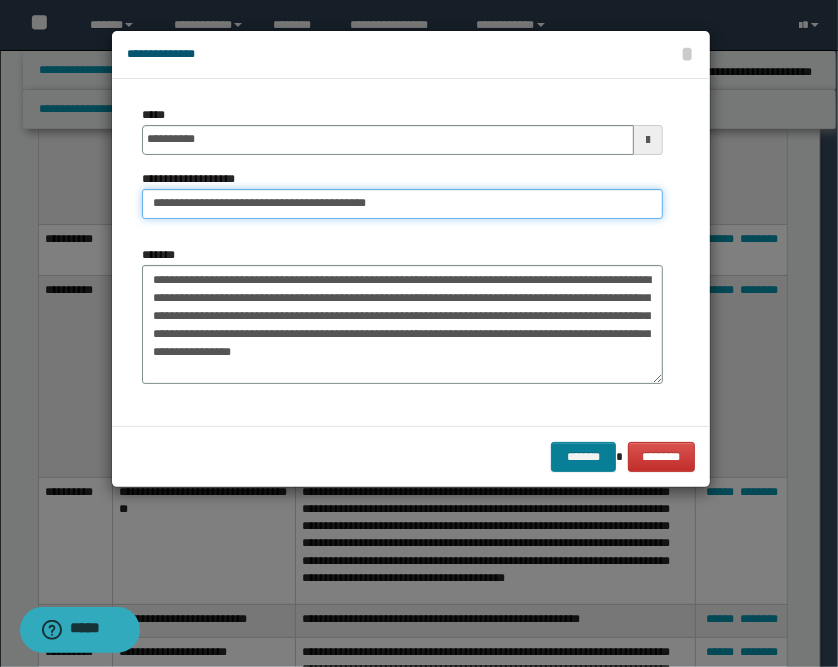 type on "**********" 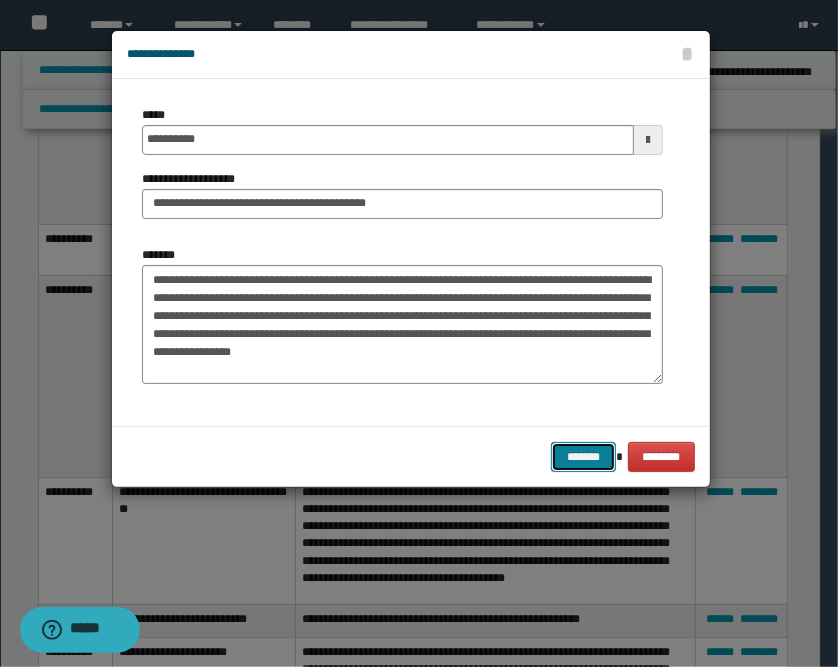 click on "*******" at bounding box center [583, 457] 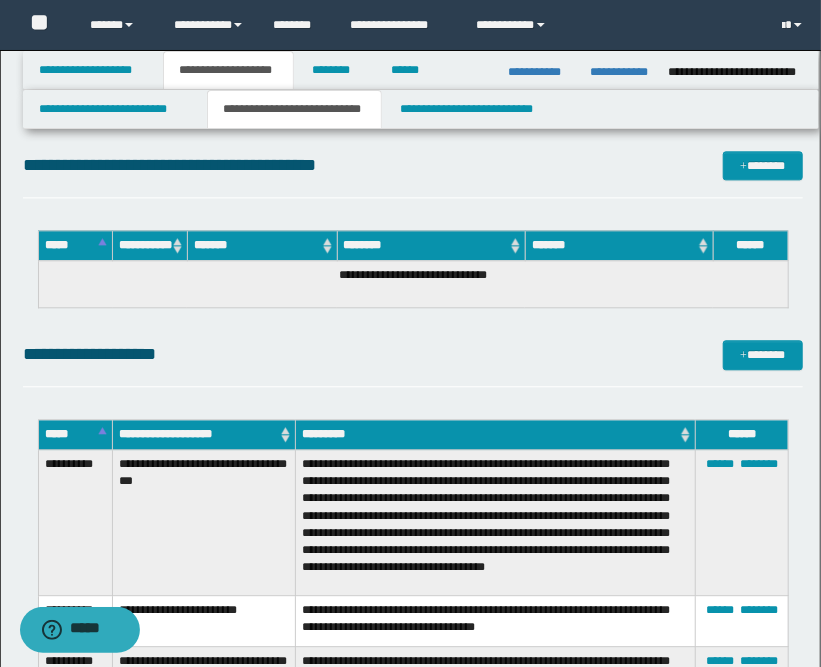 scroll, scrollTop: 1444, scrollLeft: 0, axis: vertical 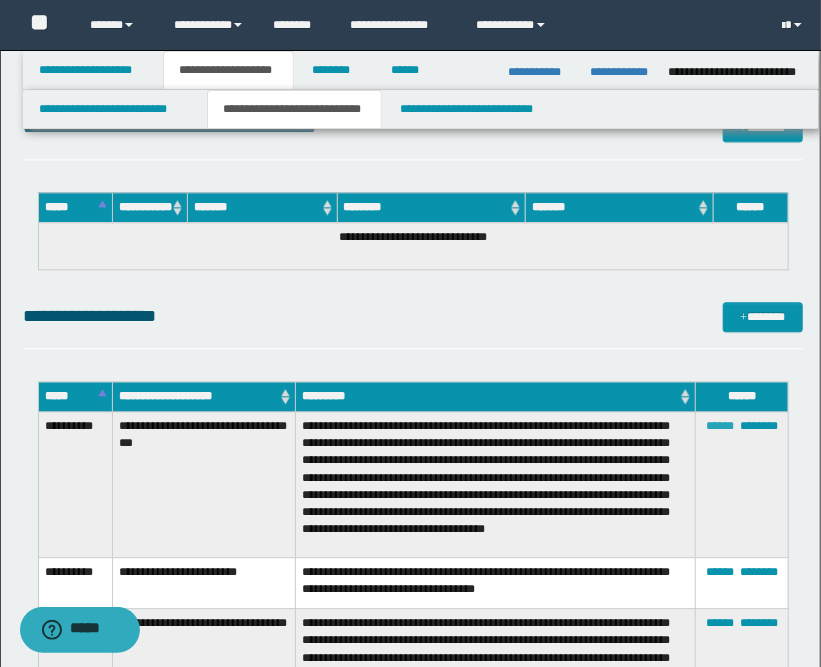 click on "******" at bounding box center (720, 426) 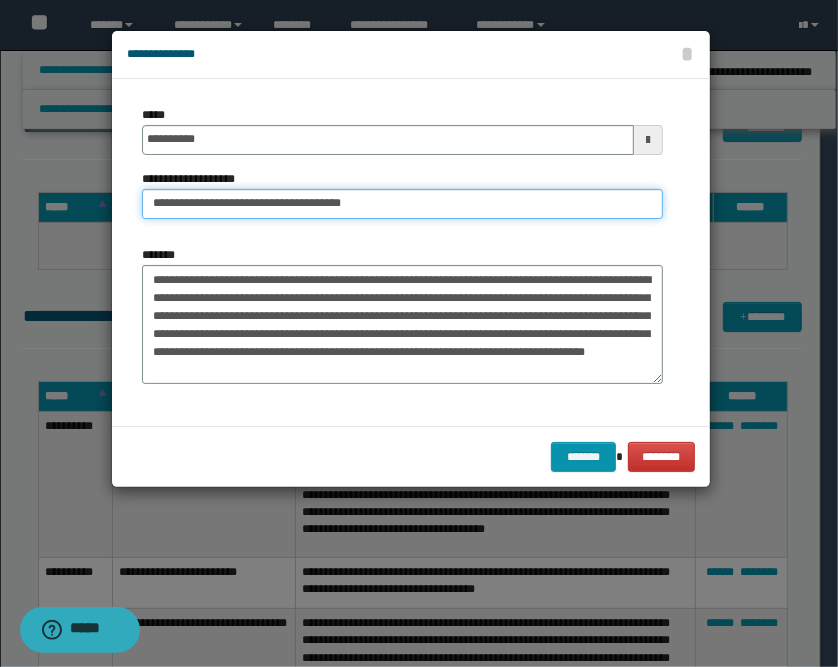 click on "**********" at bounding box center [402, 204] 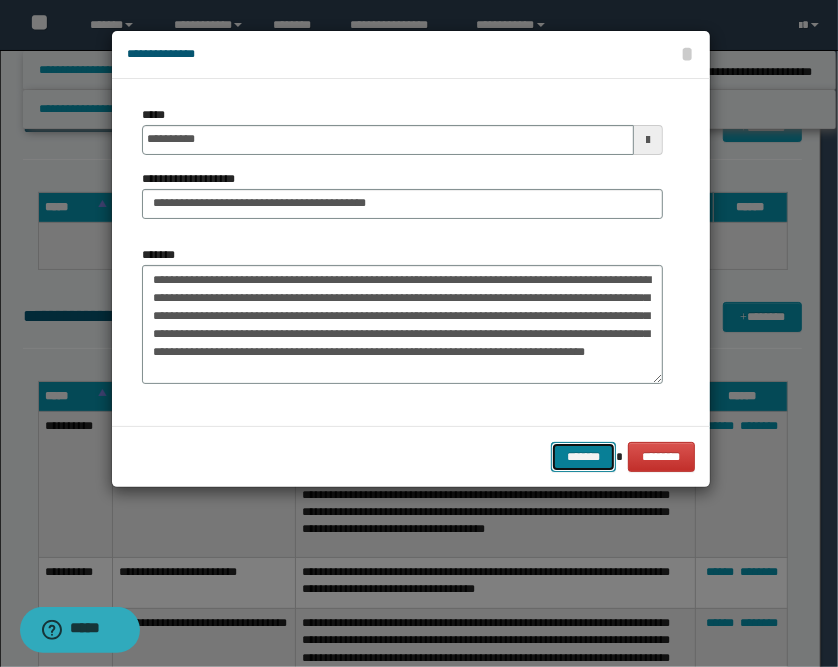 click on "*******" at bounding box center [583, 457] 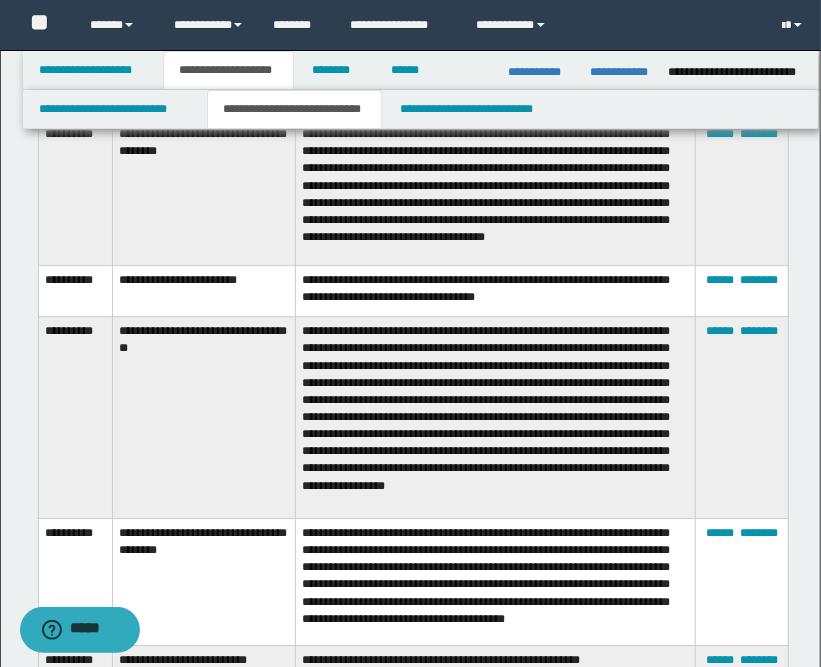 scroll, scrollTop: 1777, scrollLeft: 0, axis: vertical 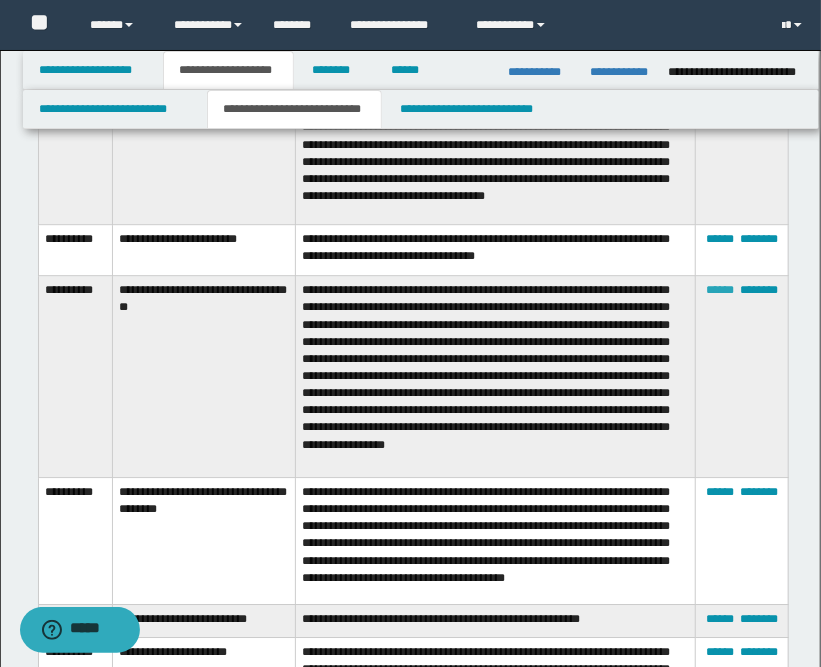 click on "******" at bounding box center (720, 290) 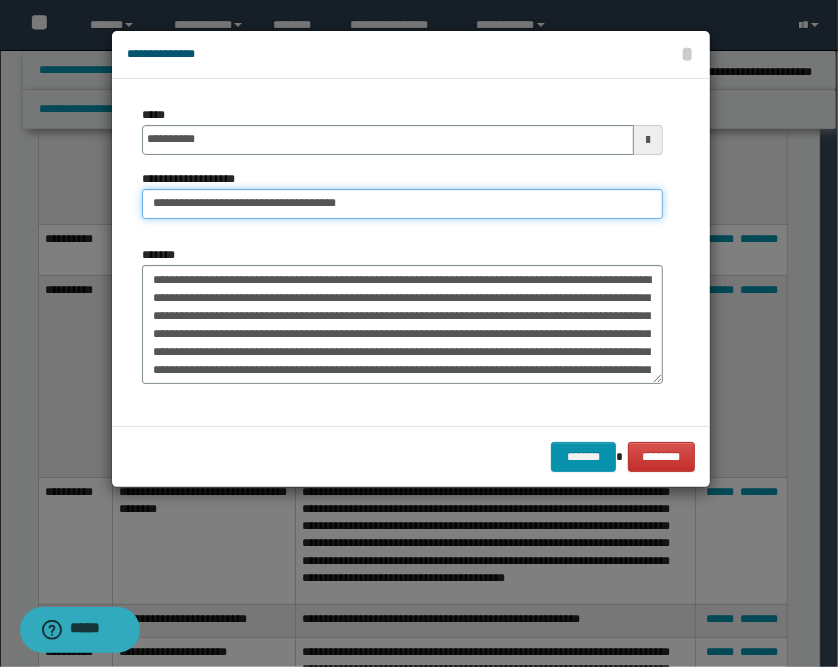 click on "**********" at bounding box center [402, 204] 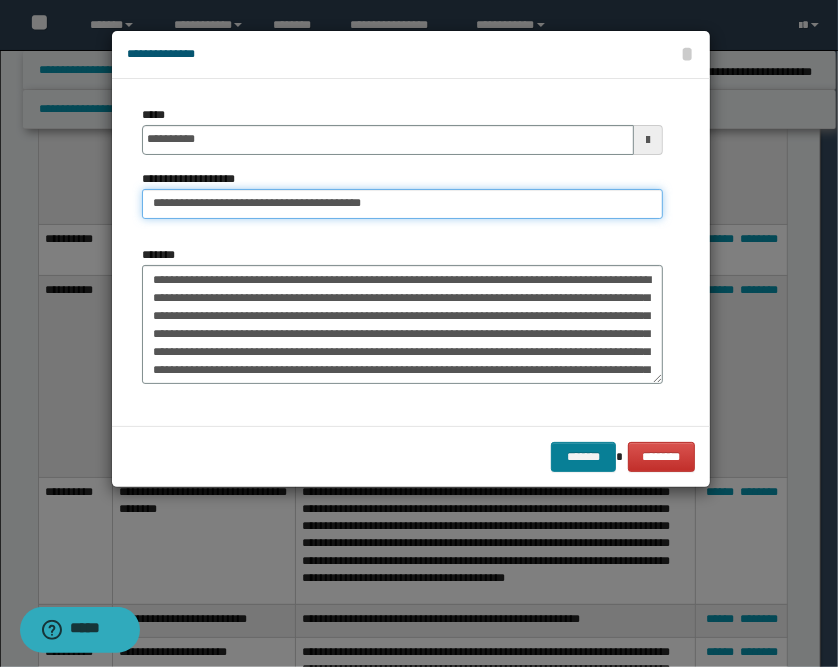 type on "**********" 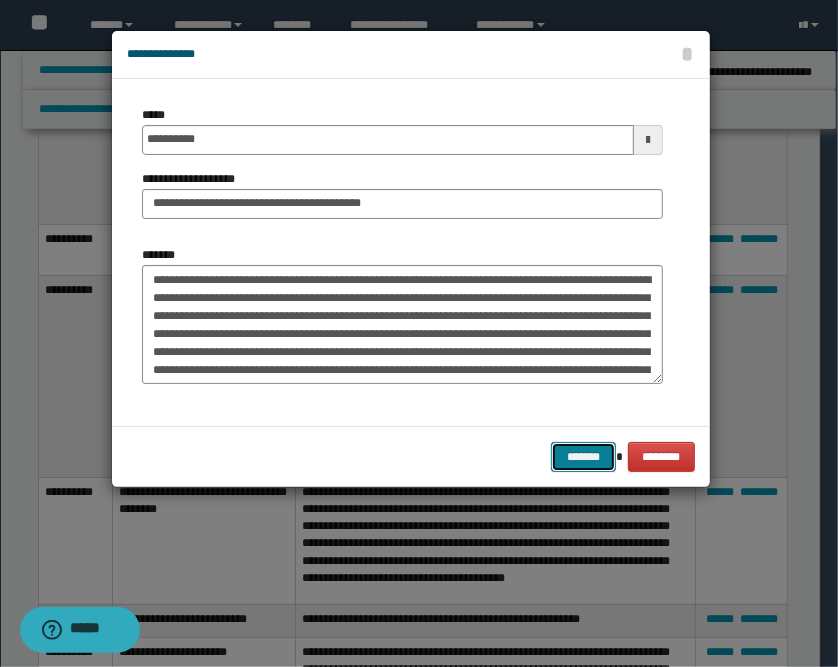 click on "*******" at bounding box center (583, 457) 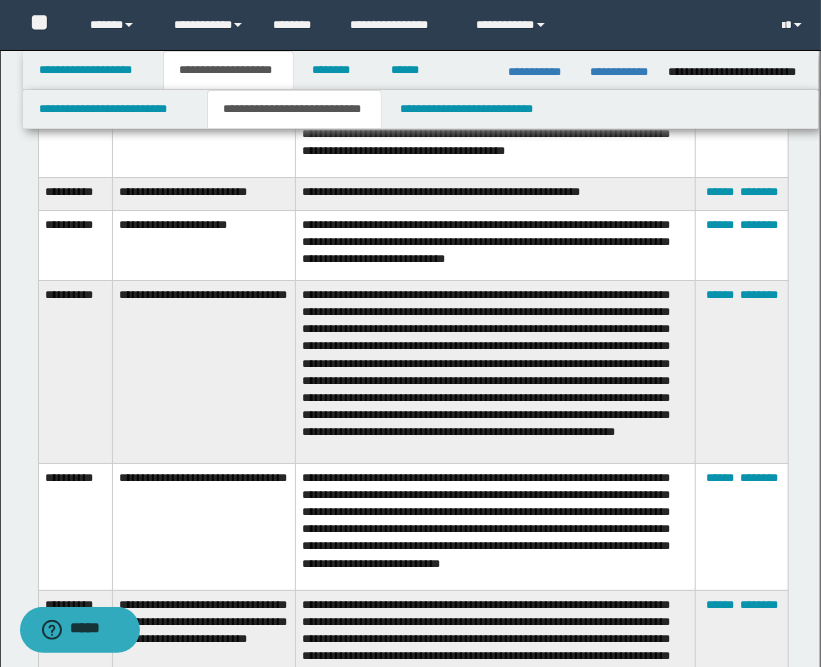 scroll, scrollTop: 2333, scrollLeft: 0, axis: vertical 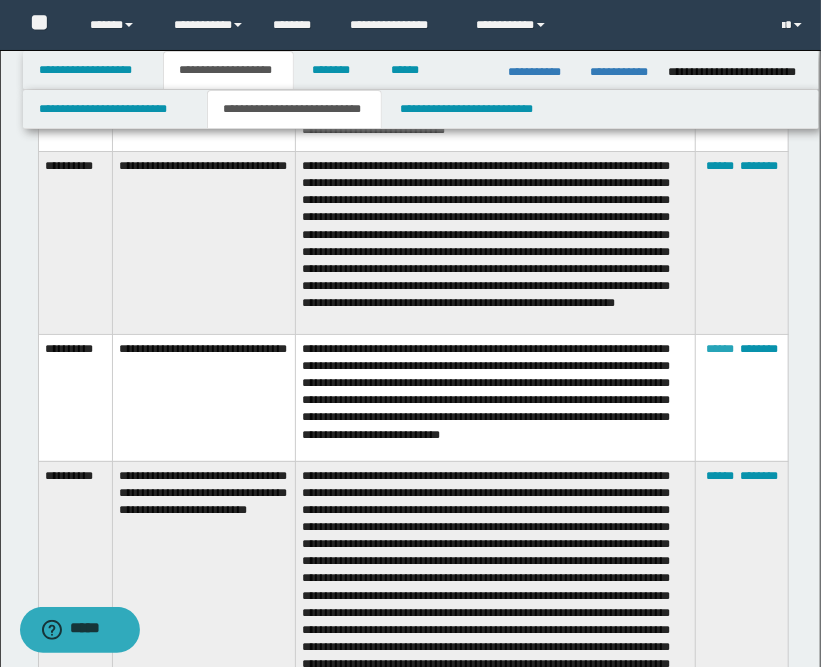 click on "******" at bounding box center (720, 349) 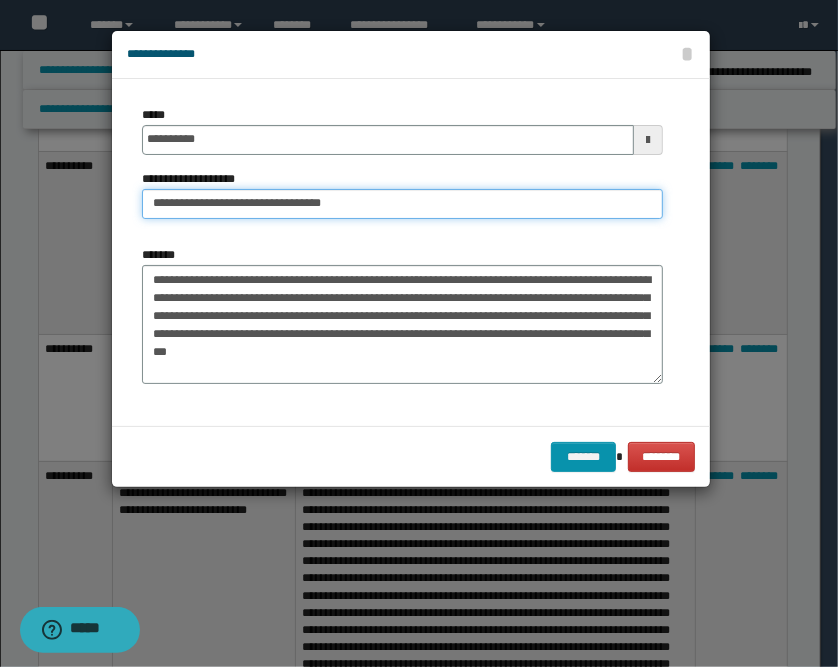 click on "**********" at bounding box center (402, 204) 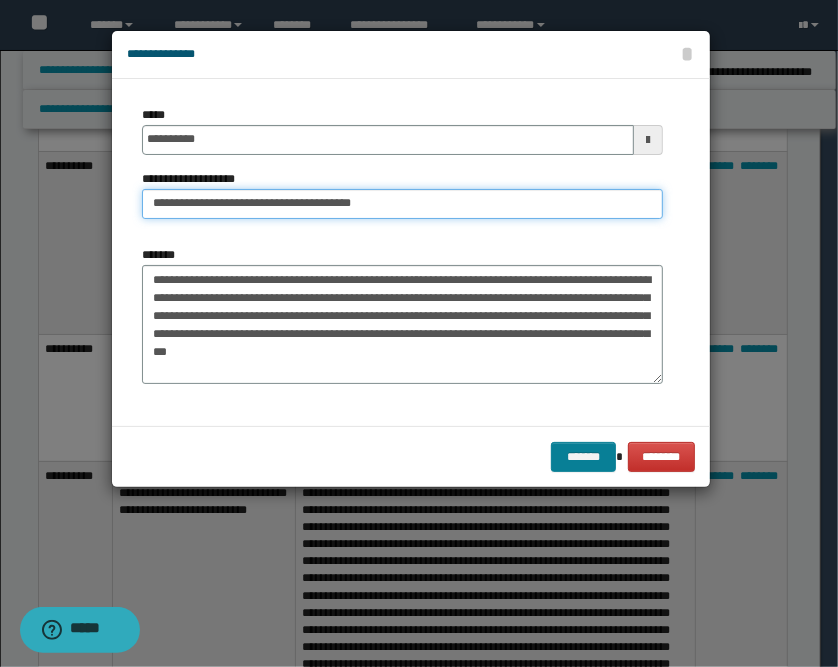 type on "**********" 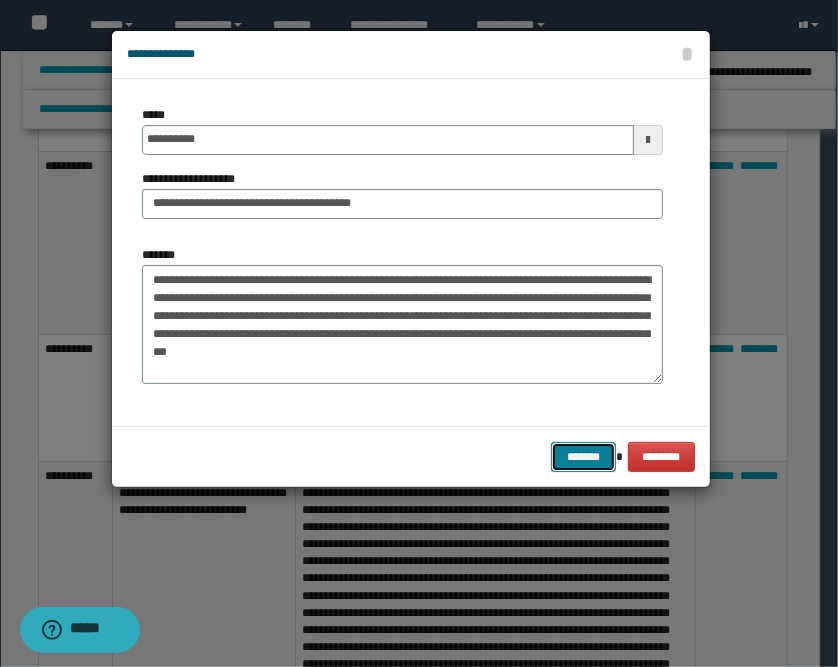 click on "*******" at bounding box center [583, 457] 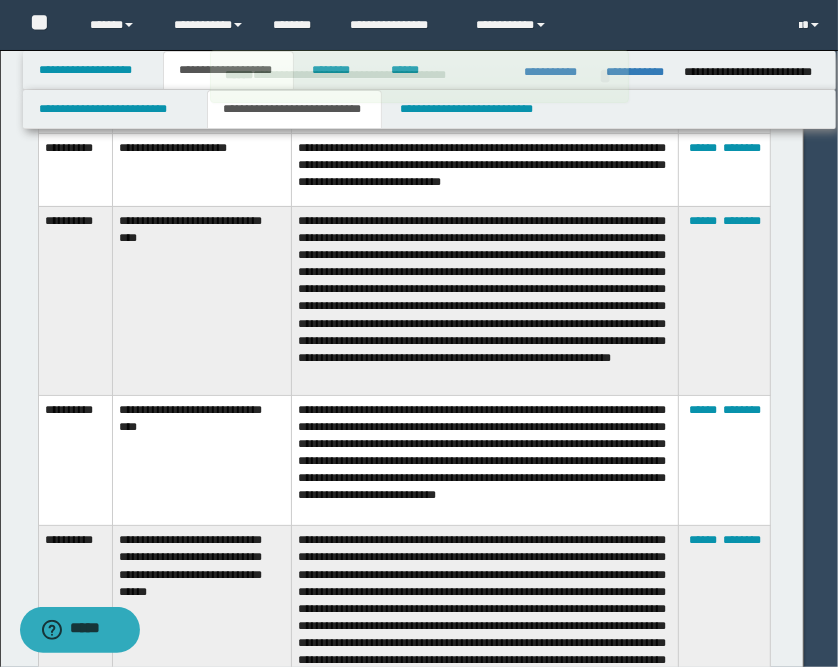 type 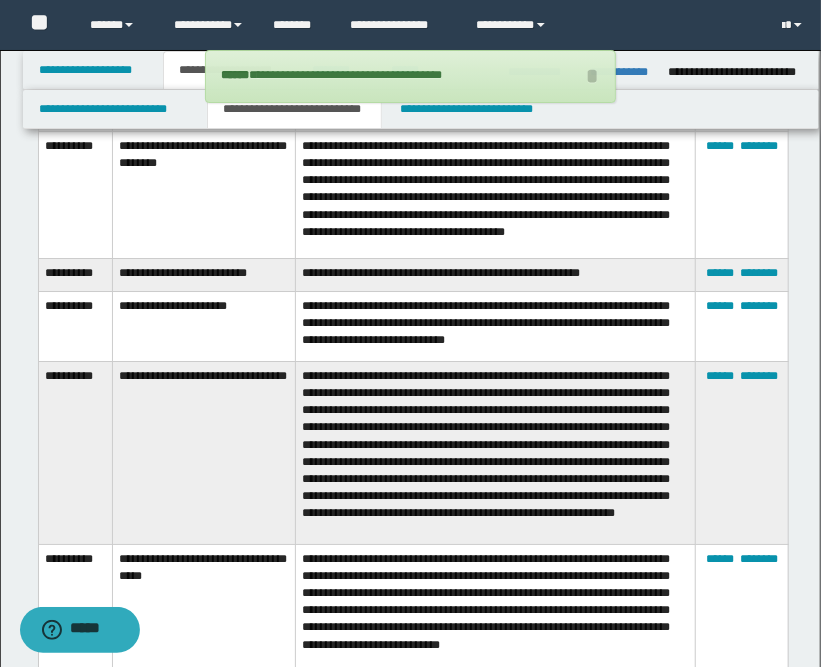 scroll, scrollTop: 2111, scrollLeft: 0, axis: vertical 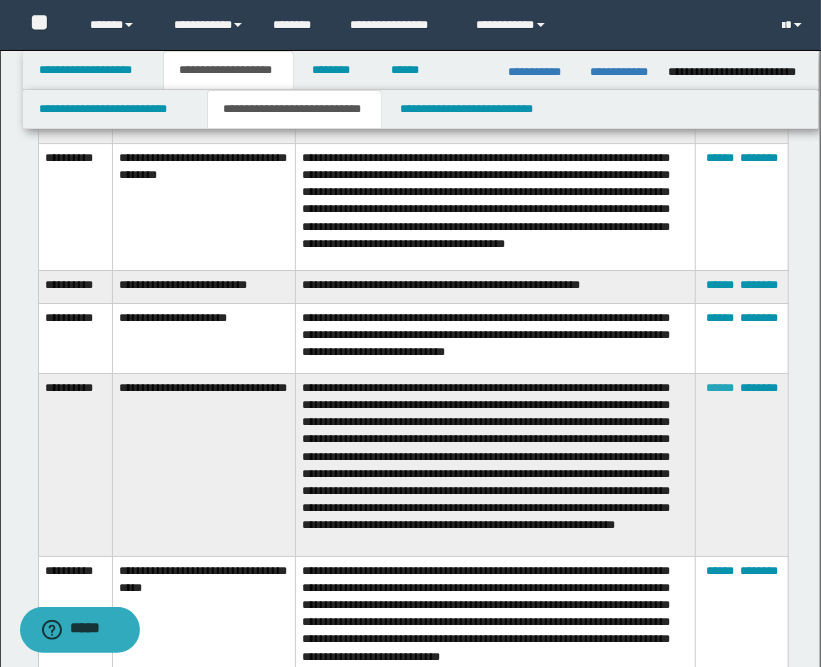 click on "******" at bounding box center (720, 388) 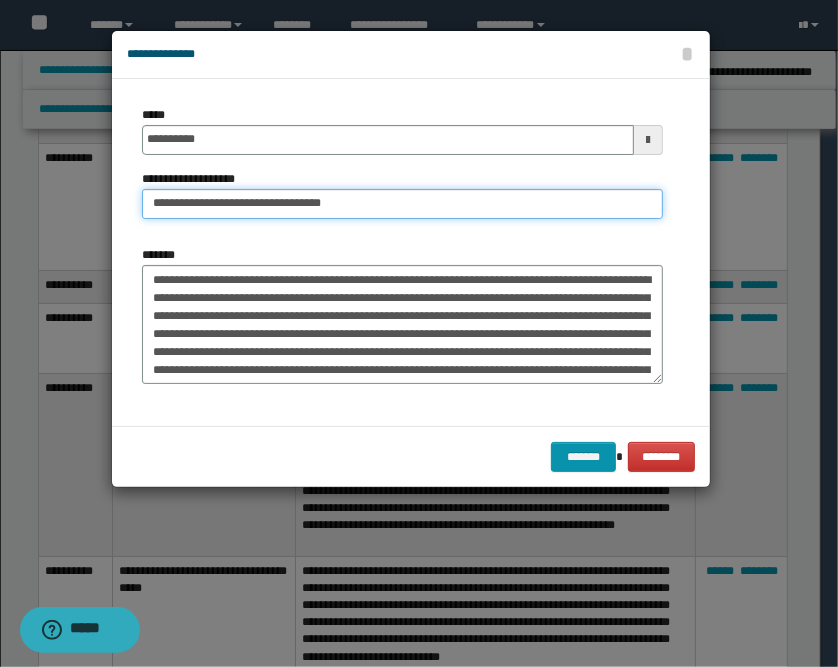 click on "**********" at bounding box center (402, 204) 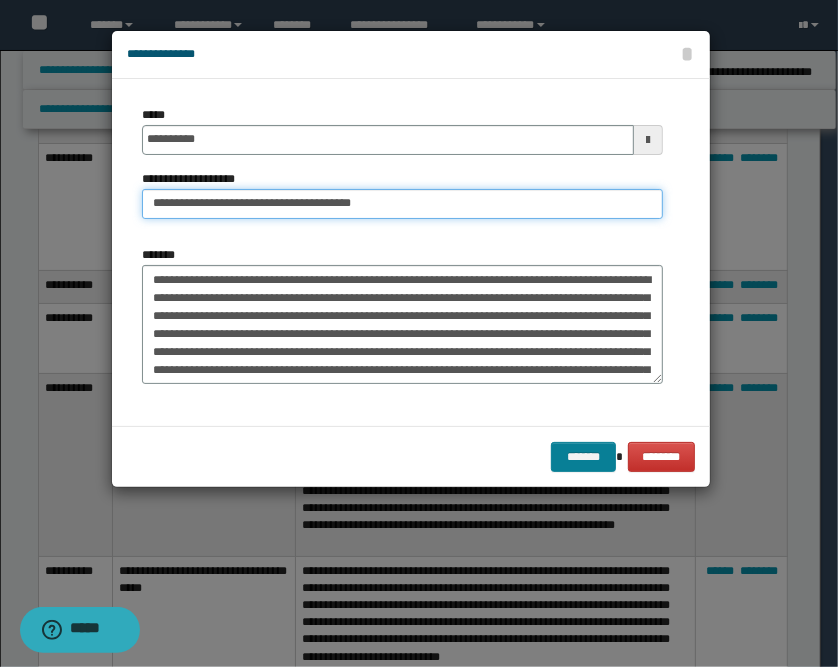 type on "**********" 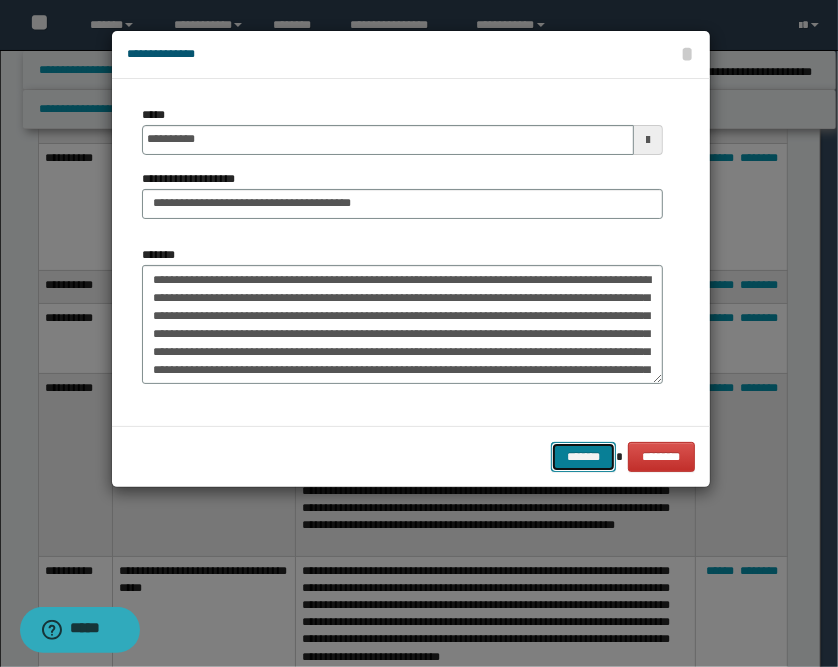 click on "*******" at bounding box center [583, 457] 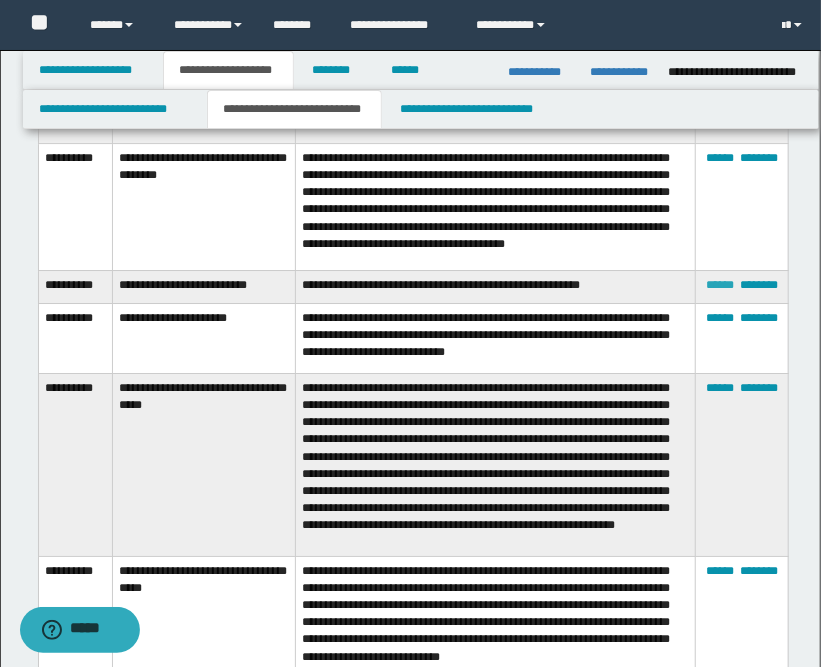 click on "******" at bounding box center (720, 285) 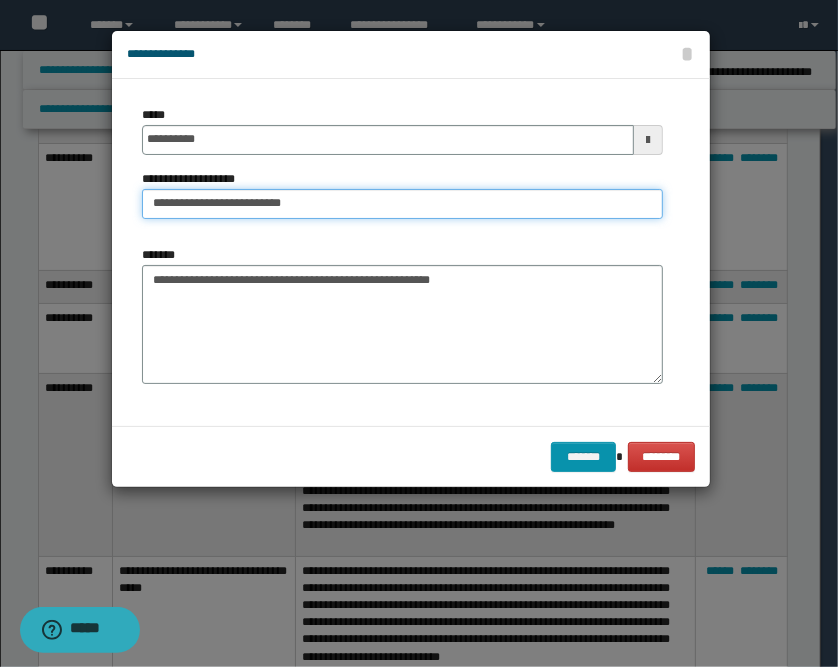 click on "**********" at bounding box center [402, 204] 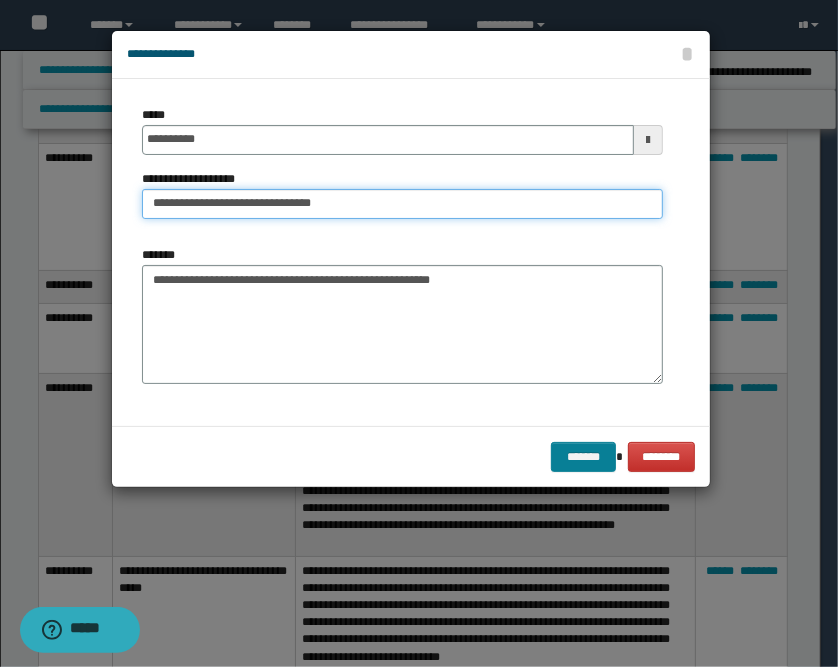 type on "**********" 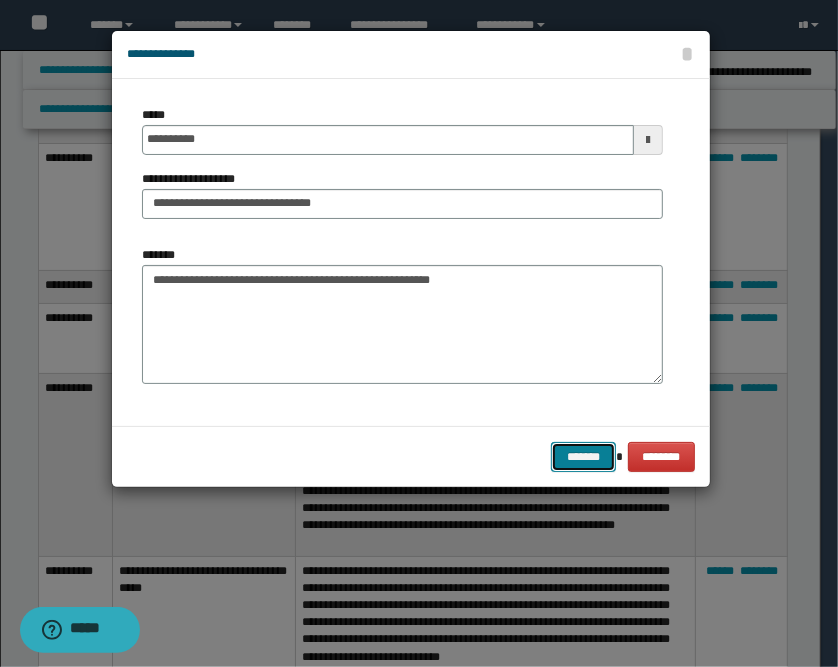 click on "*******" at bounding box center [583, 457] 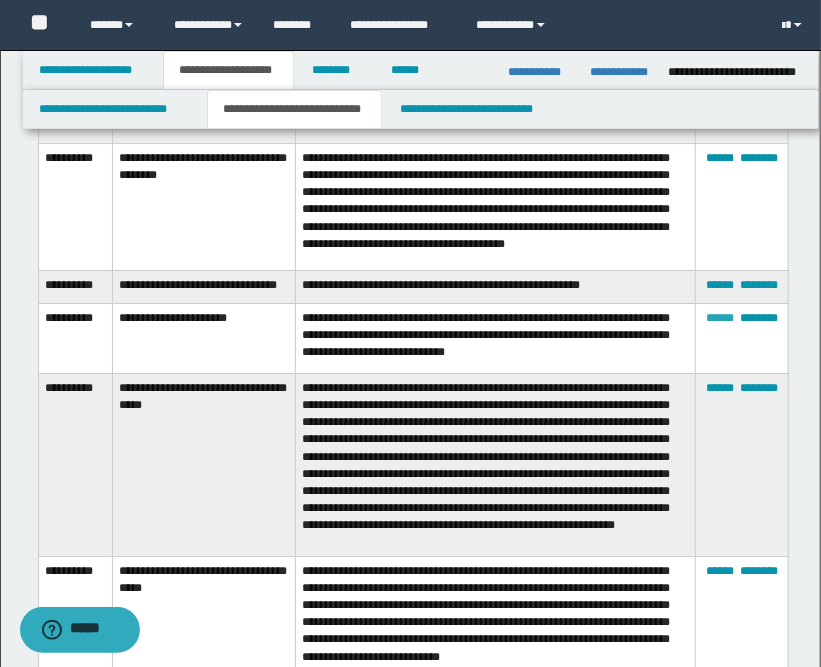 click on "******" at bounding box center [720, 318] 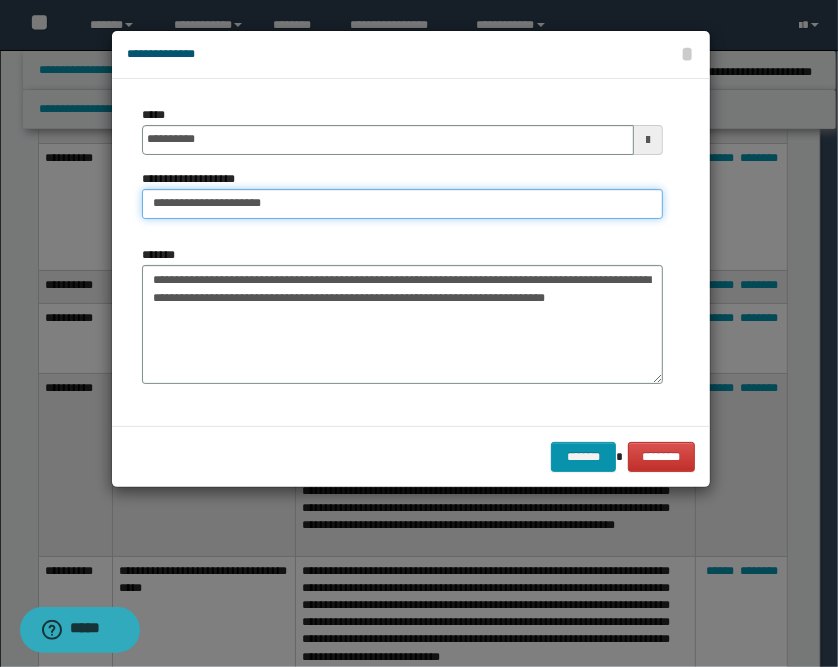 click on "**********" at bounding box center (402, 204) 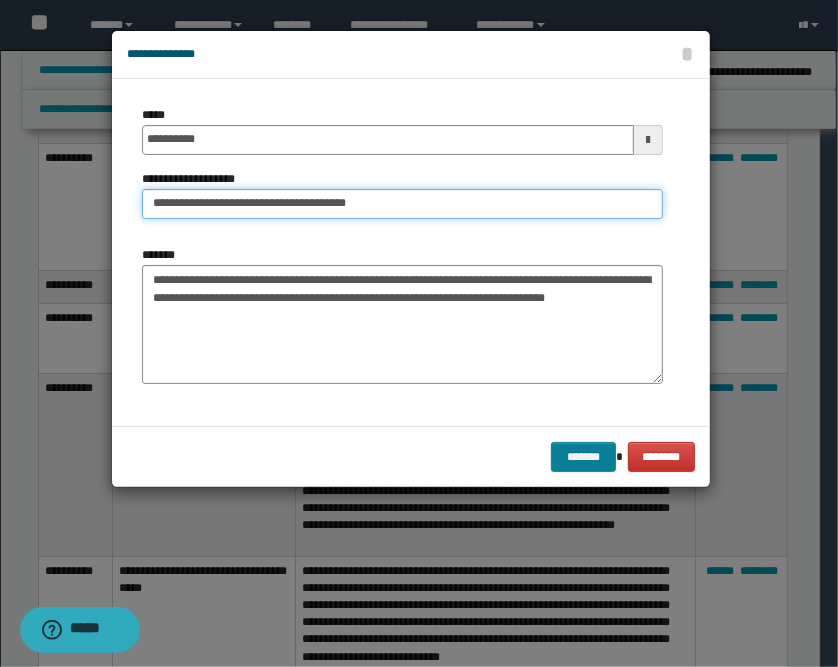 type on "**********" 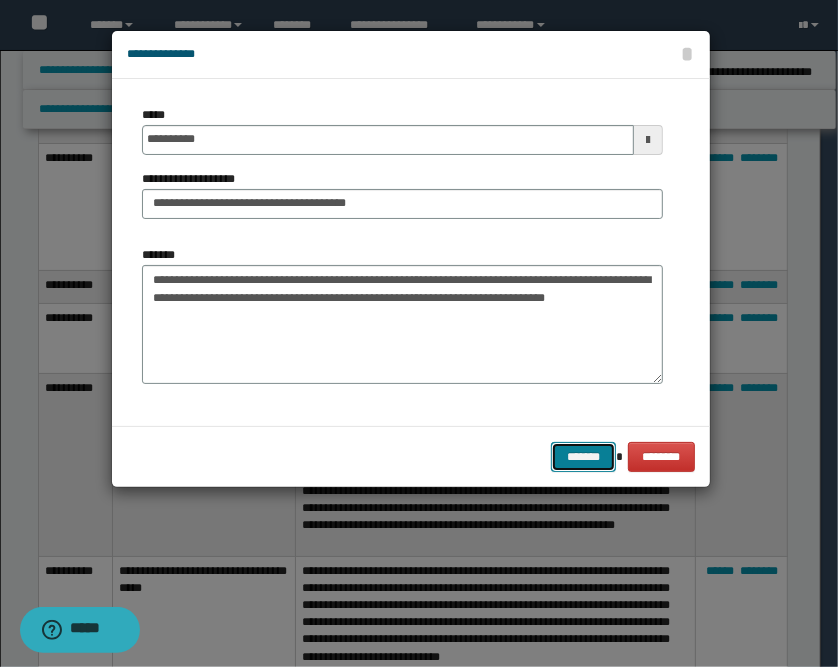 click on "*******" at bounding box center (583, 457) 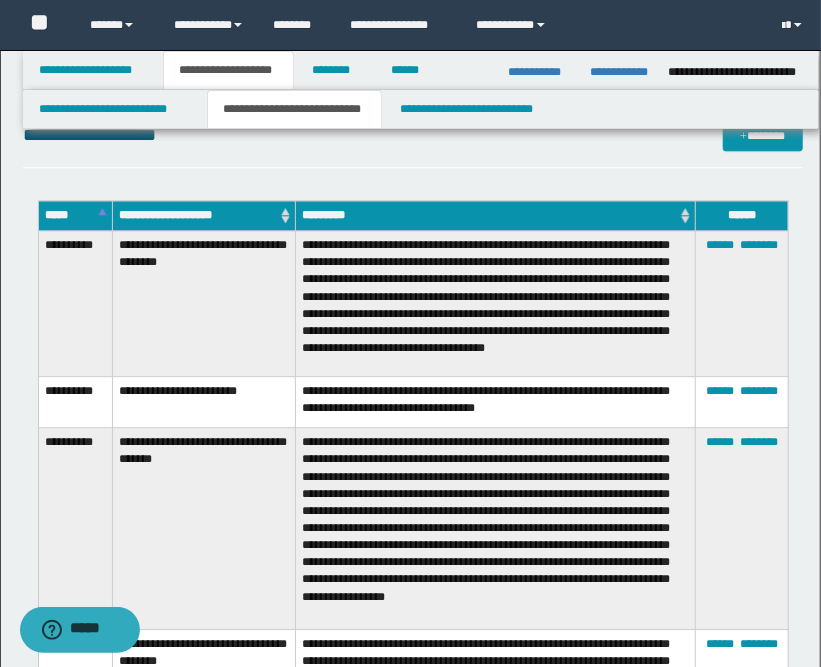 scroll, scrollTop: 1555, scrollLeft: 0, axis: vertical 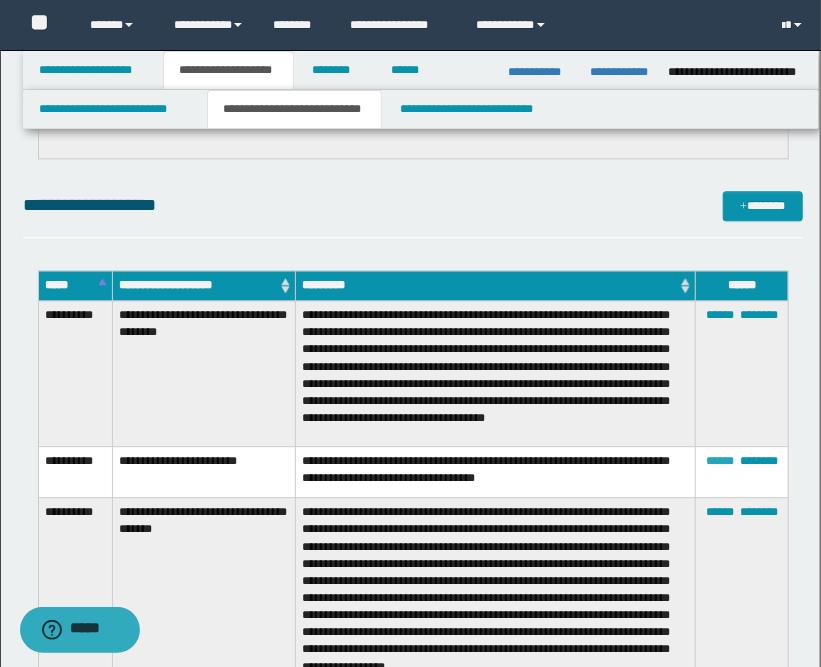 click on "******" at bounding box center (720, 461) 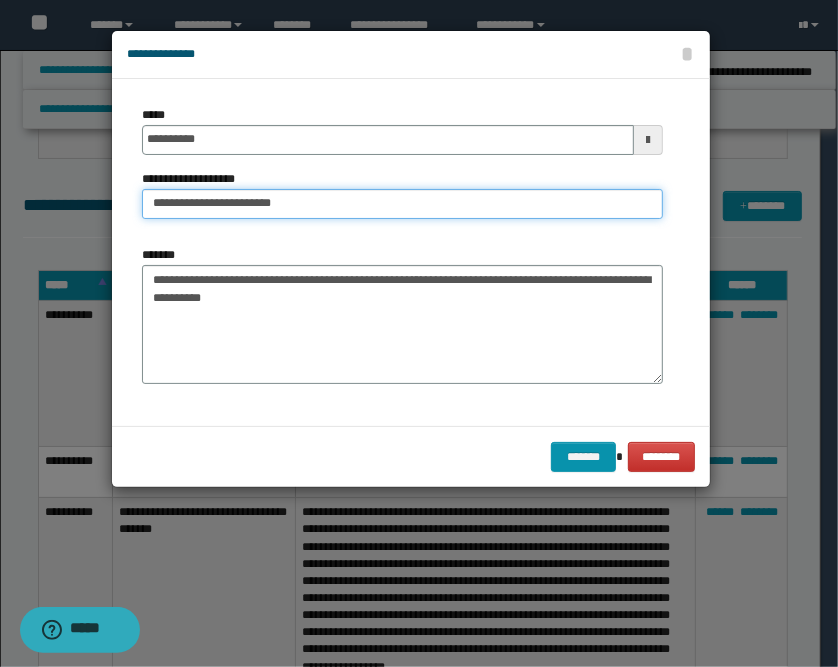 click on "**********" at bounding box center [402, 204] 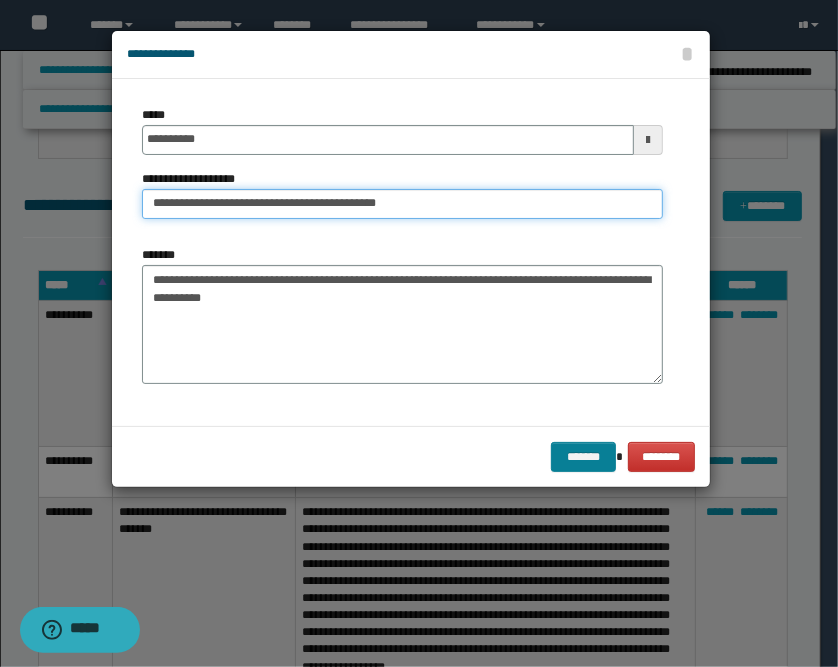 type on "**********" 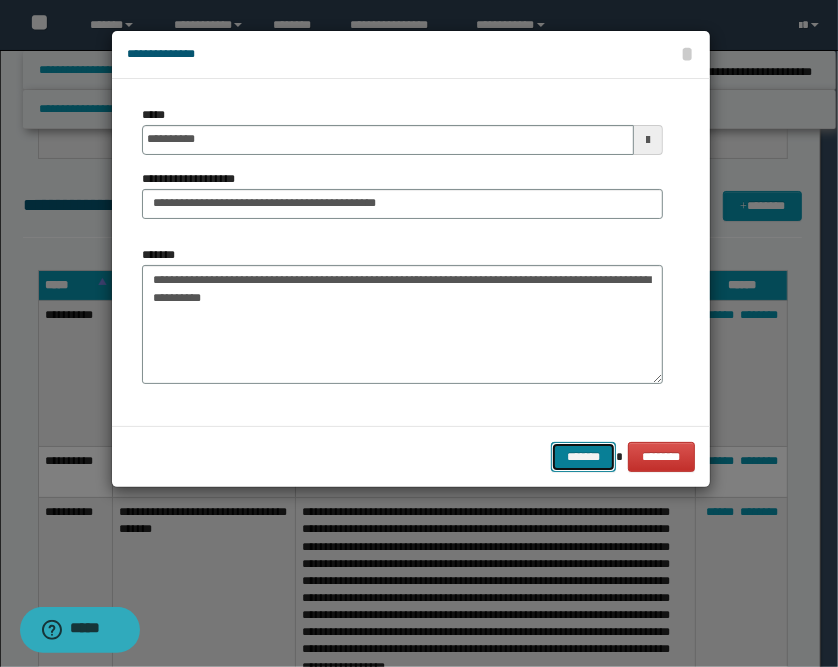 click on "*******" at bounding box center (583, 457) 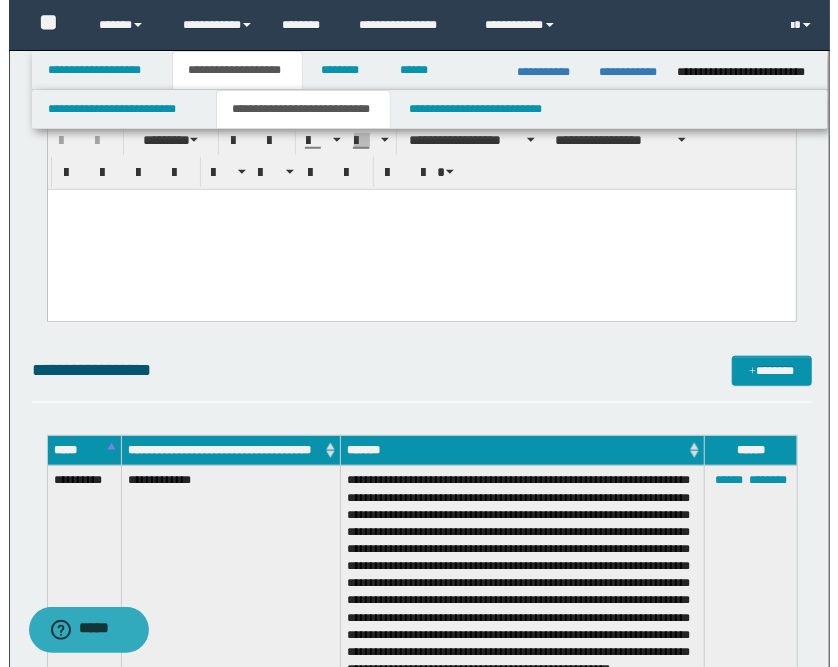 scroll, scrollTop: 666, scrollLeft: 0, axis: vertical 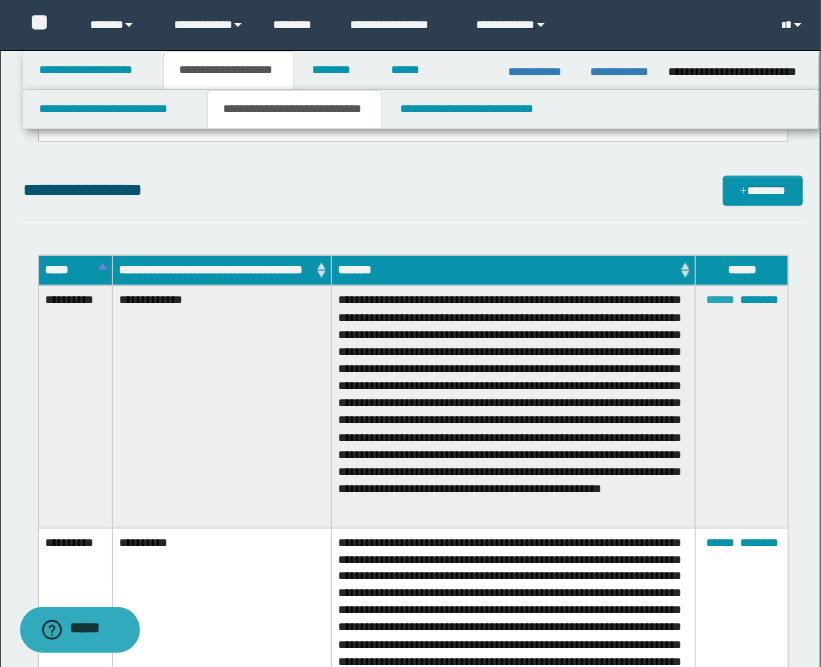 click on "******" at bounding box center (720, 300) 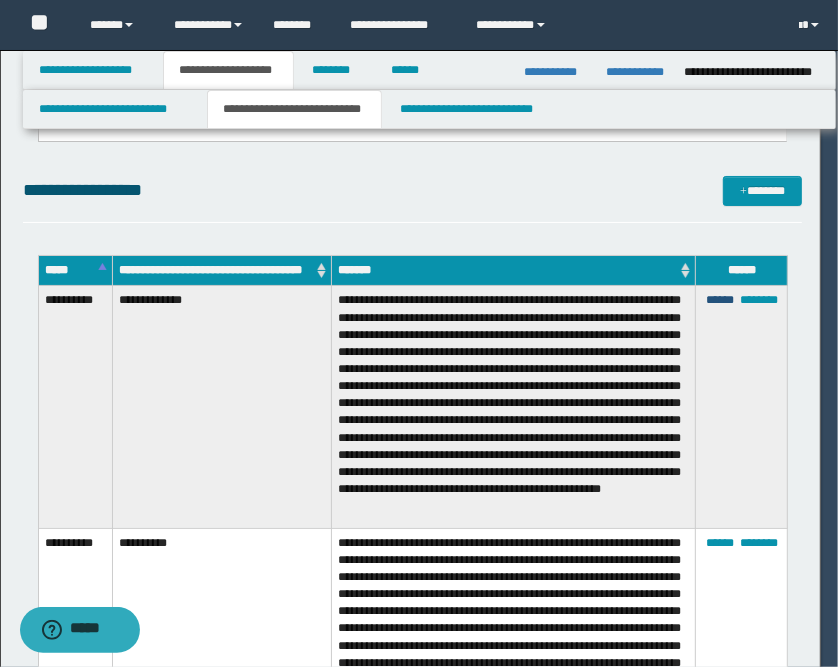 scroll, scrollTop: 72, scrollLeft: 0, axis: vertical 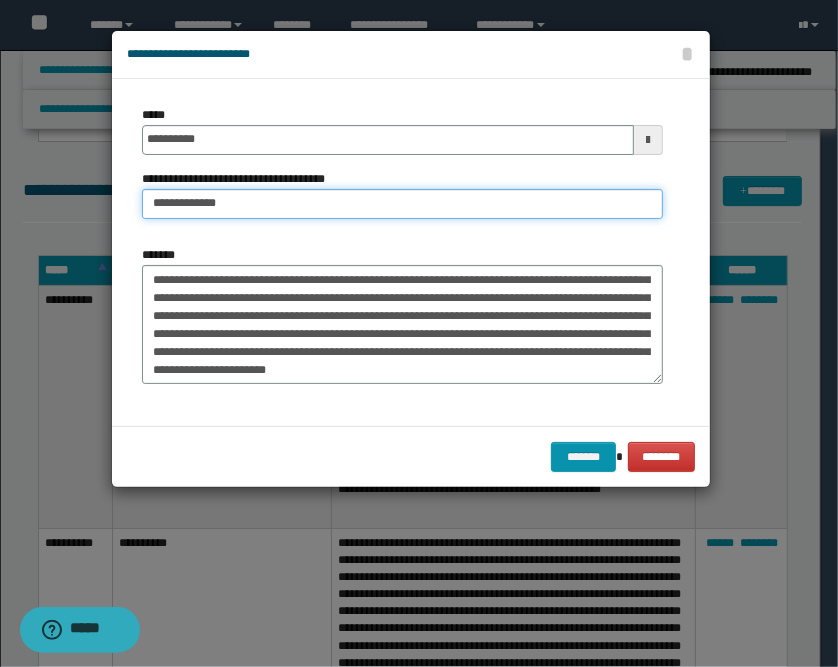 click on "**********" at bounding box center [402, 204] 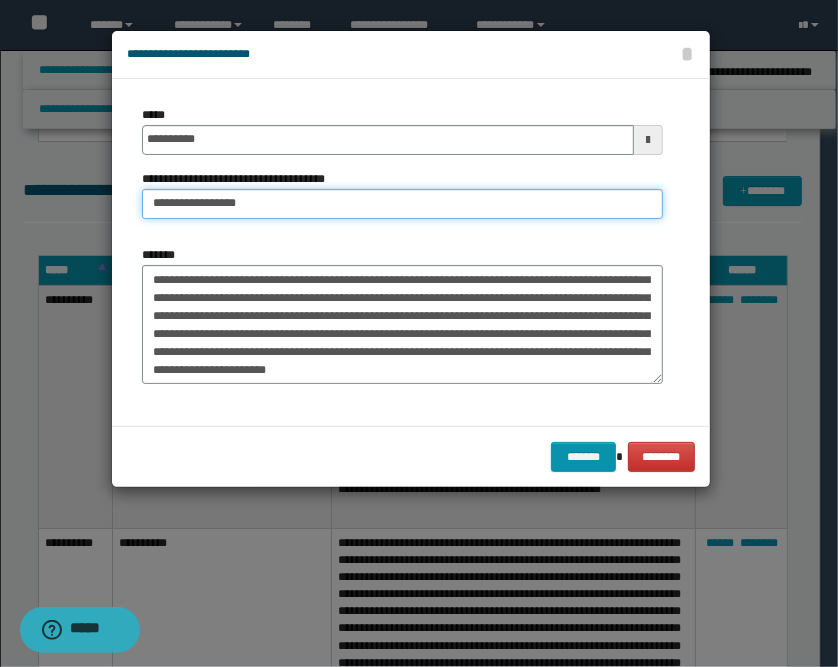 type on "**********" 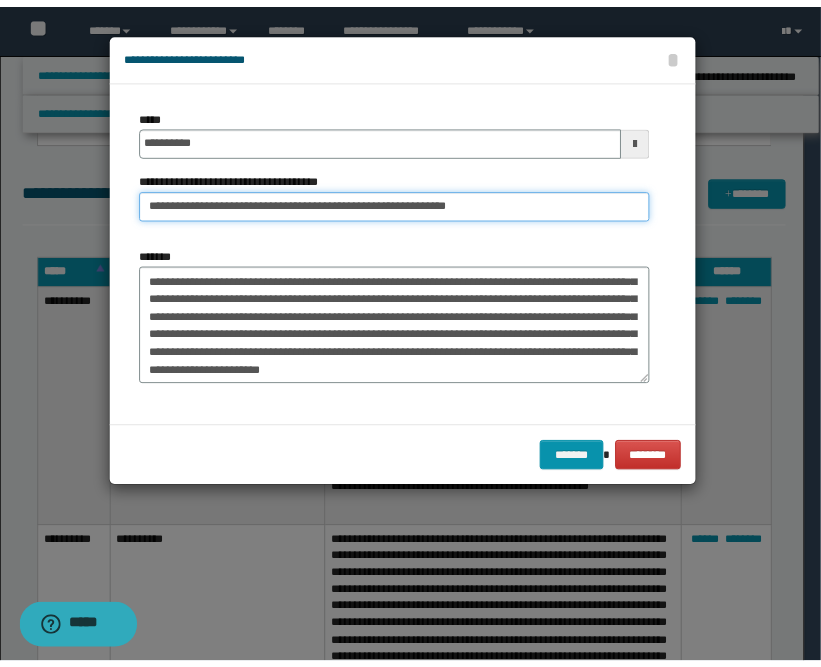 scroll, scrollTop: 0, scrollLeft: 0, axis: both 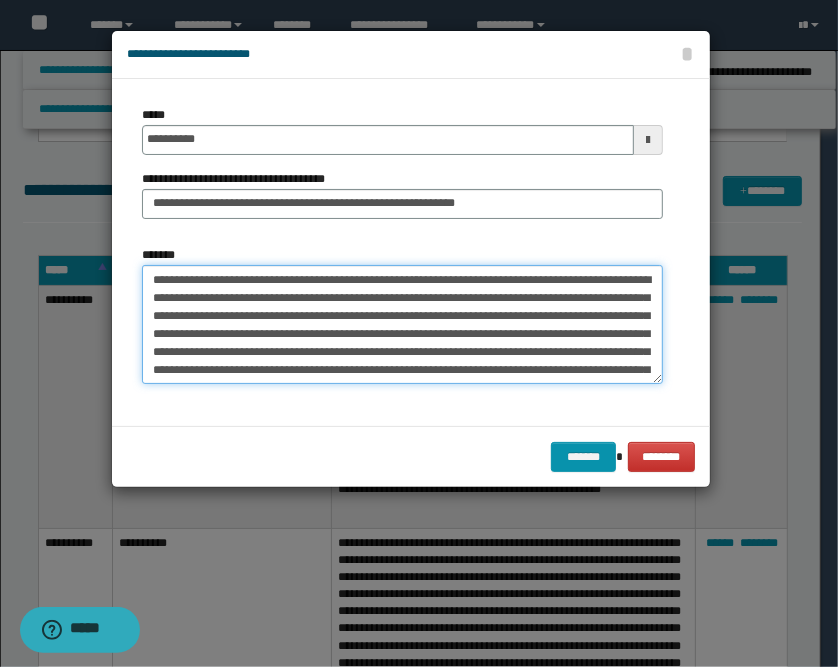 click on "**********" at bounding box center (402, 325) 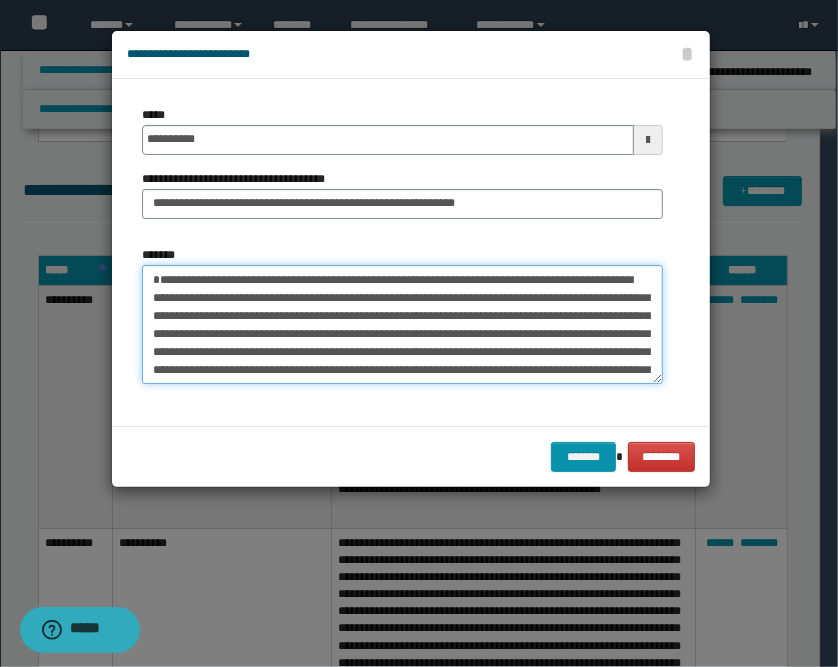 click on "**********" at bounding box center (402, 325) 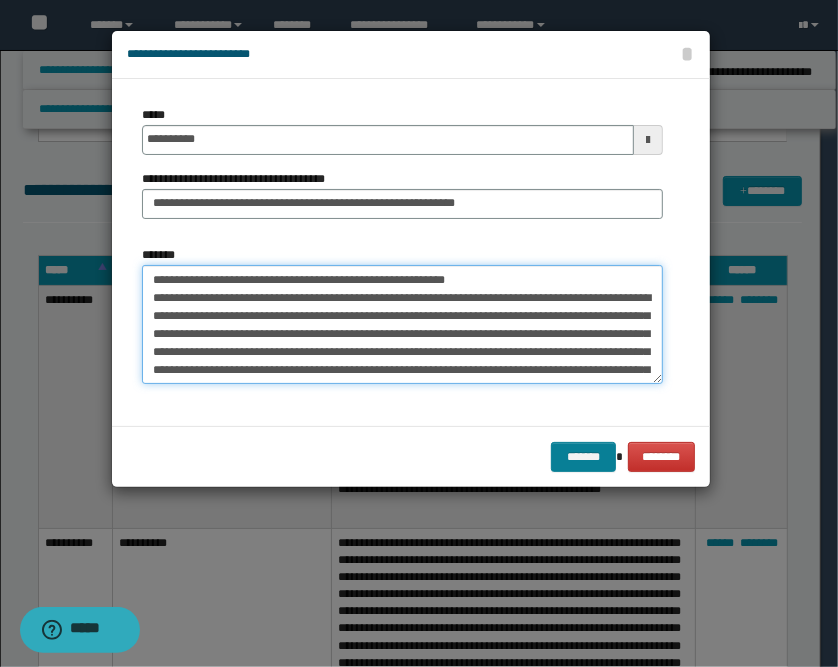 type on "**********" 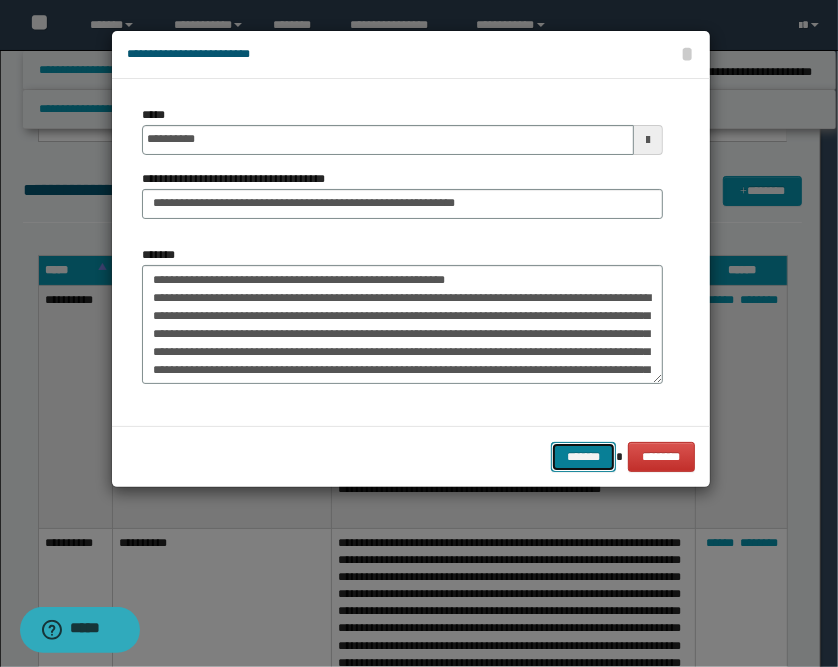 click on "*******" at bounding box center (583, 457) 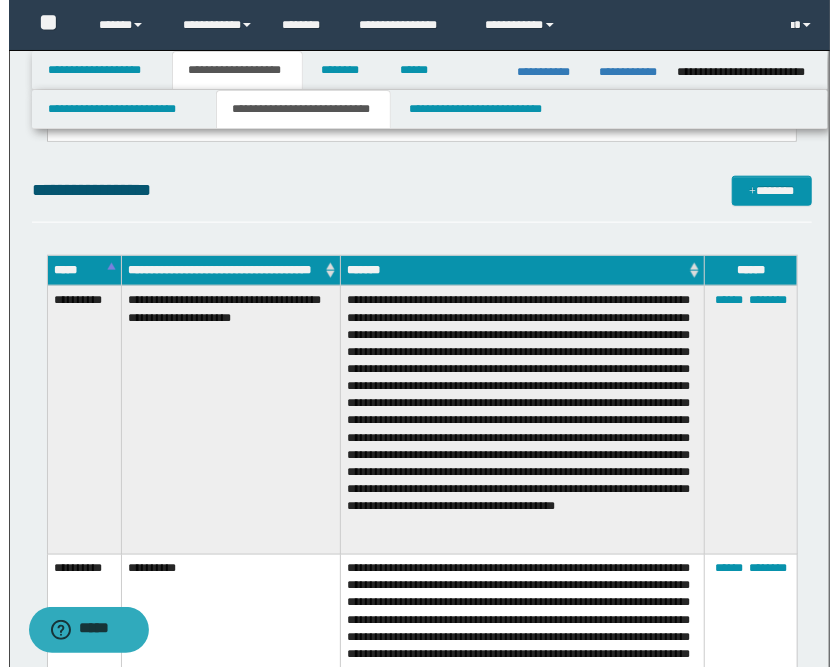 scroll, scrollTop: 777, scrollLeft: 0, axis: vertical 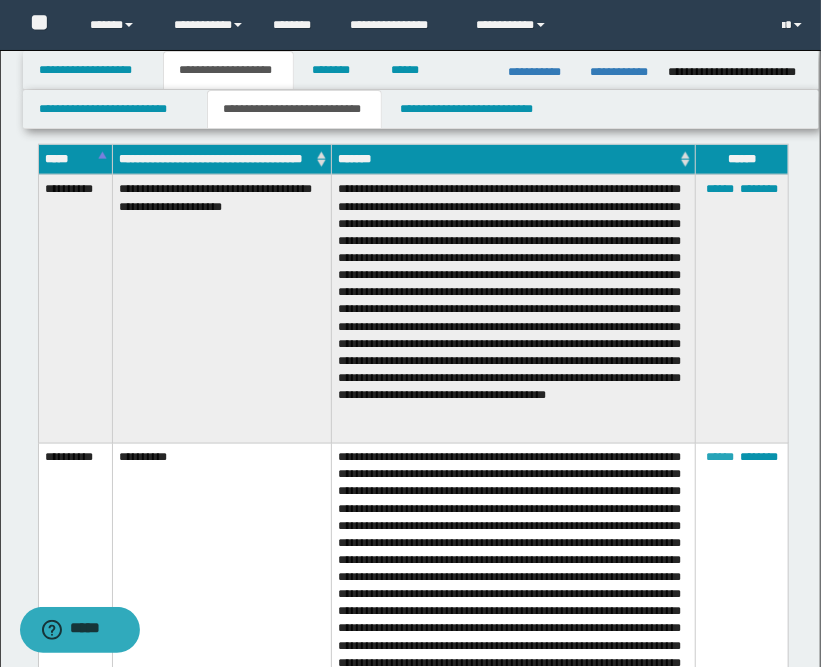 click on "******" at bounding box center (720, 458) 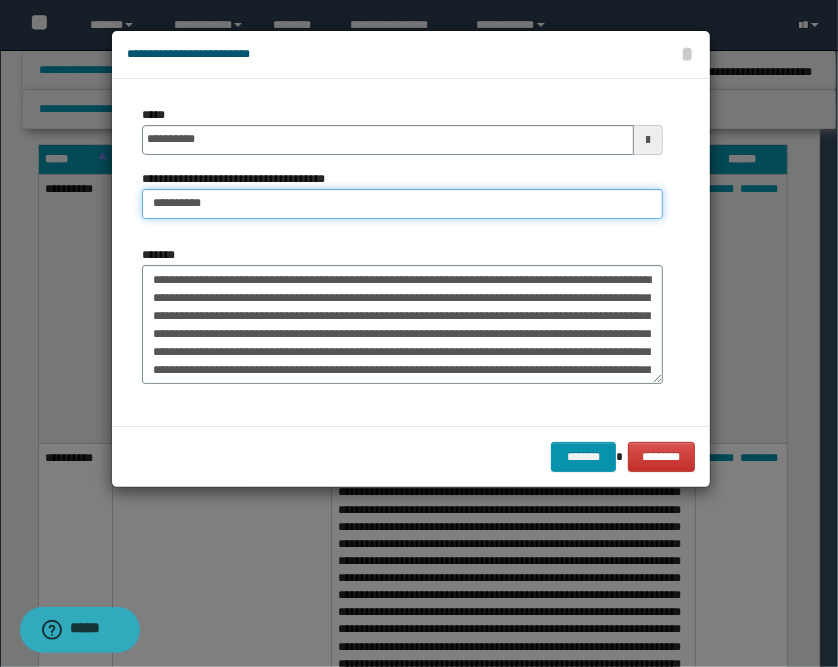 click on "**********" at bounding box center (402, 204) 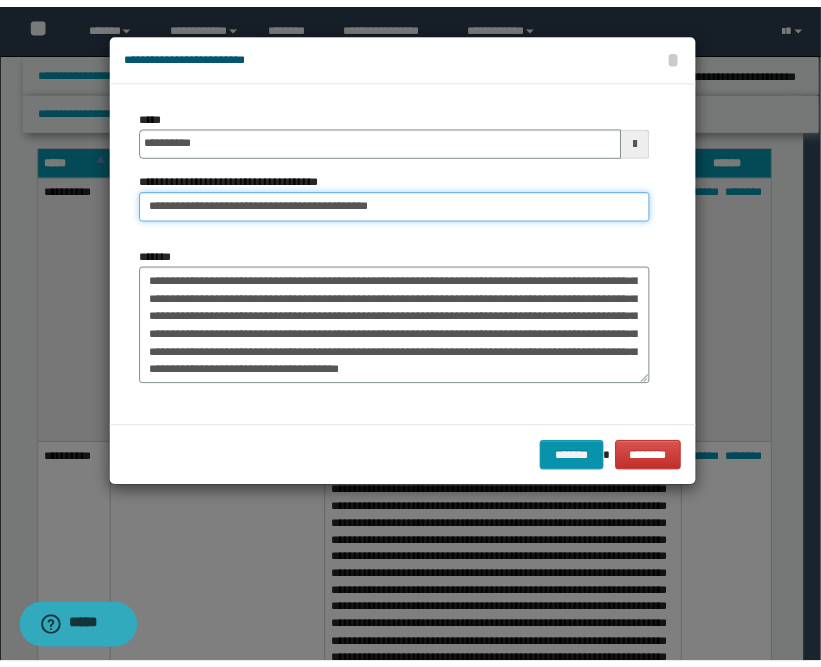 scroll, scrollTop: 0, scrollLeft: 0, axis: both 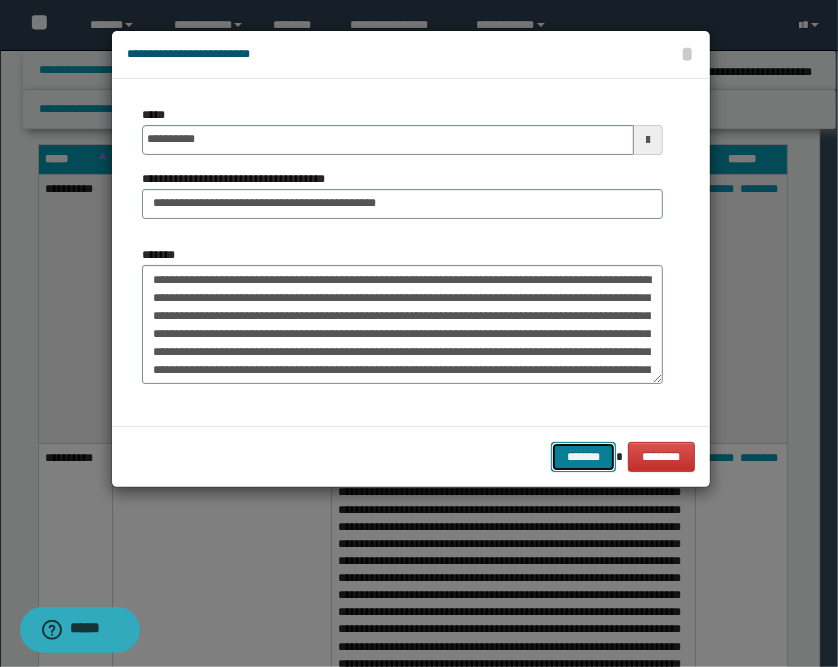 click on "*******" at bounding box center [583, 457] 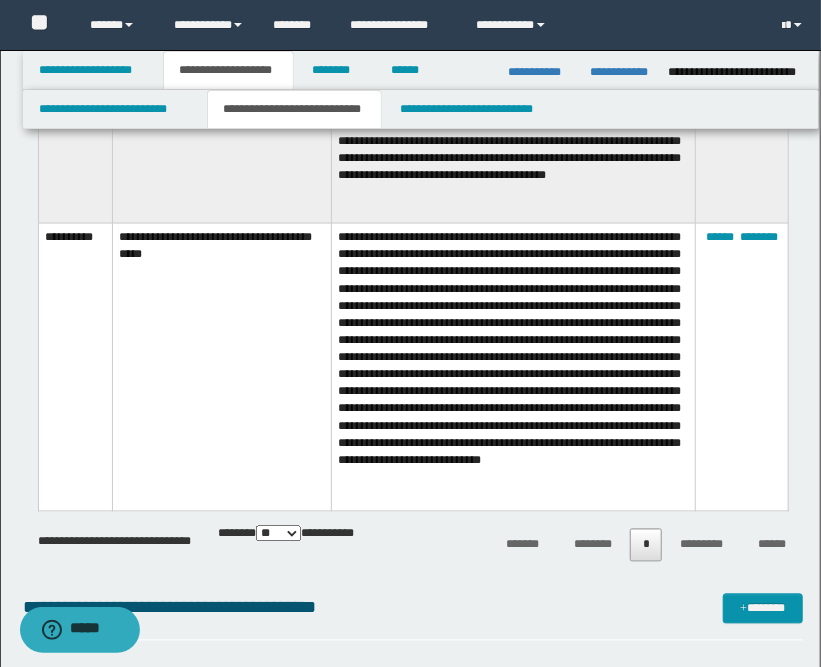 scroll, scrollTop: 1000, scrollLeft: 0, axis: vertical 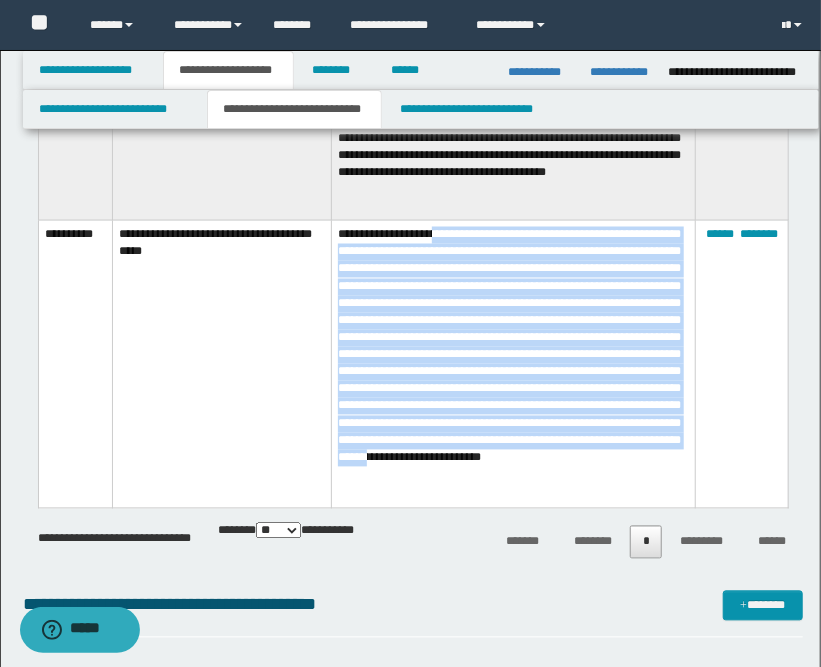 drag, startPoint x: 442, startPoint y: 257, endPoint x: 544, endPoint y: 502, distance: 265.3846 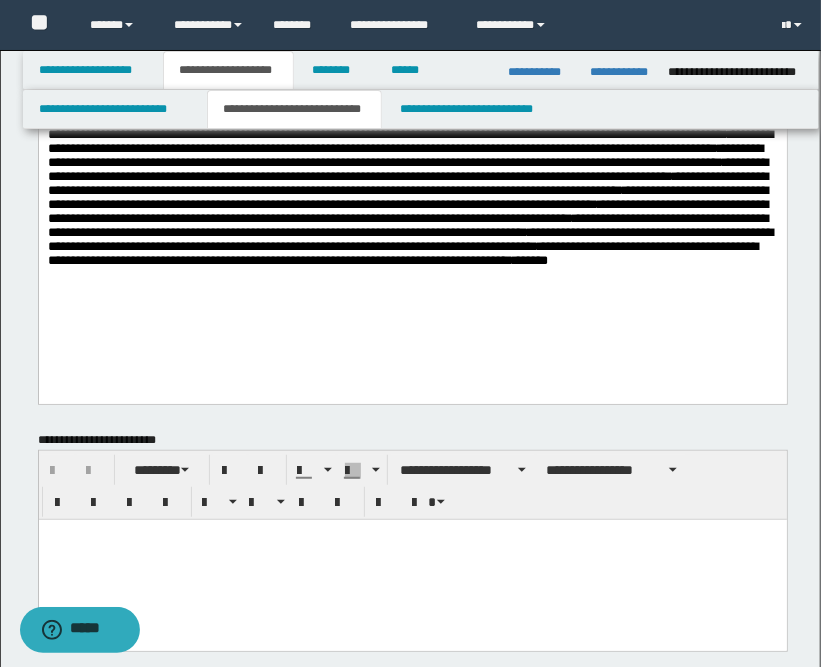 scroll, scrollTop: 333, scrollLeft: 0, axis: vertical 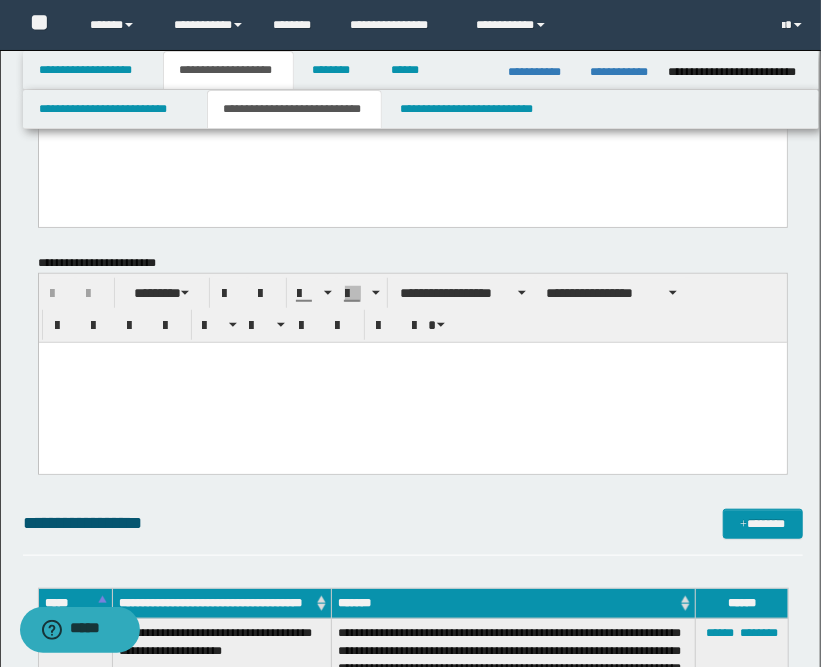 click at bounding box center (412, 382) 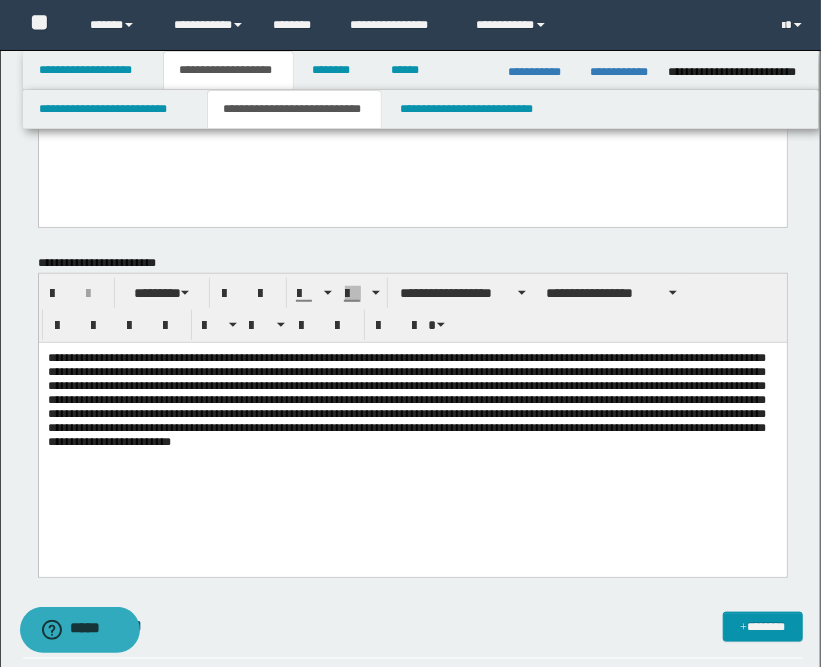 click on "**********" at bounding box center (406, 399) 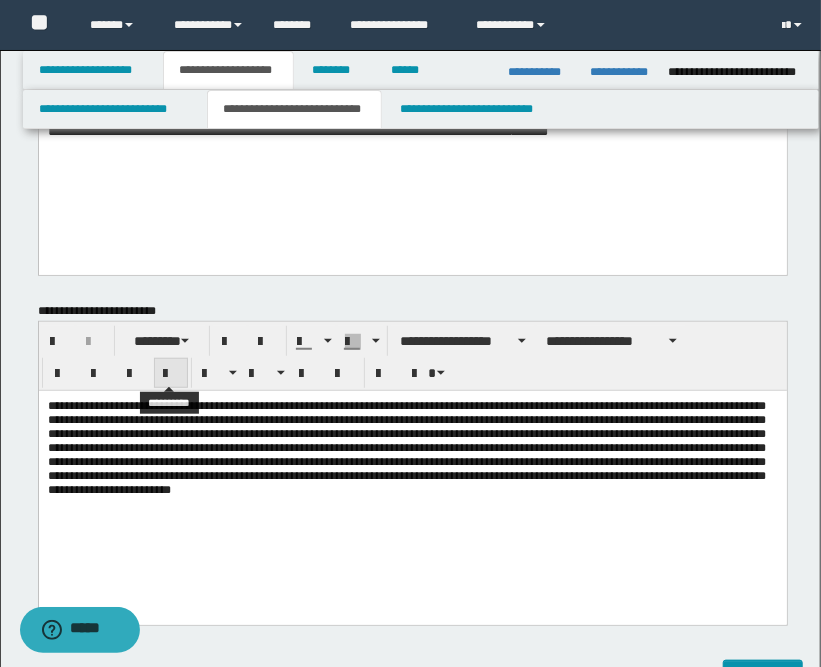 scroll, scrollTop: 0, scrollLeft: 0, axis: both 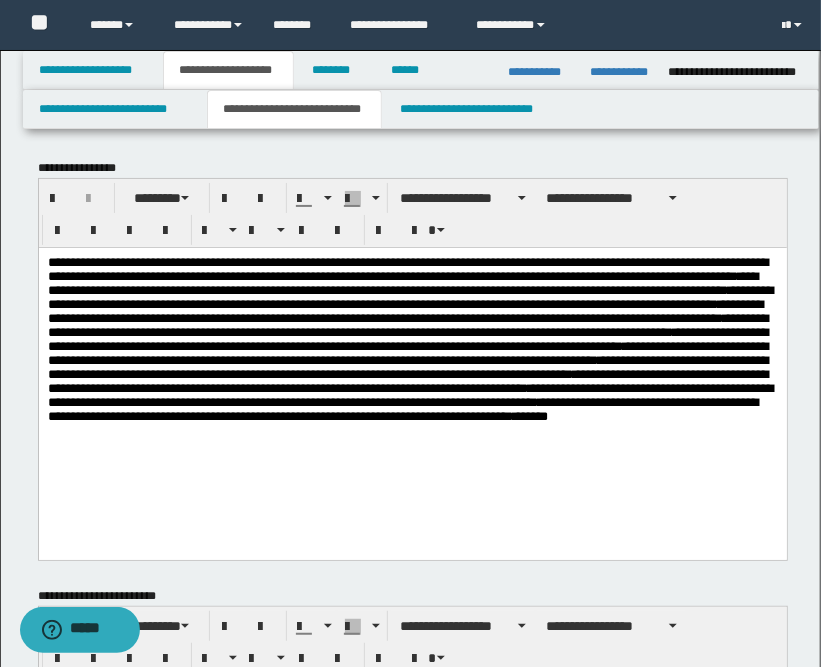 click on "**********" at bounding box center [412, 353] 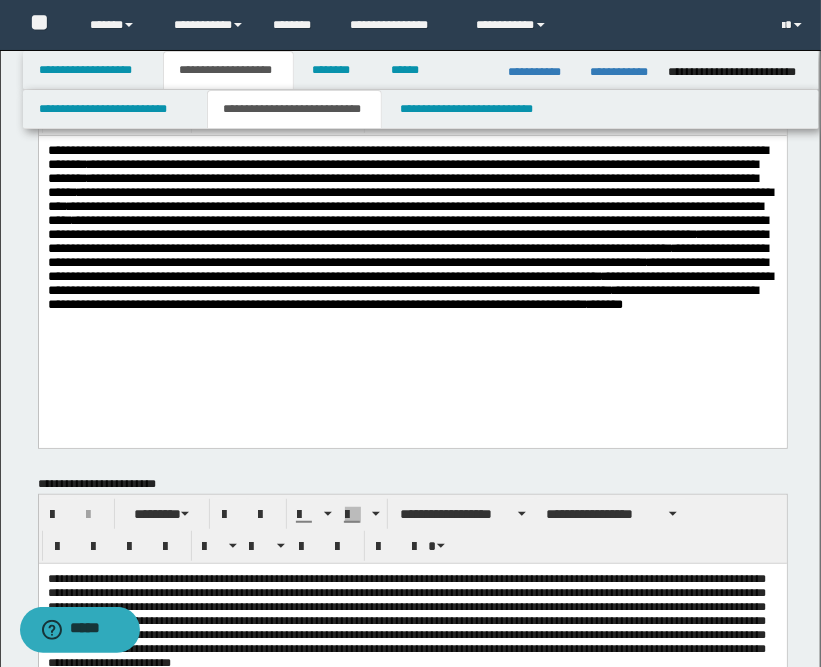 scroll, scrollTop: 111, scrollLeft: 0, axis: vertical 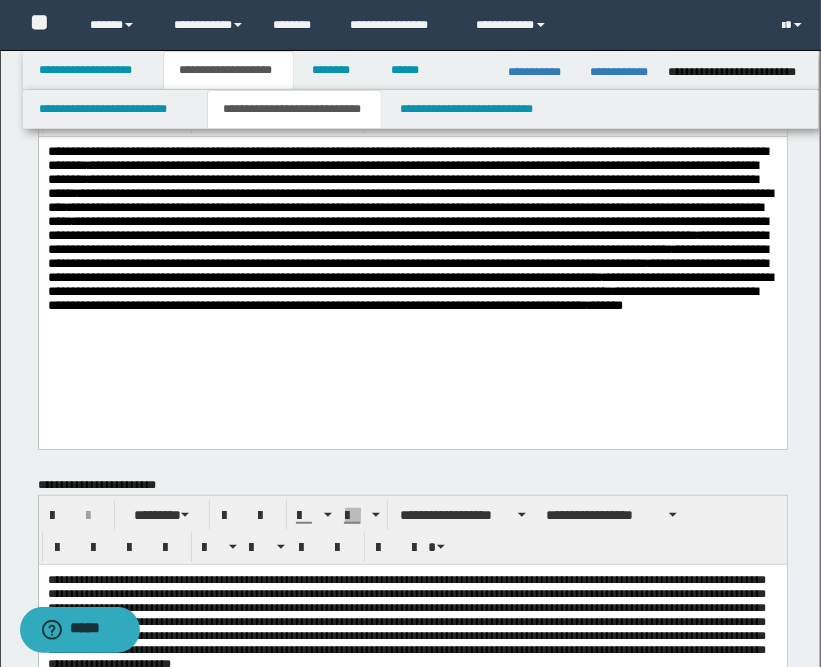 click on "**********" at bounding box center [412, 242] 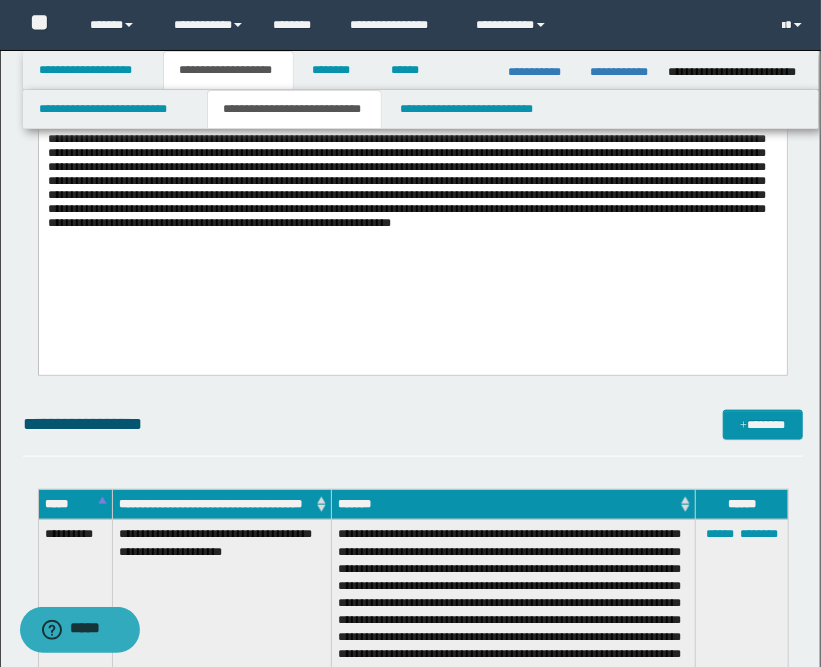 scroll, scrollTop: 555, scrollLeft: 0, axis: vertical 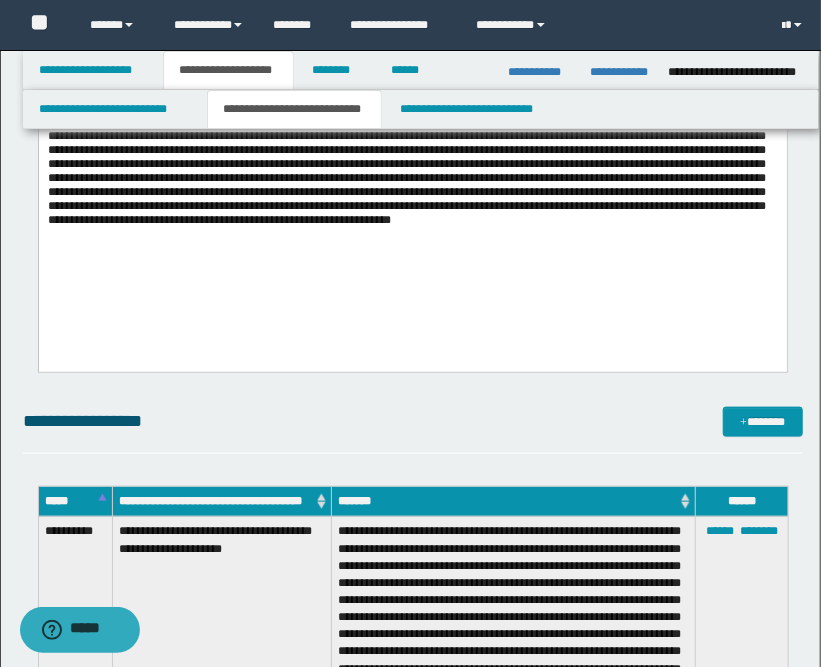 click on "**********" at bounding box center [412, 202] 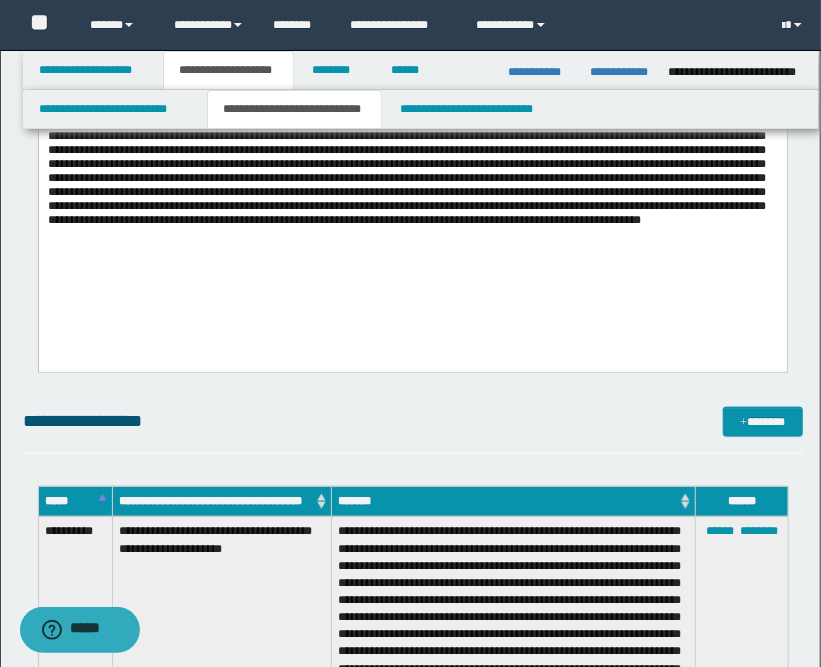 click on "**********" at bounding box center (406, 177) 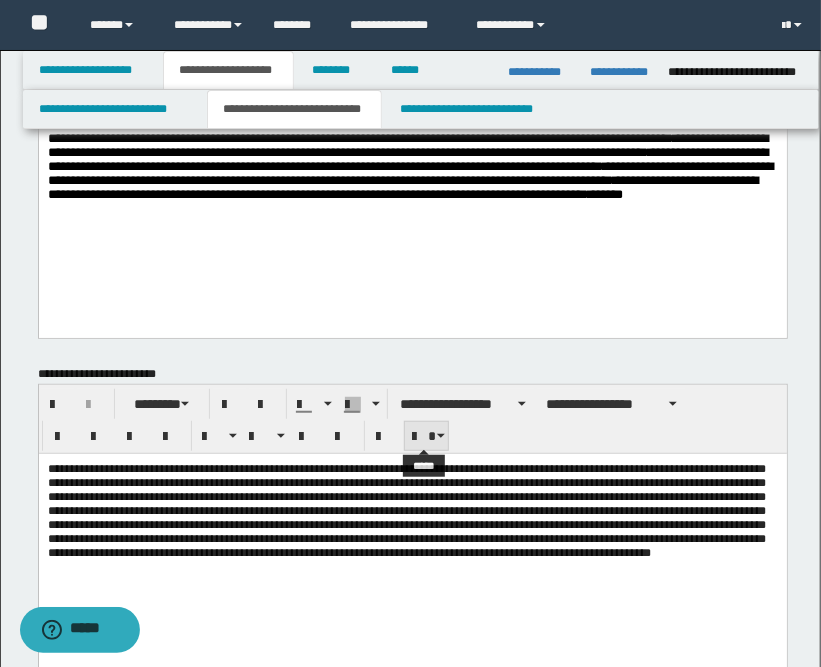 scroll, scrollTop: 0, scrollLeft: 0, axis: both 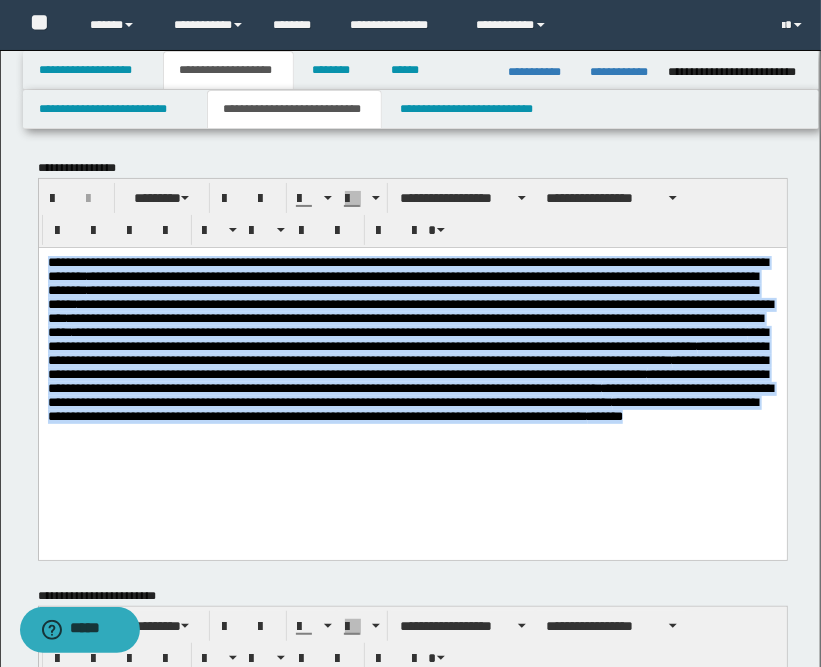 drag, startPoint x: 695, startPoint y: 448, endPoint x: 50, endPoint y: 261, distance: 671.56085 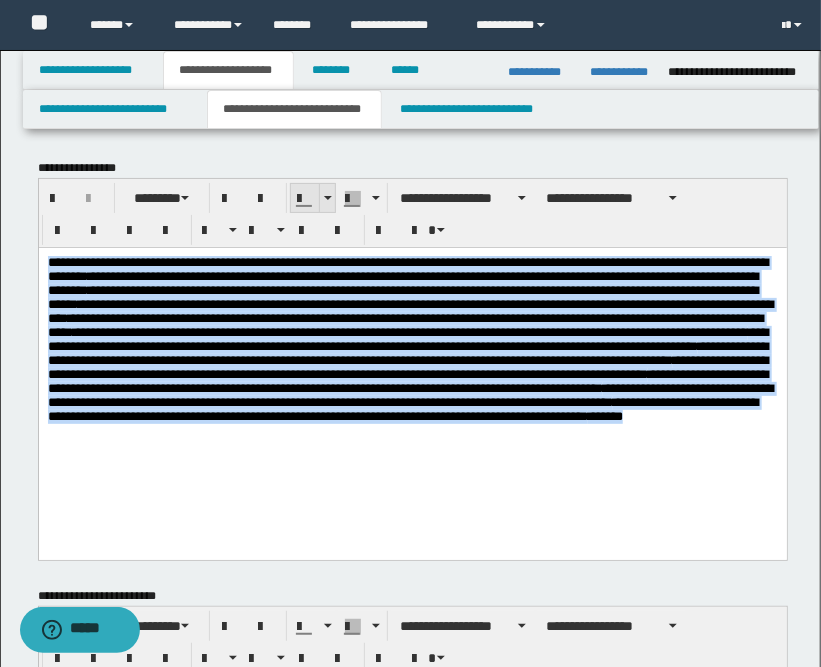 click at bounding box center (327, 198) 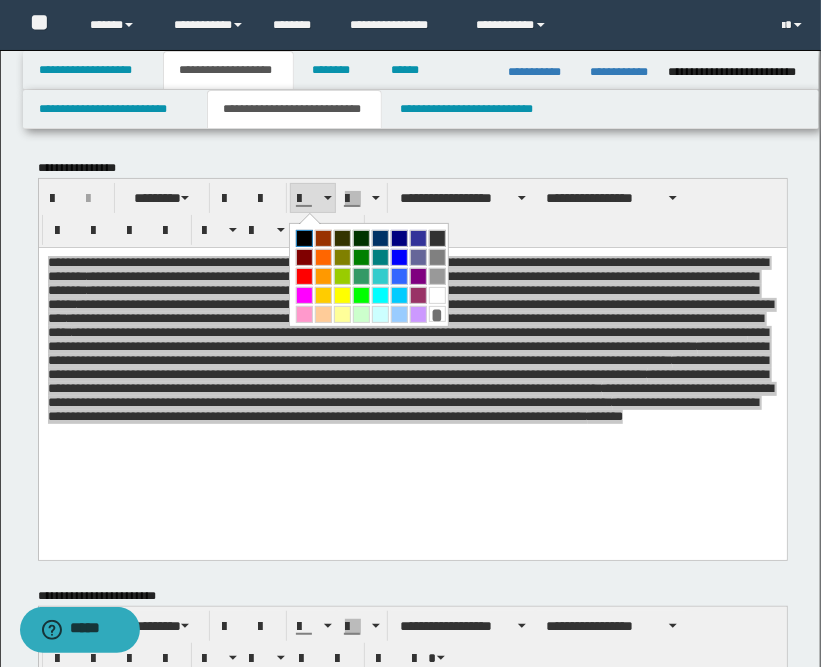 click at bounding box center [304, 238] 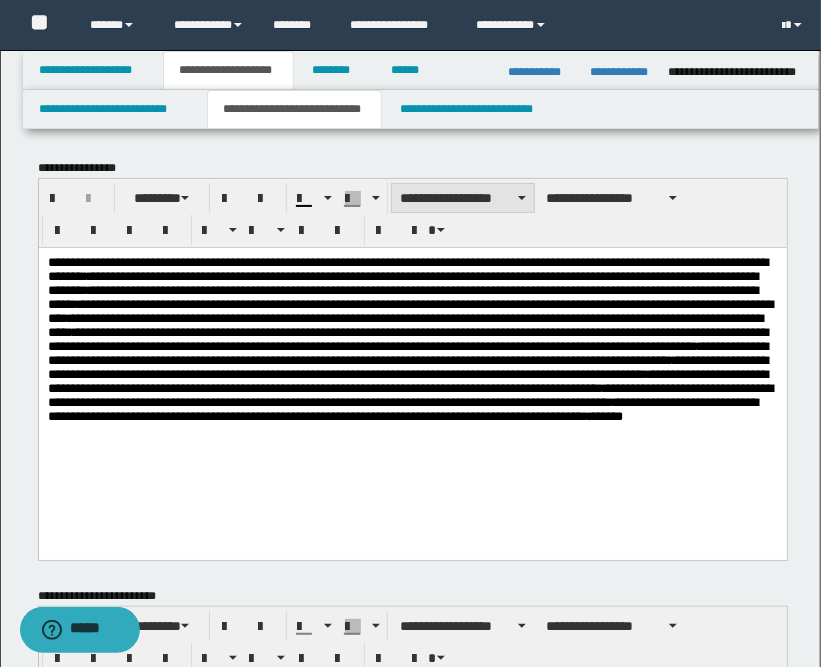 click on "**********" at bounding box center [463, 198] 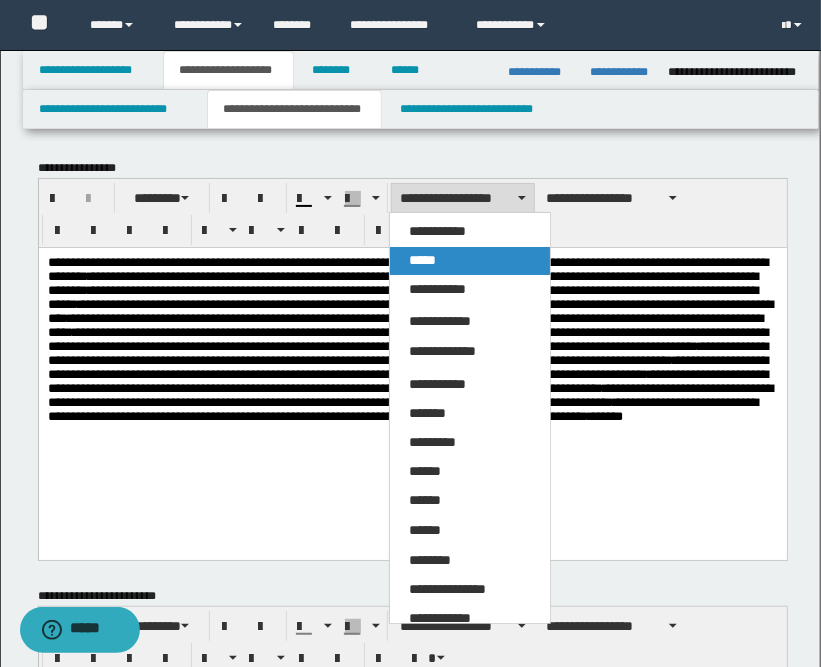 drag, startPoint x: 429, startPoint y: 267, endPoint x: 409, endPoint y: 3, distance: 264.7565 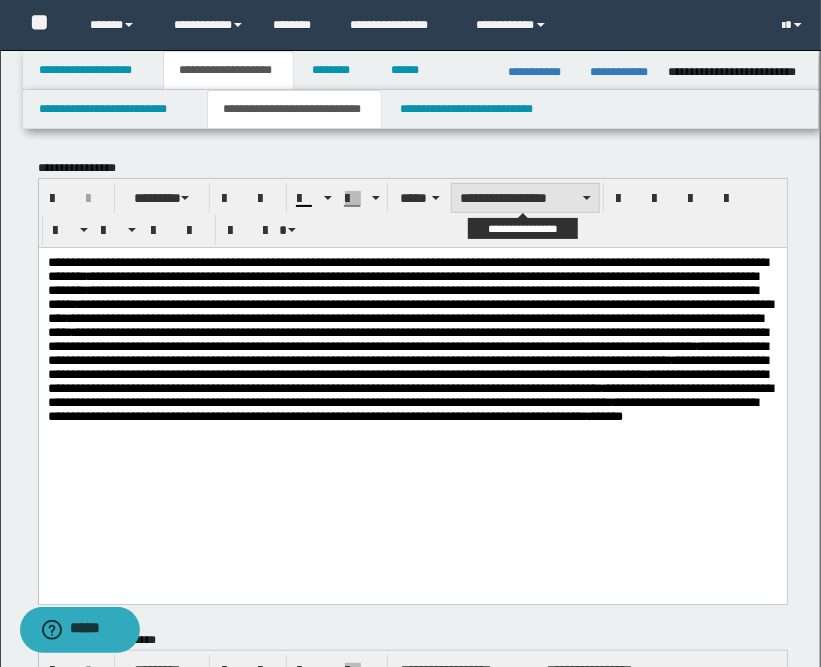 click on "**********" at bounding box center (525, 198) 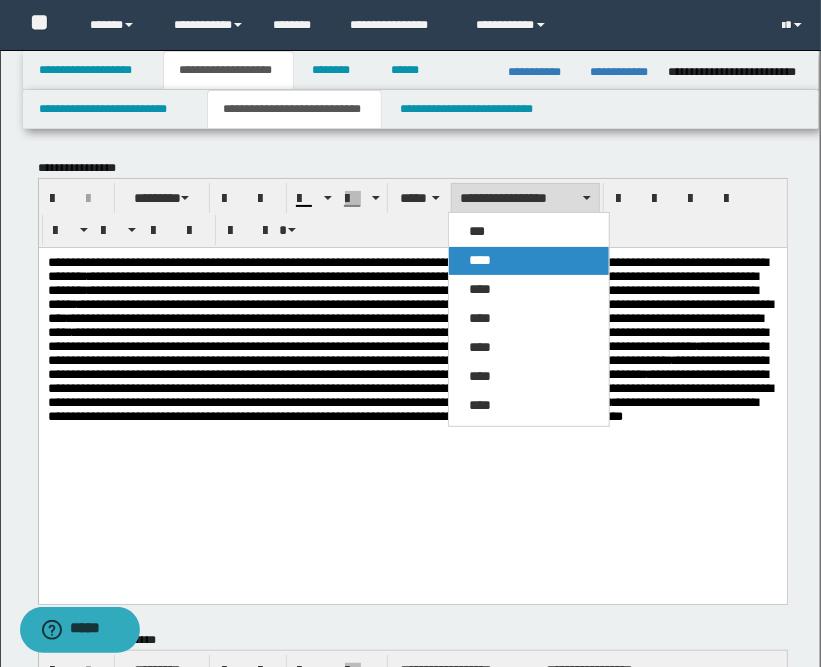 click on "****" at bounding box center [480, 260] 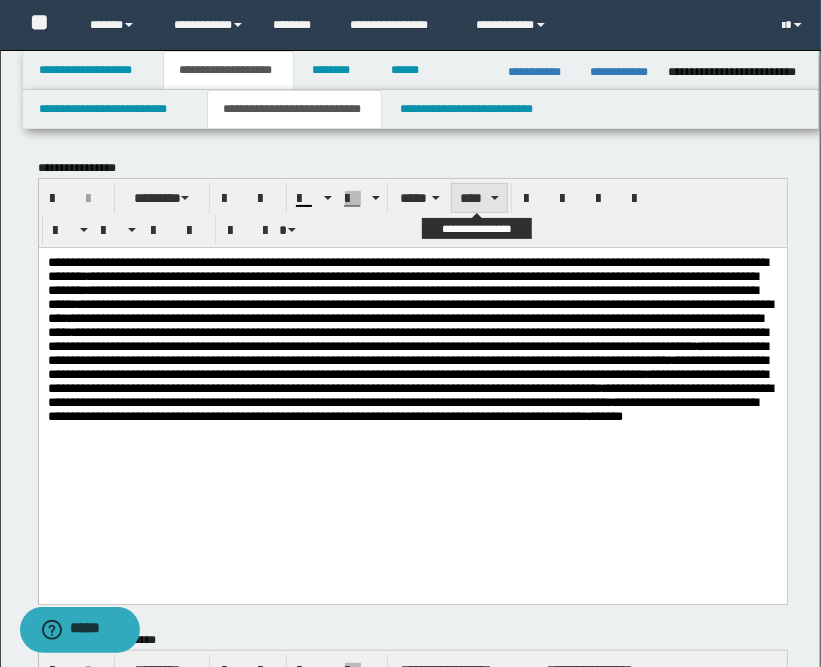 click on "****" at bounding box center (479, 198) 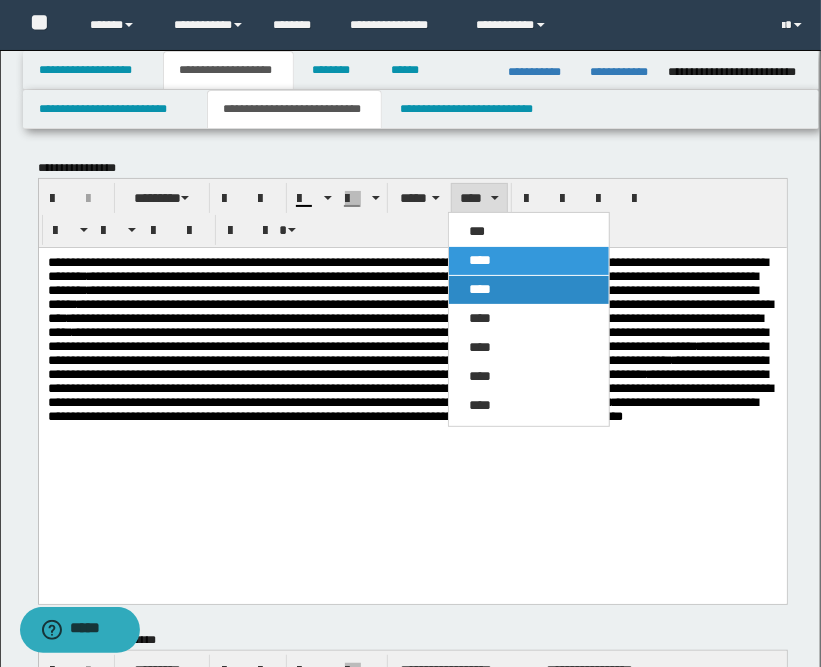 click on "****" at bounding box center [480, 289] 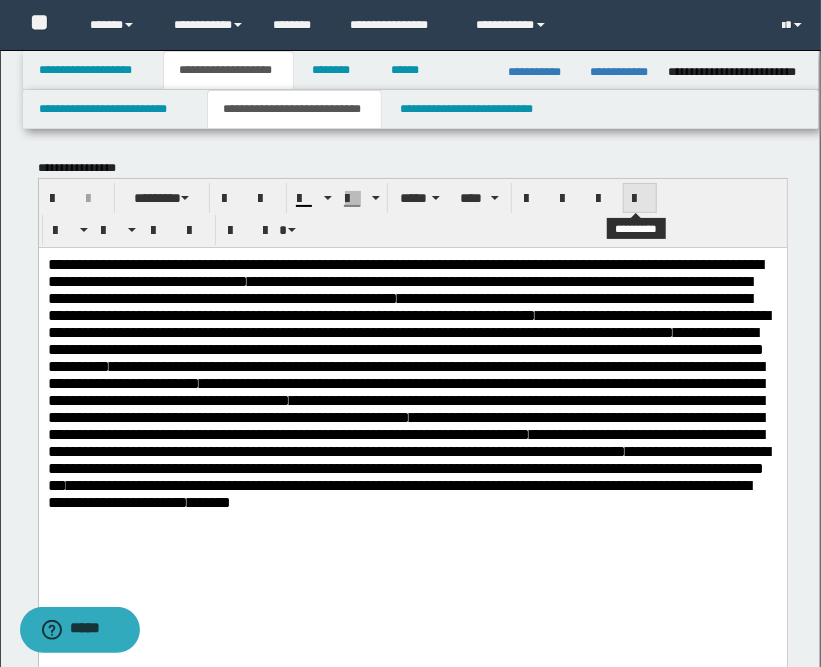 click at bounding box center (640, 198) 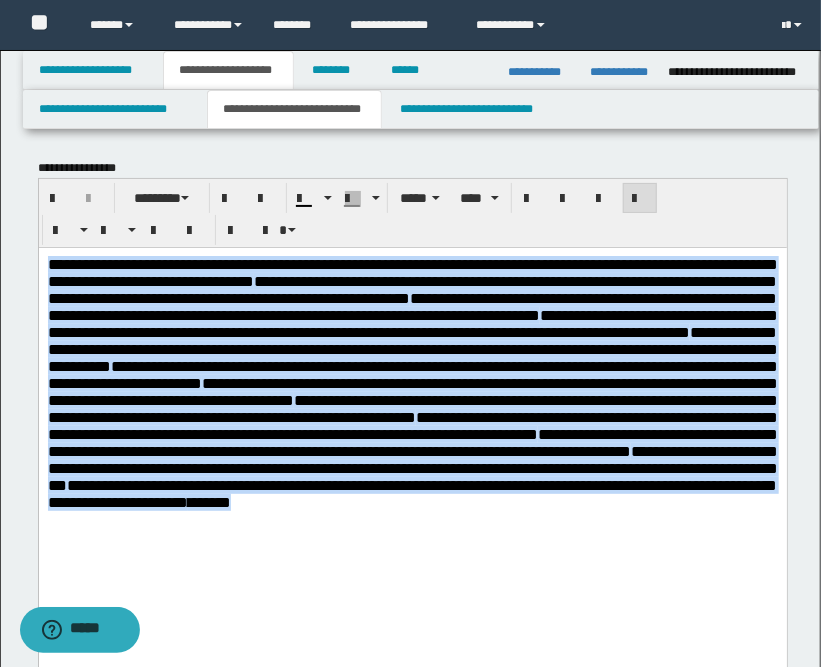 click on "**********" at bounding box center (412, 423) 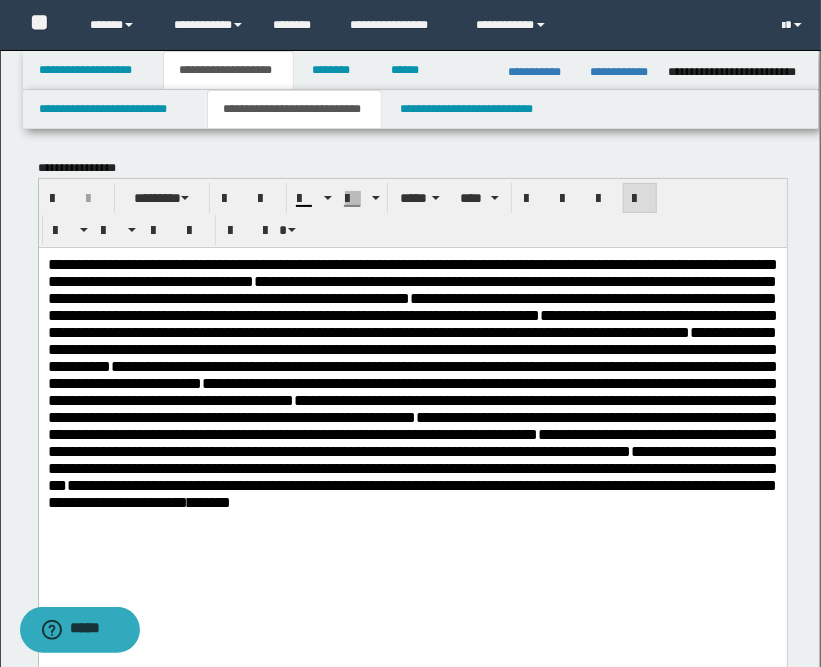 scroll, scrollTop: 444, scrollLeft: 0, axis: vertical 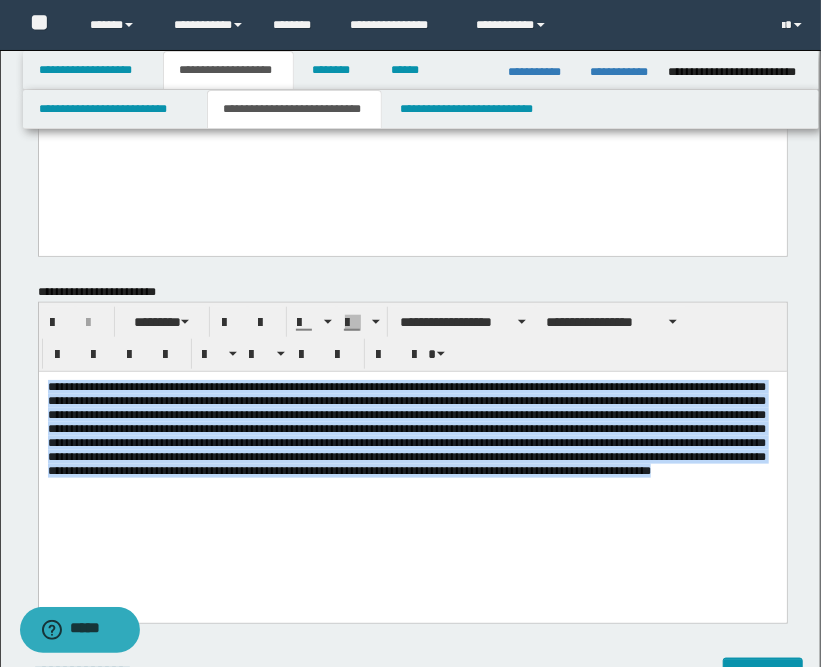 drag, startPoint x: 380, startPoint y: 516, endPoint x: 120, endPoint y: 721, distance: 331.09665 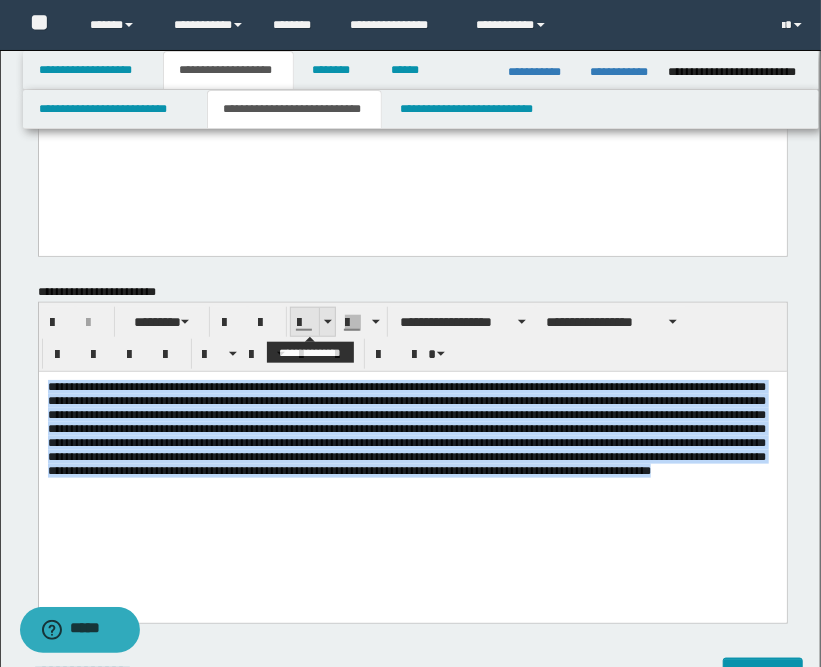 click at bounding box center [328, 322] 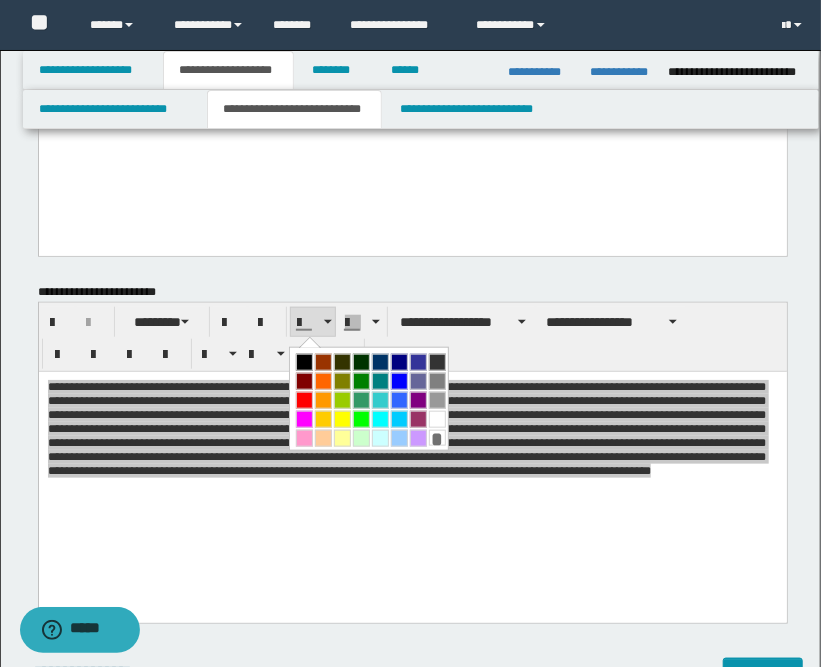 click at bounding box center (304, 362) 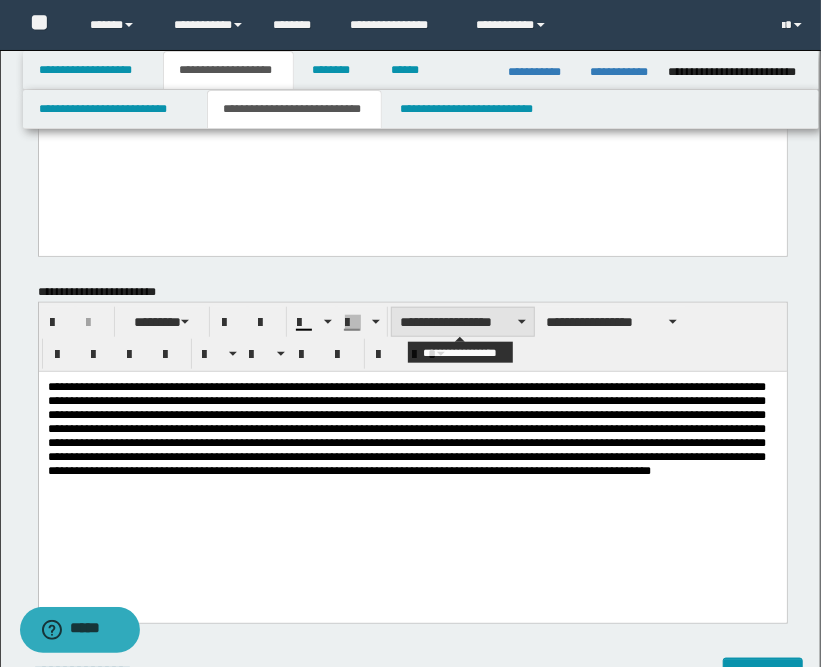 click on "**********" at bounding box center (463, 322) 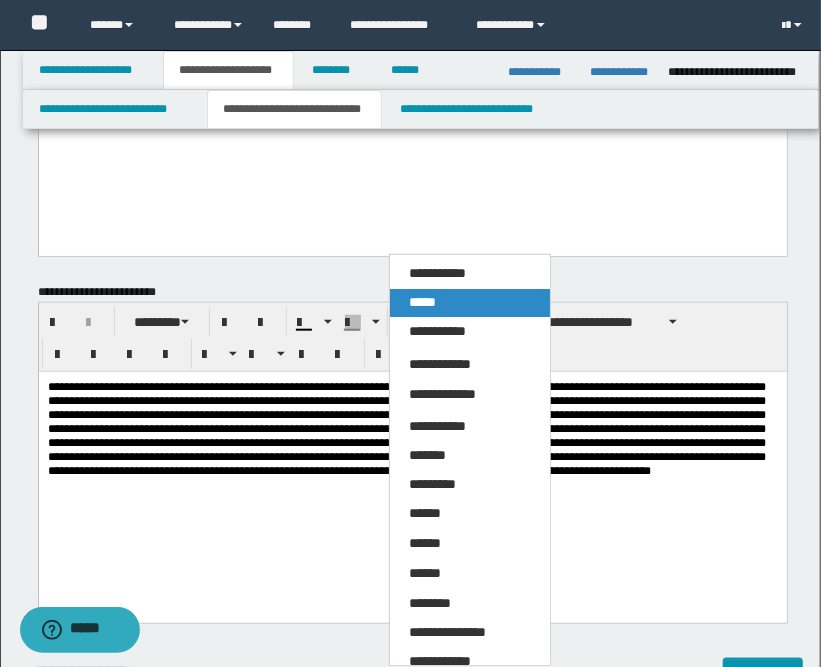 click on "*****" at bounding box center [423, 302] 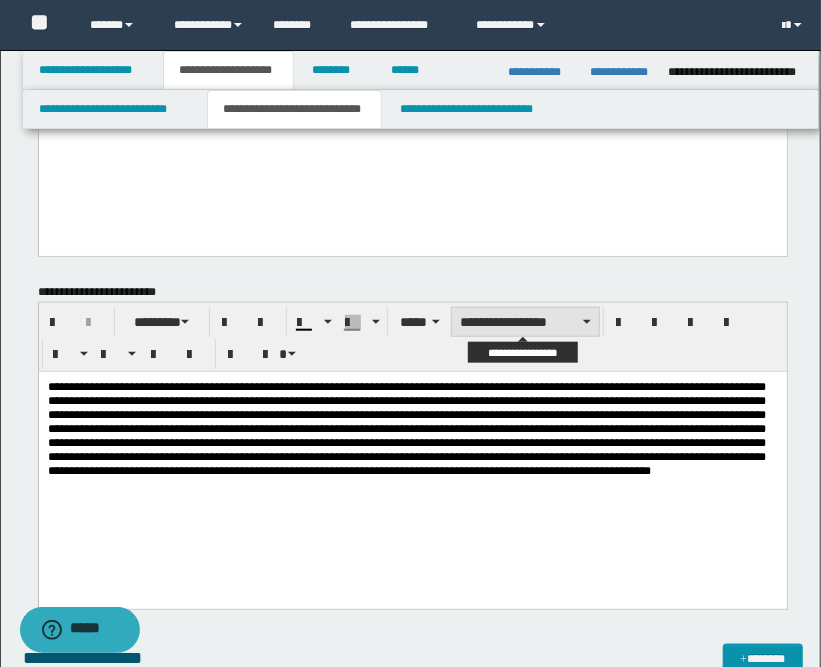 click on "**********" at bounding box center (525, 322) 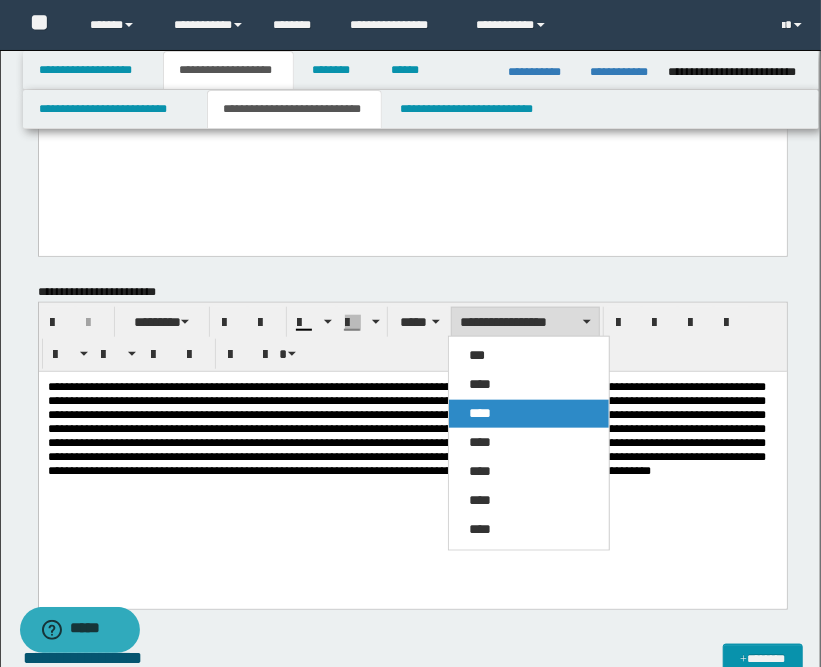 click on "****" at bounding box center [480, 413] 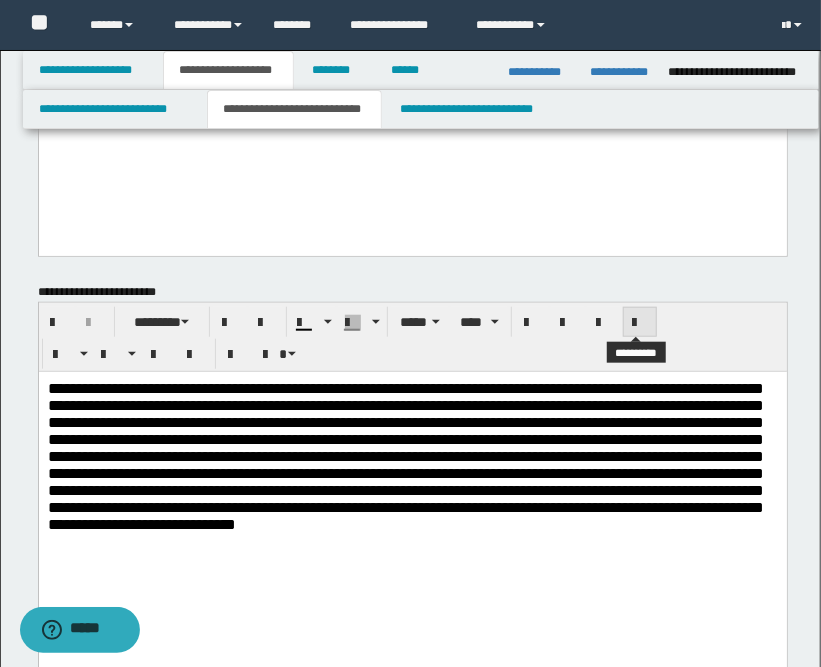 click at bounding box center (640, 323) 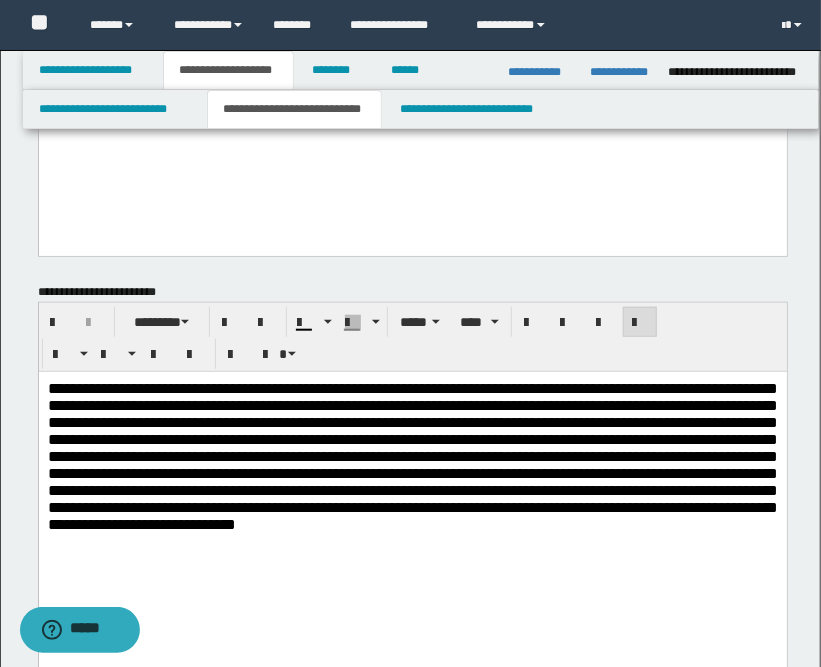 click on "**********" at bounding box center [412, 455] 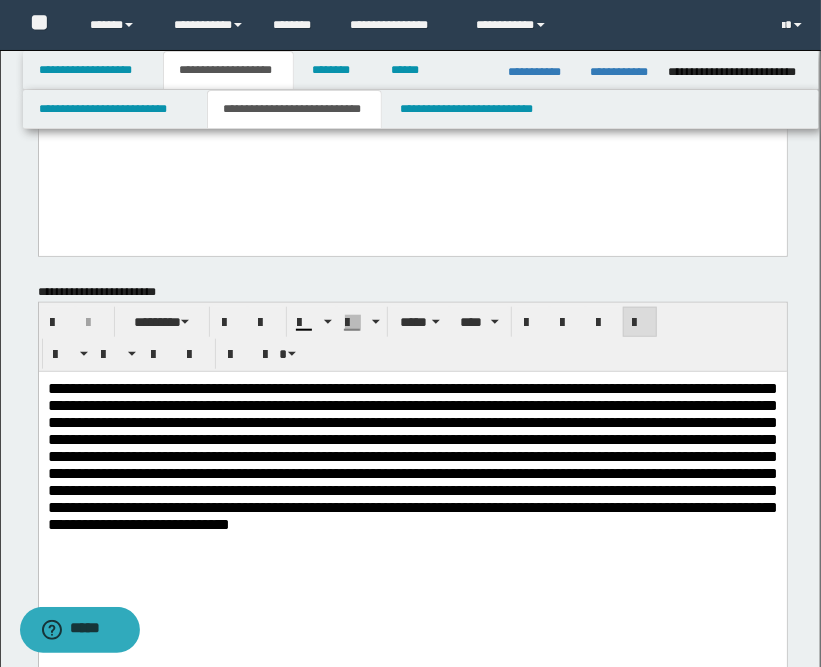 click on "**********" at bounding box center (412, 455) 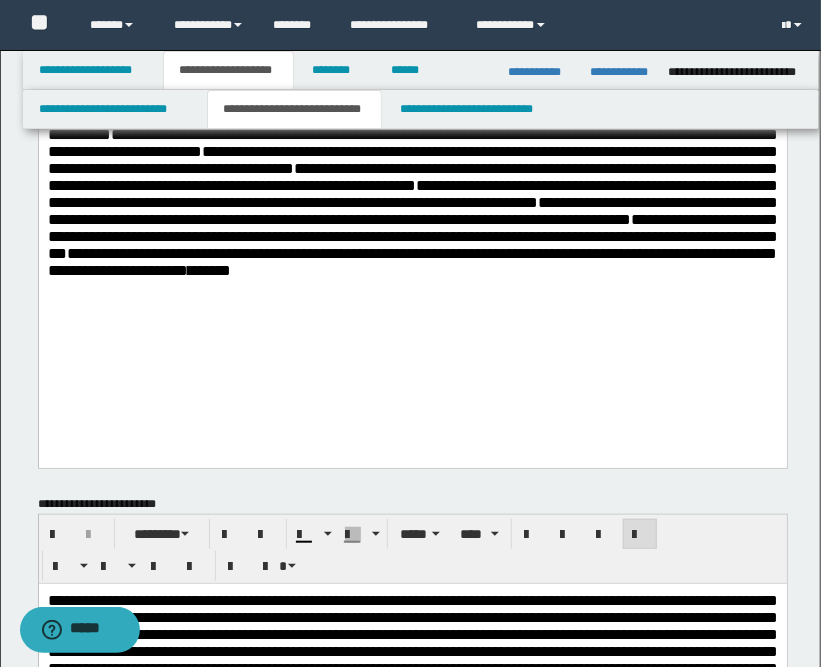 scroll, scrollTop: 0, scrollLeft: 0, axis: both 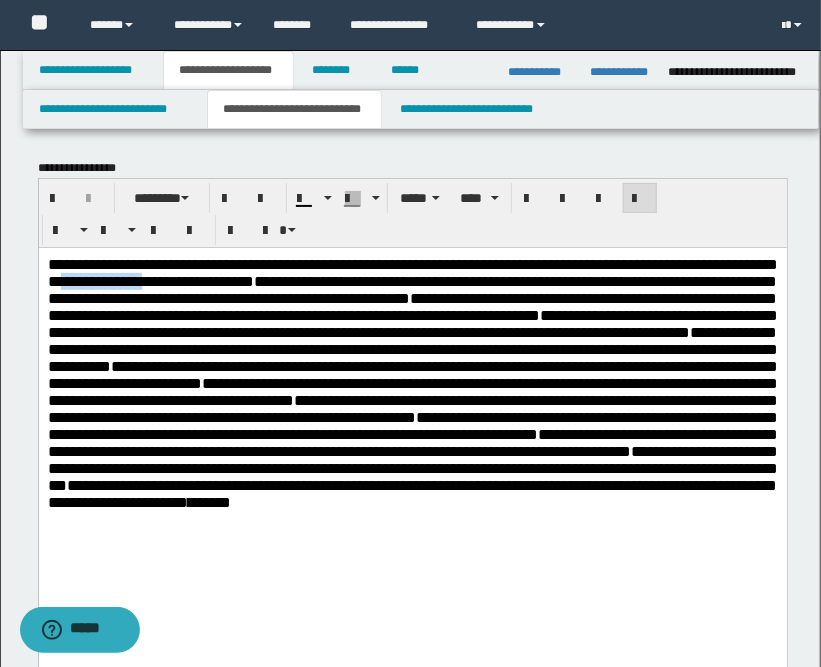 drag, startPoint x: 371, startPoint y: 281, endPoint x: 259, endPoint y: 293, distance: 112.64102 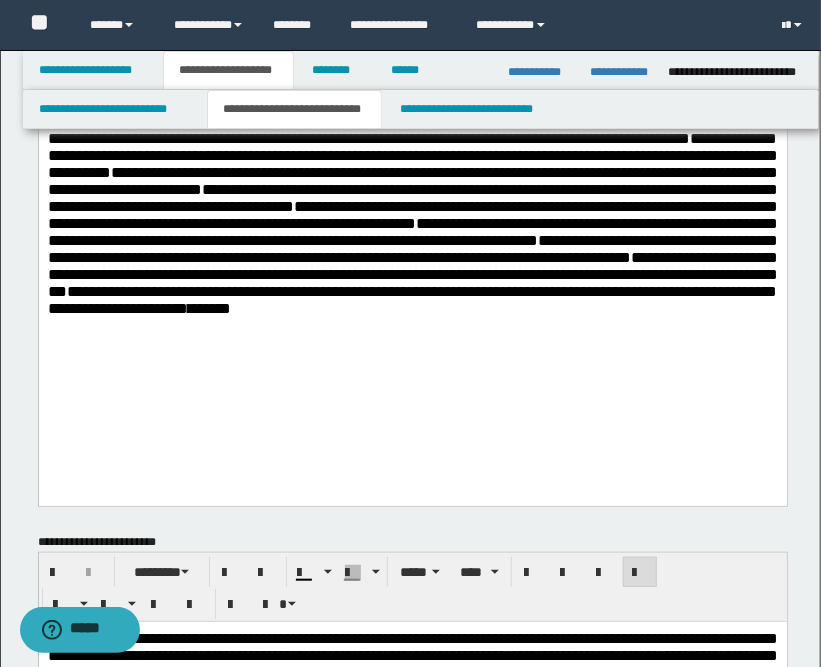 scroll, scrollTop: 444, scrollLeft: 0, axis: vertical 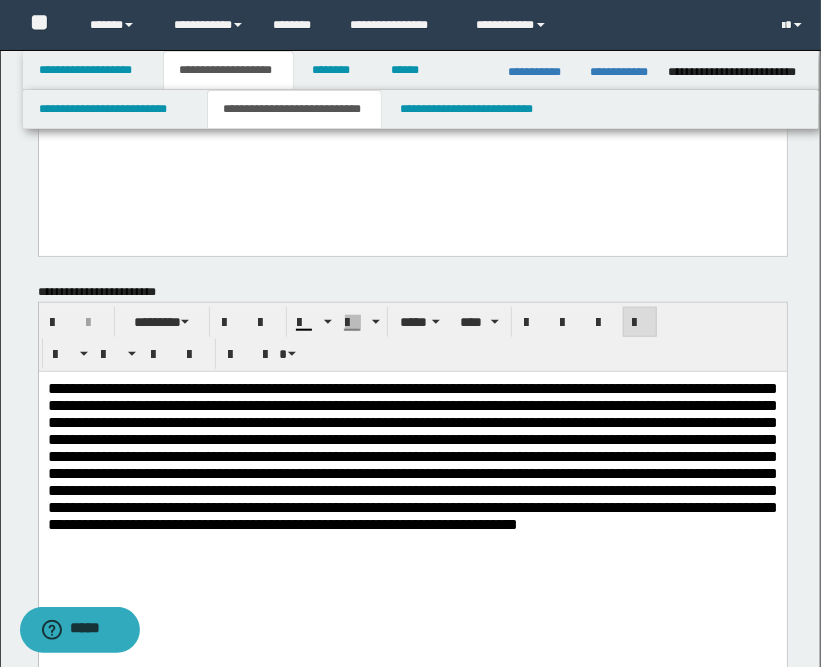 click at bounding box center (412, 455) 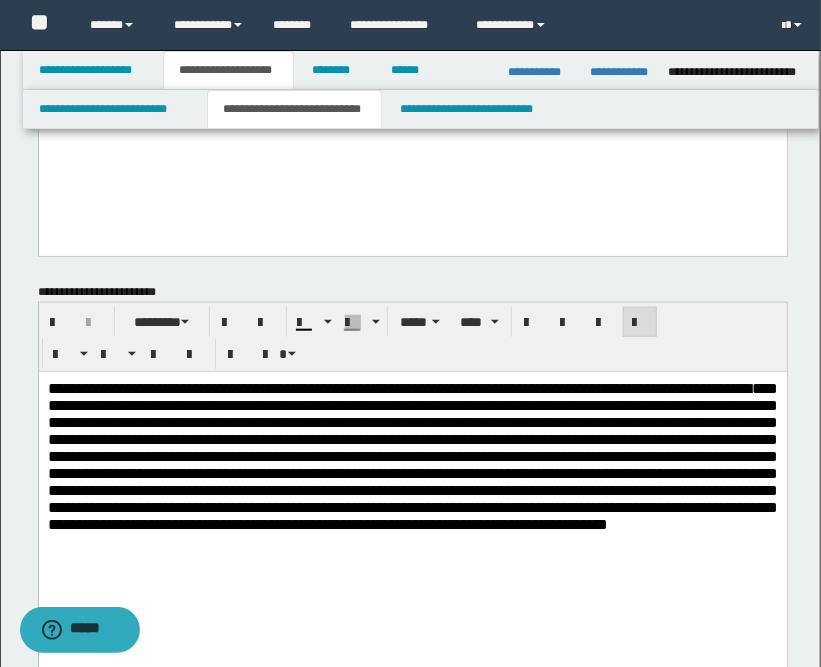 click on "**********" at bounding box center [412, 455] 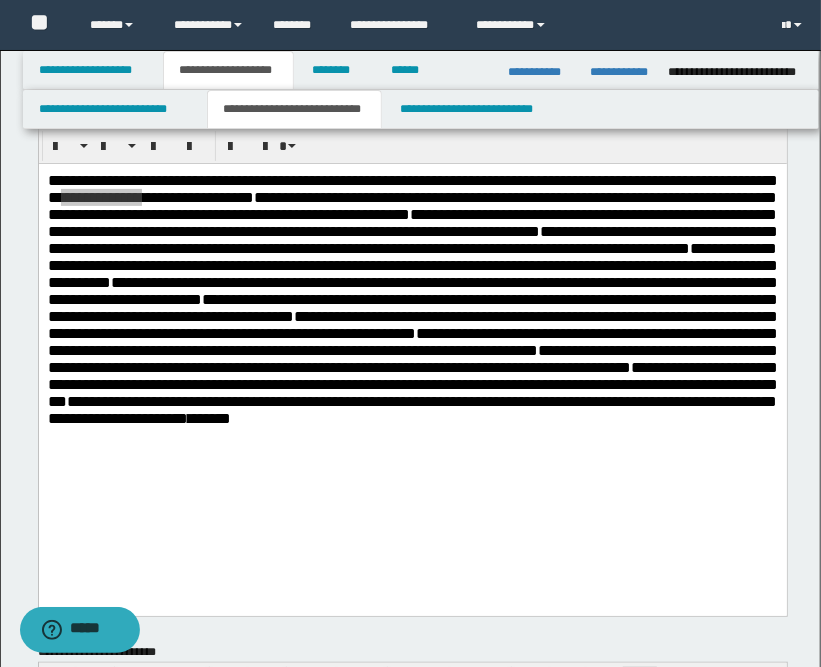 scroll, scrollTop: 0, scrollLeft: 0, axis: both 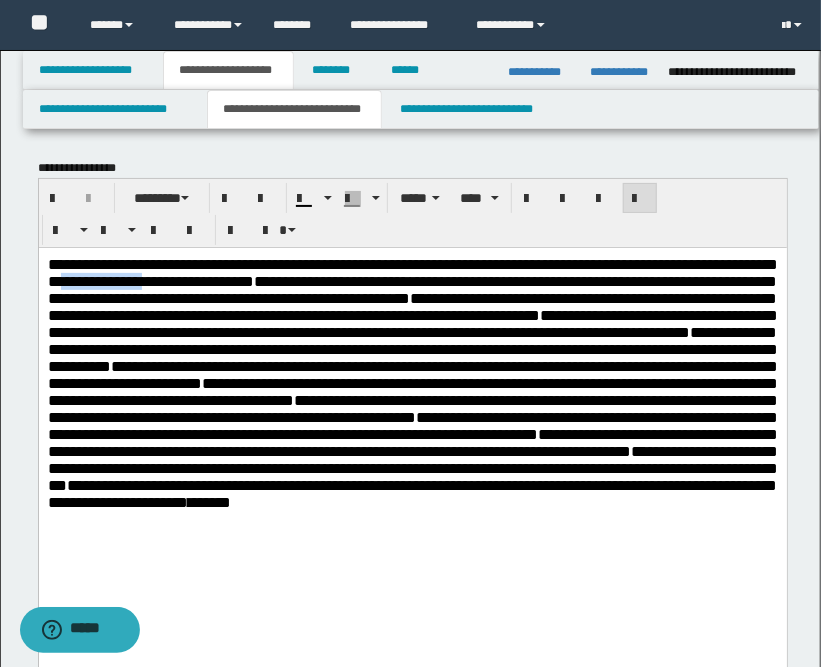 click on "**********" at bounding box center [412, 382] 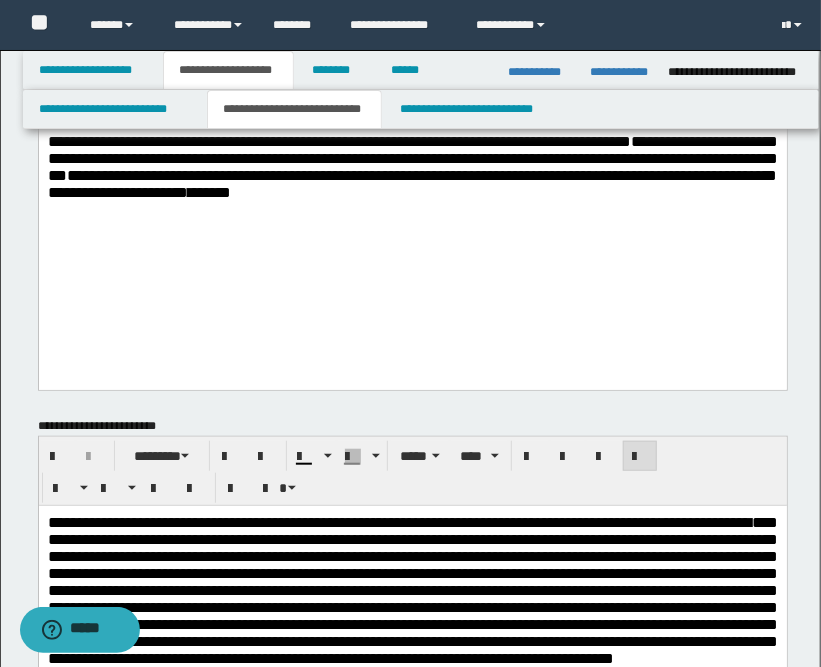 scroll, scrollTop: 0, scrollLeft: 0, axis: both 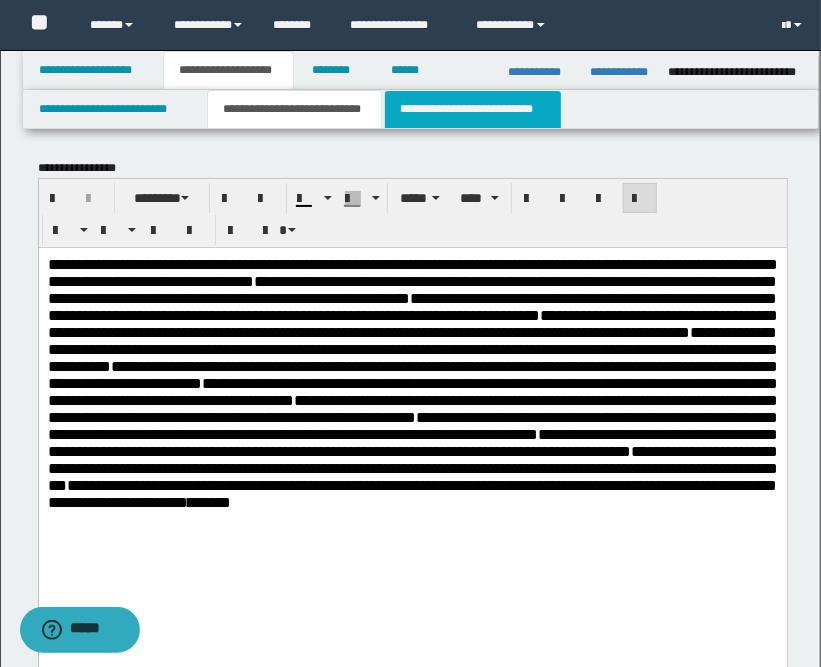 click on "**********" at bounding box center [472, 109] 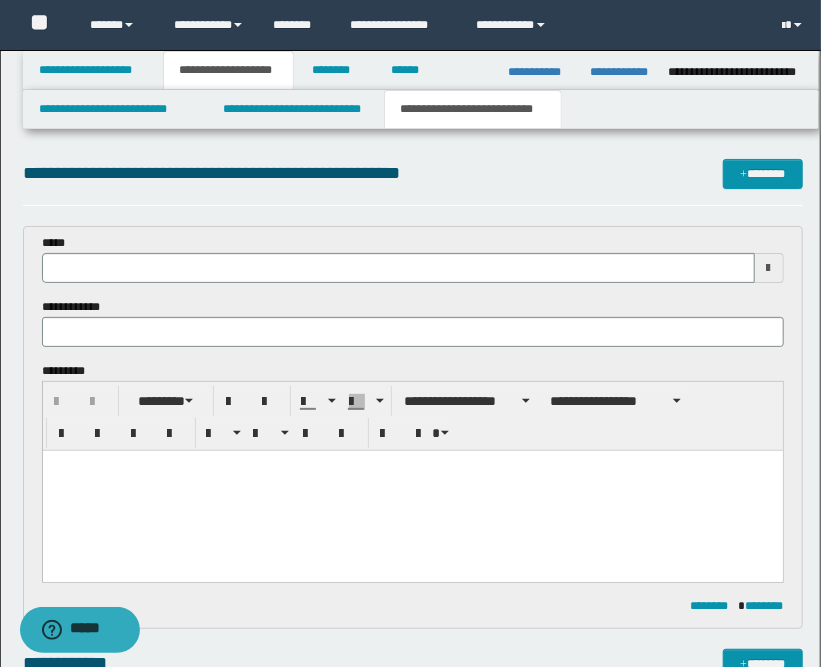 type 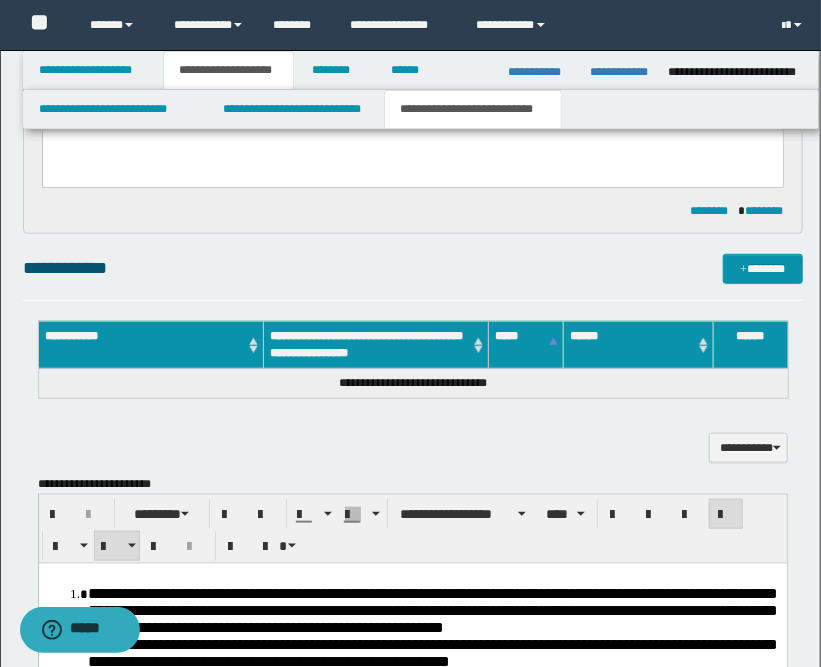 scroll, scrollTop: 444, scrollLeft: 0, axis: vertical 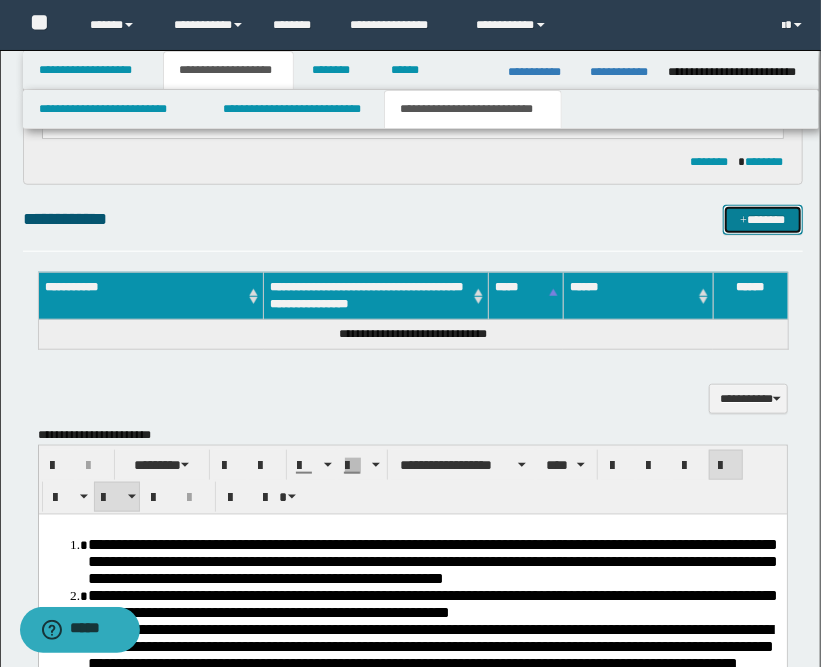 click on "*******" at bounding box center (763, 220) 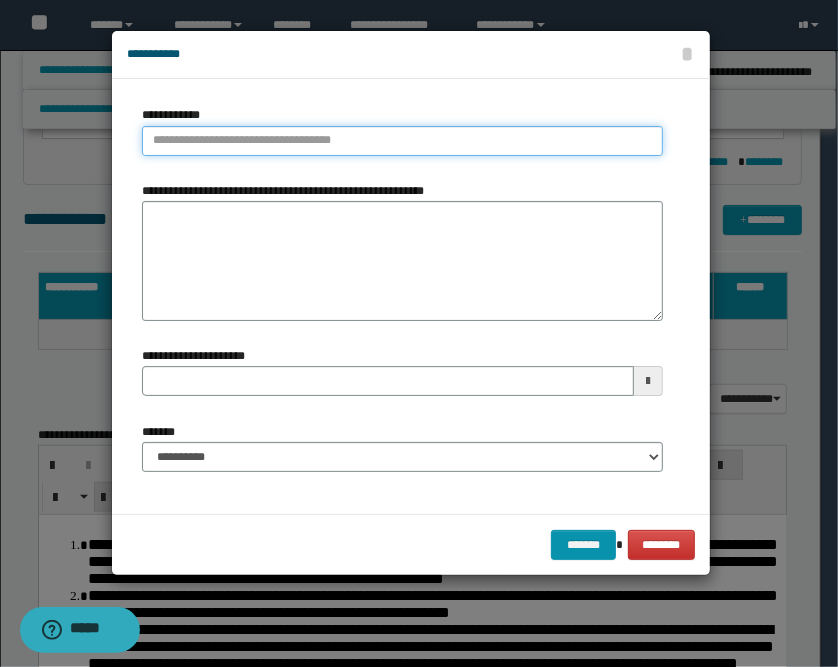 click on "**********" at bounding box center (402, 141) 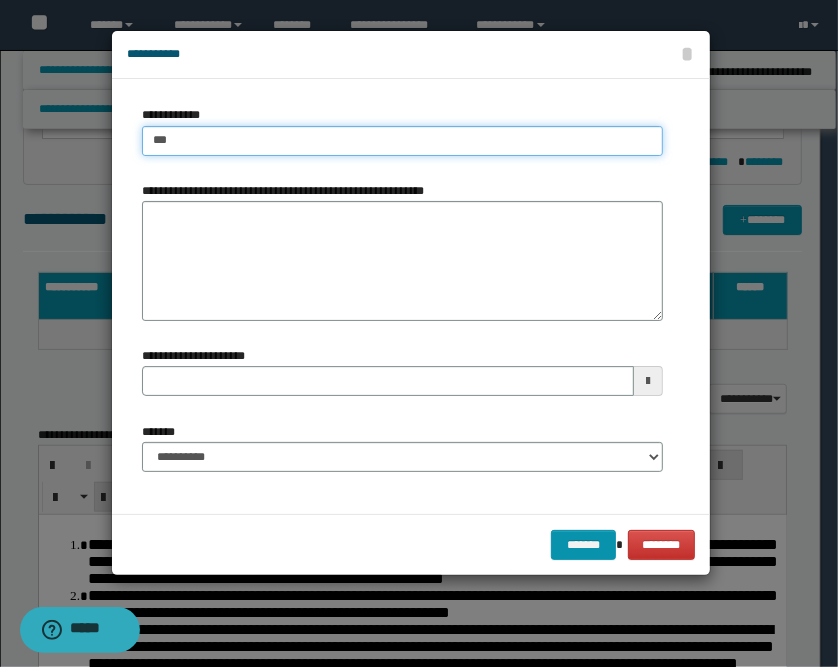type on "****" 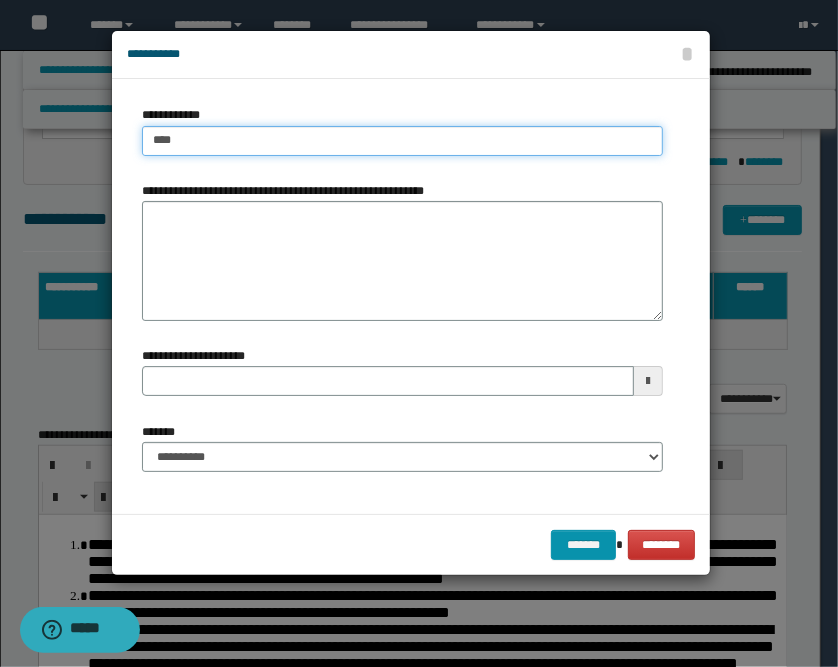 type on "****" 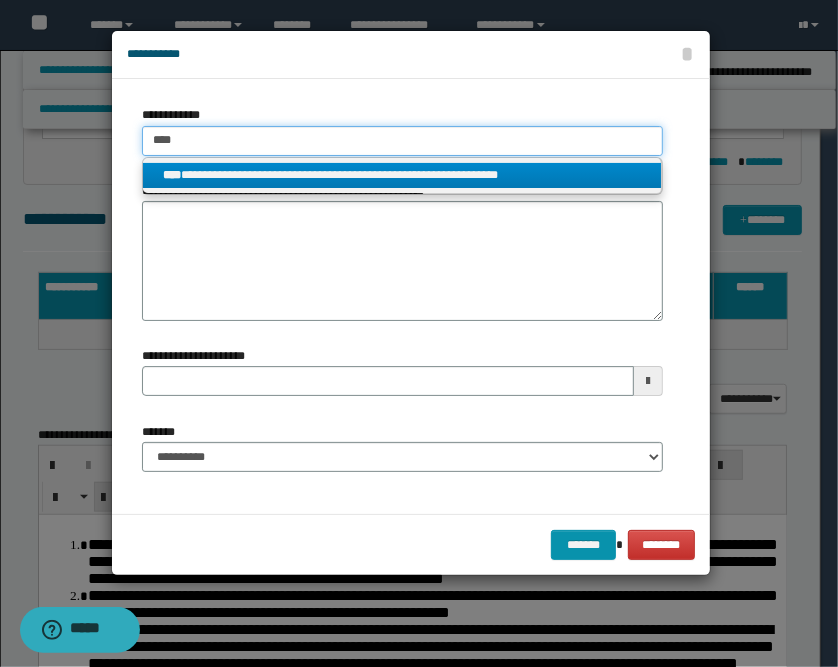 type on "****" 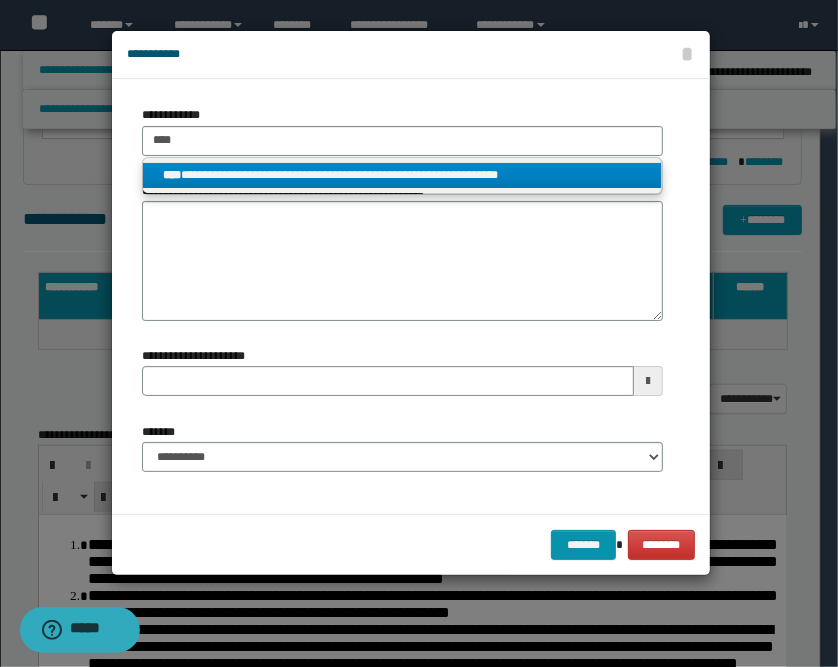 click on "**********" at bounding box center (402, 175) 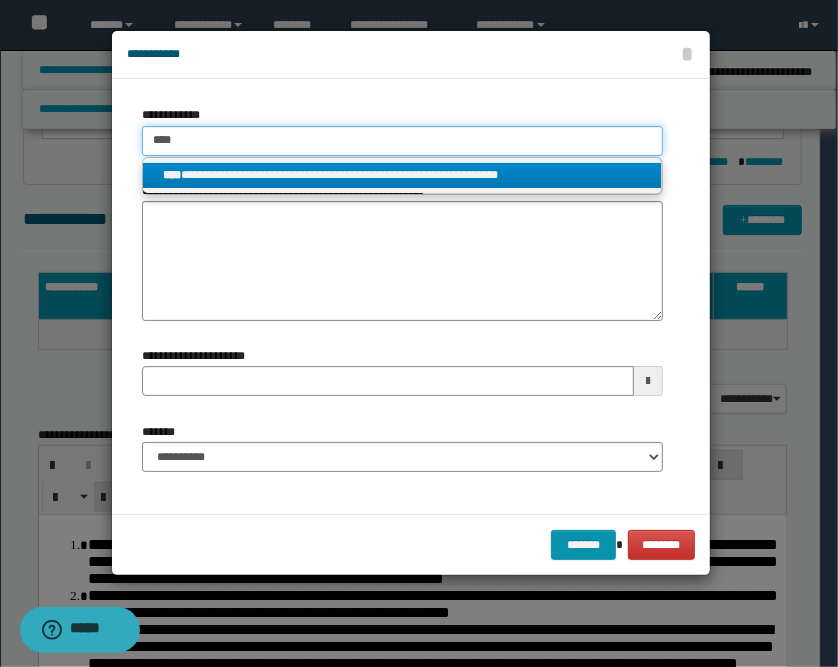 type 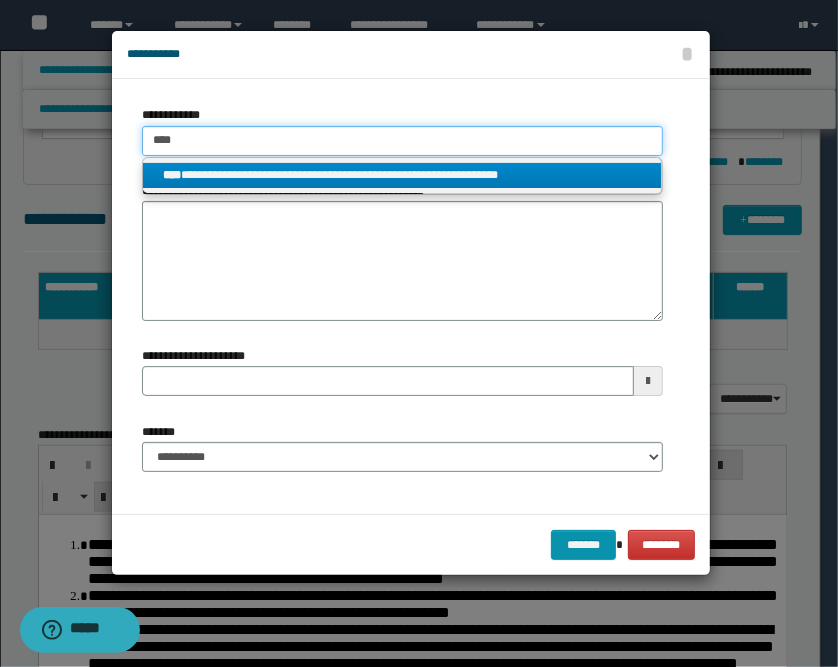 type on "**********" 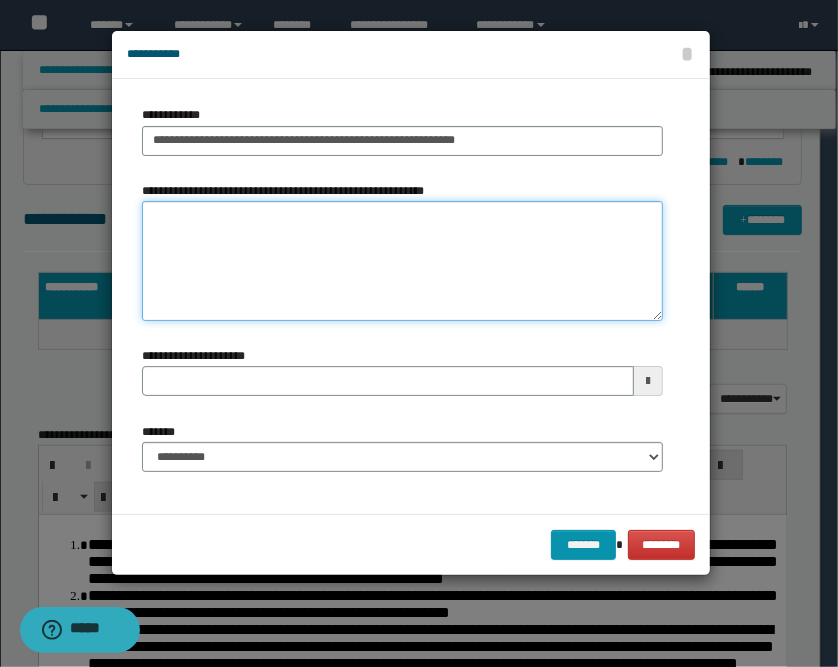 type 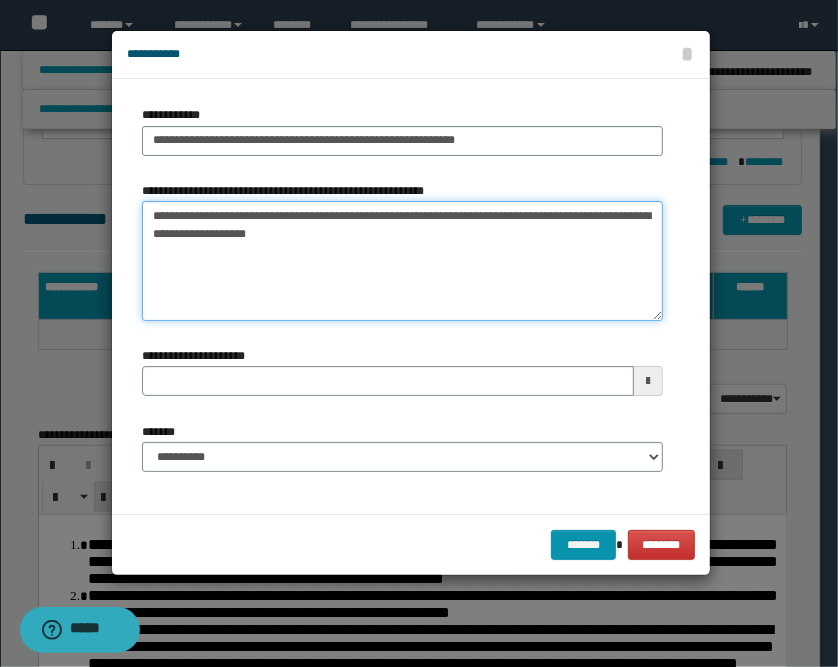 type on "**********" 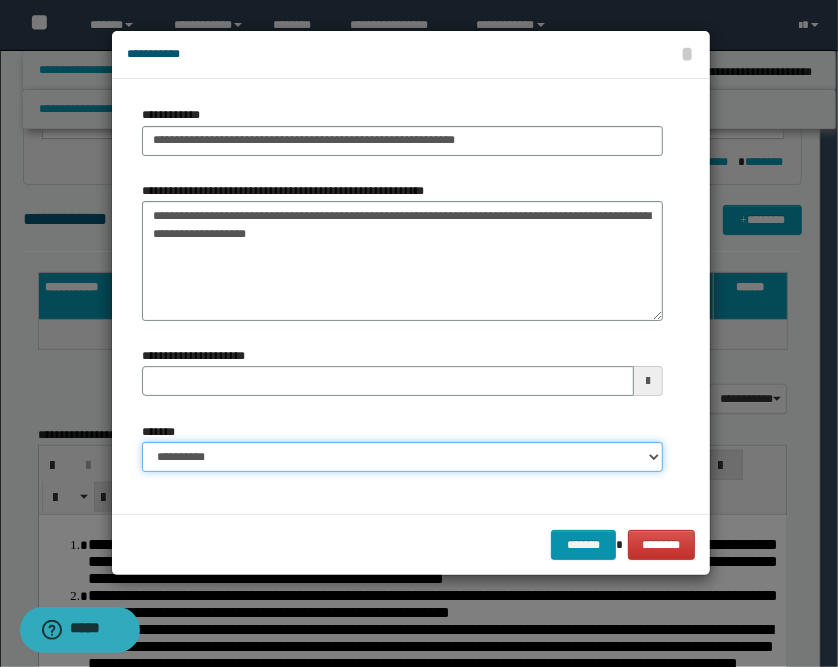 click on "**********" at bounding box center (402, 457) 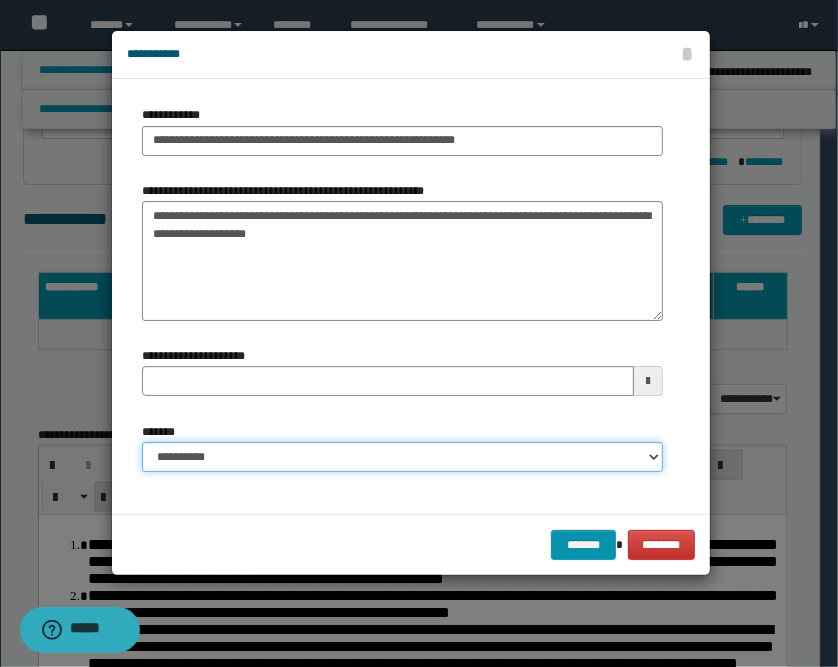 select on "*" 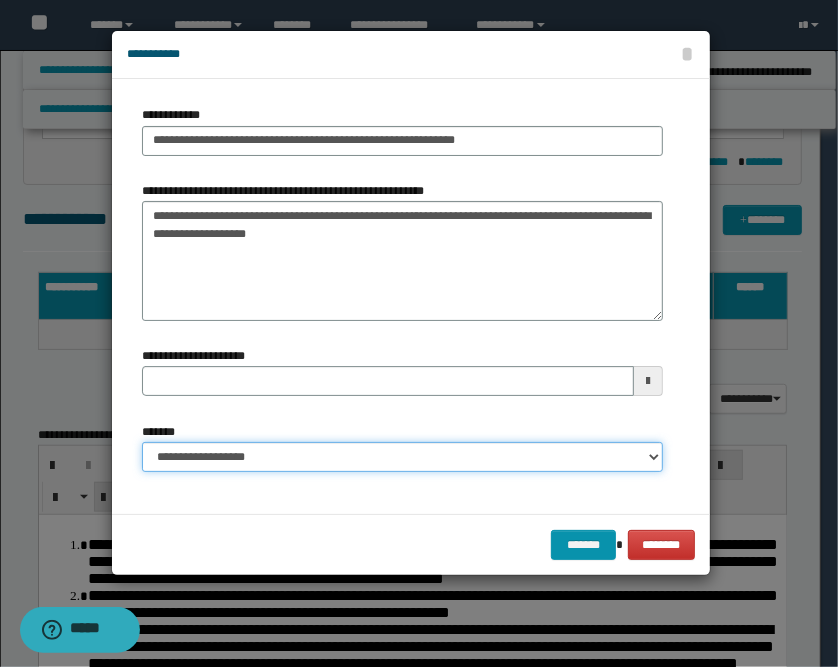click on "**********" at bounding box center [402, 457] 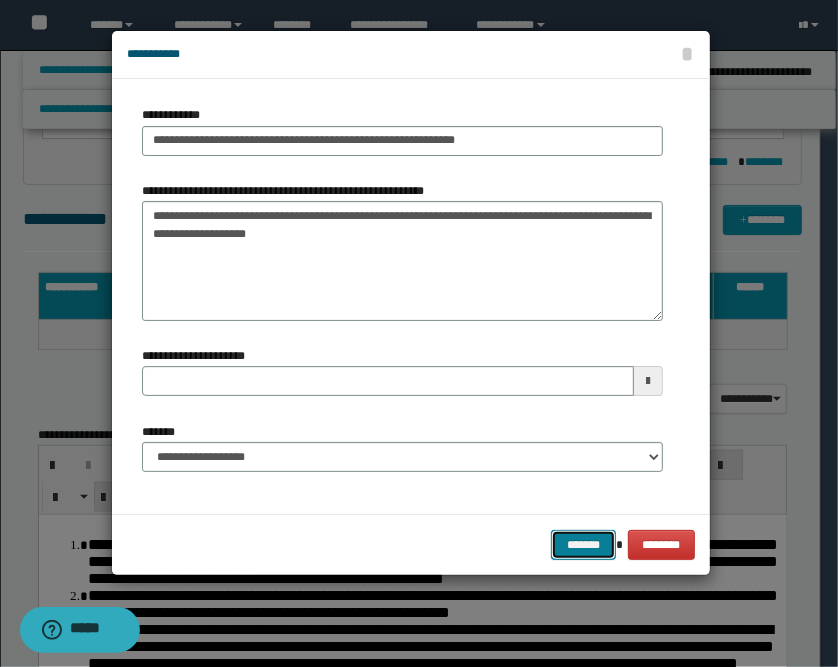 click on "*******" at bounding box center (583, 545) 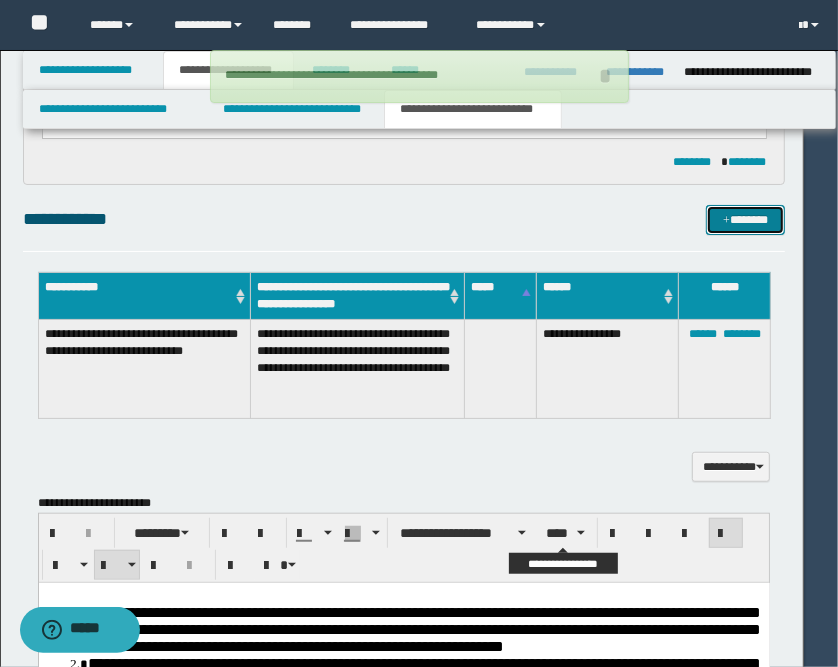 type 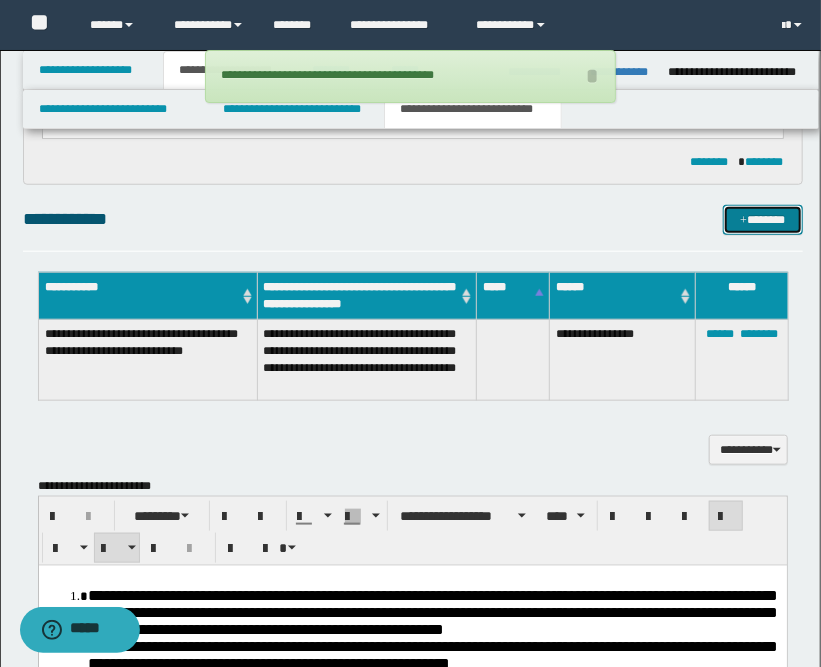 click on "*******" at bounding box center [763, 220] 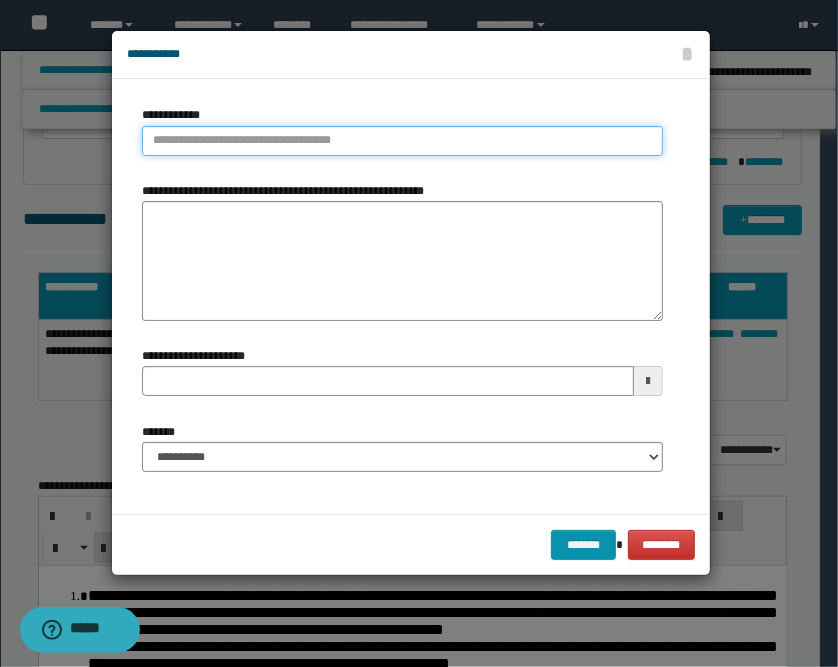 type on "**********" 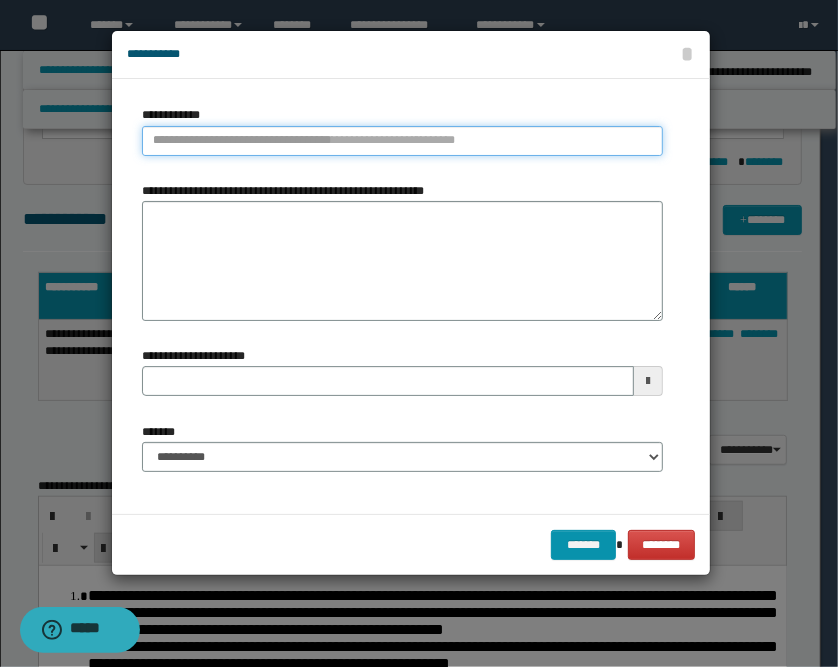 click on "**********" at bounding box center (402, 141) 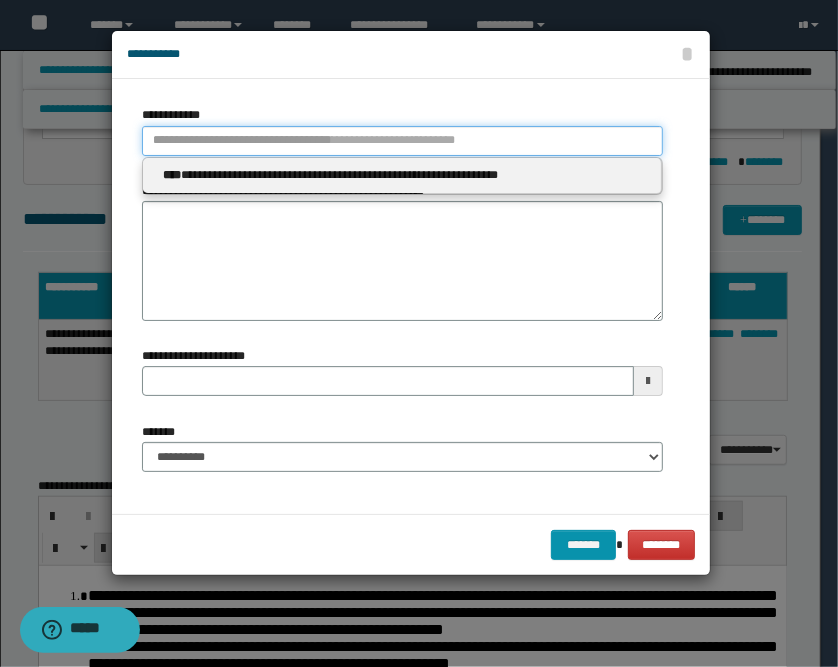 type 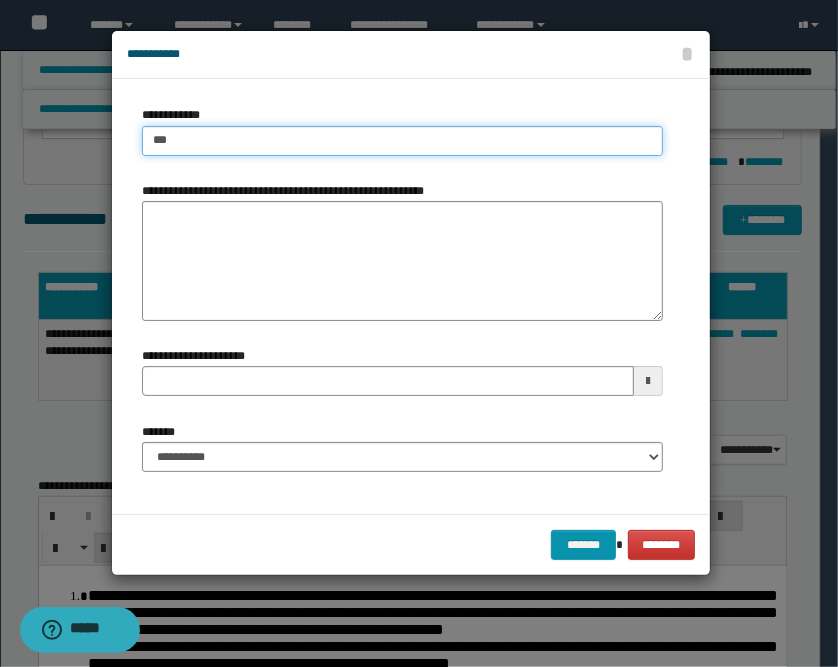 type on "****" 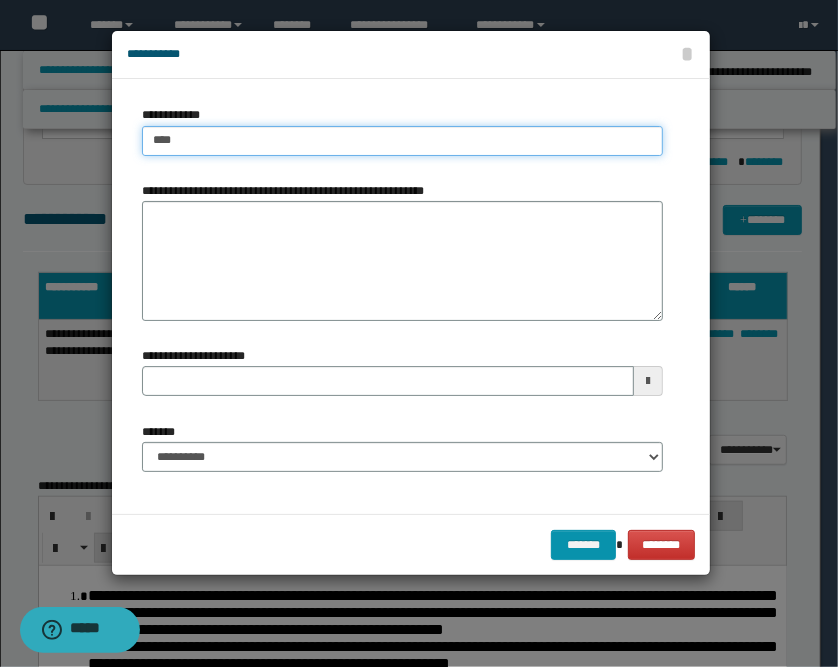 type on "****" 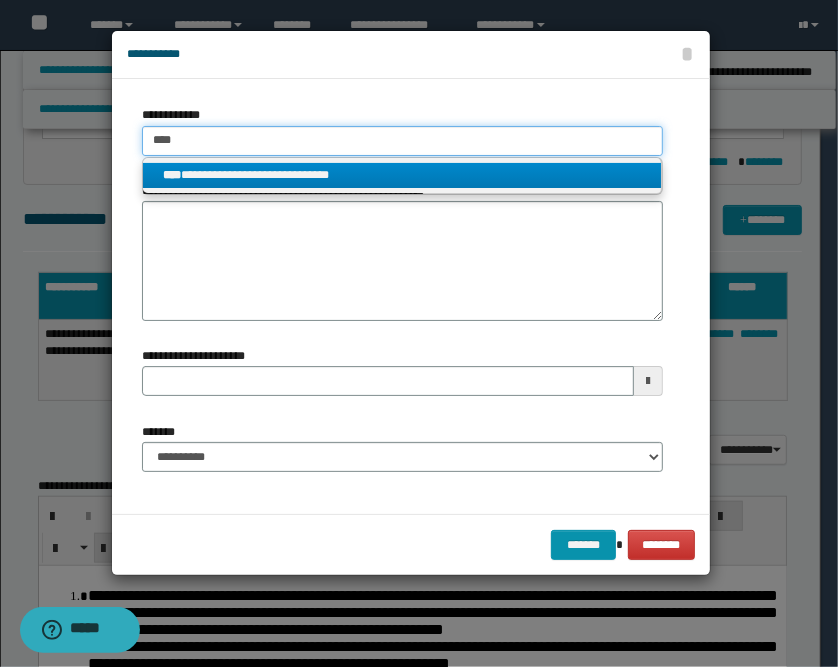 type on "****" 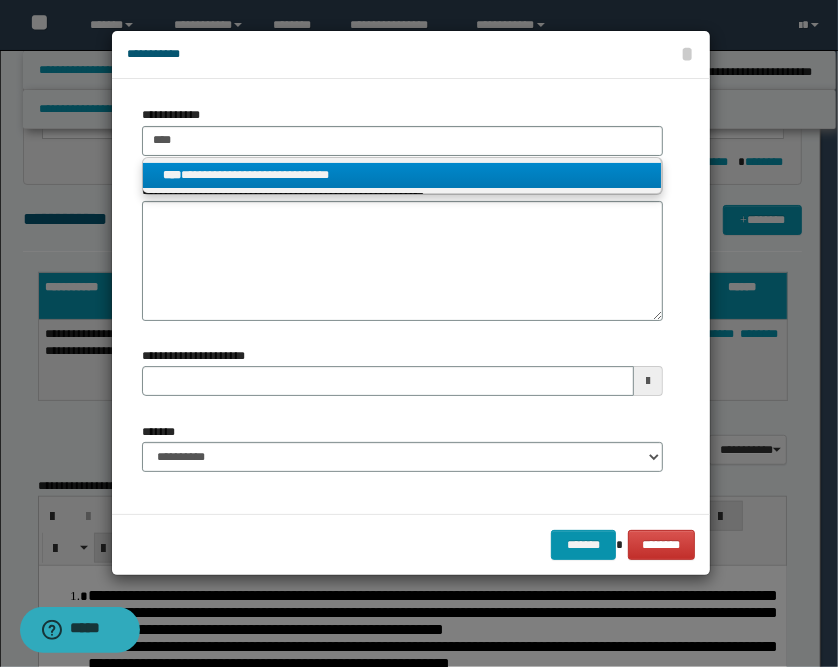 click on "**********" at bounding box center [402, 175] 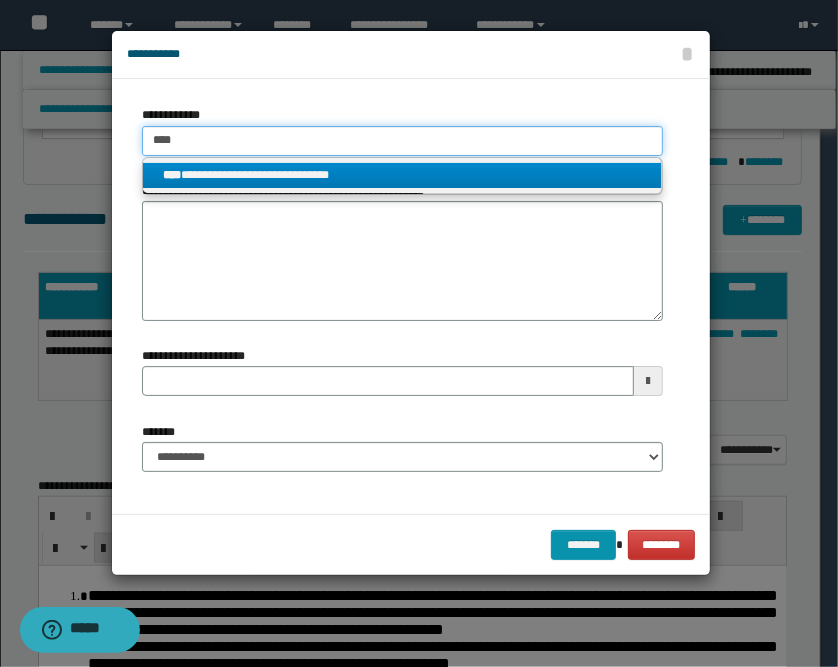 type 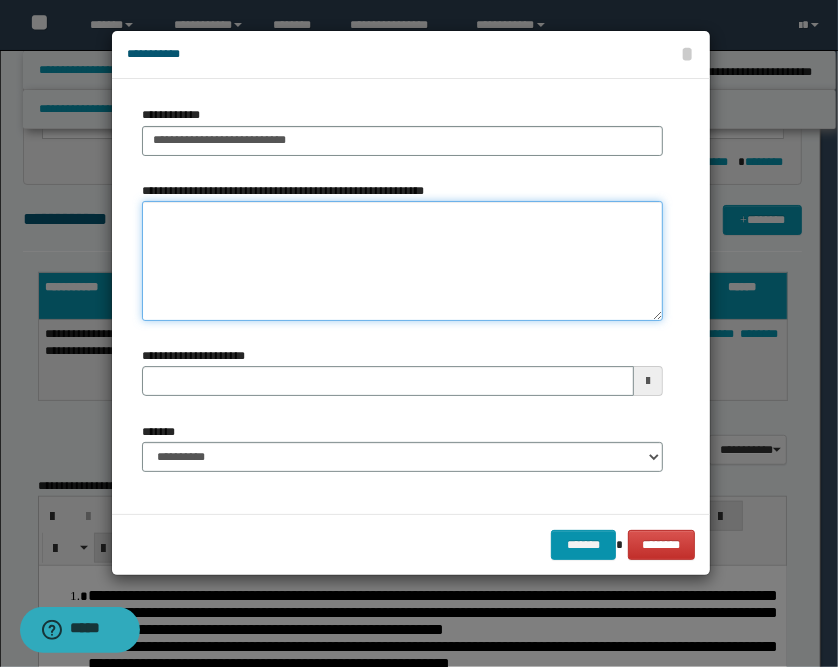 click on "**********" at bounding box center [402, 261] 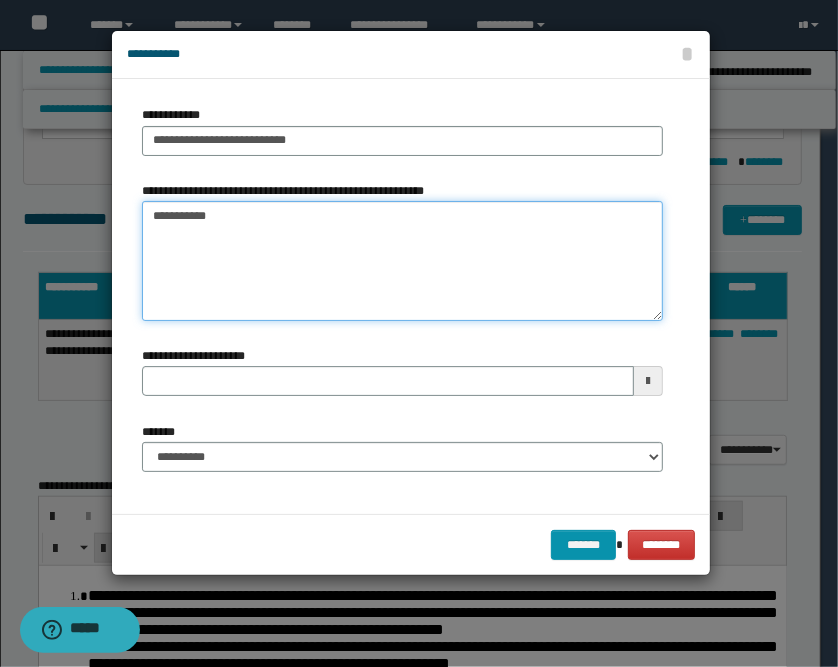 type on "**********" 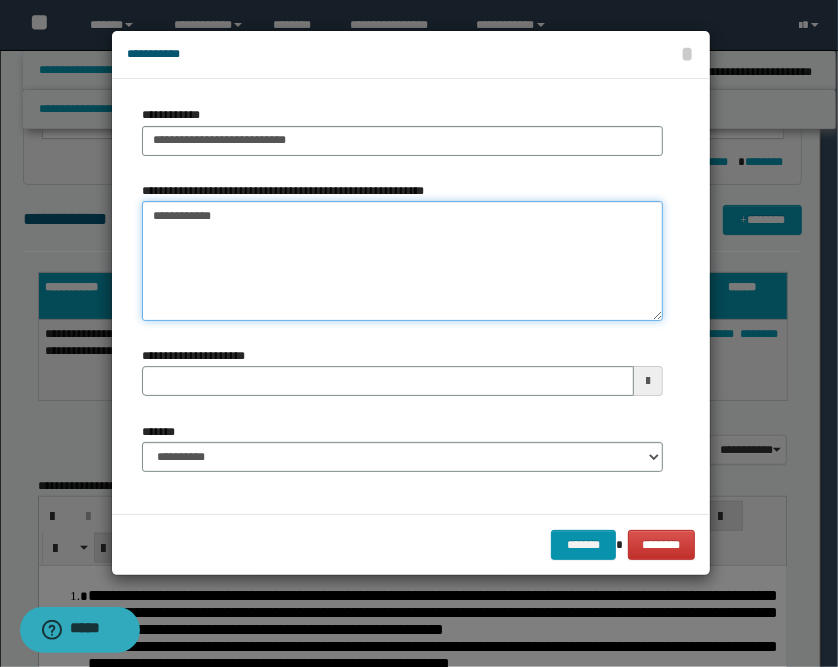 type 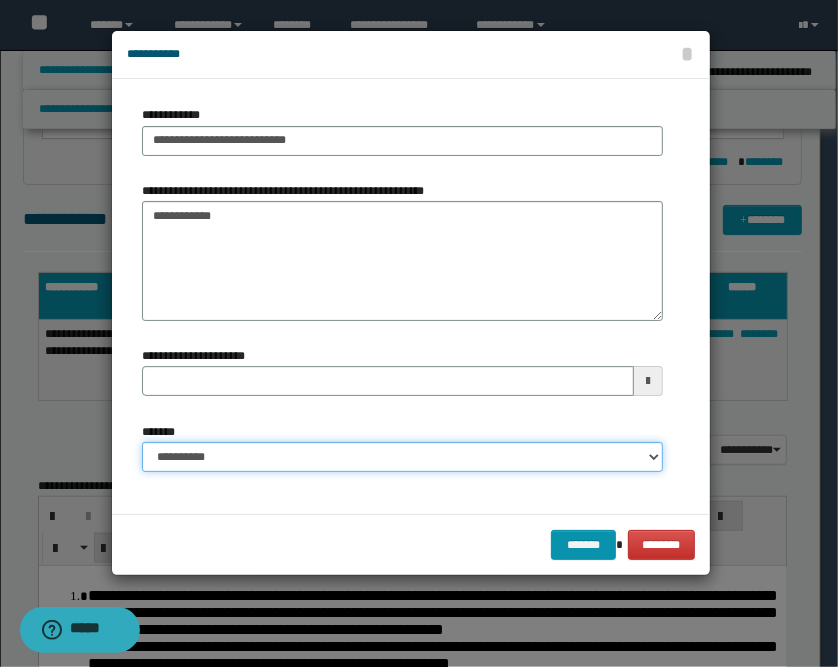 click on "**********" at bounding box center [402, 457] 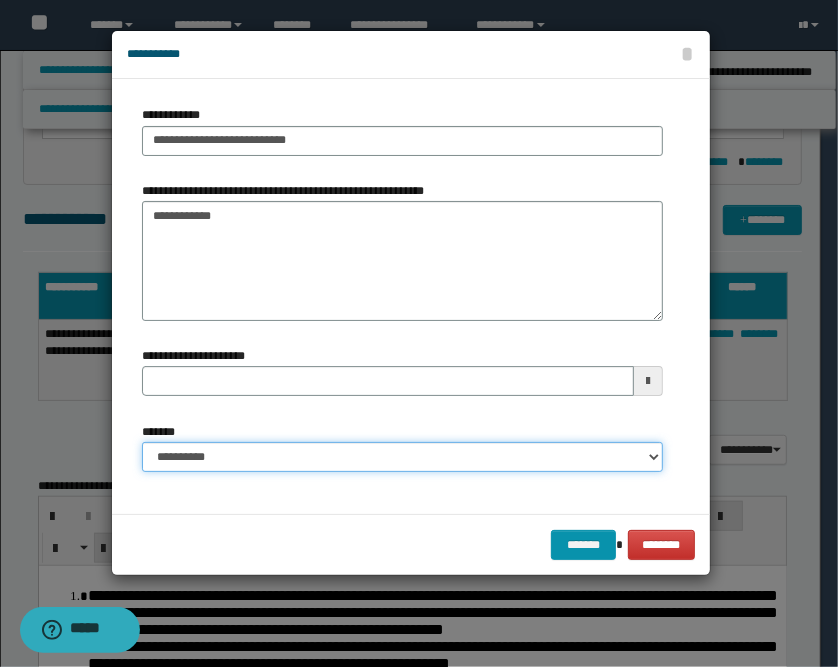 select on "*" 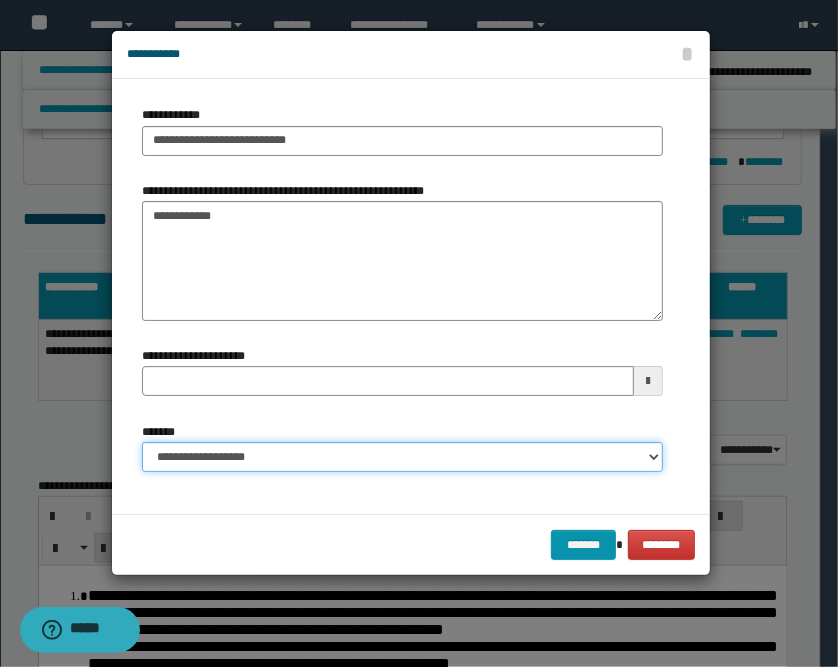 click on "**********" at bounding box center (402, 457) 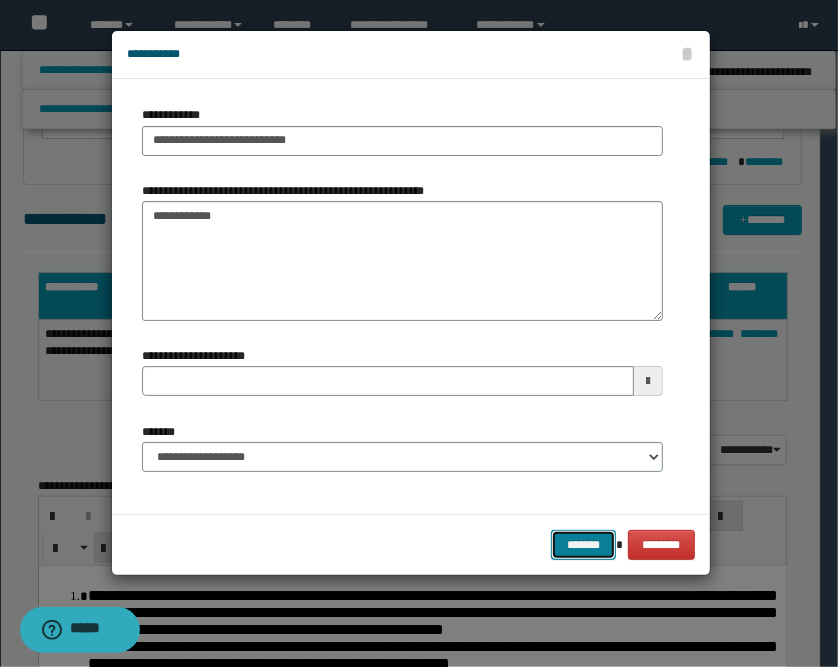 click on "*******" at bounding box center [583, 545] 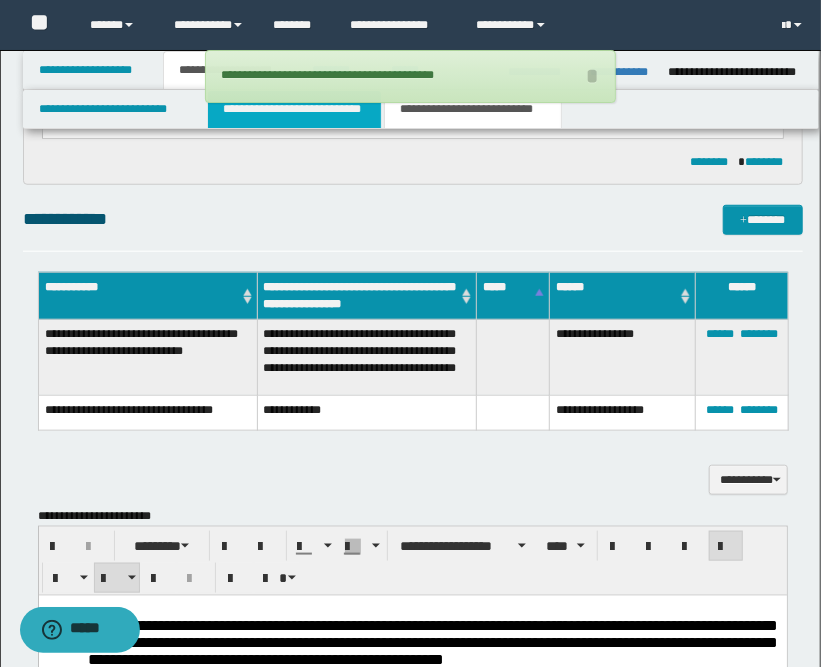 click on "**********" at bounding box center [294, 109] 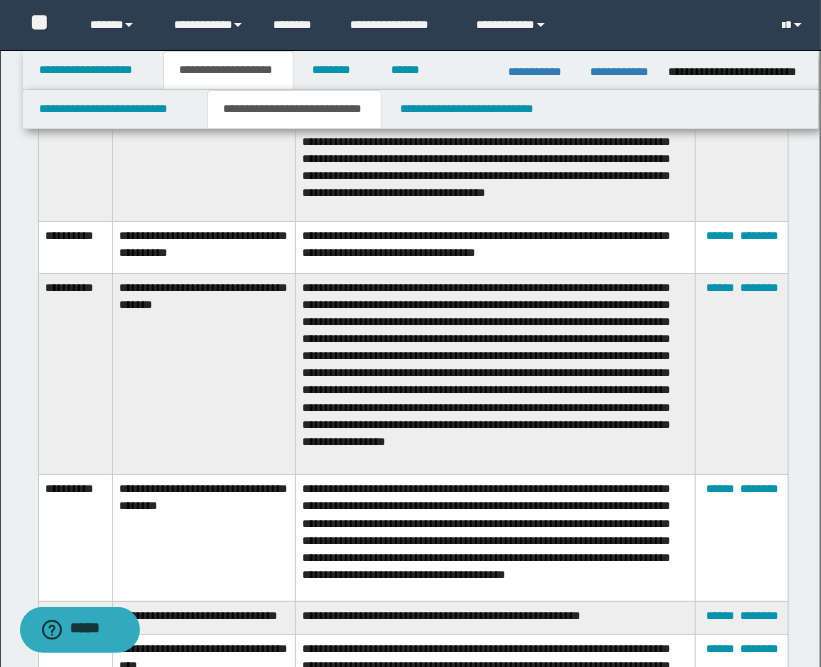 scroll, scrollTop: 2333, scrollLeft: 0, axis: vertical 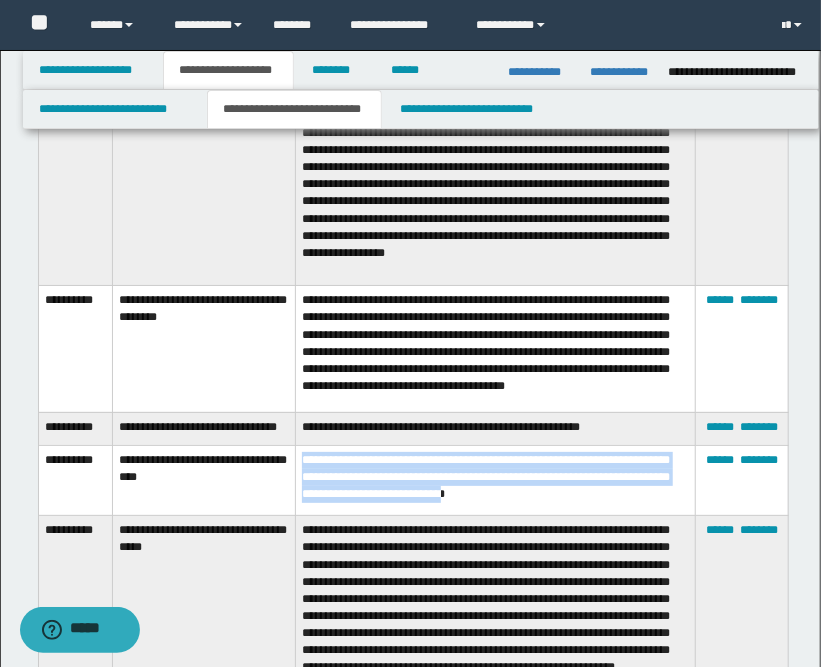 drag, startPoint x: 546, startPoint y: 478, endPoint x: 297, endPoint y: 451, distance: 250.45958 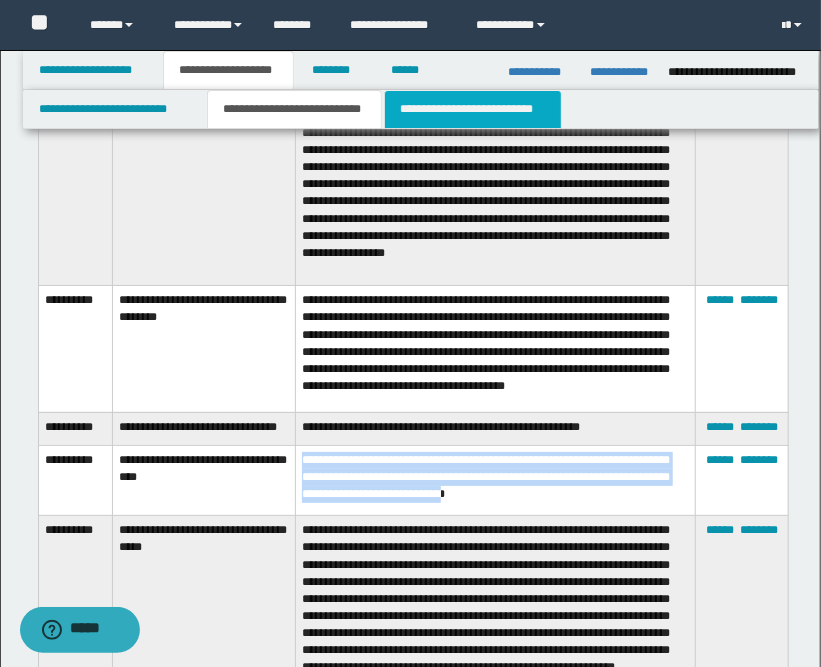 click on "**********" at bounding box center [472, 109] 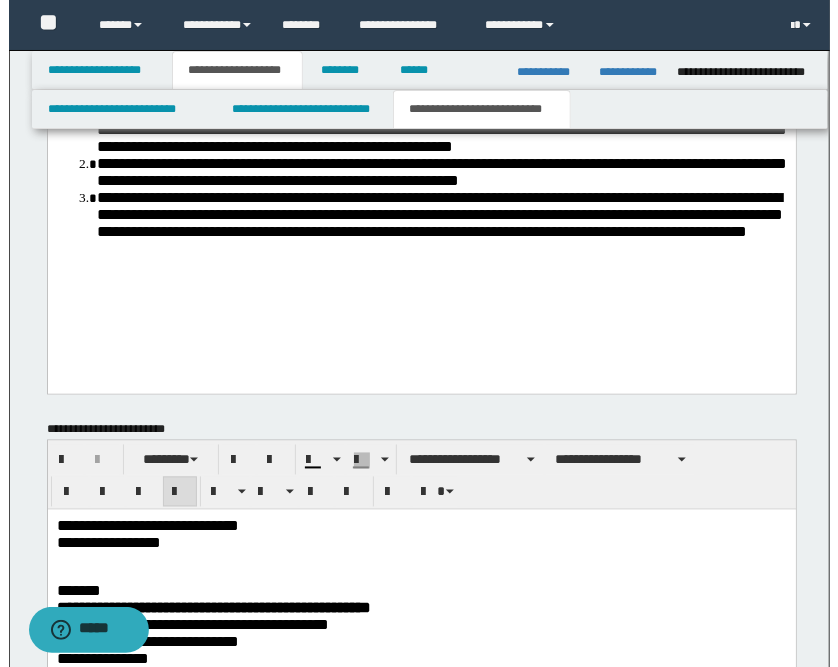 scroll, scrollTop: 401, scrollLeft: 0, axis: vertical 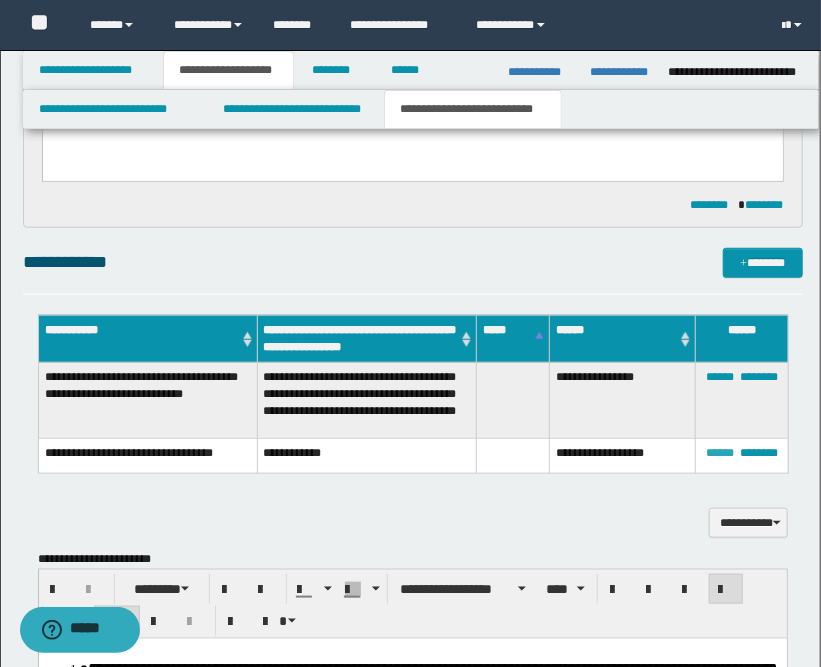 click on "******" at bounding box center [720, 453] 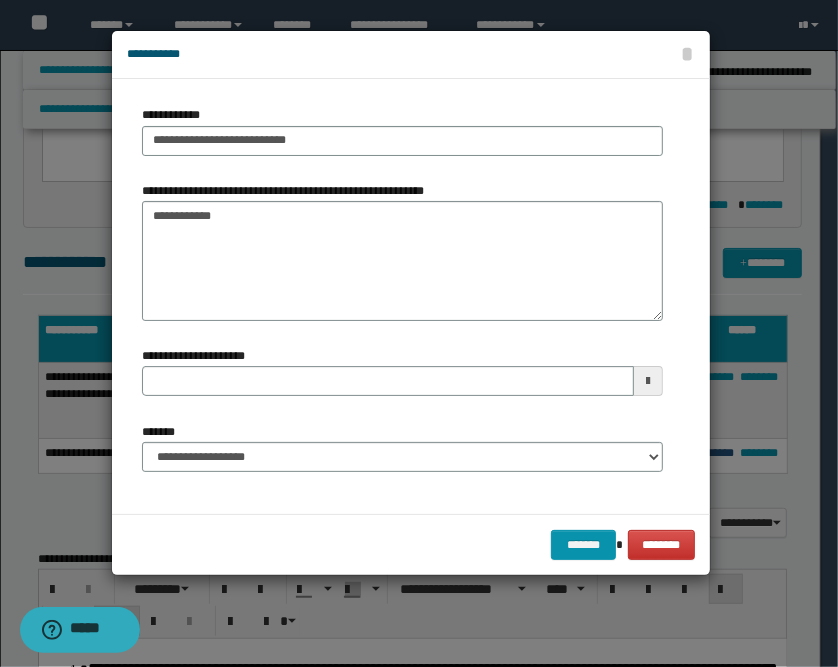 type 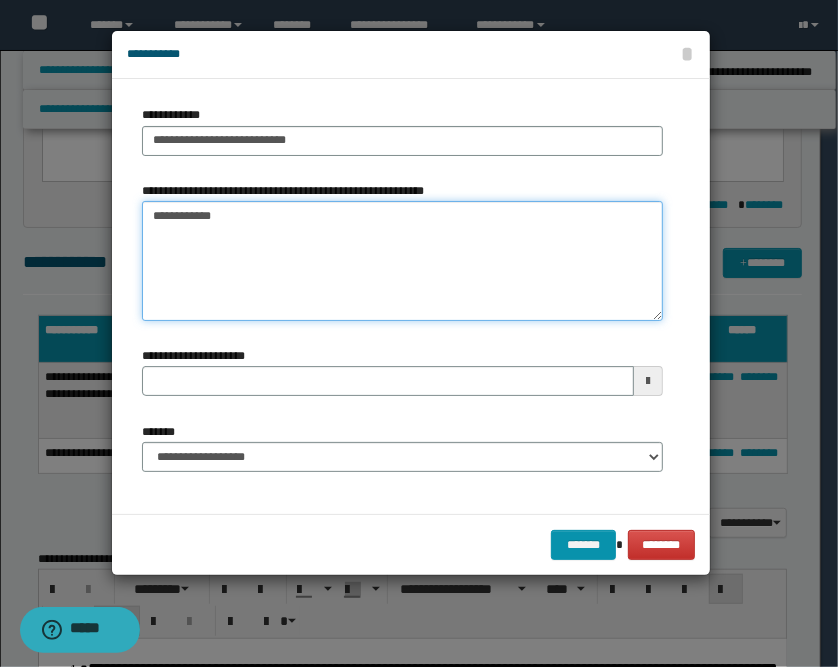 click on "**********" at bounding box center [402, 261] 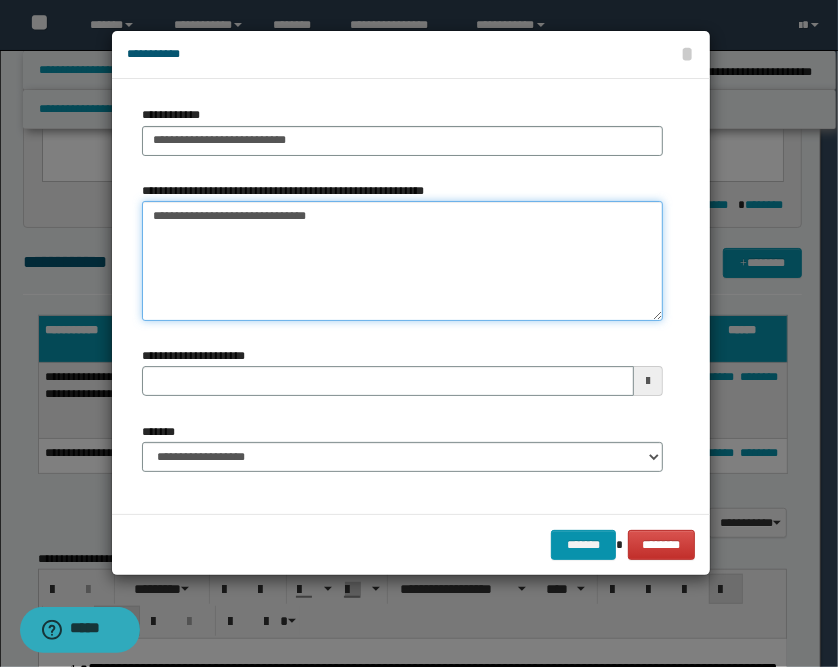 paste on "**********" 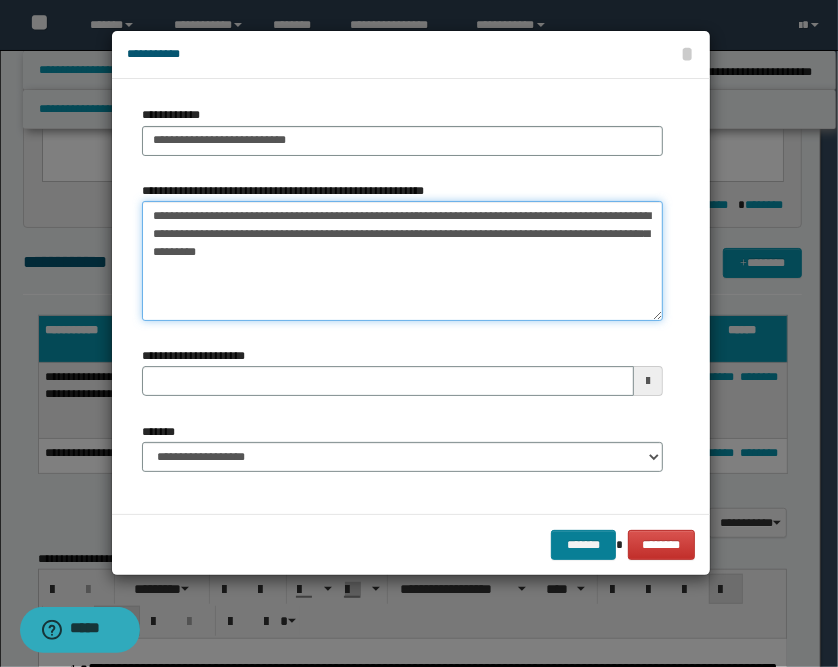 type on "**********" 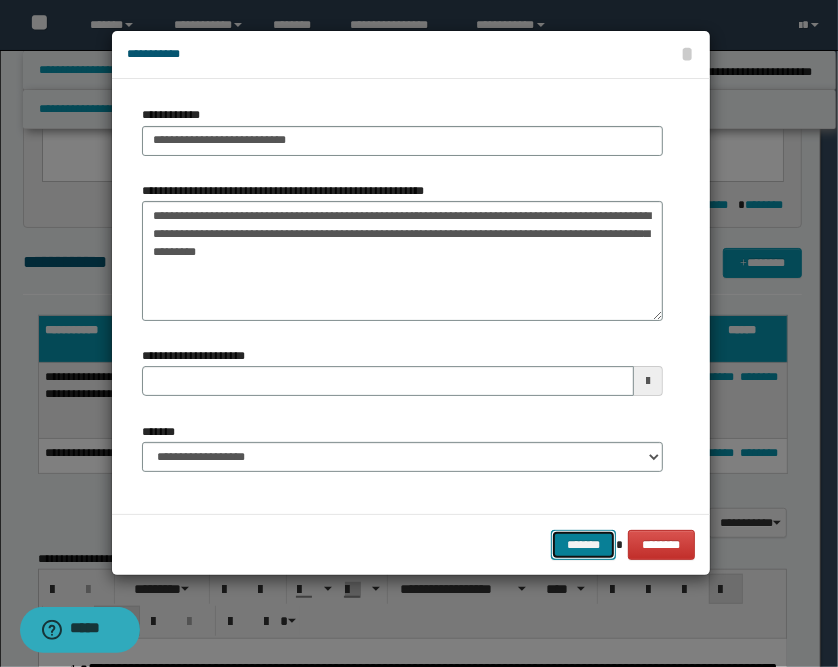 click on "*******" at bounding box center (583, 545) 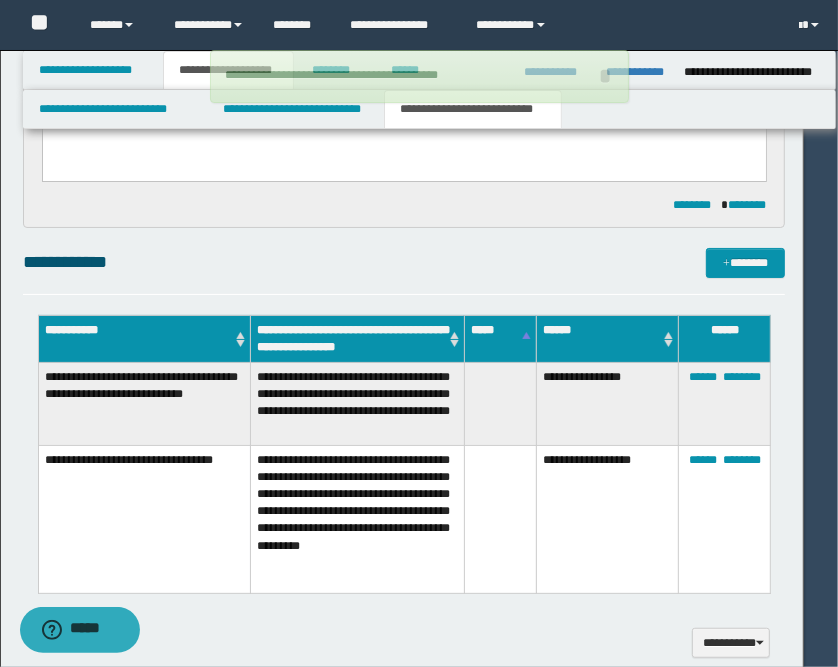 type 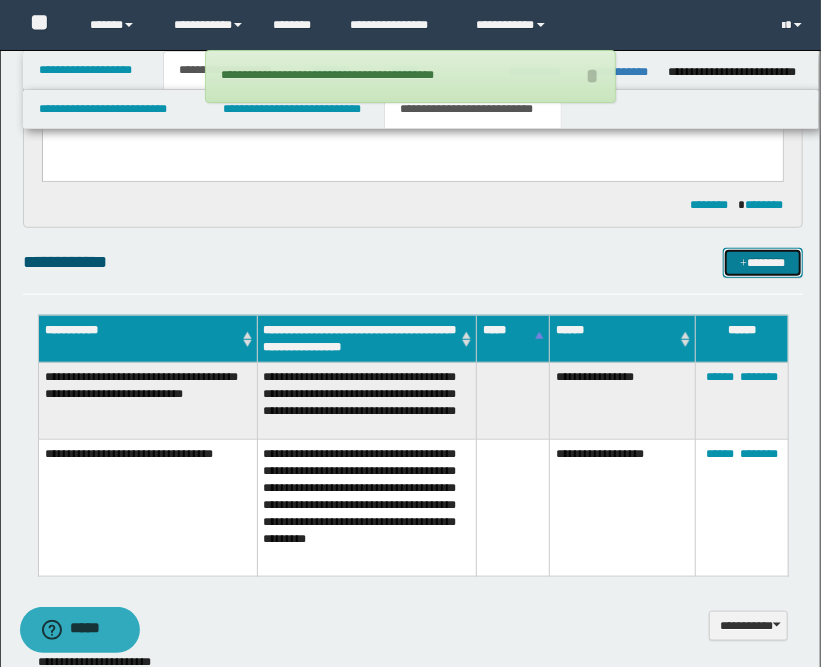 click on "*******" at bounding box center [763, 263] 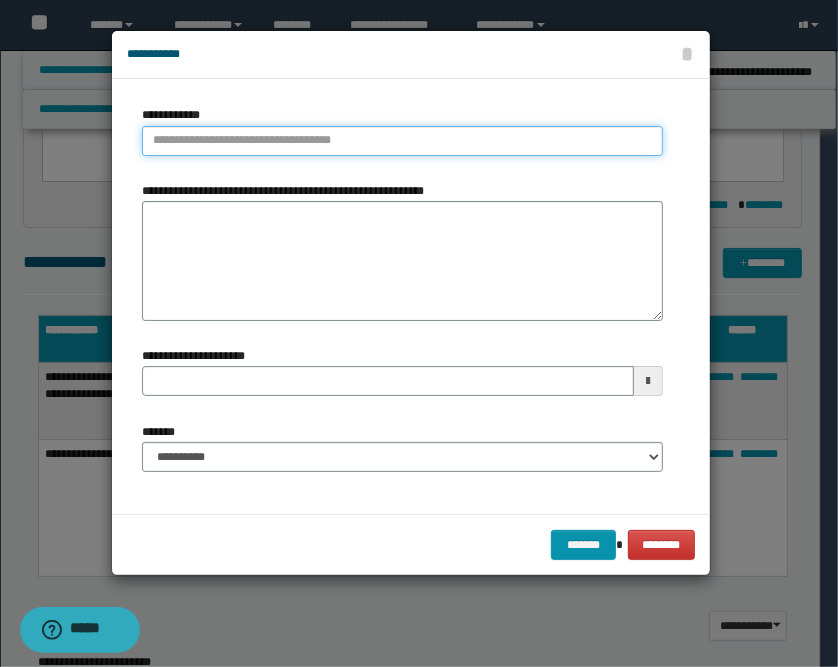 type on "**********" 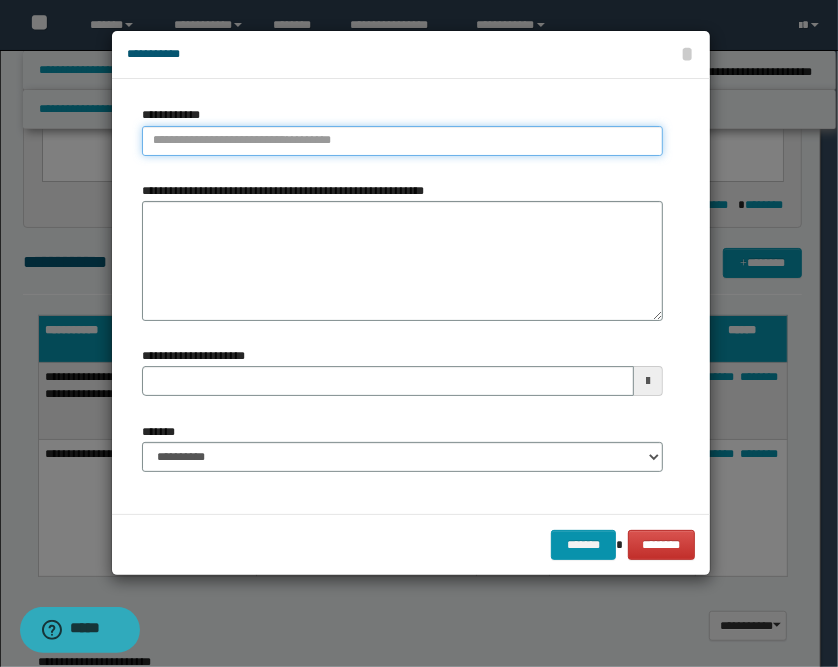 click on "**********" at bounding box center [402, 141] 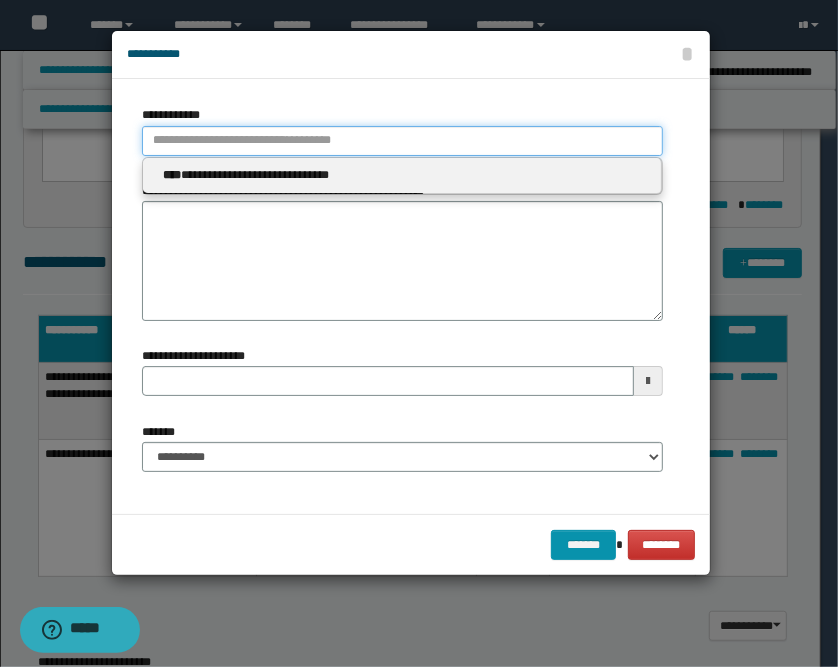 type 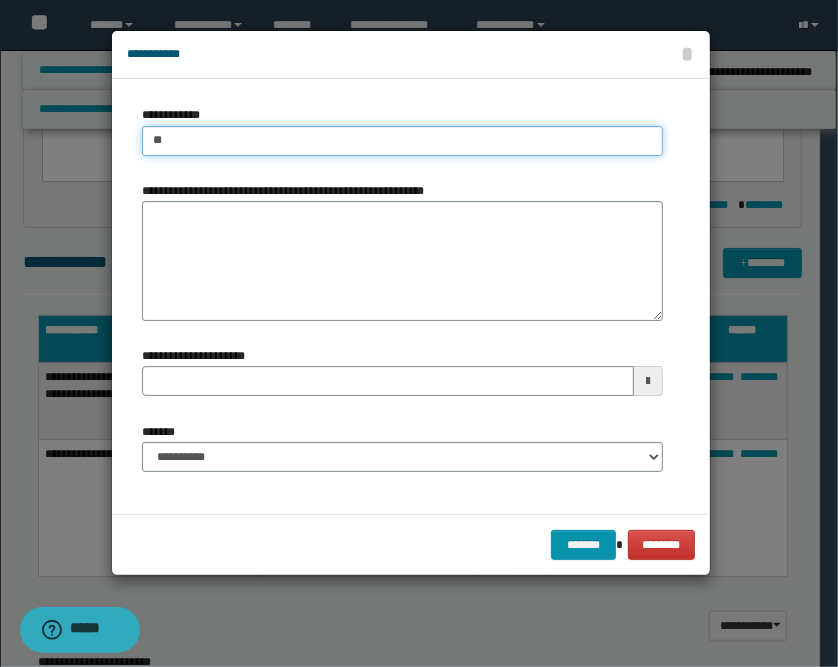 type on "***" 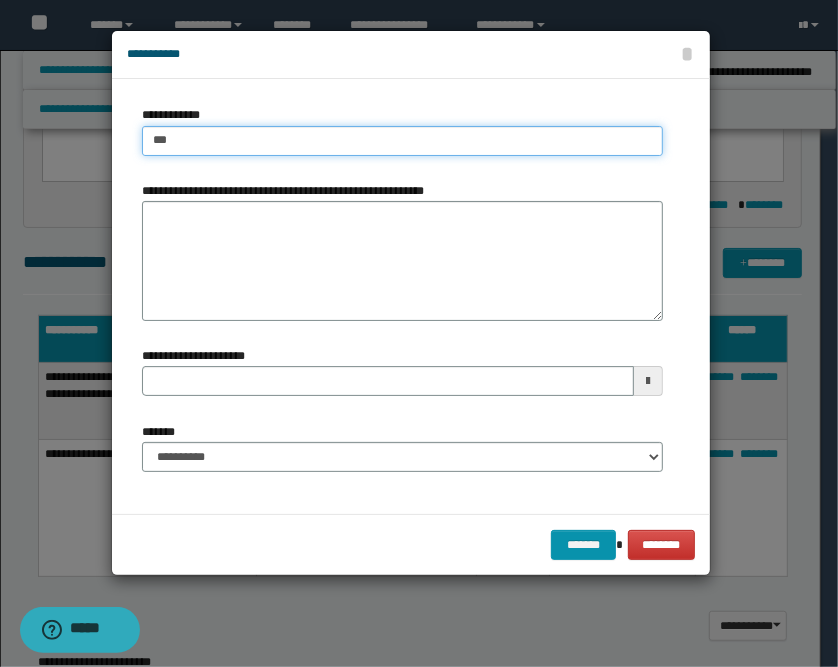 type on "***" 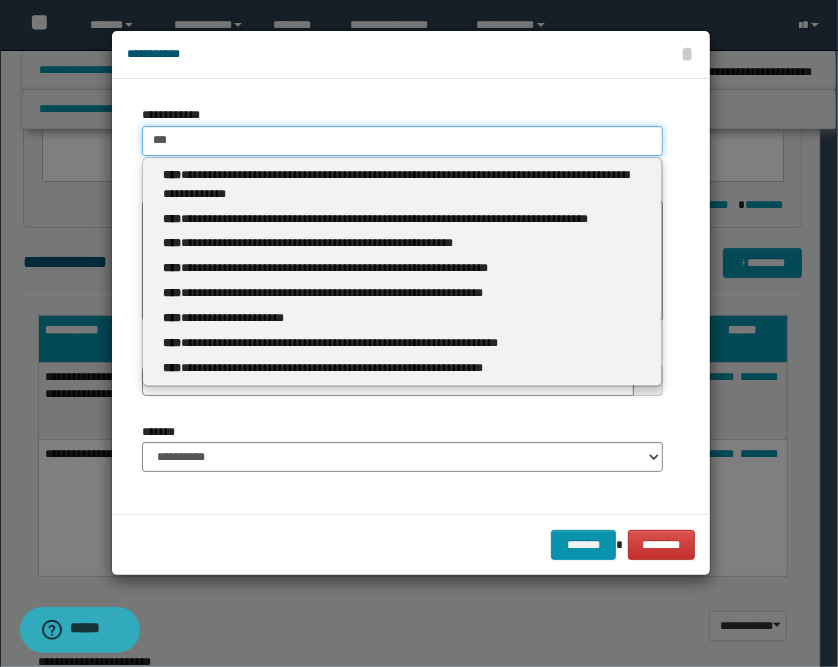 type 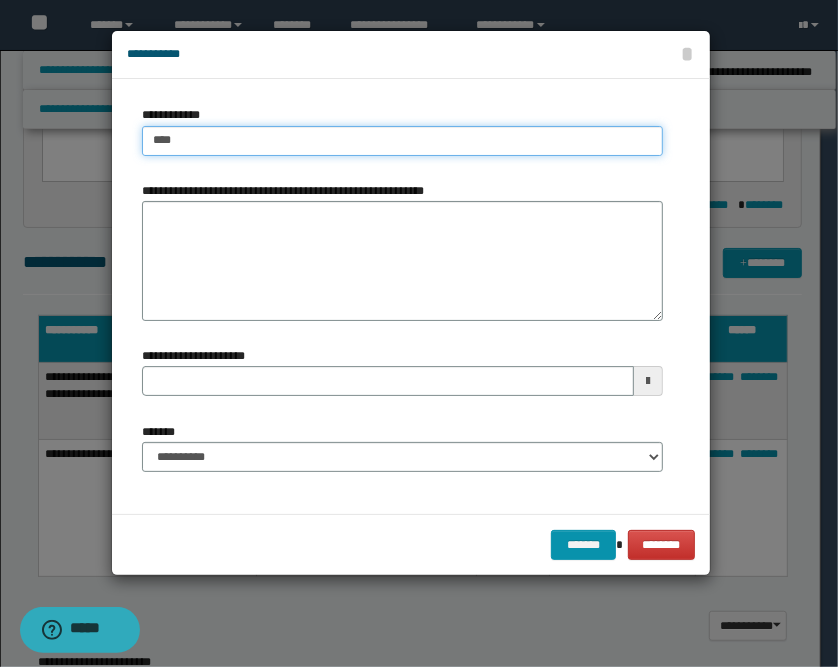 type on "****" 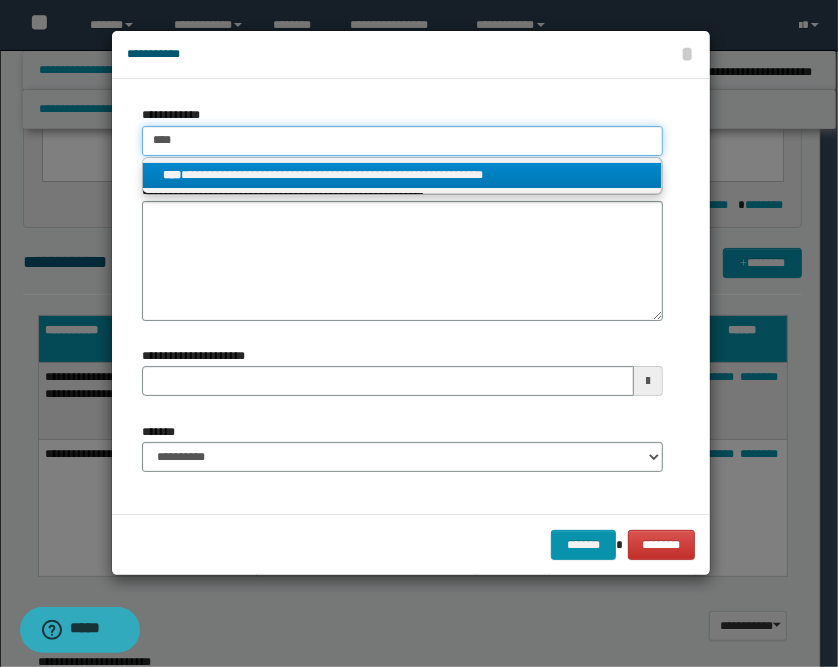 type on "****" 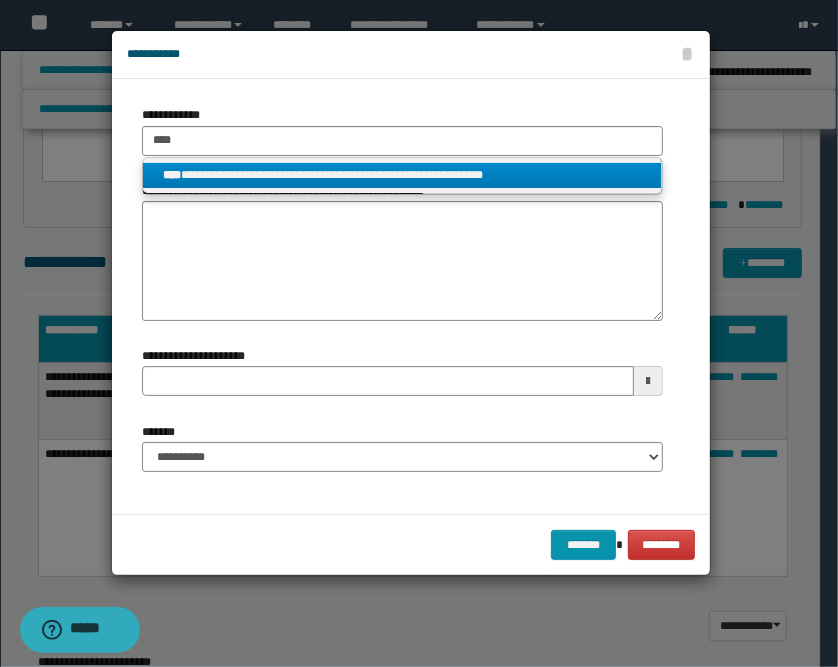 click on "**********" at bounding box center [402, 175] 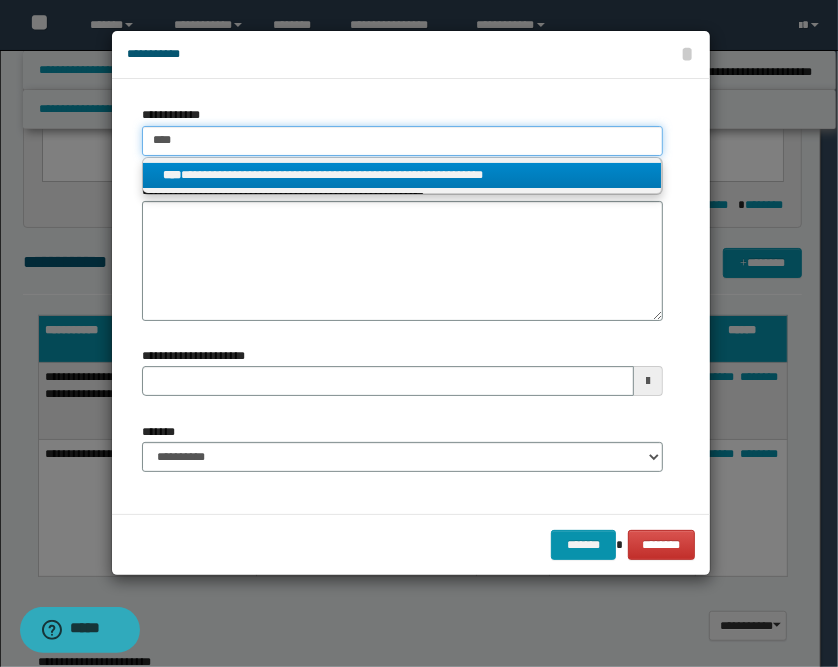 type 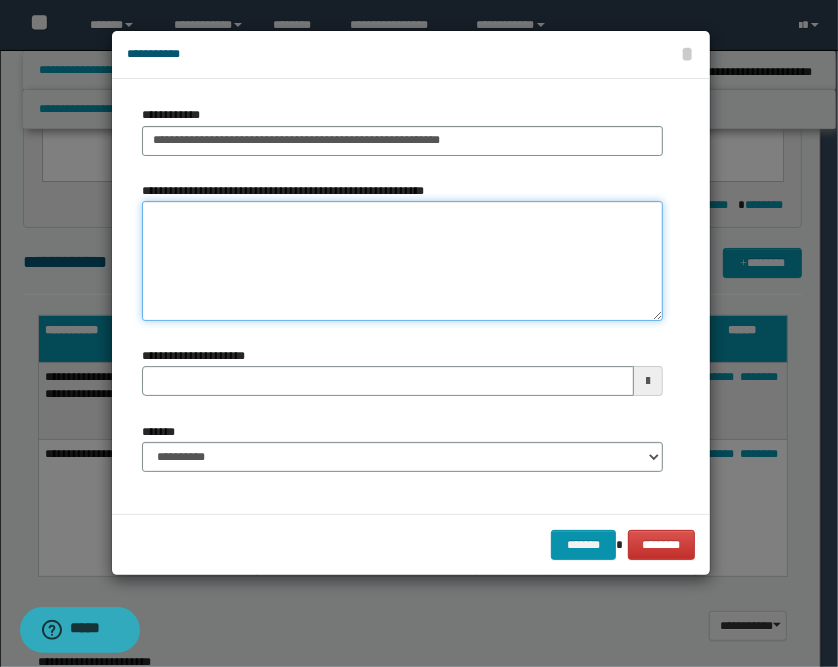 click on "**********" at bounding box center [402, 261] 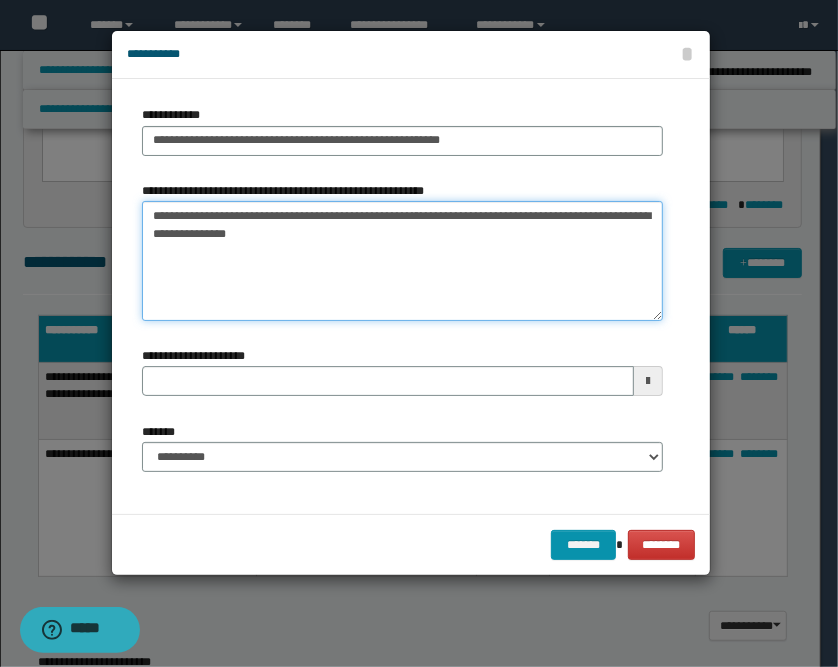 type on "**********" 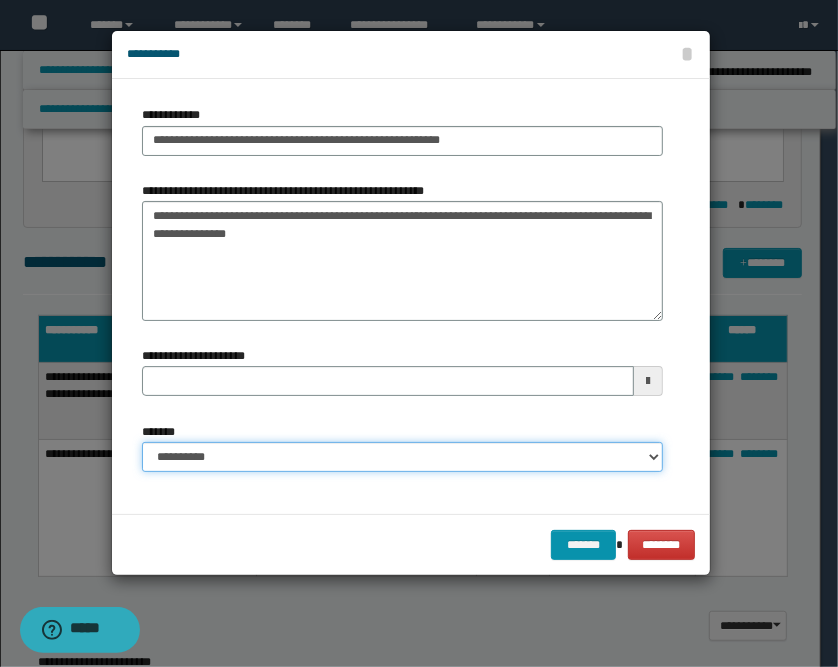 click on "**********" at bounding box center (402, 457) 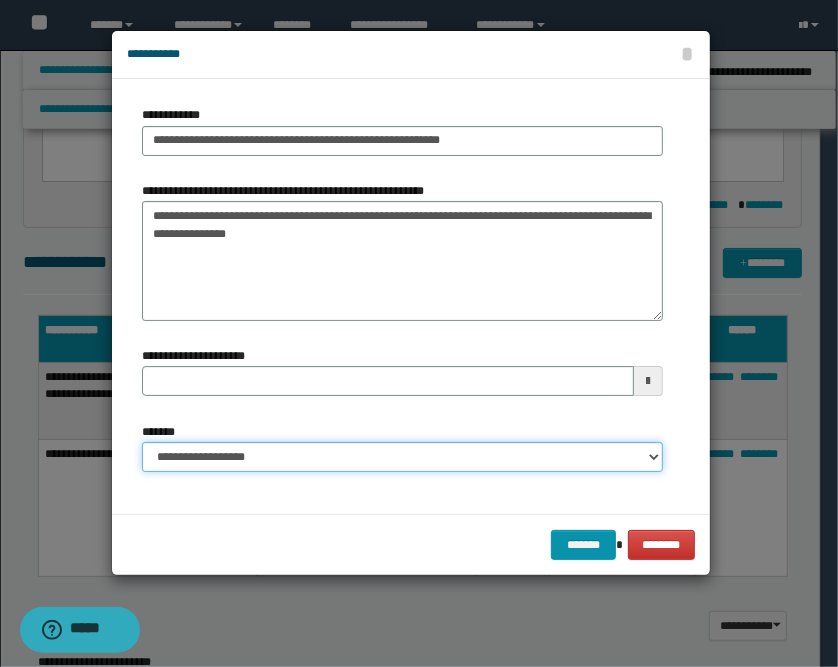 click on "**********" at bounding box center [402, 457] 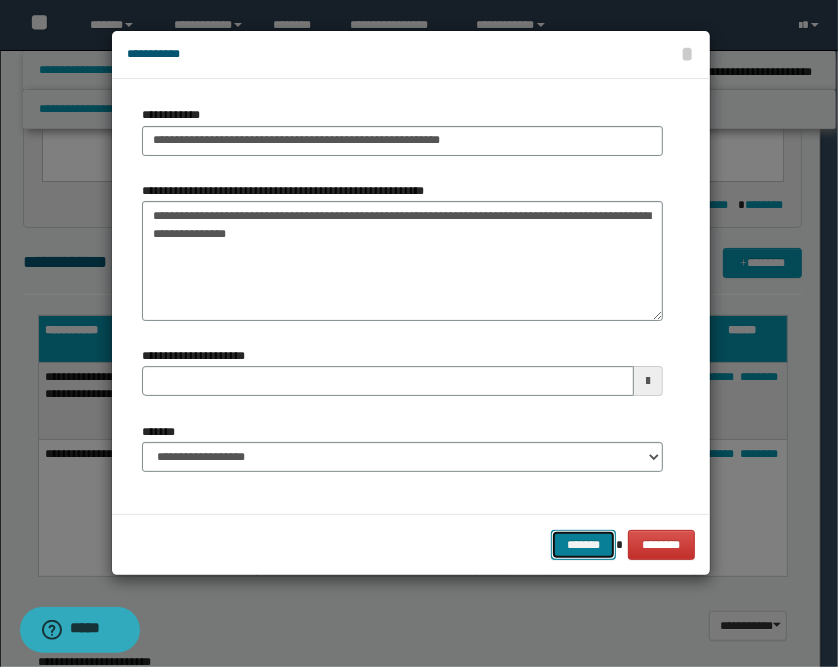 click on "*******" at bounding box center [583, 545] 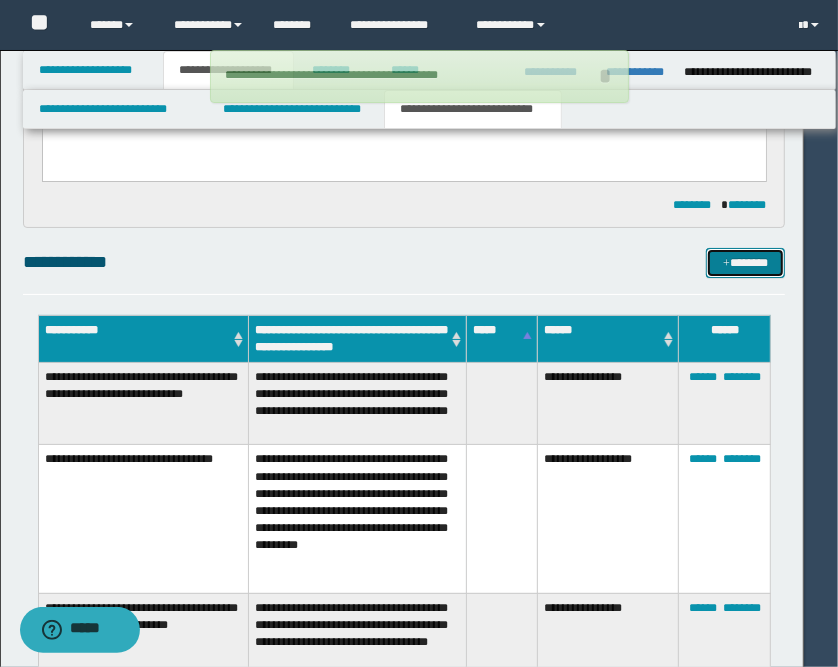 type 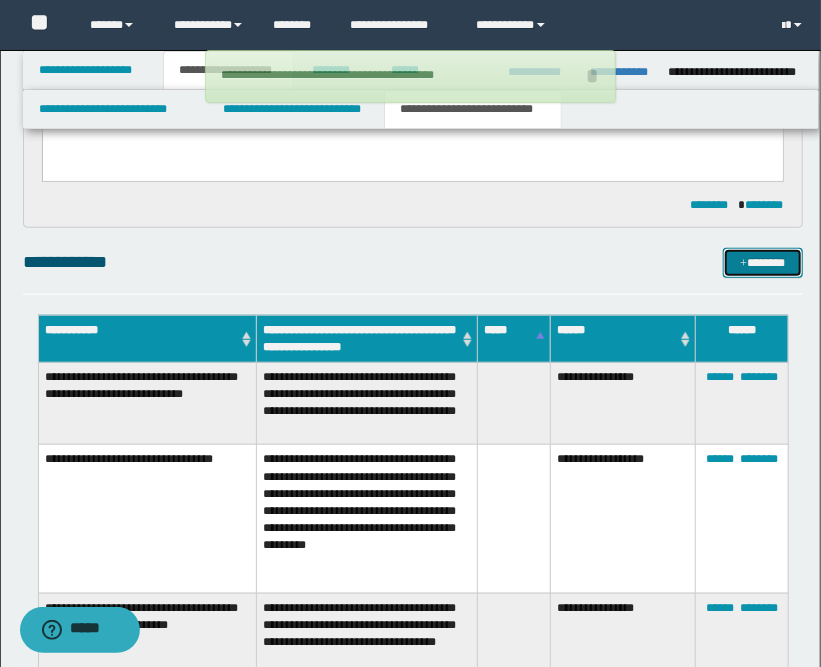 click on "*******" at bounding box center (763, 263) 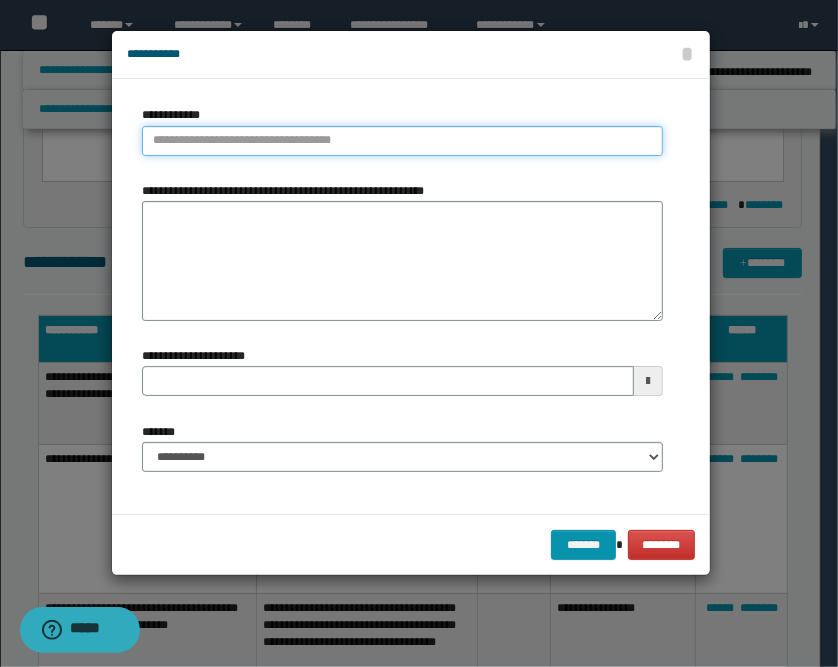 type on "**********" 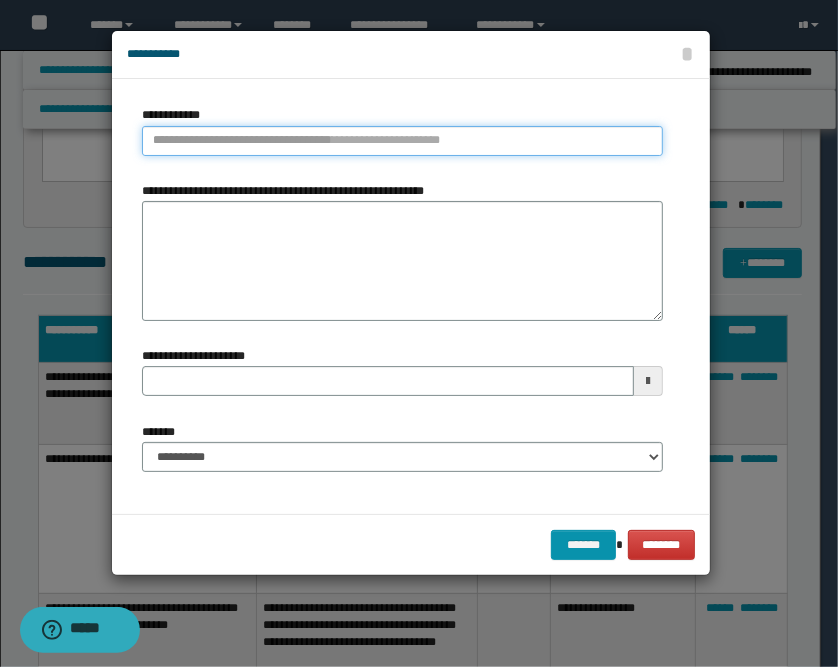click on "**********" at bounding box center (402, 141) 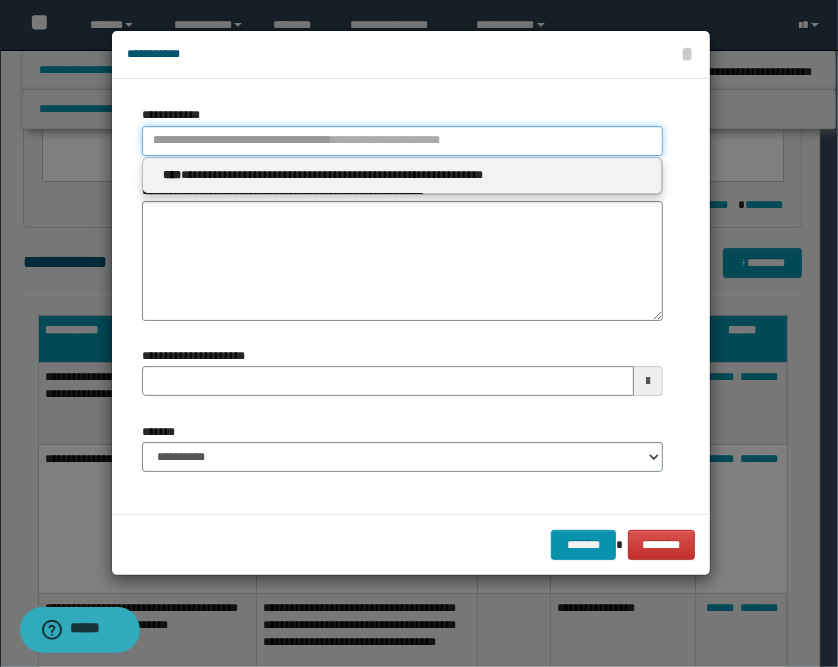 type 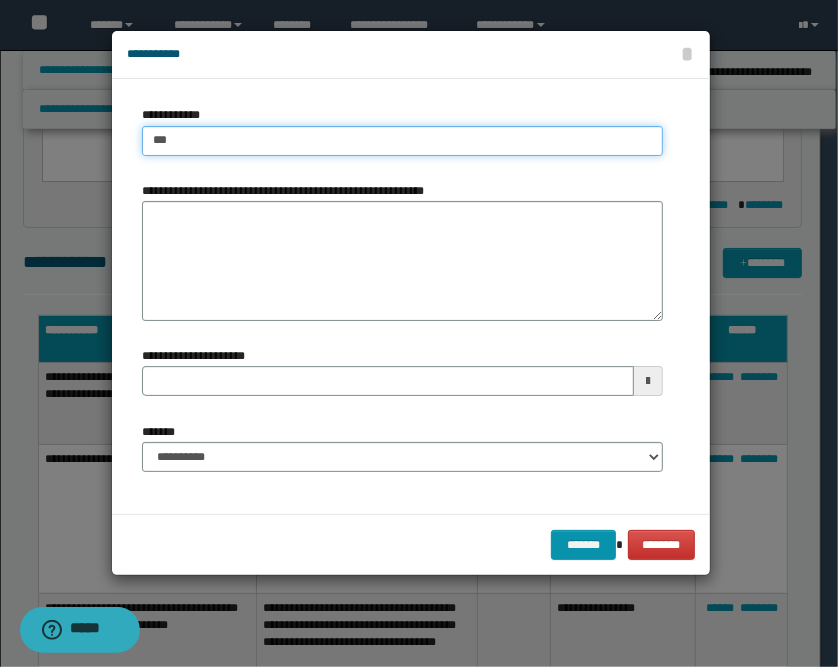 type on "****" 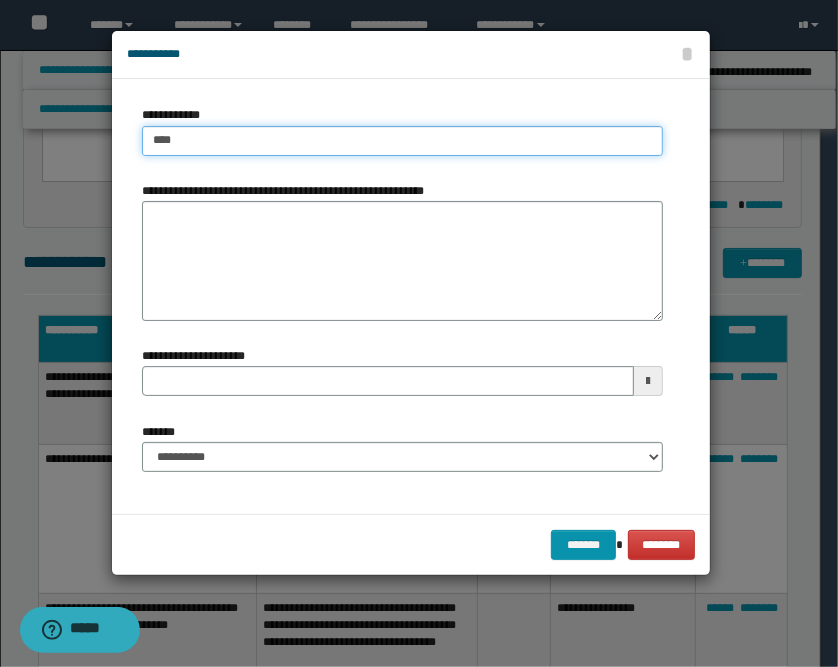 type on "****" 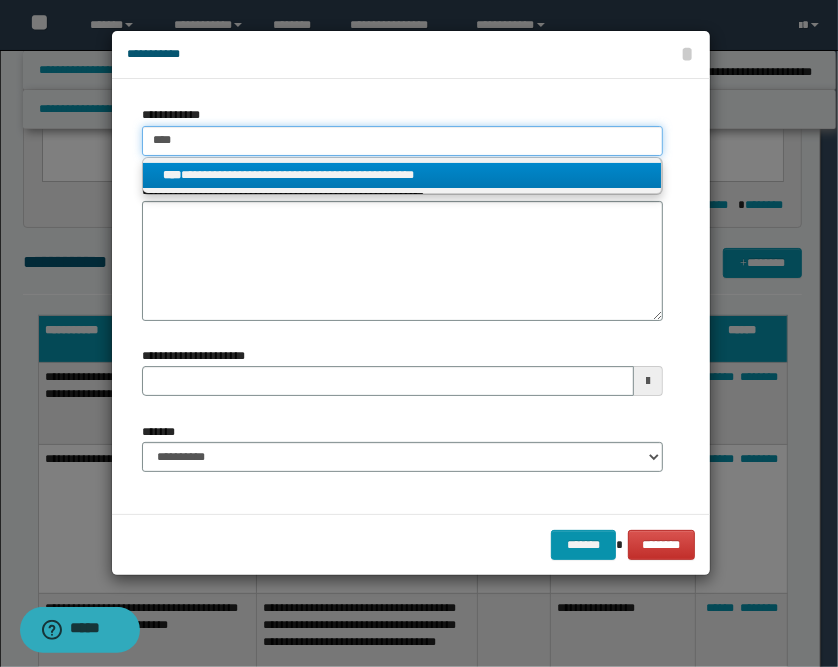 type on "****" 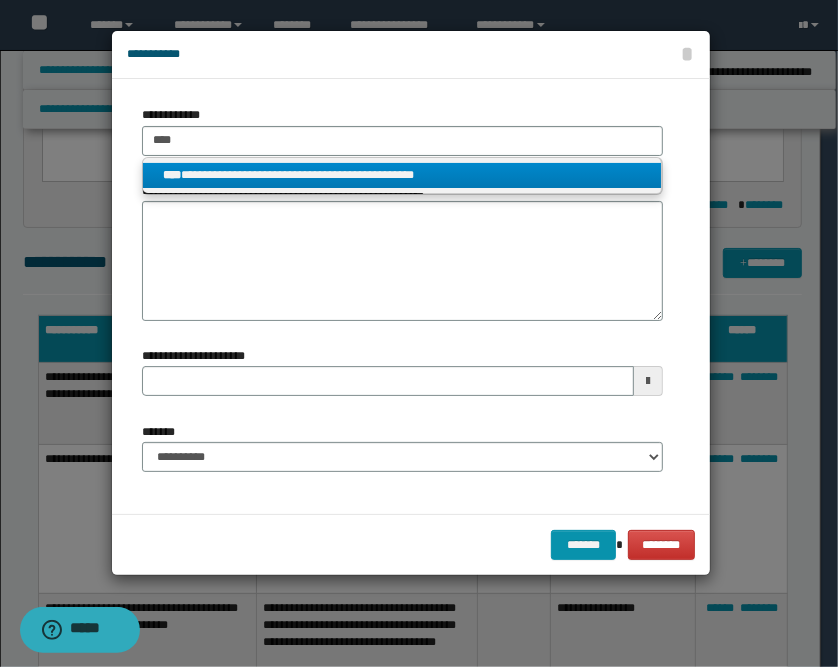 click on "**********" at bounding box center [402, 175] 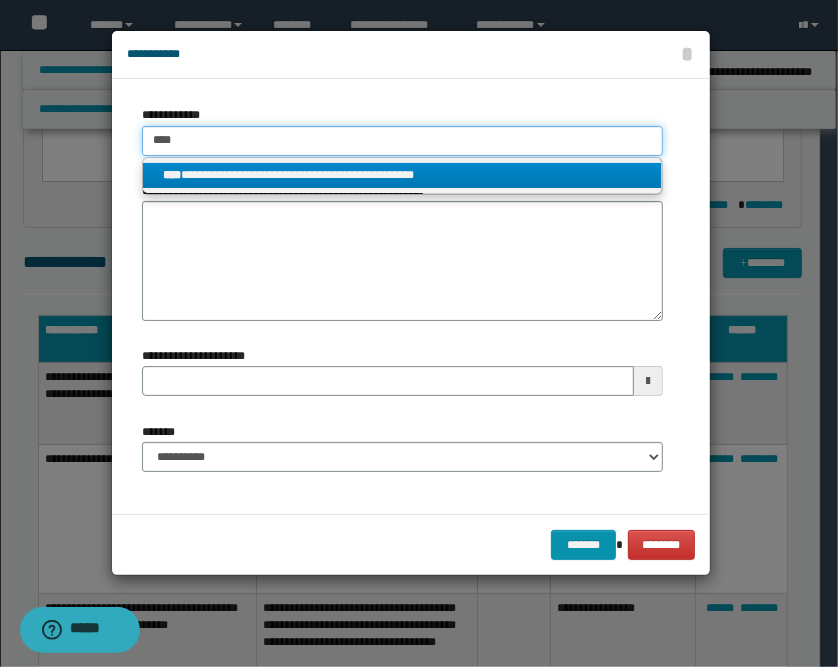 type 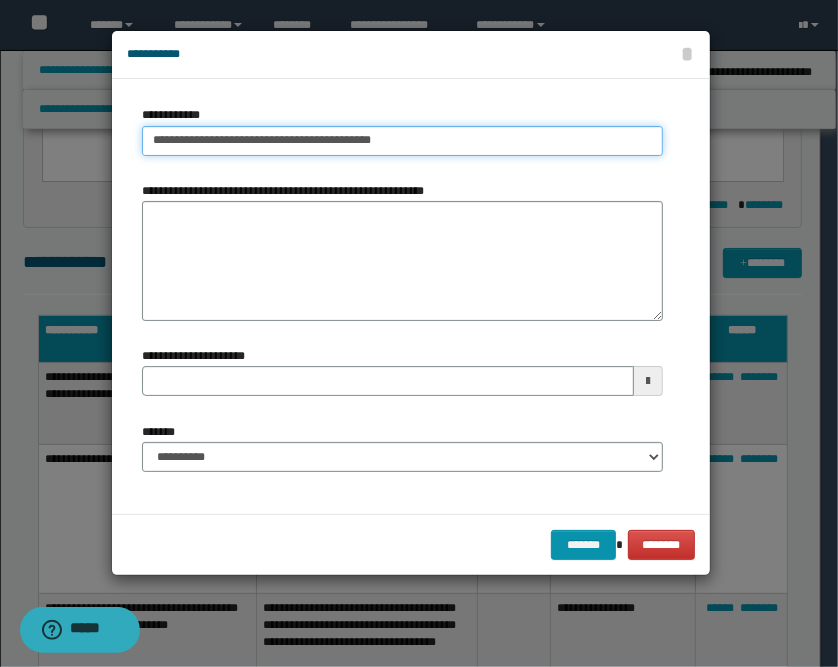 type 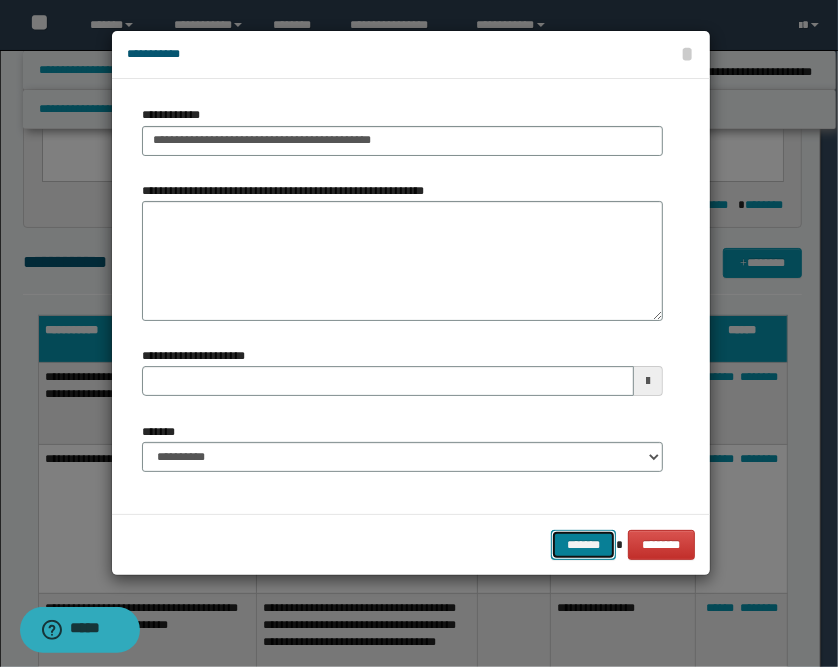 click on "*******" at bounding box center [583, 545] 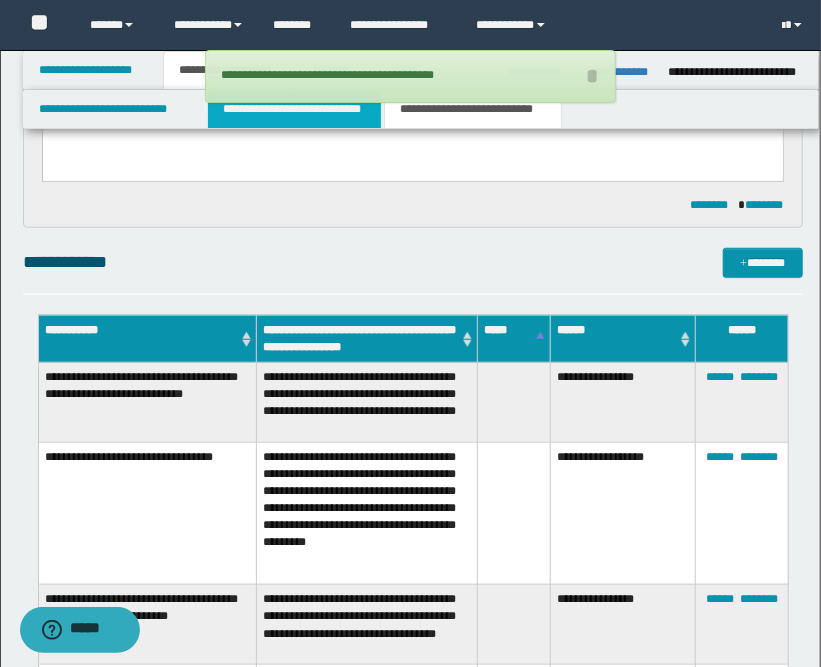 click on "**********" at bounding box center [294, 109] 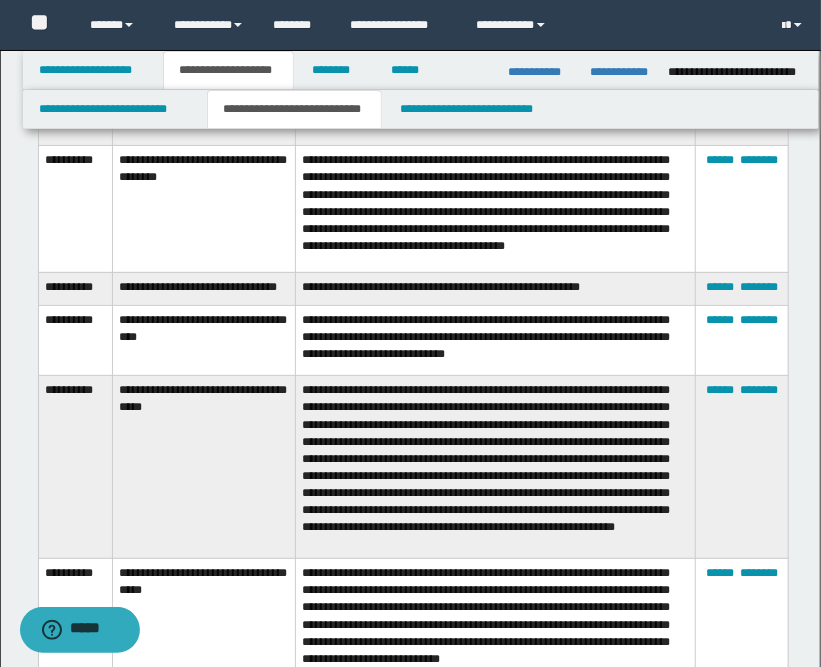 scroll, scrollTop: 2512, scrollLeft: 0, axis: vertical 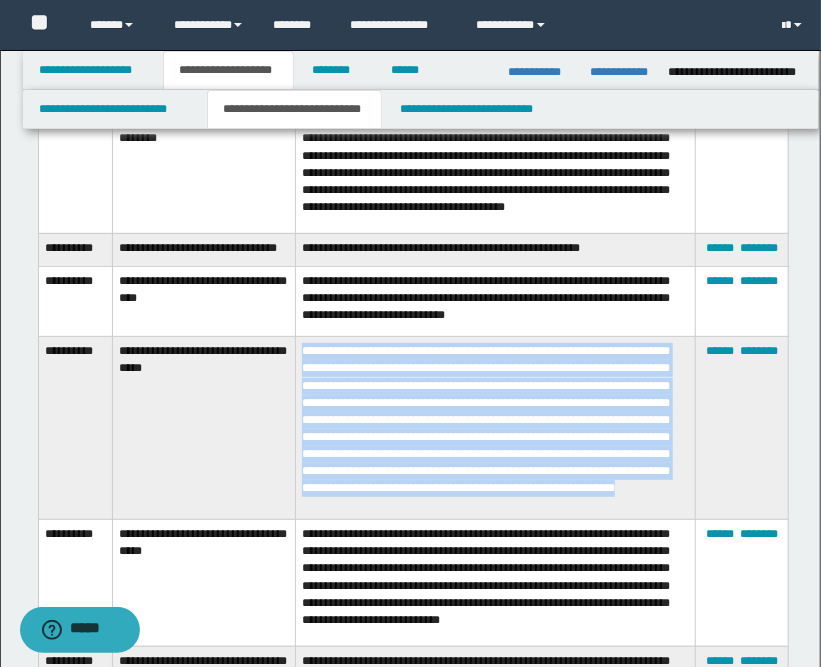 drag, startPoint x: 304, startPoint y: 333, endPoint x: 668, endPoint y: 490, distance: 396.4152 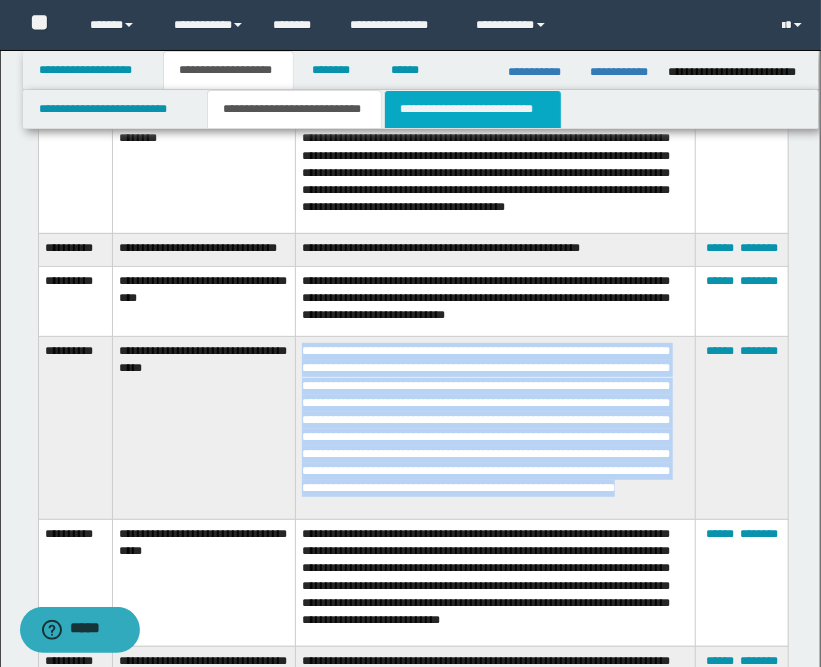 click on "**********" at bounding box center (472, 109) 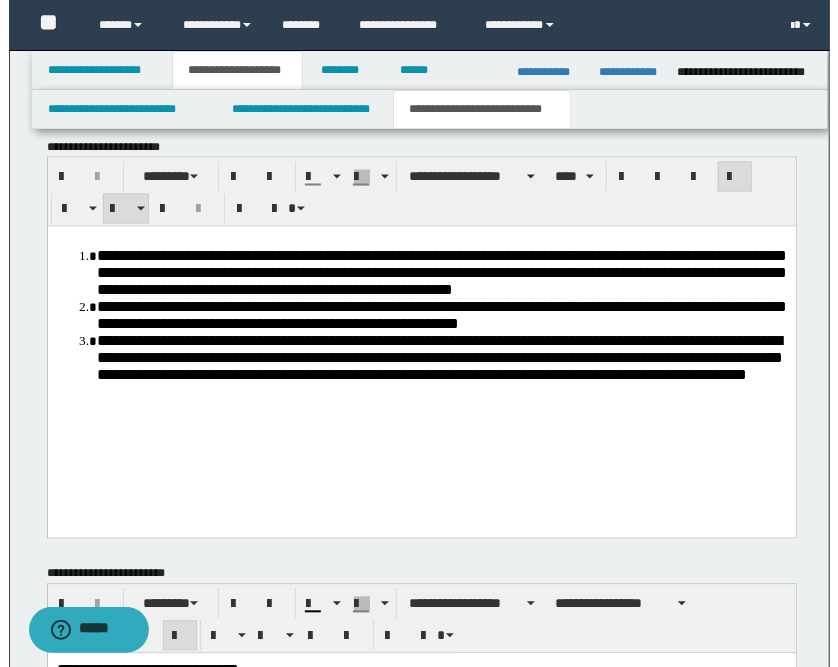 scroll, scrollTop: 872, scrollLeft: 0, axis: vertical 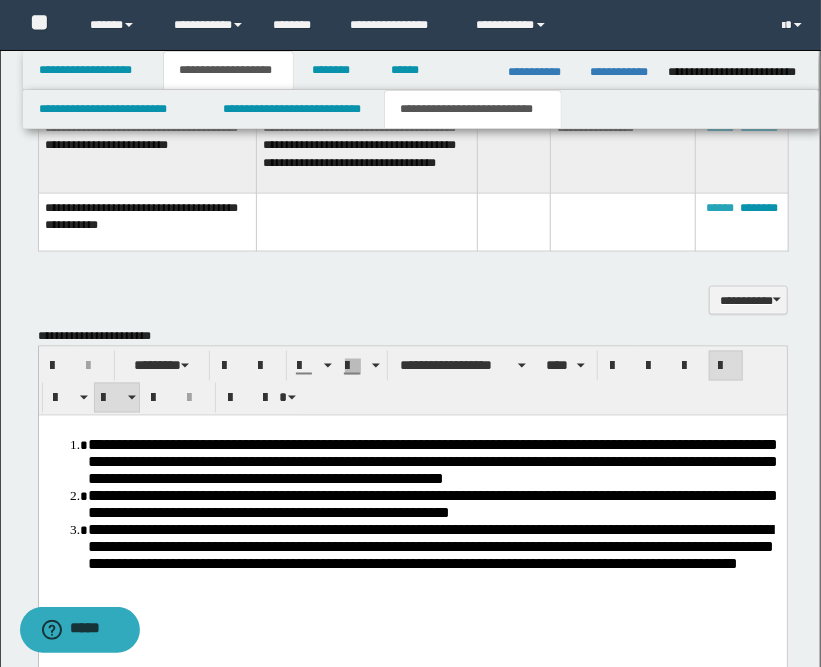 click on "******" at bounding box center (720, 208) 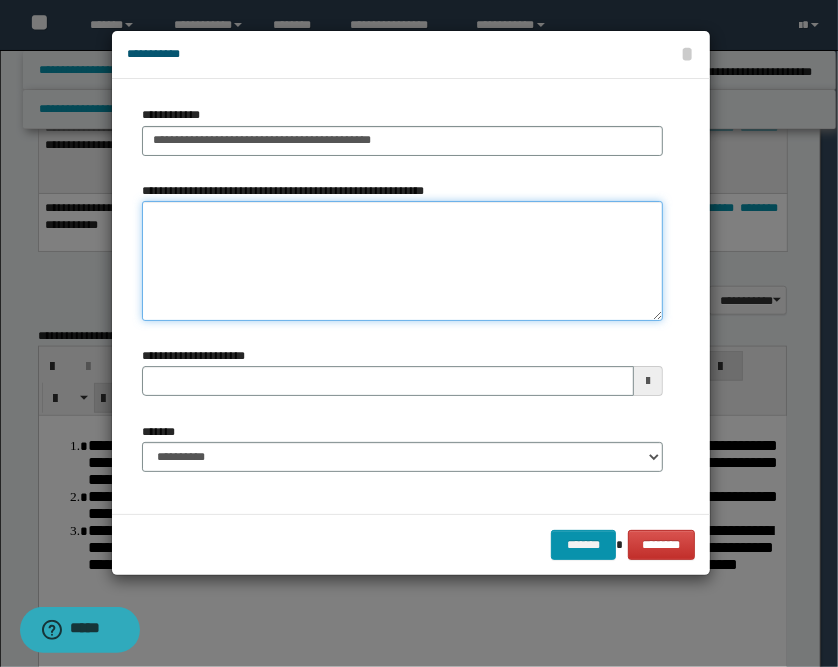 click on "**********" at bounding box center (402, 261) 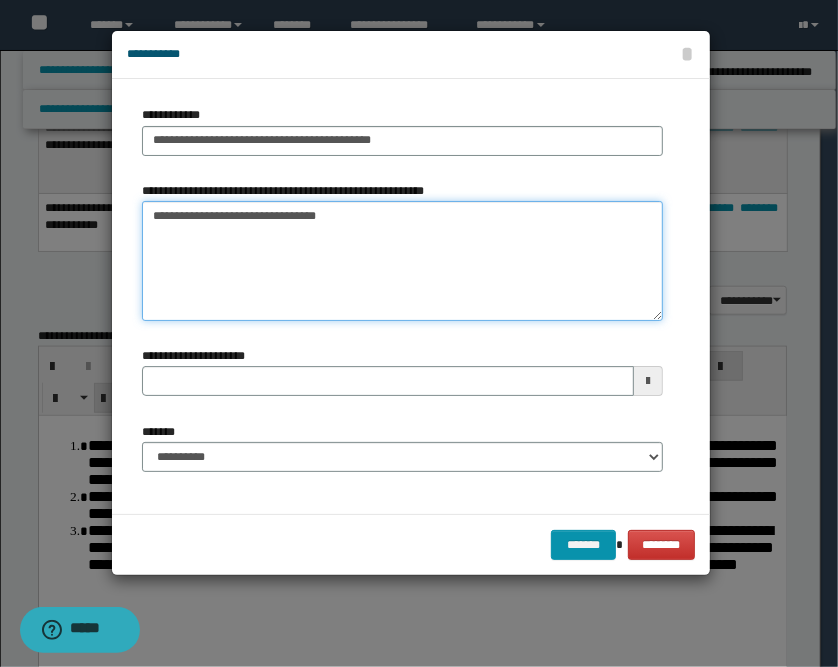 paste on "**********" 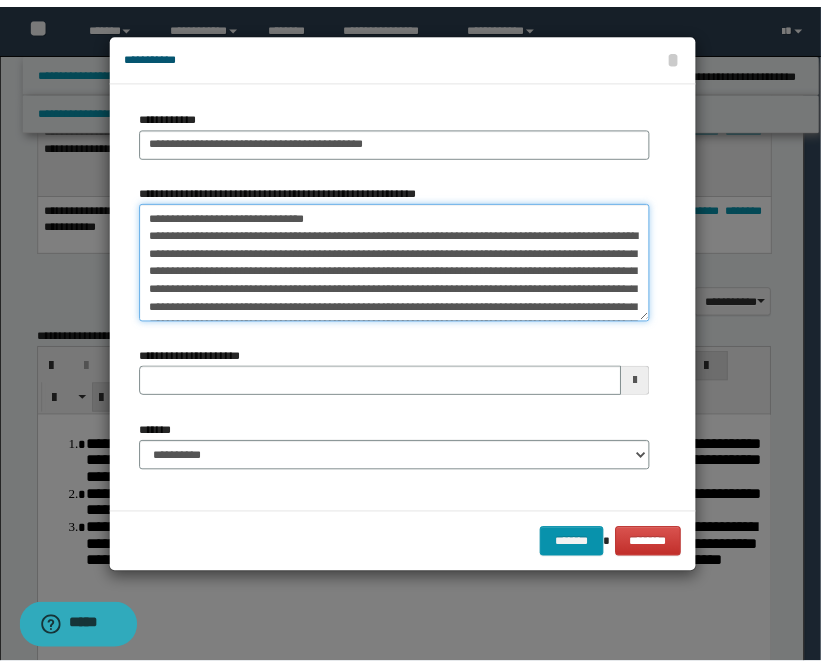 scroll, scrollTop: 48, scrollLeft: 0, axis: vertical 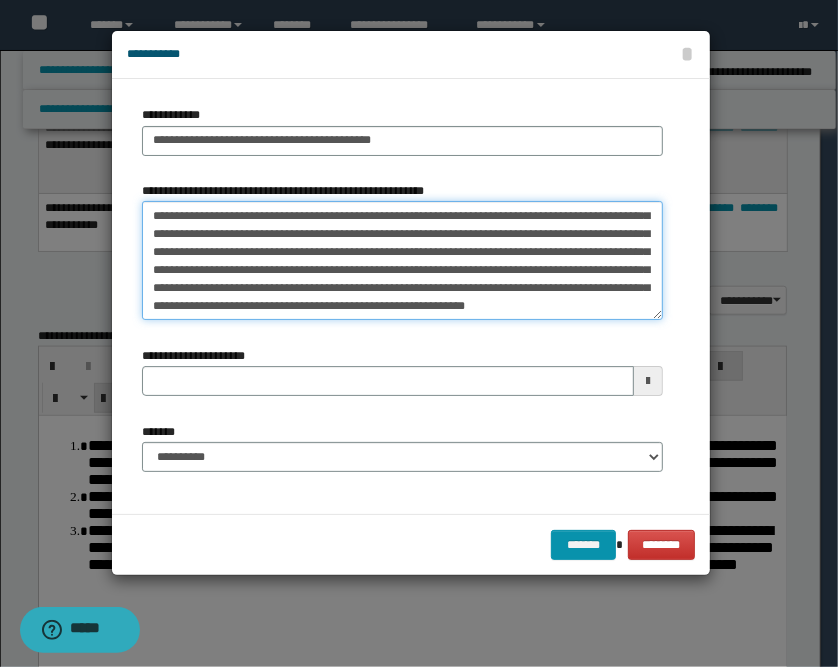 type 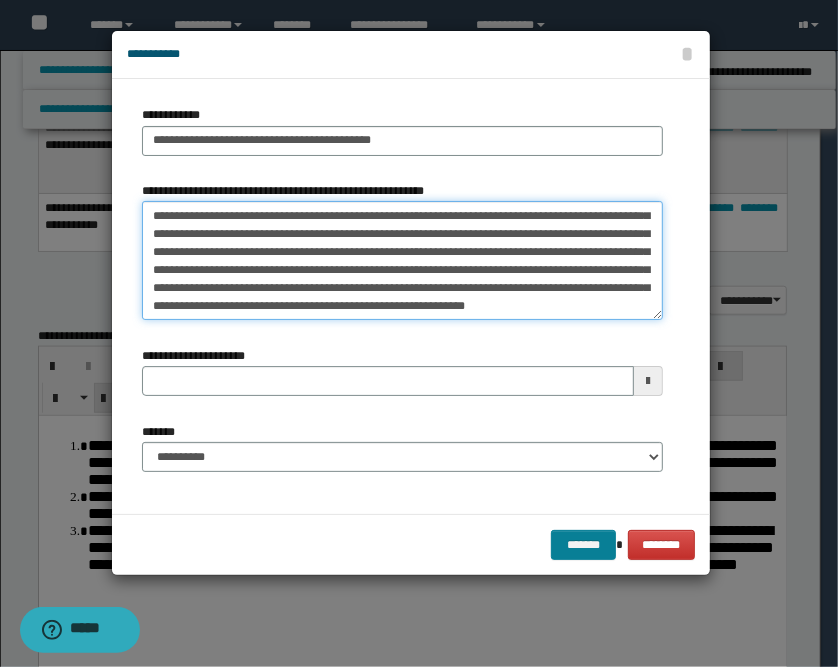 type on "**********" 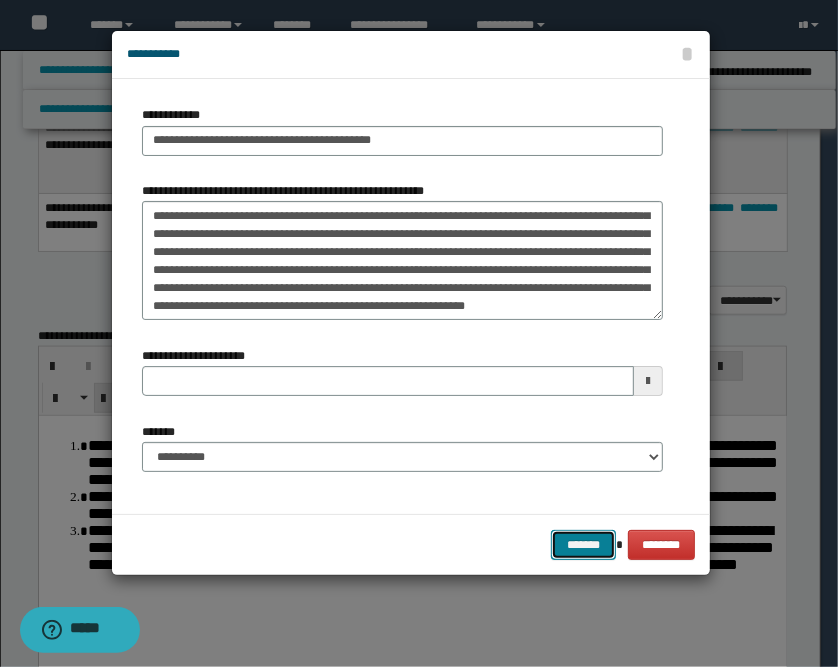 click on "*******" at bounding box center [583, 545] 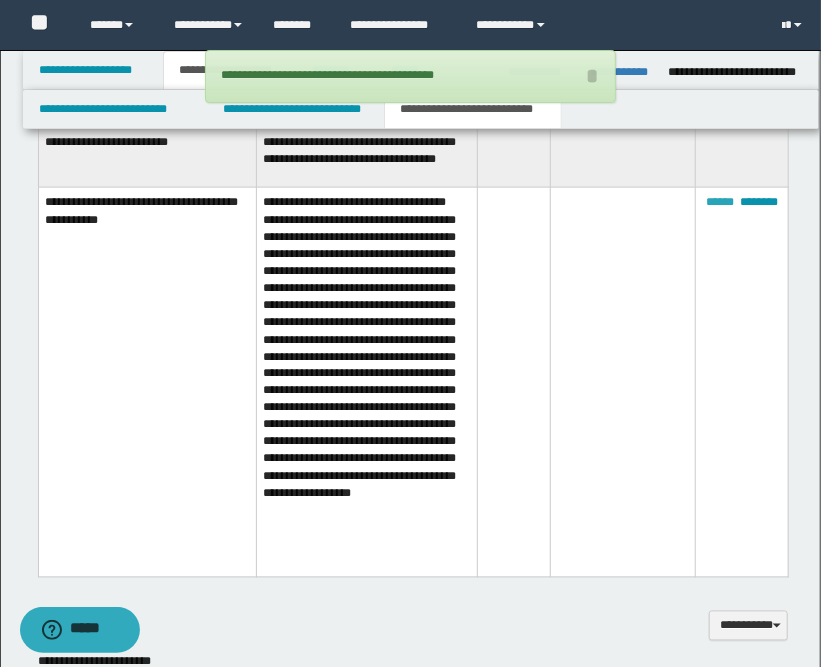click on "******" at bounding box center (720, 202) 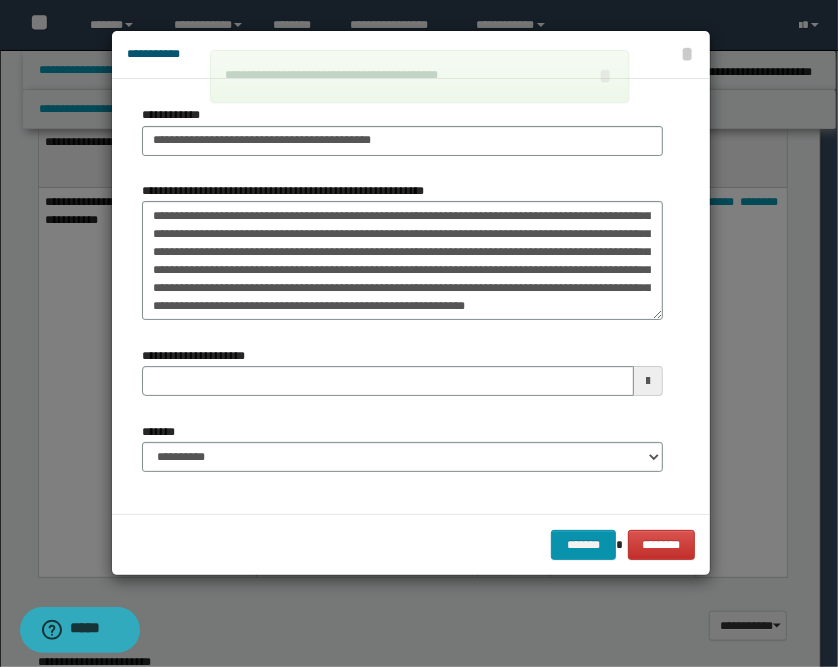 type 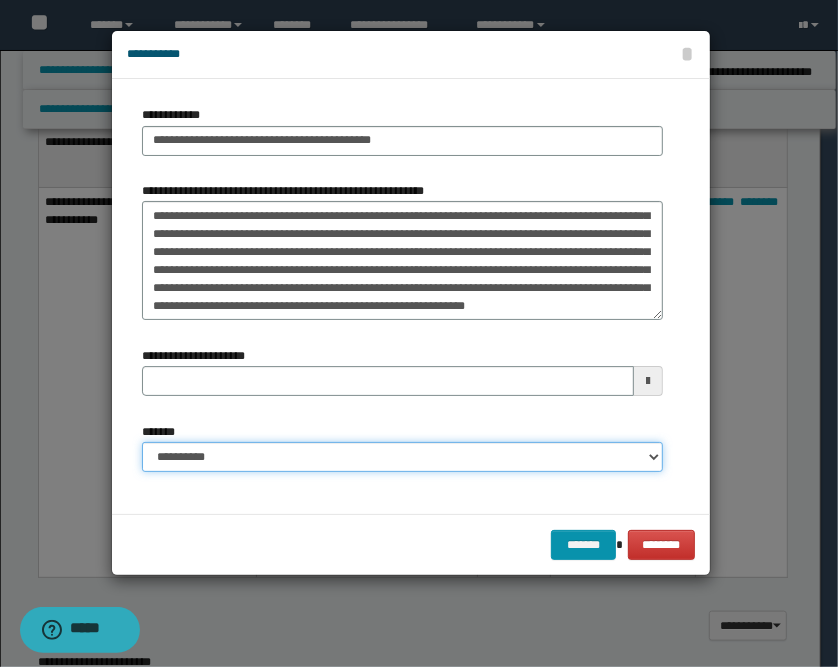 click on "**********" at bounding box center [402, 457] 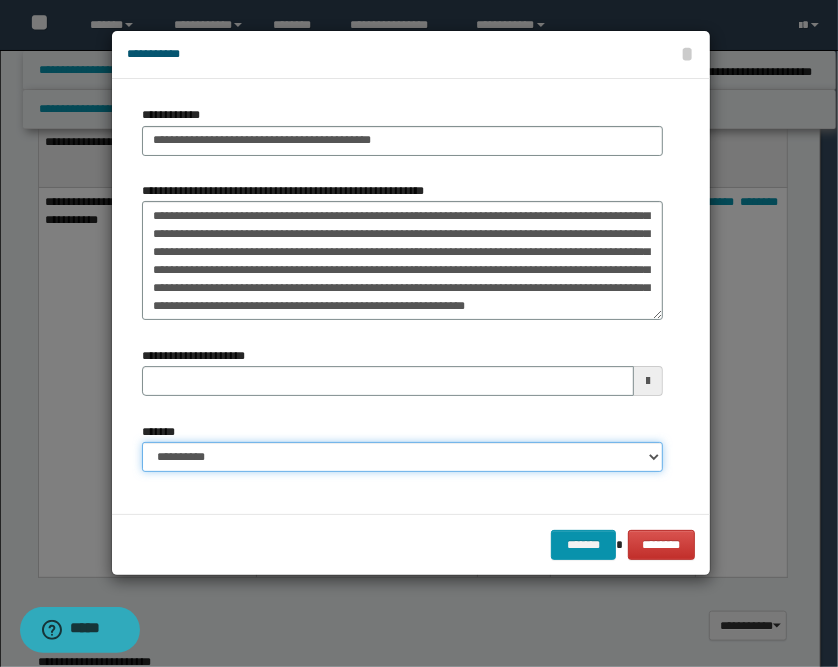 select on "*" 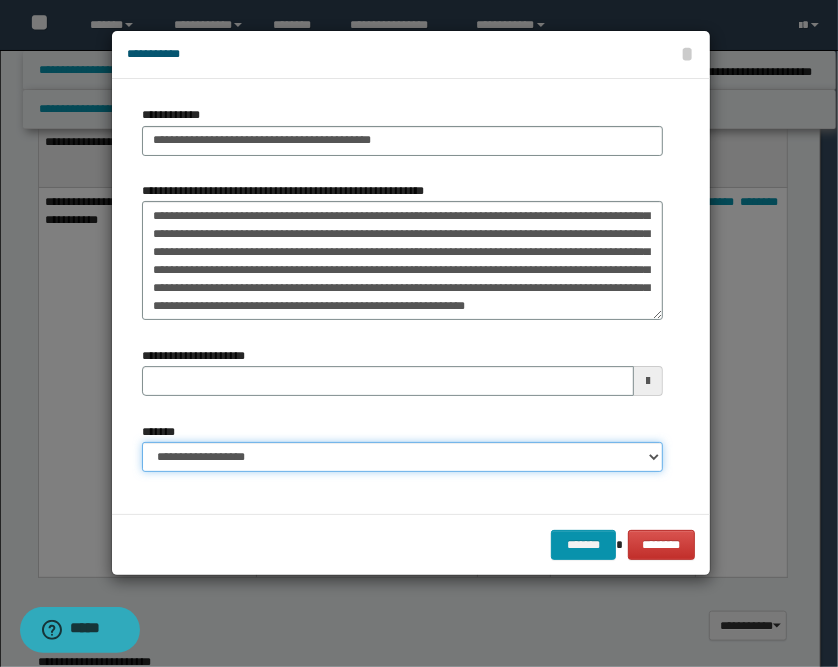 click on "**********" at bounding box center [402, 457] 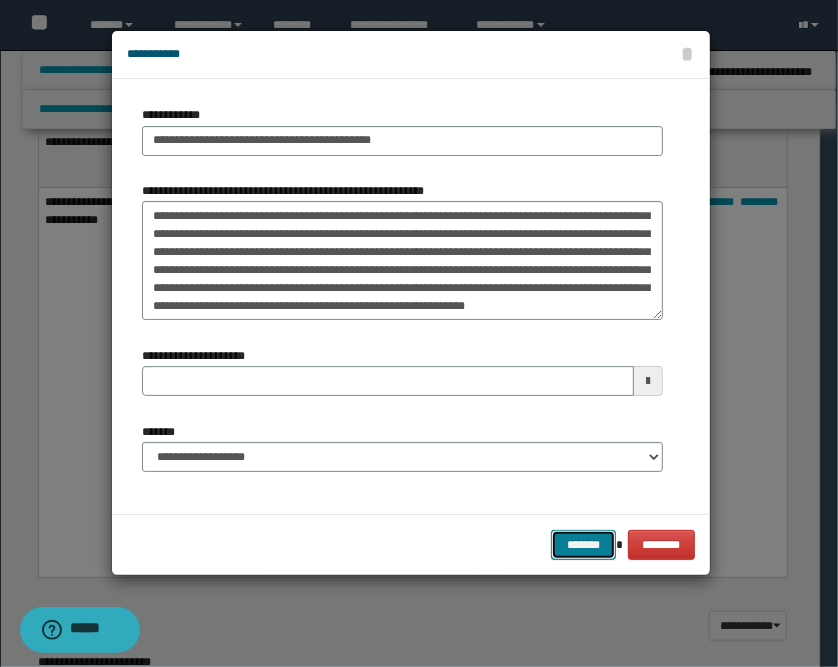 click on "*******" at bounding box center [583, 545] 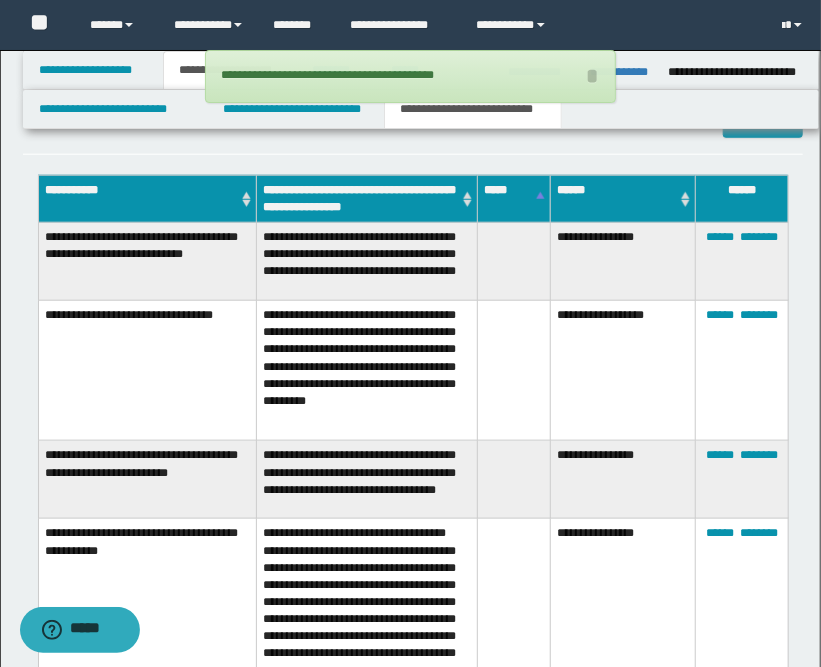 scroll, scrollTop: 539, scrollLeft: 0, axis: vertical 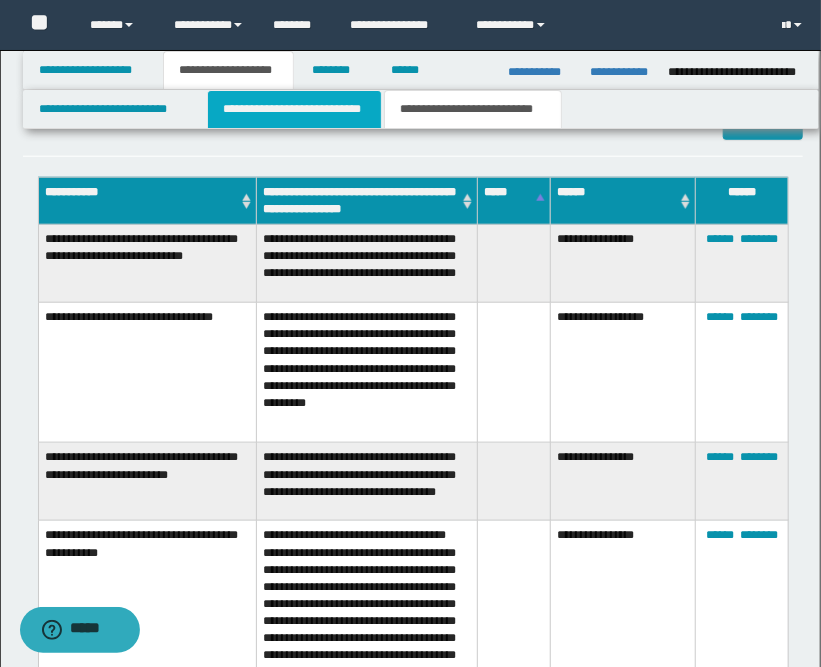 click on "**********" at bounding box center [294, 109] 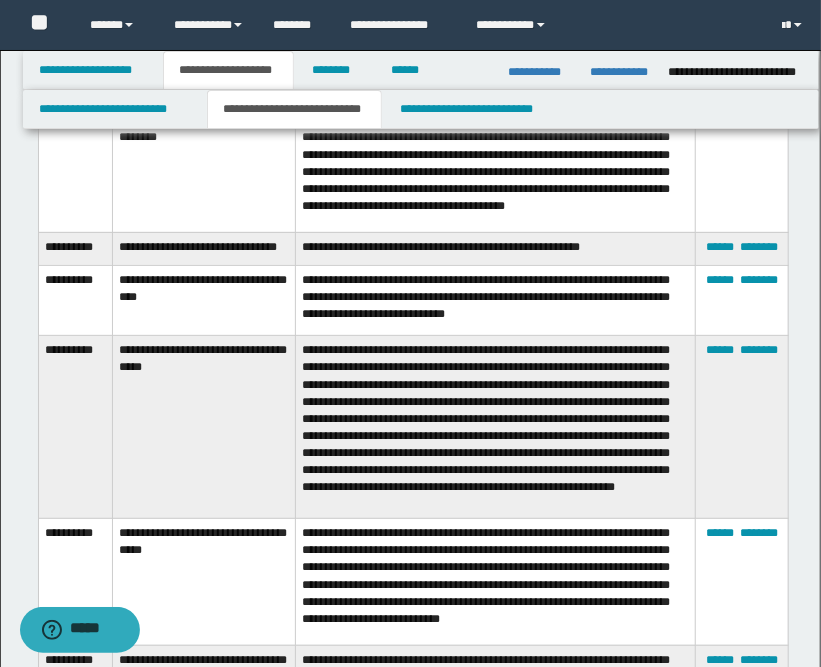 scroll, scrollTop: 2650, scrollLeft: 0, axis: vertical 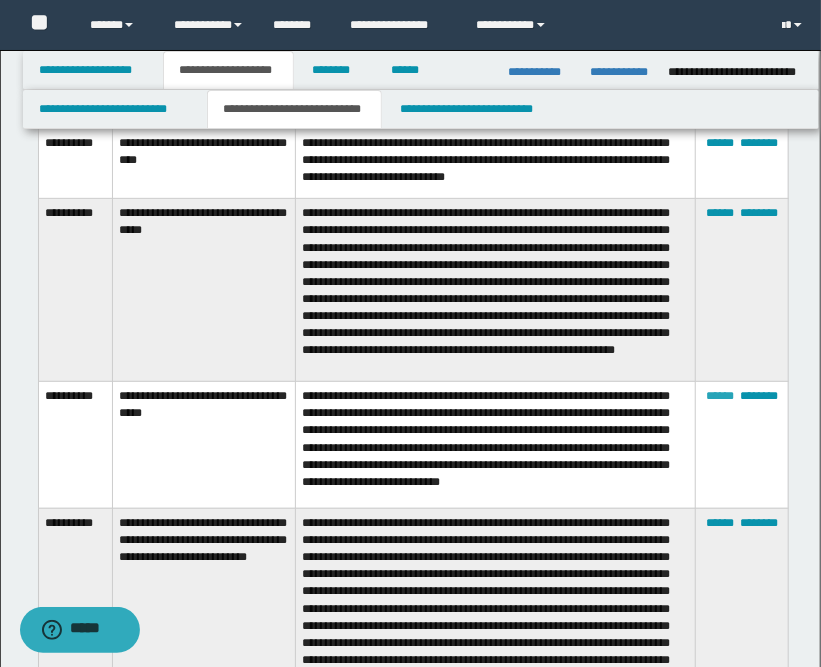 click on "******" at bounding box center [720, 396] 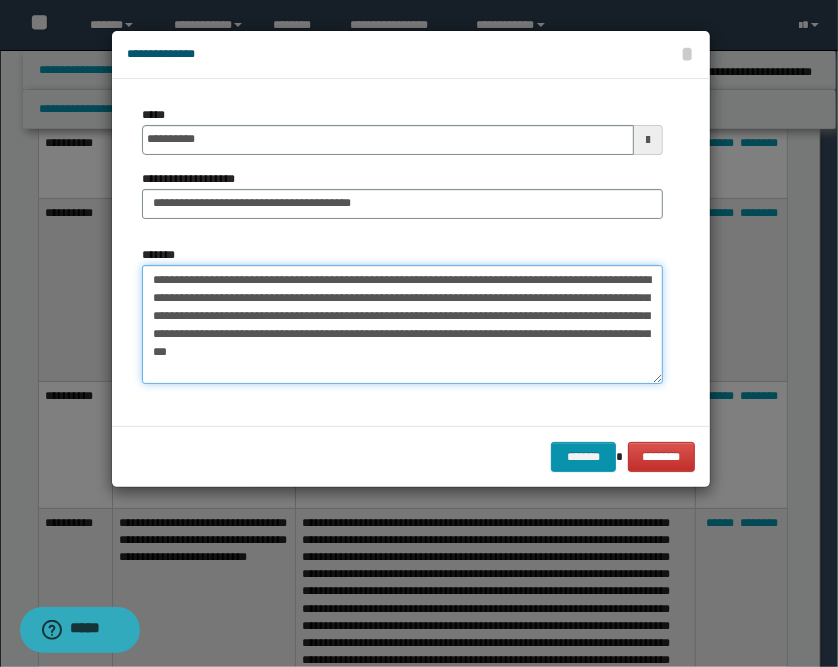 drag, startPoint x: 376, startPoint y: 366, endPoint x: 145, endPoint y: 274, distance: 248.64633 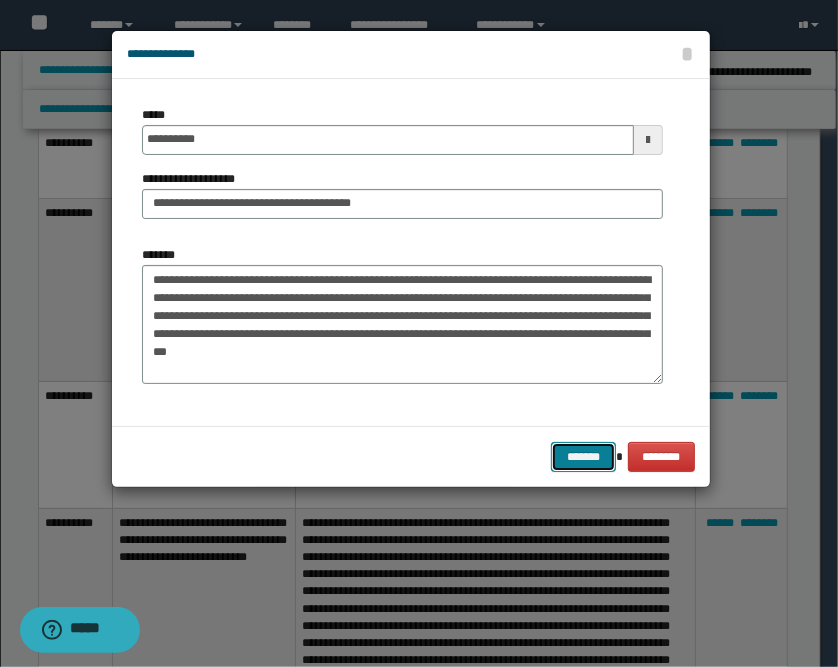click on "*******" at bounding box center (583, 457) 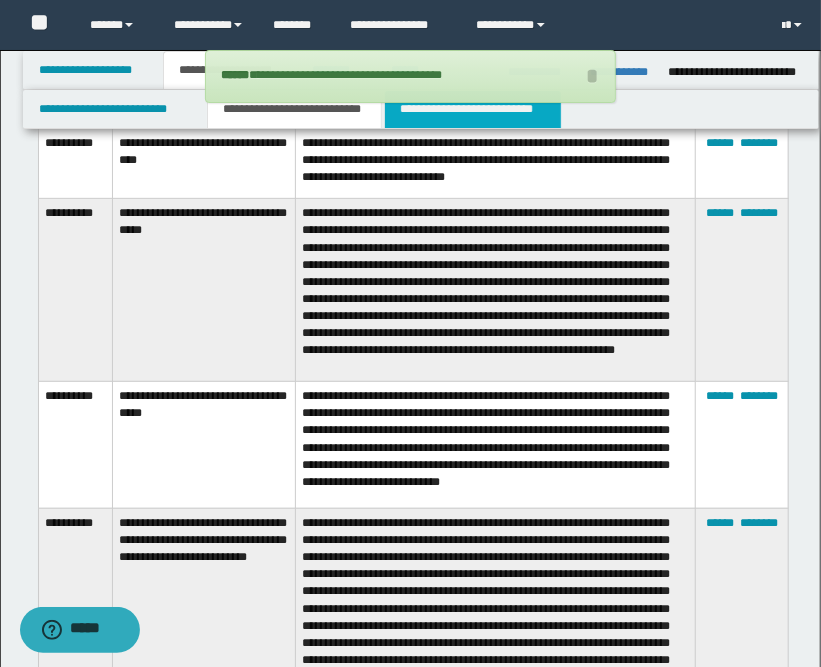 click on "**********" at bounding box center (472, 109) 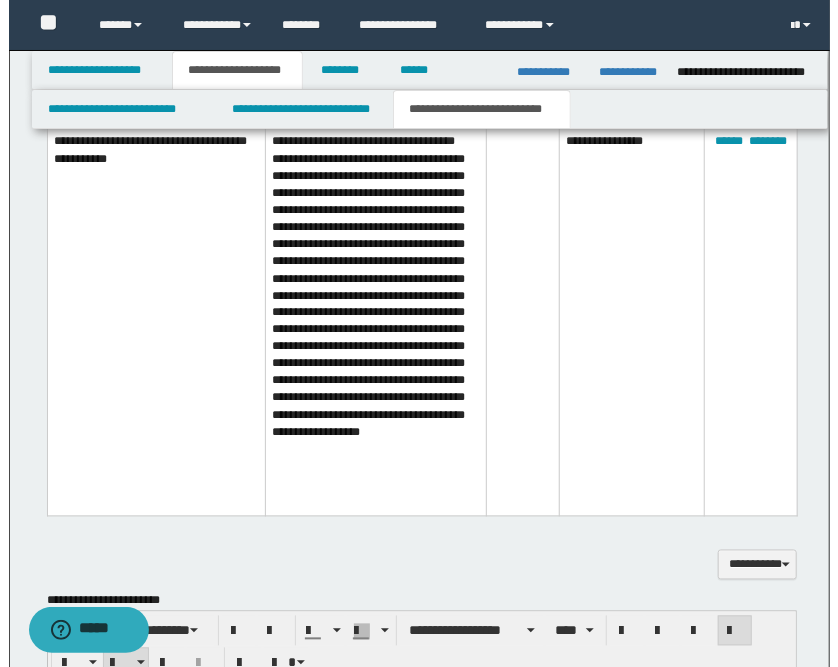 scroll, scrollTop: 761, scrollLeft: 0, axis: vertical 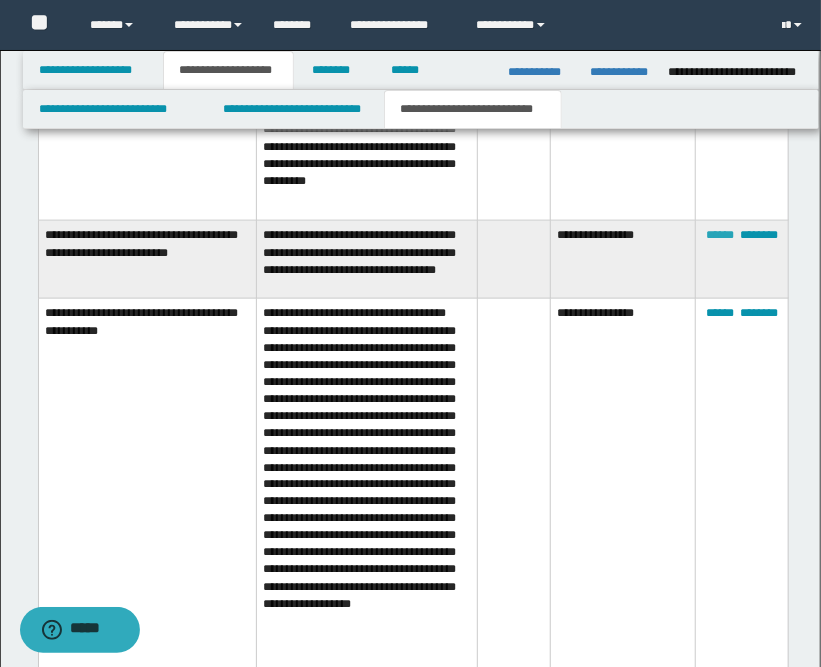 click on "******" at bounding box center (720, 235) 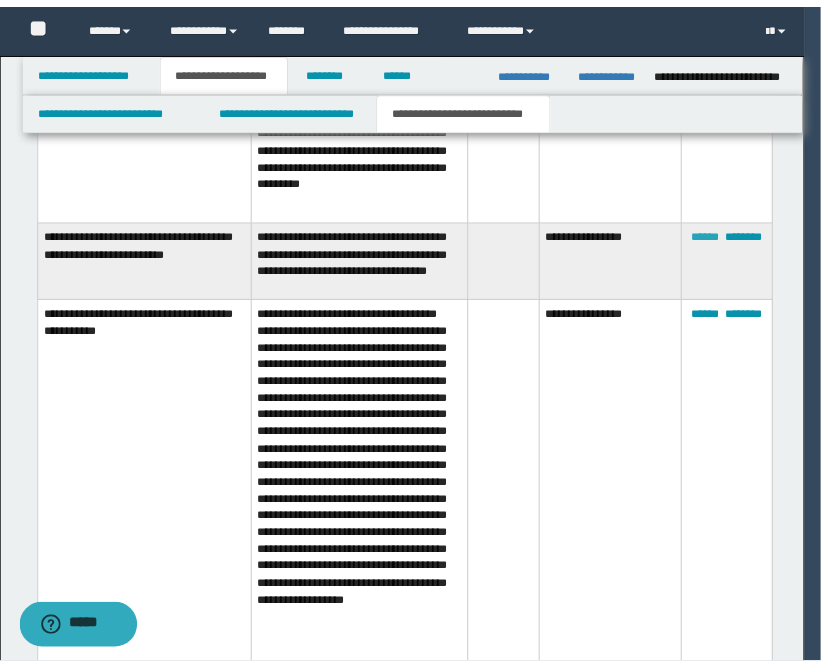 scroll, scrollTop: 0, scrollLeft: 0, axis: both 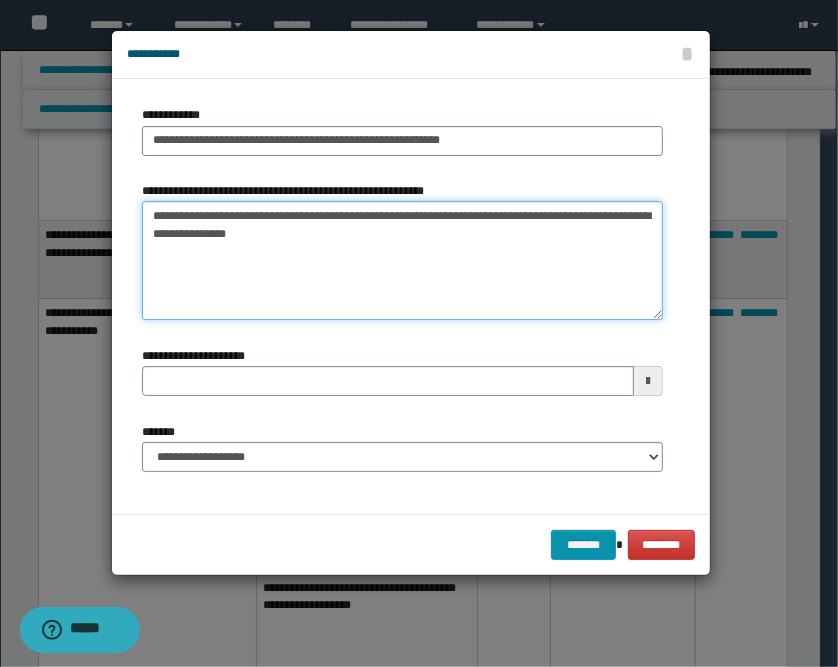 click on "**********" at bounding box center (402, 261) 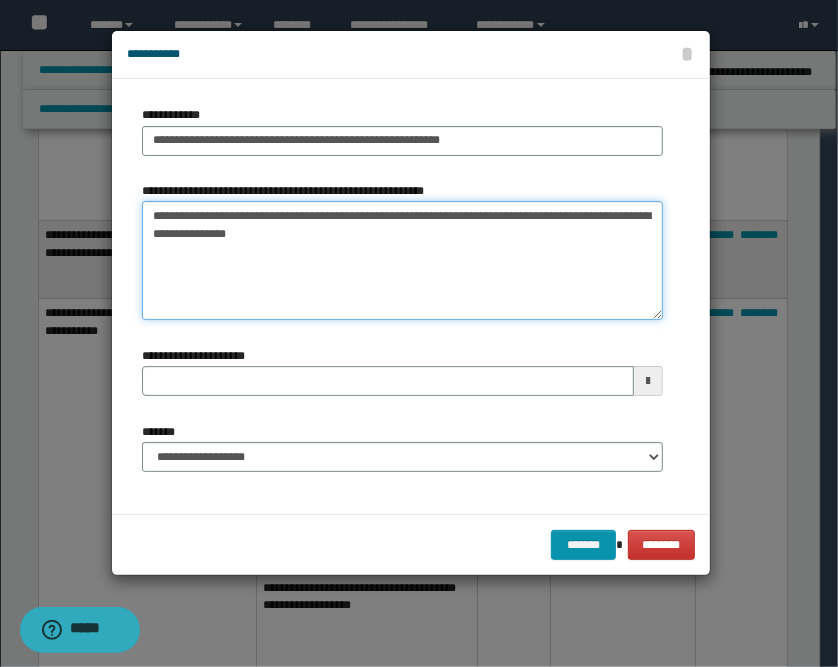 drag, startPoint x: 150, startPoint y: 213, endPoint x: 487, endPoint y: 273, distance: 342.2996 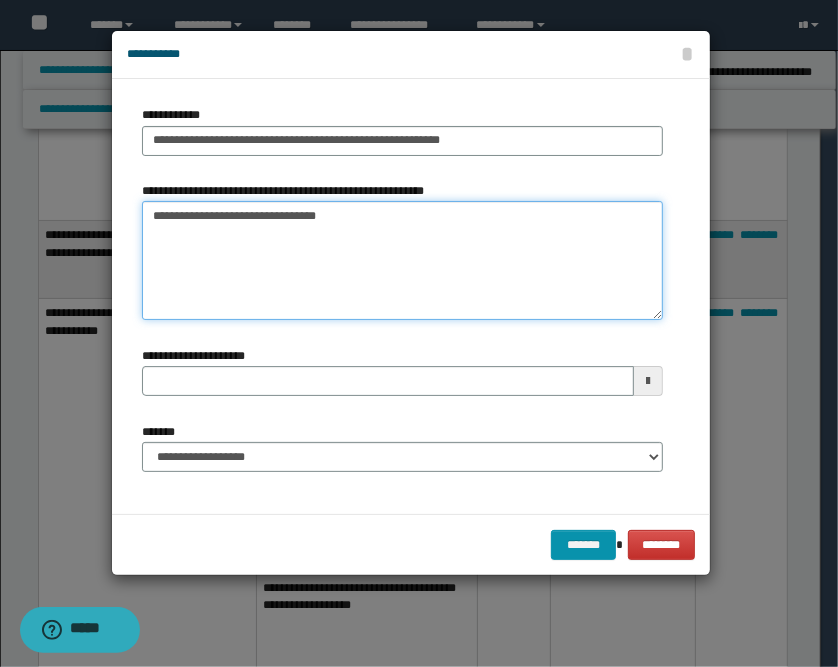 paste on "**********" 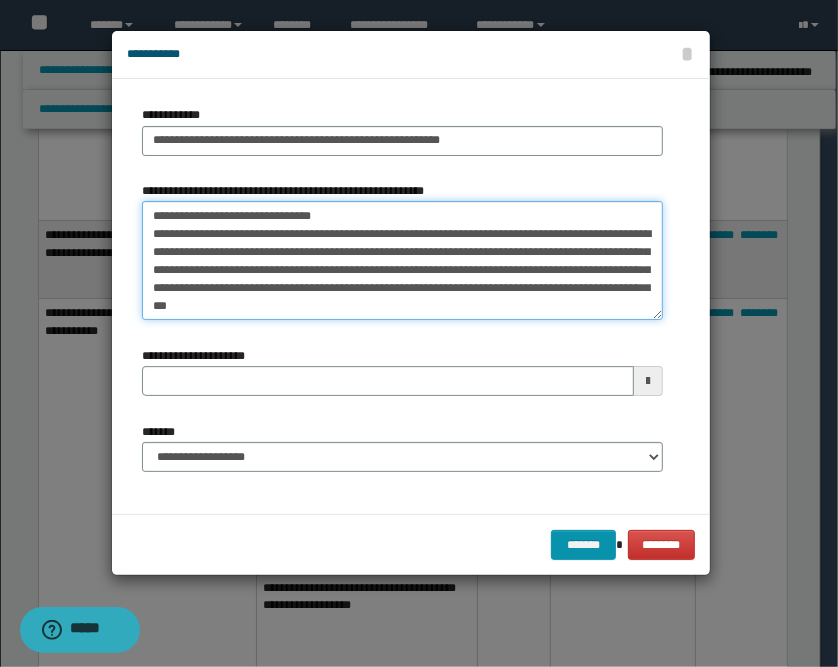 type 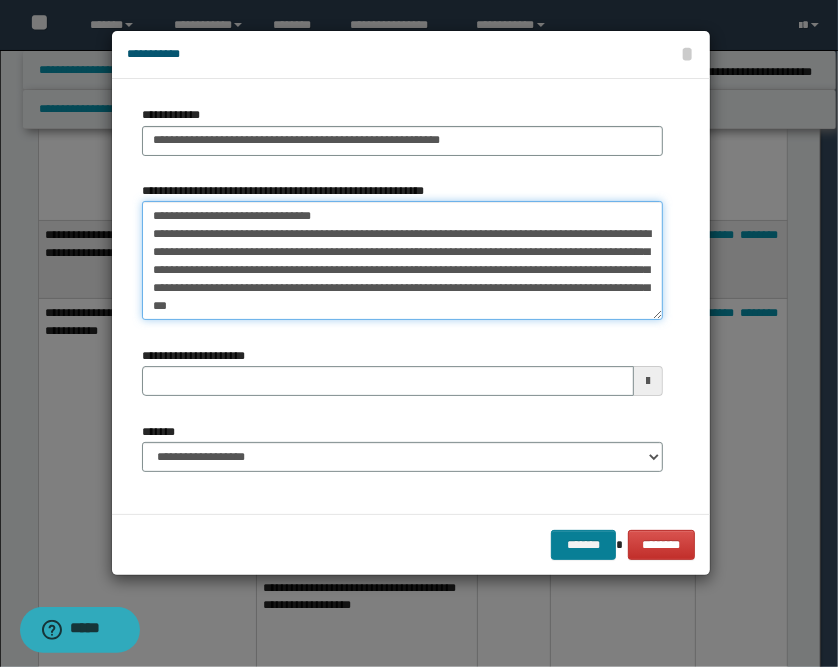 type on "**********" 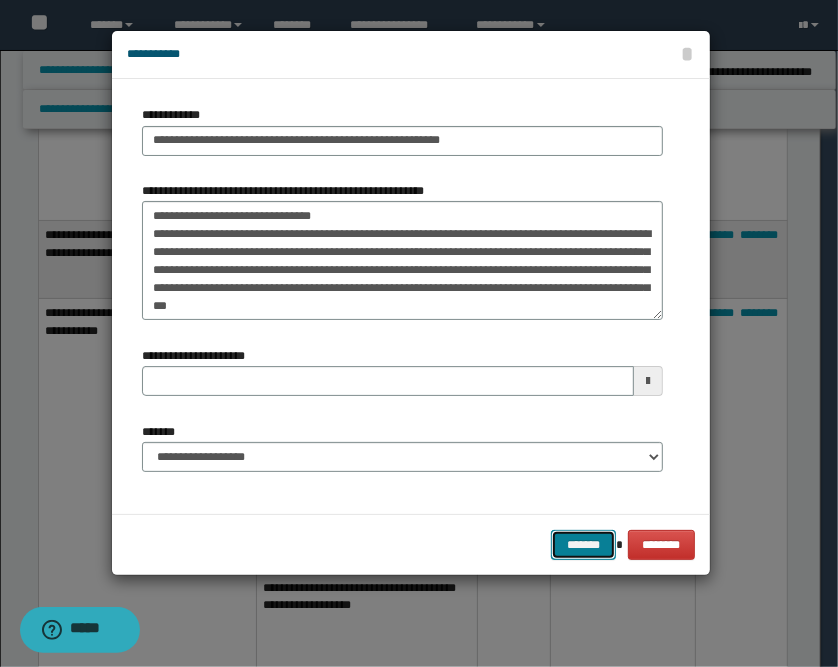 click on "*******" at bounding box center (583, 545) 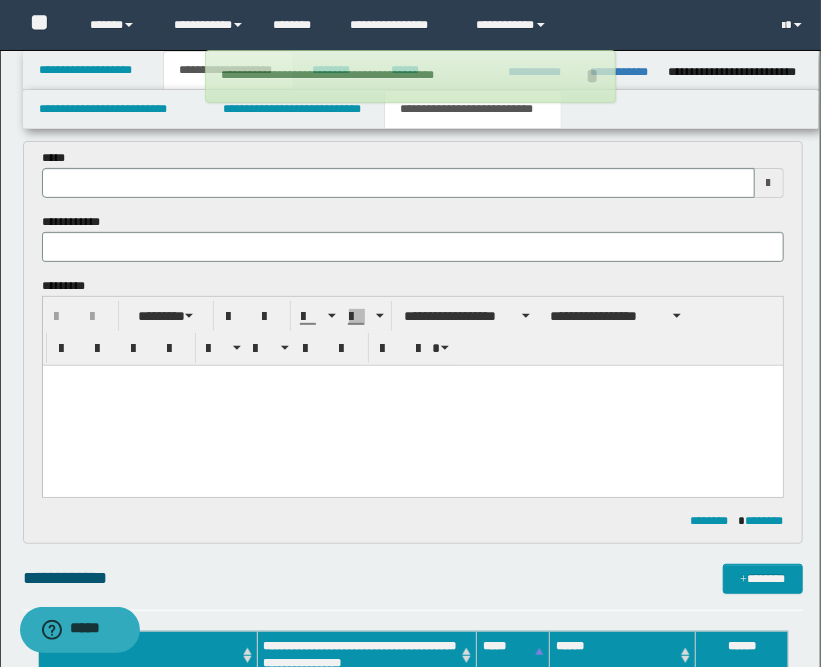 scroll, scrollTop: 0, scrollLeft: 0, axis: both 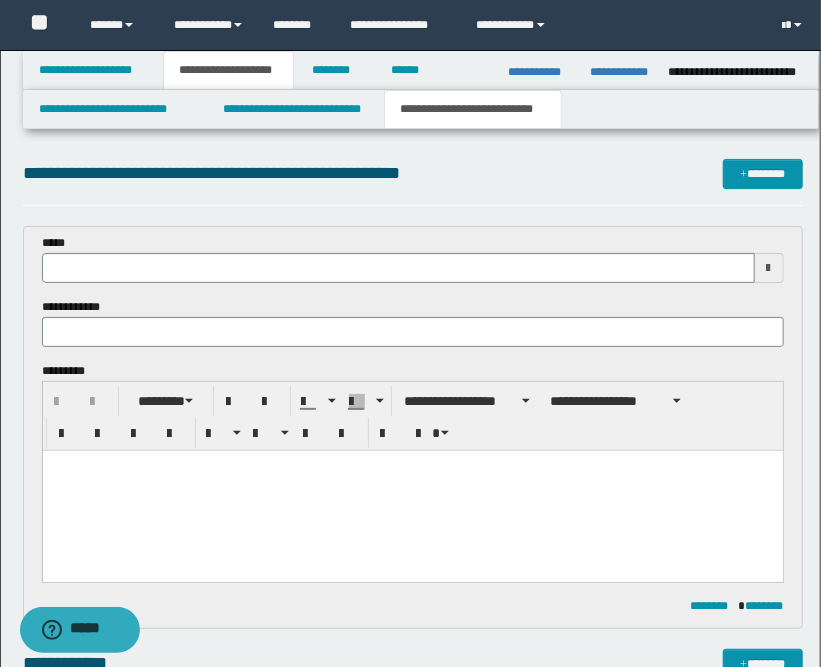type 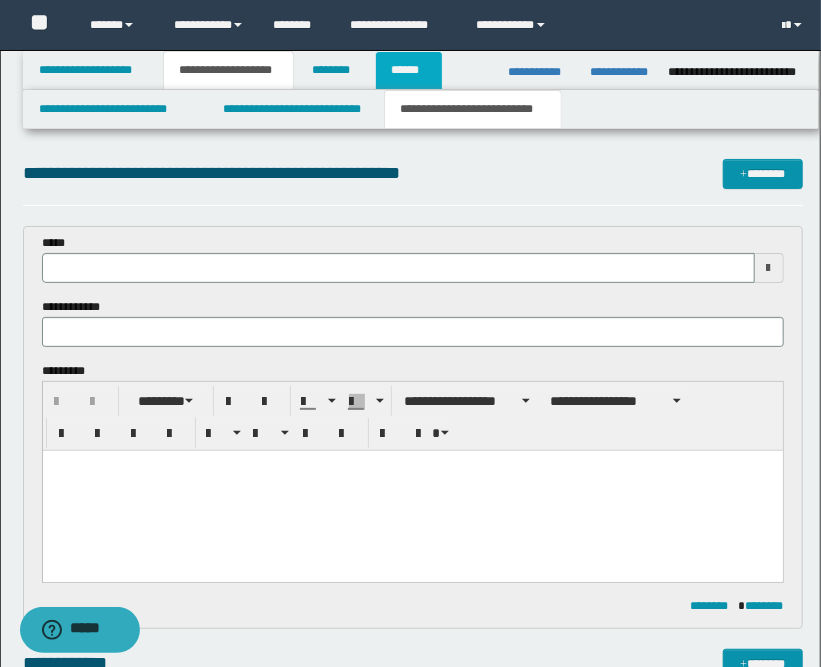click on "******" at bounding box center [409, 70] 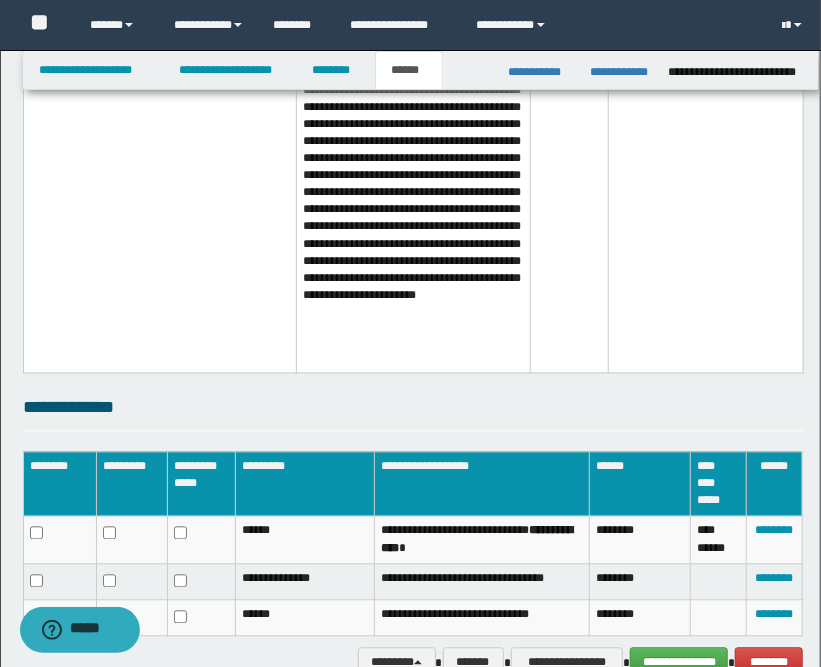 scroll, scrollTop: 555, scrollLeft: 0, axis: vertical 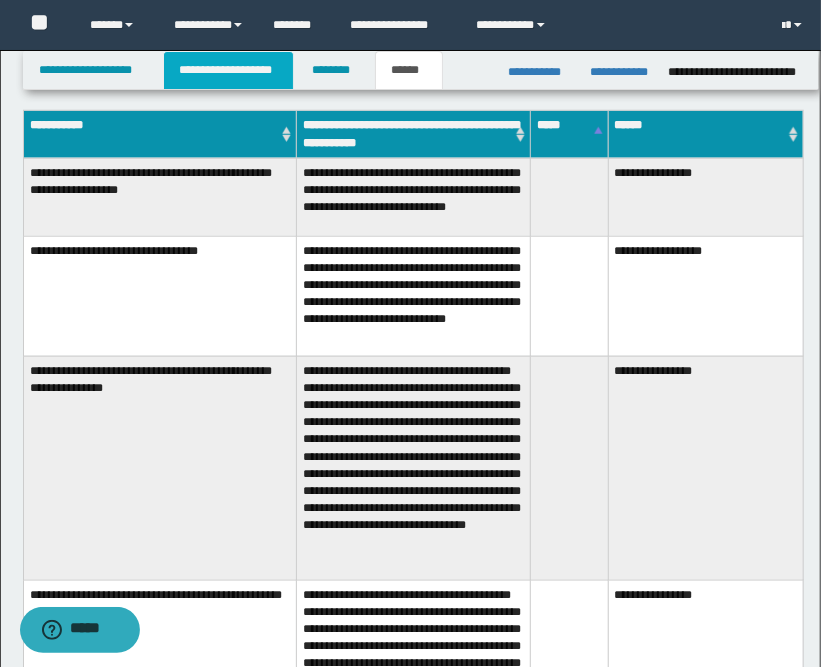 click on "**********" at bounding box center [228, 70] 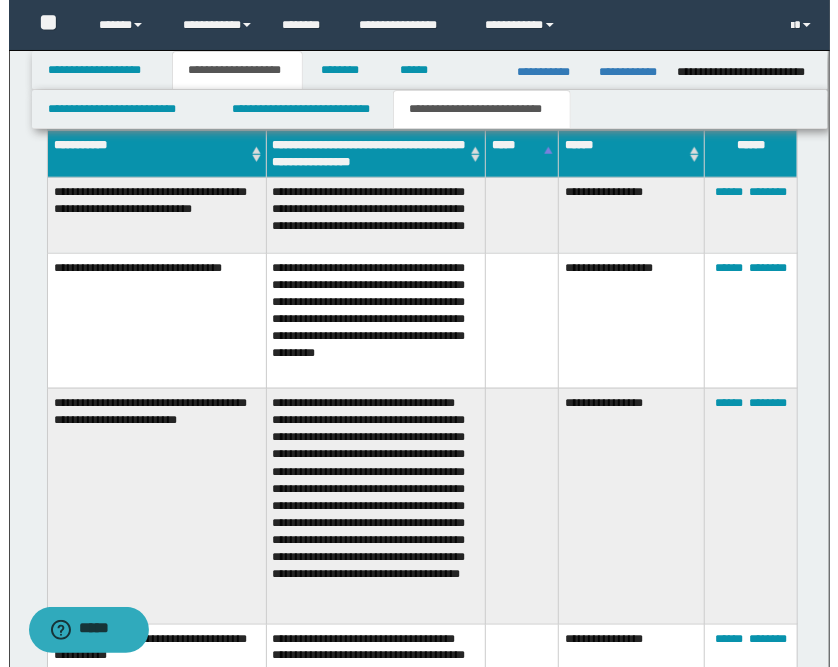 scroll, scrollTop: 253, scrollLeft: 0, axis: vertical 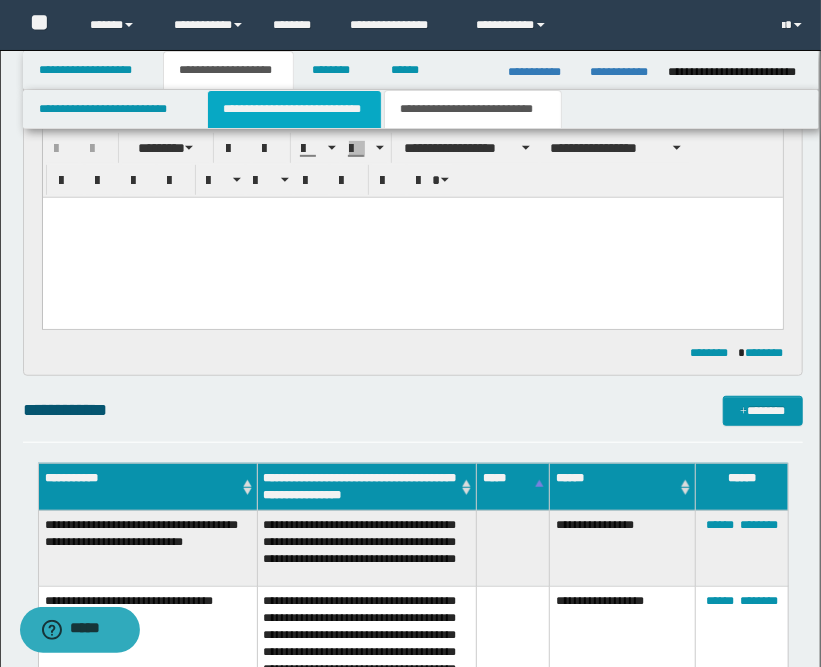 click on "**********" at bounding box center [294, 109] 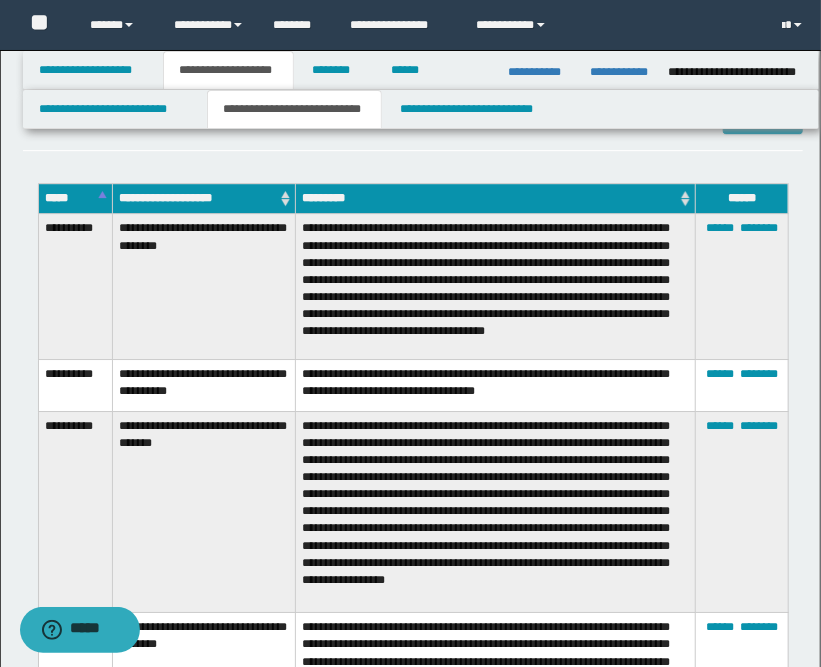 scroll, scrollTop: 2253, scrollLeft: 0, axis: vertical 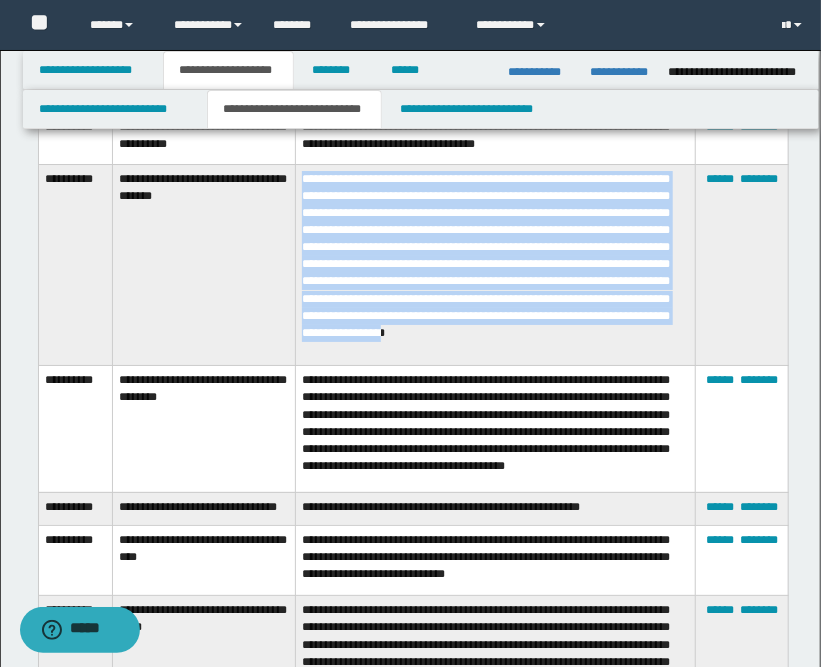 drag, startPoint x: 304, startPoint y: 179, endPoint x: 651, endPoint y: 329, distance: 378.03308 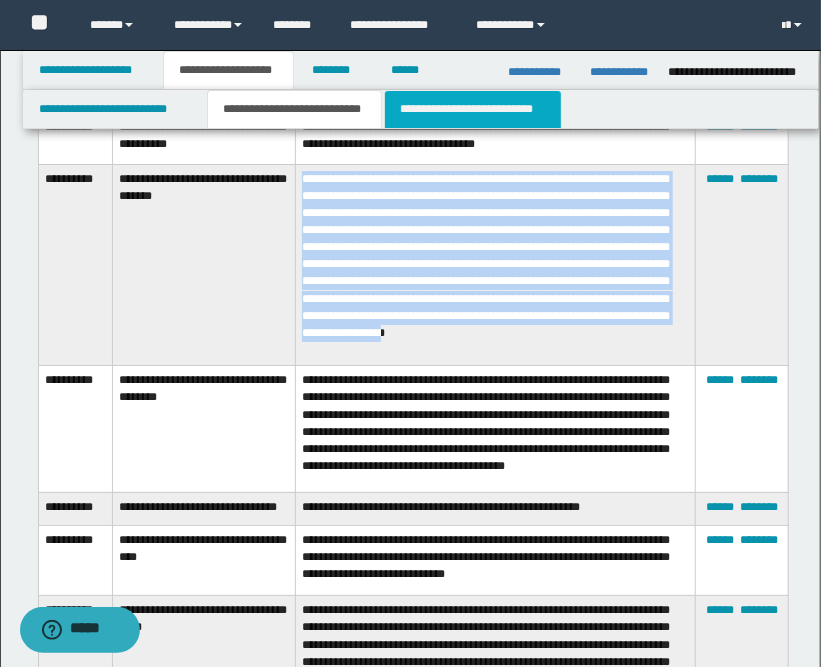 click on "**********" at bounding box center [472, 109] 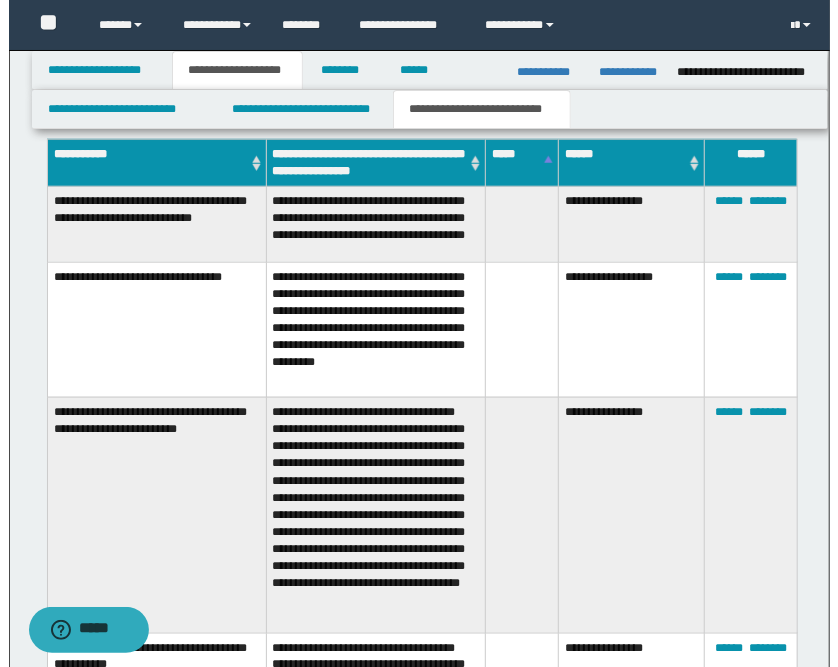 scroll, scrollTop: 586, scrollLeft: 0, axis: vertical 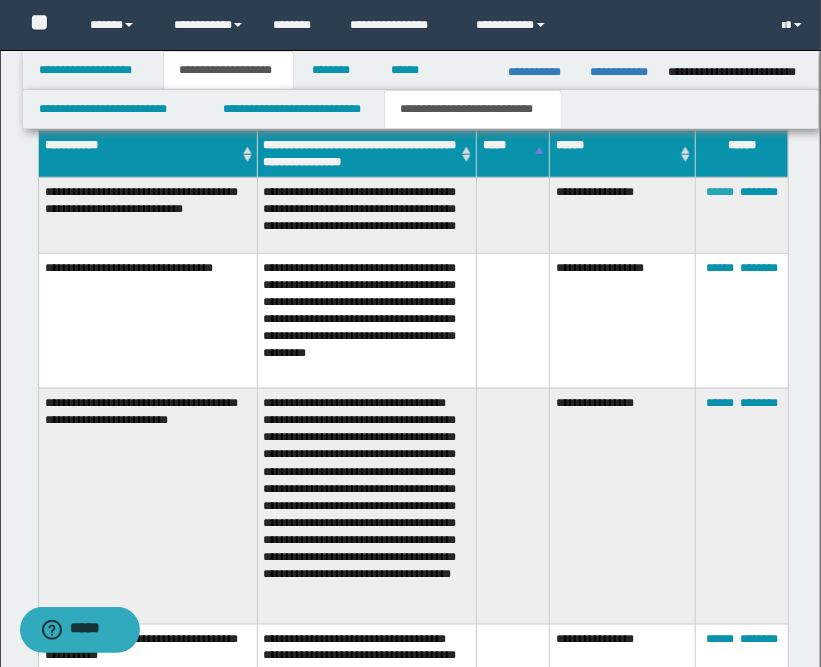 click on "******" at bounding box center [720, 192] 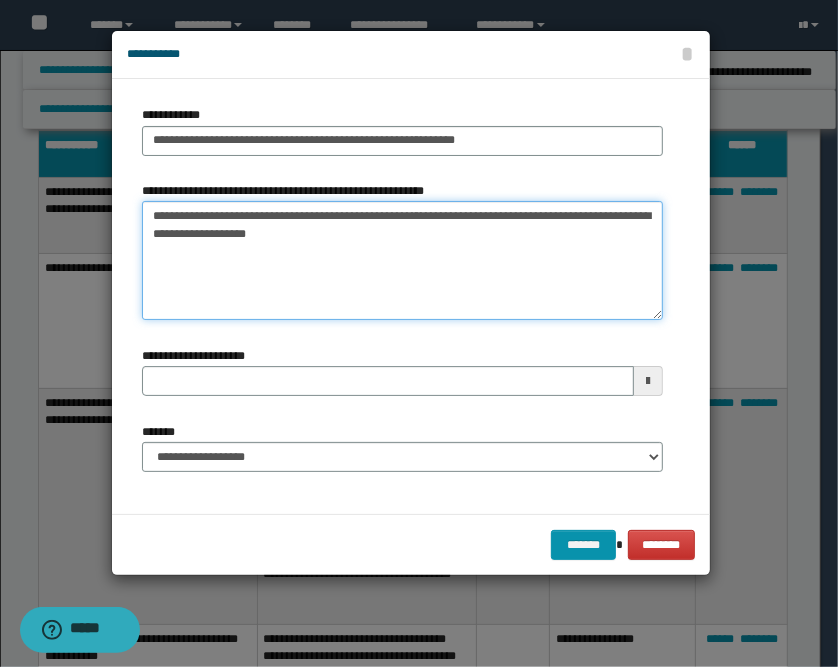 drag, startPoint x: 437, startPoint y: 239, endPoint x: 120, endPoint y: 223, distance: 317.40353 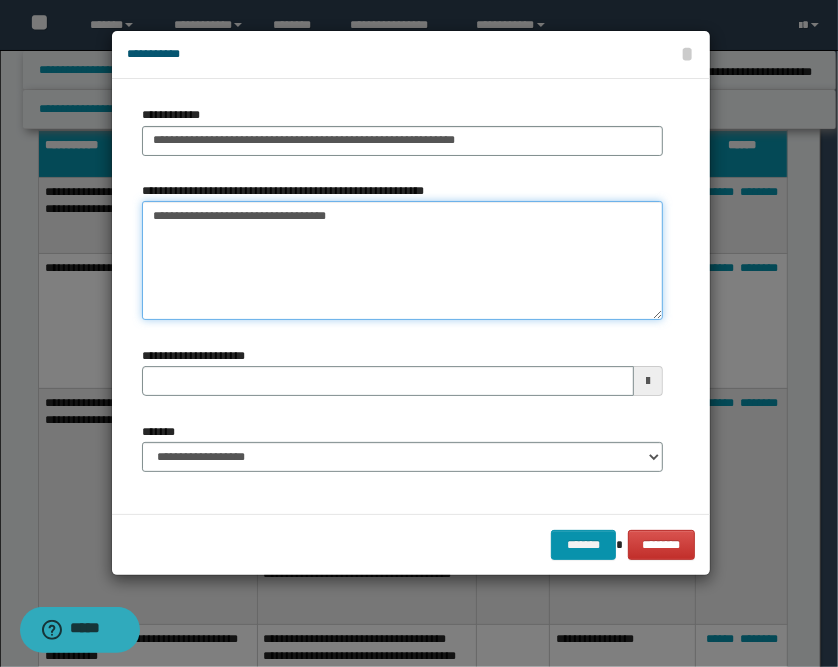 paste on "**********" 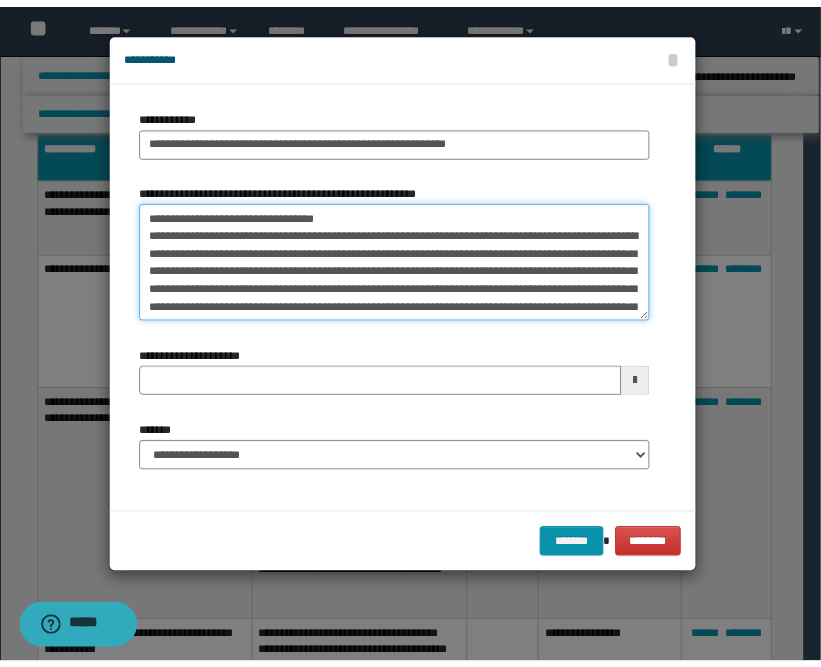 scroll, scrollTop: 72, scrollLeft: 0, axis: vertical 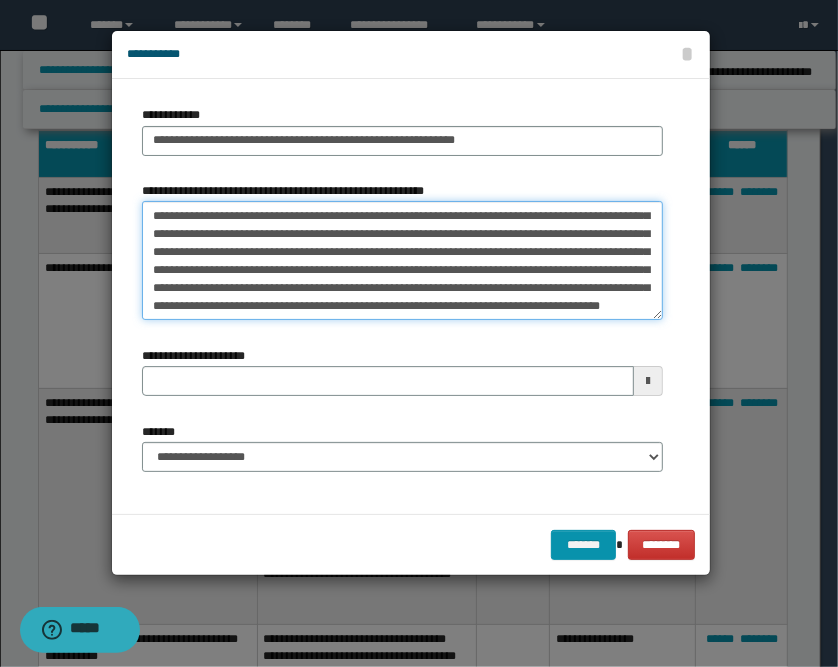 type 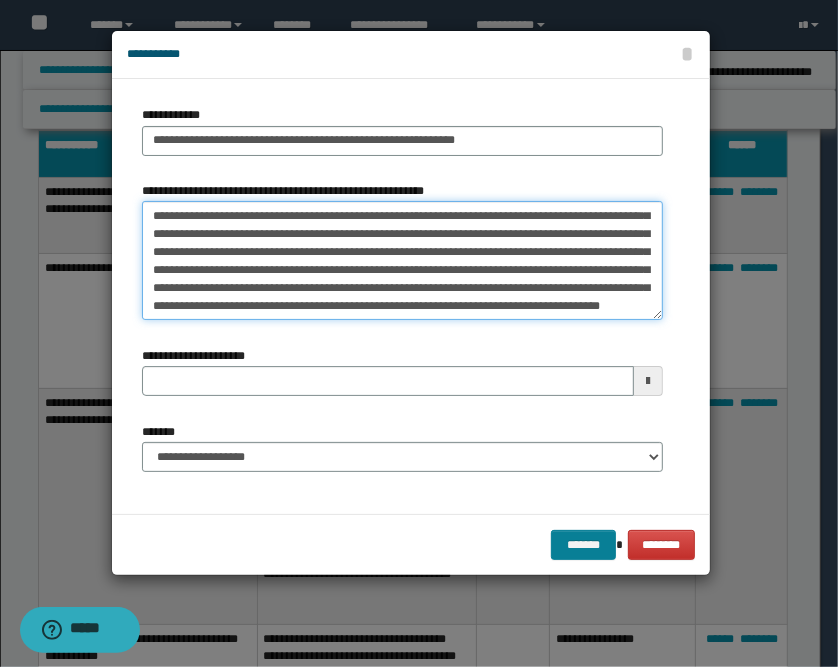 type on "**********" 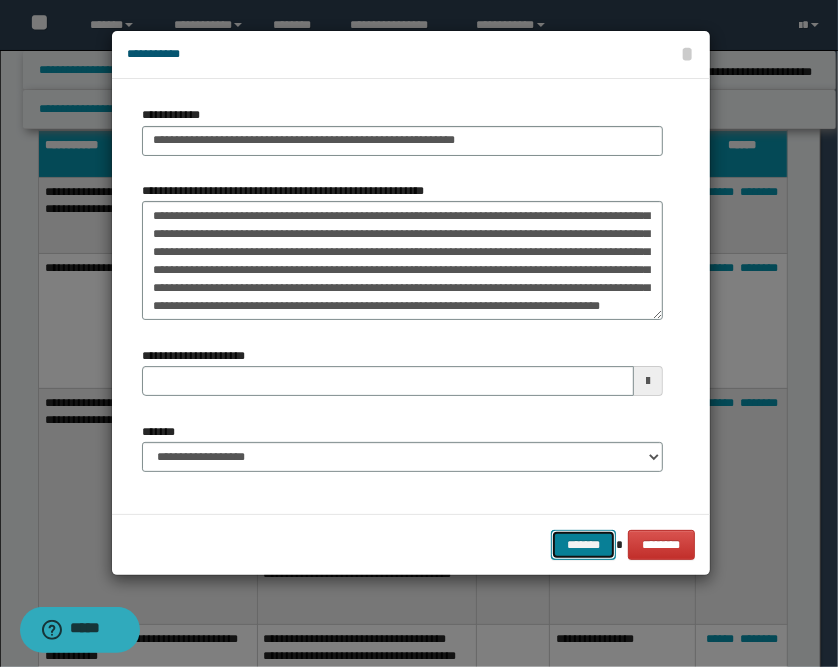 click on "*******" at bounding box center [583, 545] 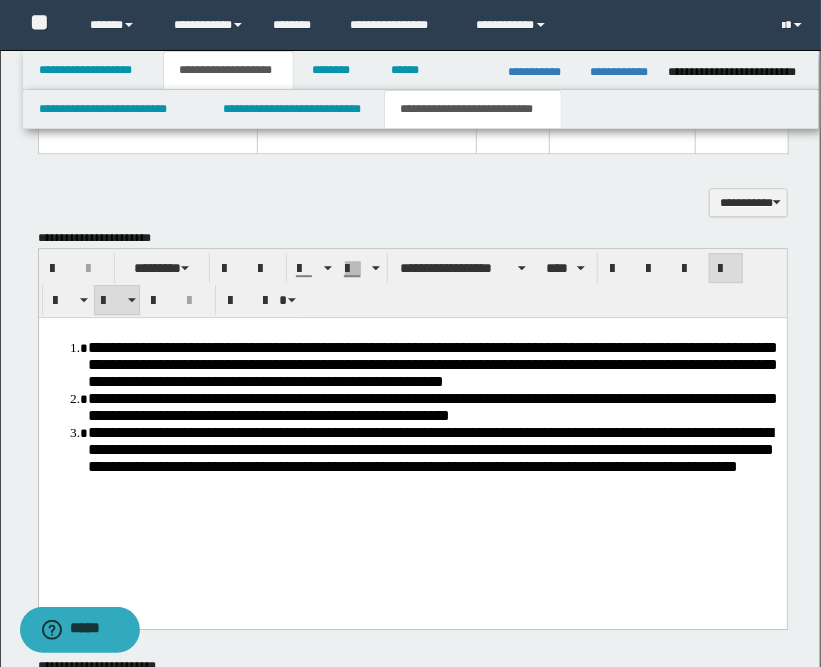 scroll, scrollTop: 1586, scrollLeft: 0, axis: vertical 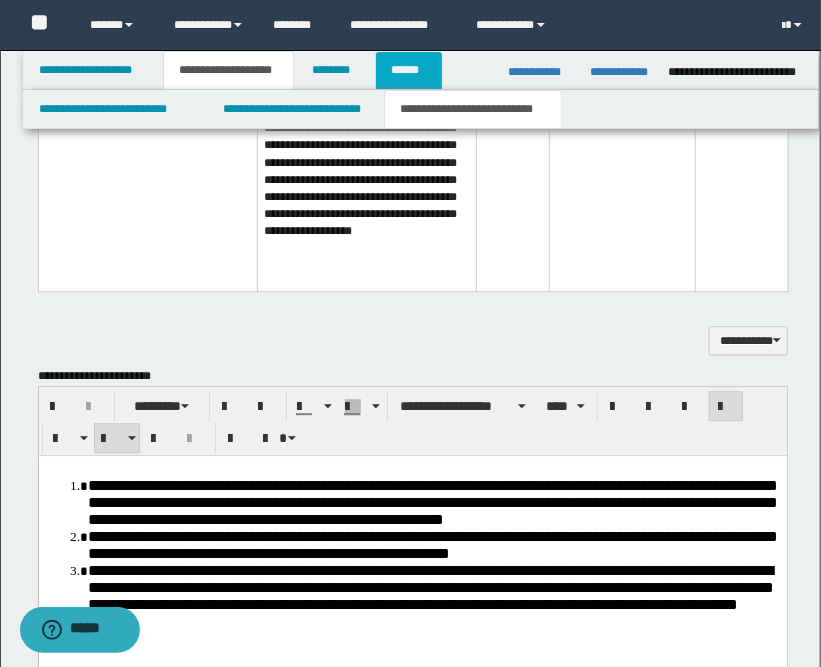 click on "******" at bounding box center (409, 70) 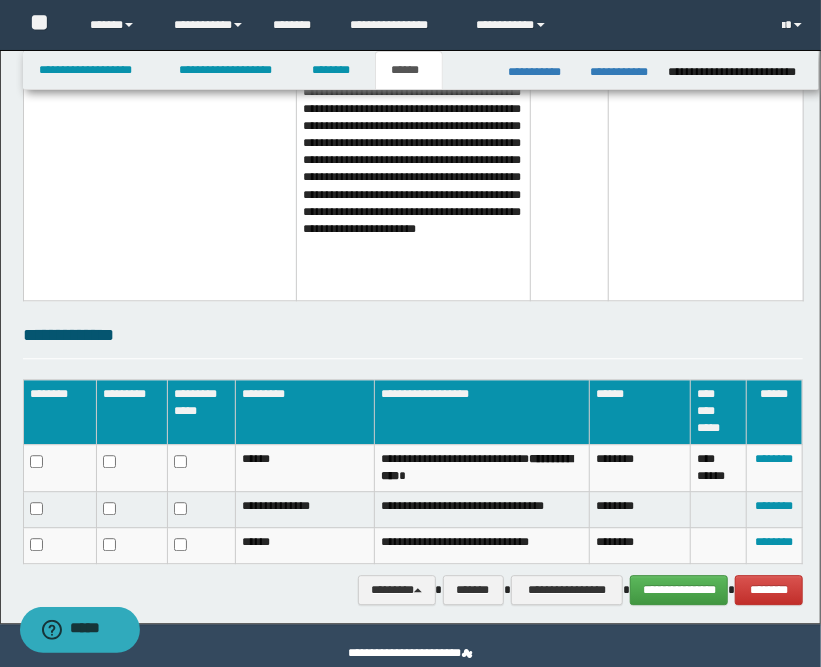 scroll, scrollTop: 1493, scrollLeft: 0, axis: vertical 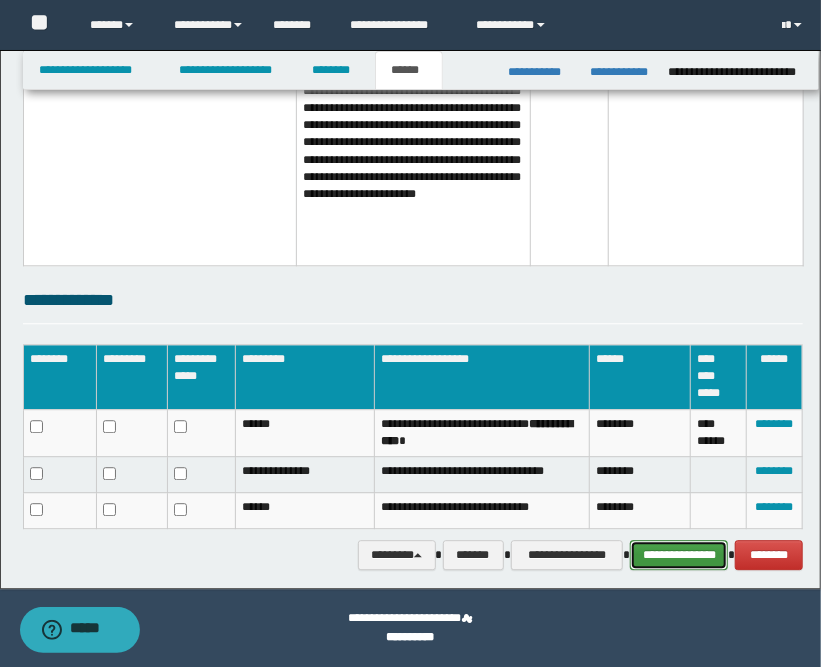 click on "**********" at bounding box center (679, 555) 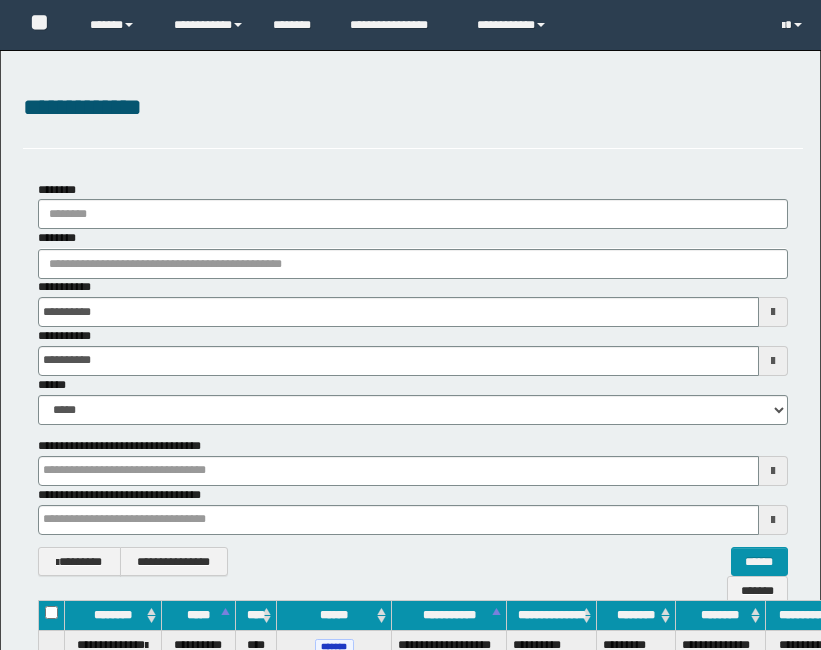 scroll, scrollTop: 5233, scrollLeft: 81, axis: both 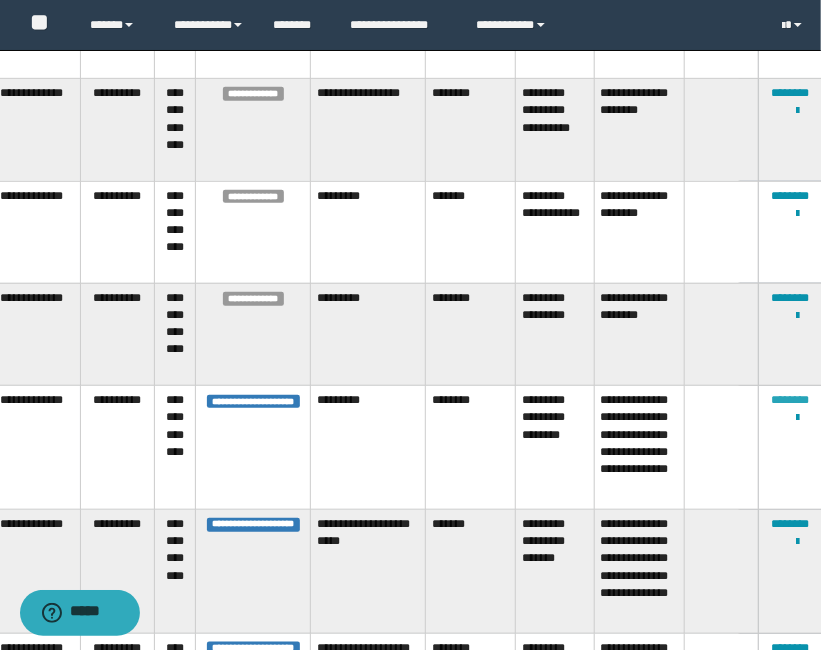 click on "********" at bounding box center (790, 400) 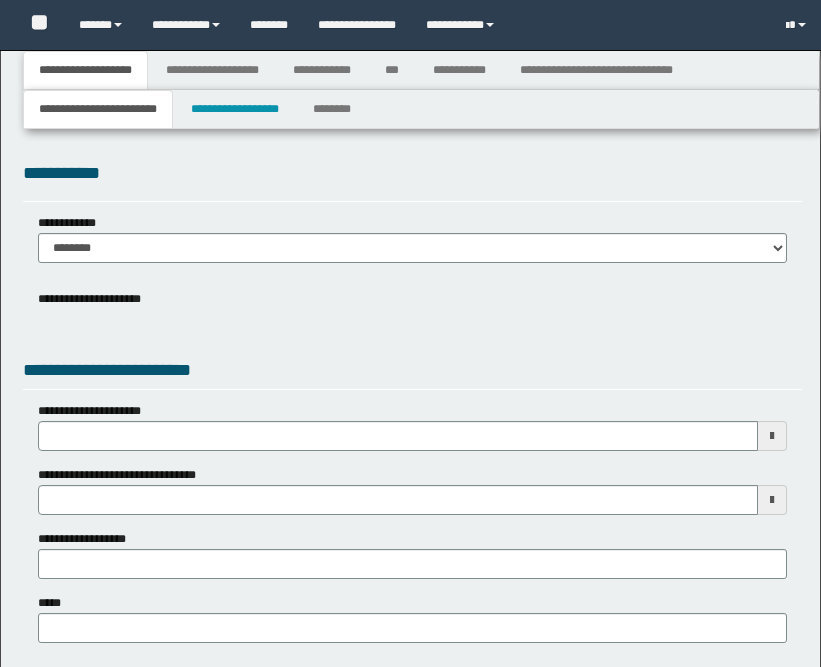 type 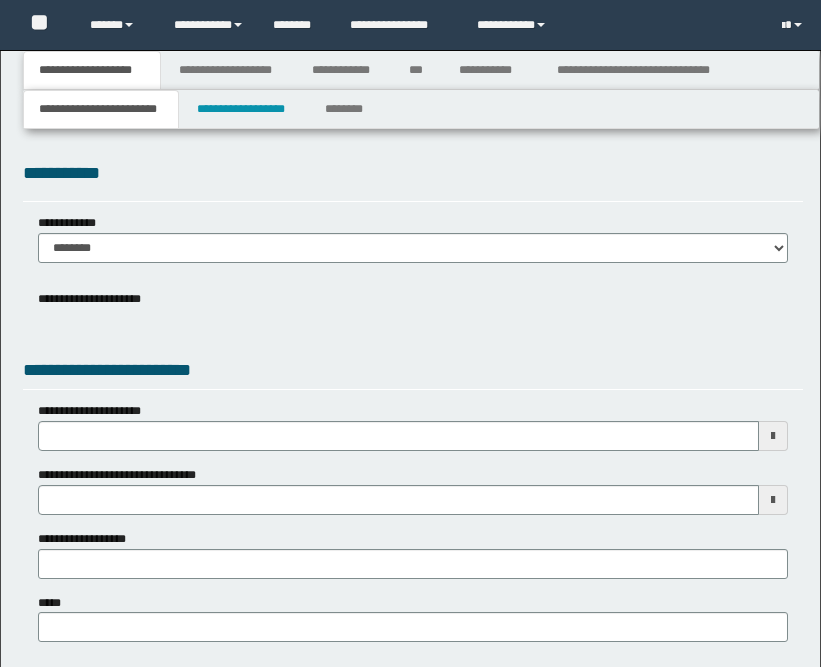 scroll, scrollTop: 0, scrollLeft: 0, axis: both 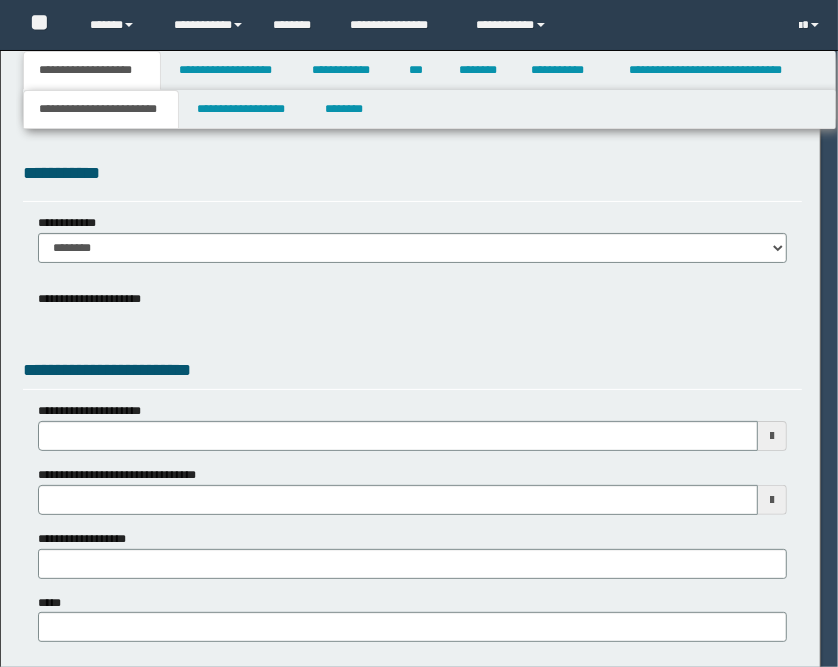 type on "**********" 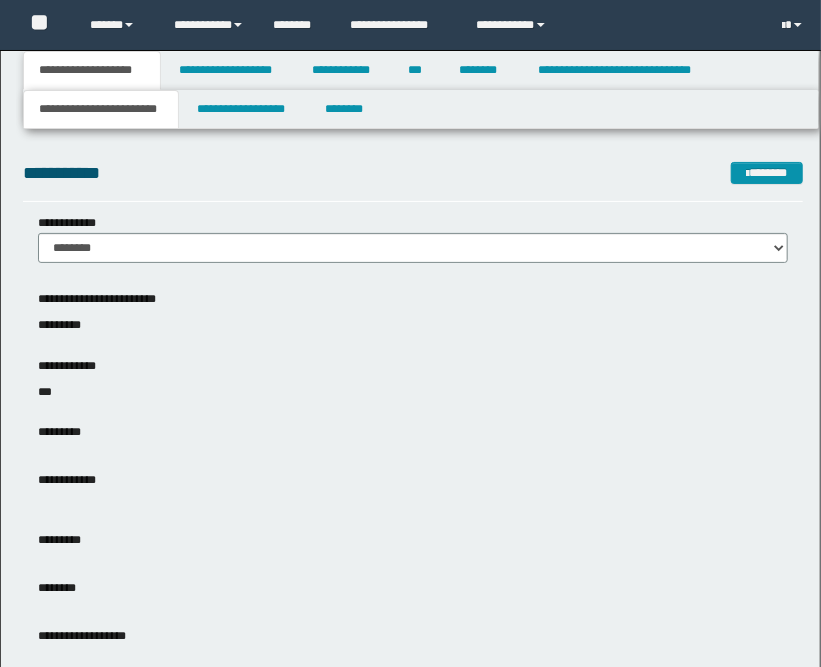 scroll, scrollTop: 0, scrollLeft: 0, axis: both 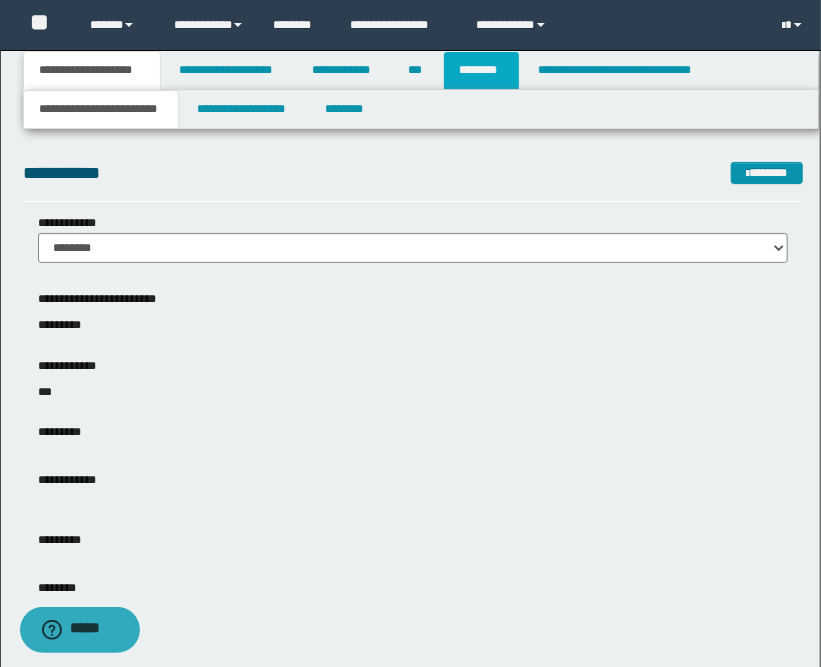 click on "********" at bounding box center (481, 70) 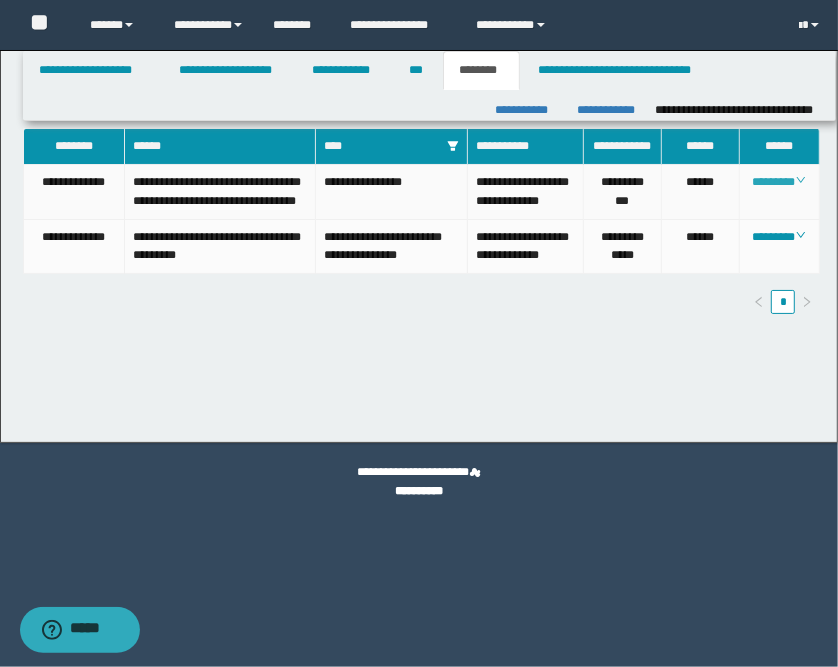 click on "********" at bounding box center (779, 182) 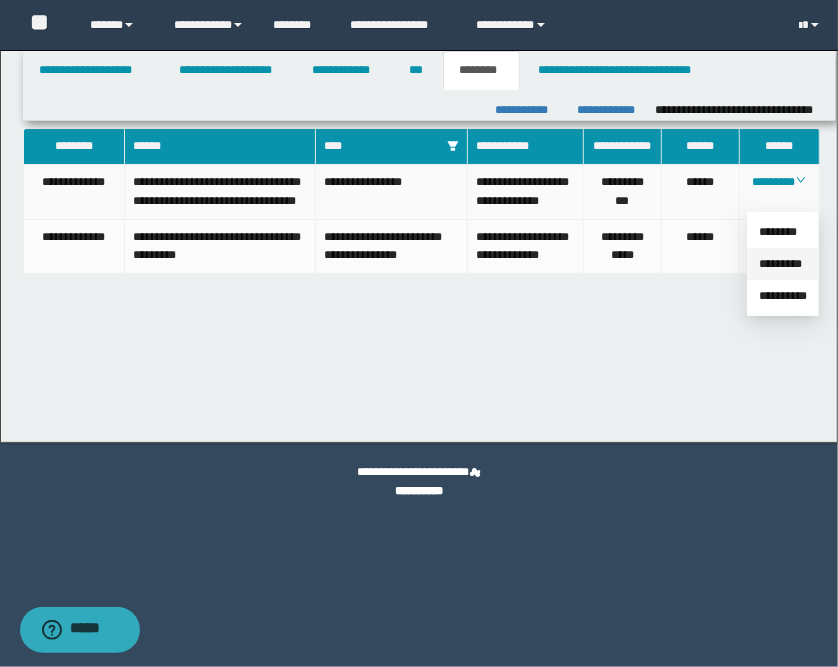 click on "*********" at bounding box center [780, 264] 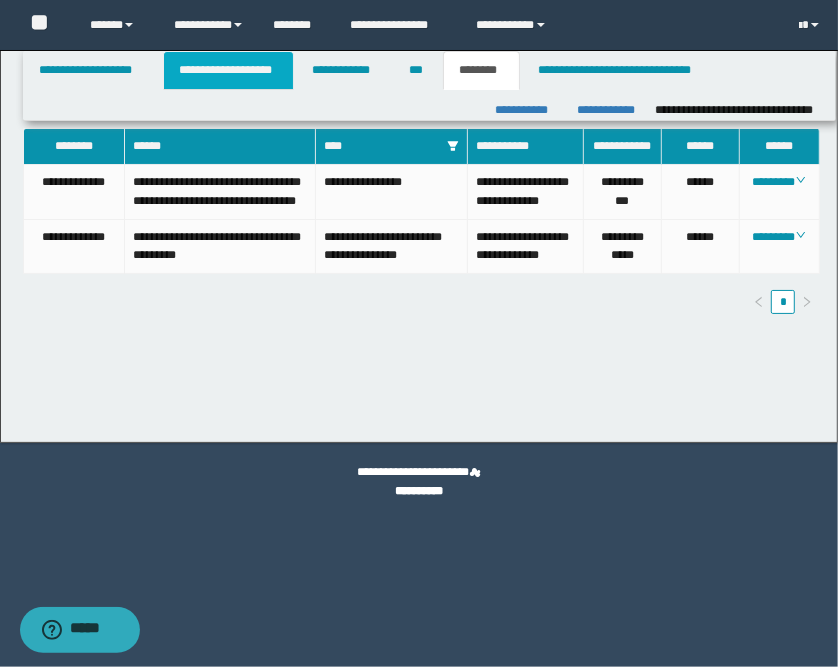 click on "**********" at bounding box center (228, 70) 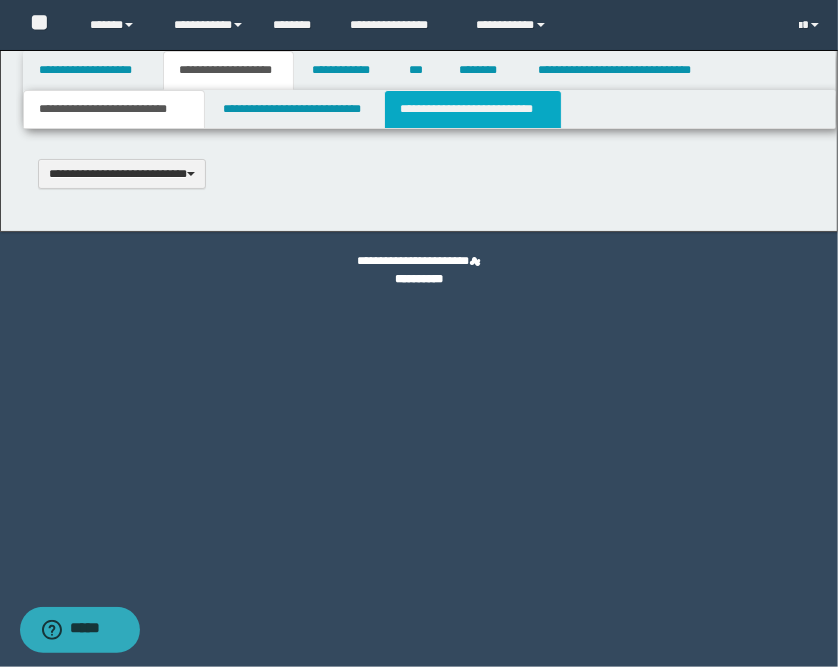 scroll, scrollTop: 0, scrollLeft: 0, axis: both 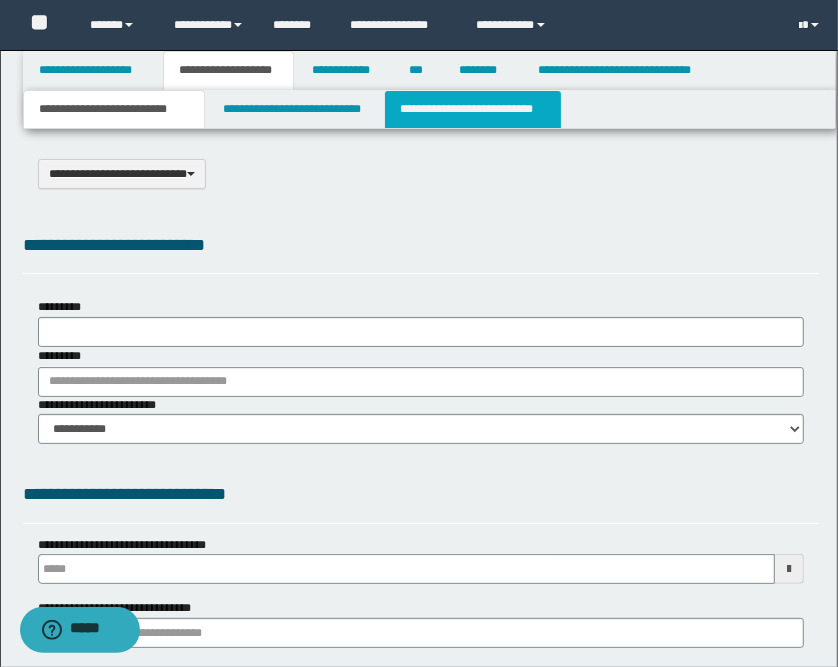 select on "*" 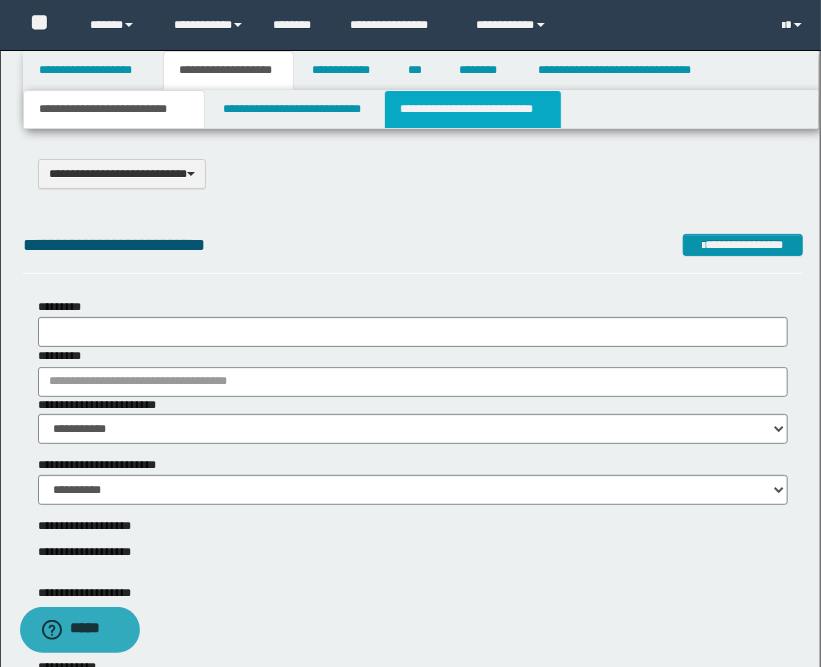 click on "**********" at bounding box center [472, 109] 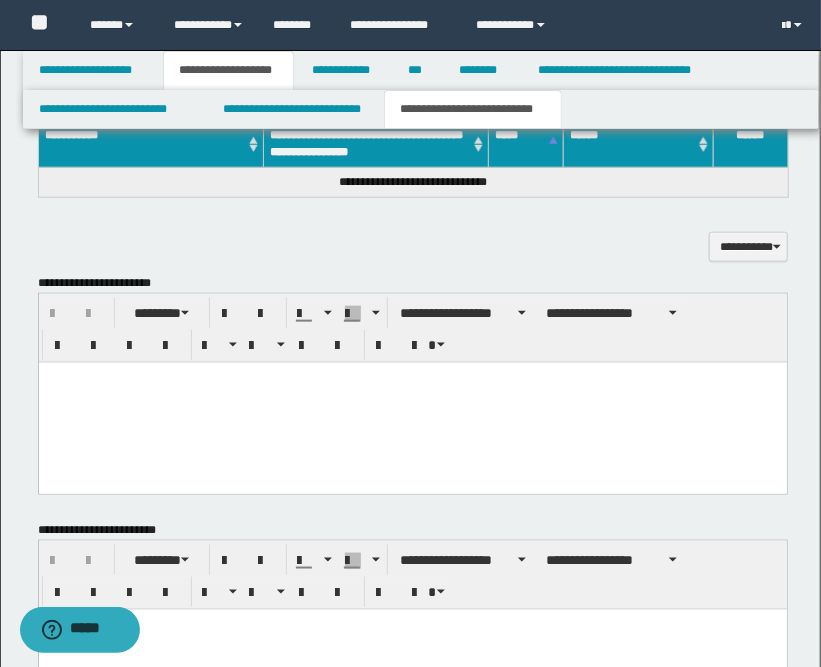 scroll, scrollTop: 595, scrollLeft: 0, axis: vertical 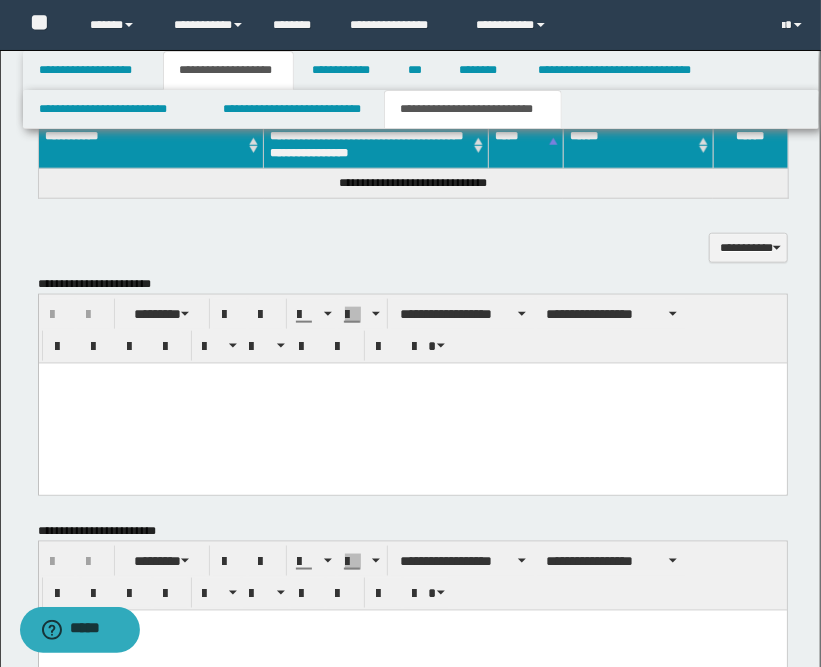 click at bounding box center [412, 403] 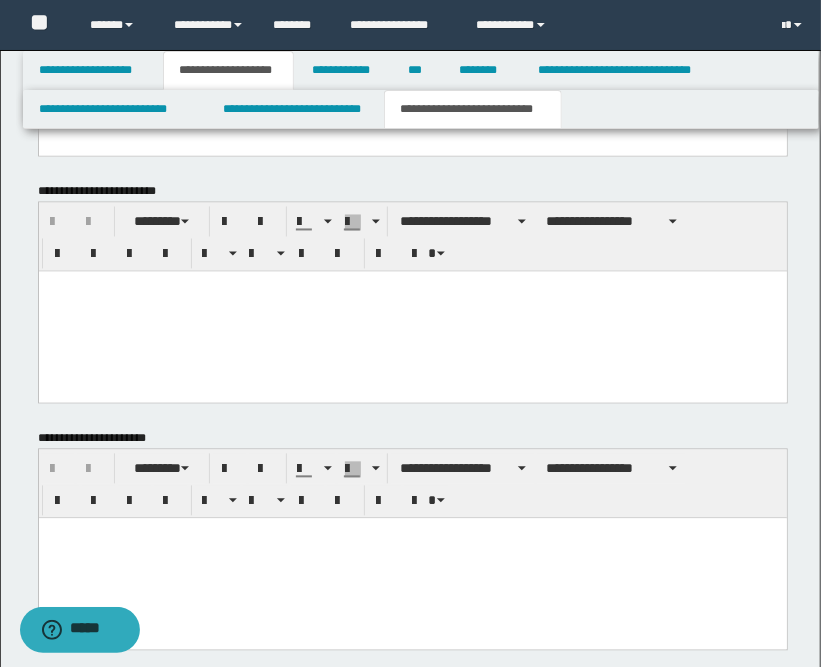 scroll, scrollTop: 1220, scrollLeft: 0, axis: vertical 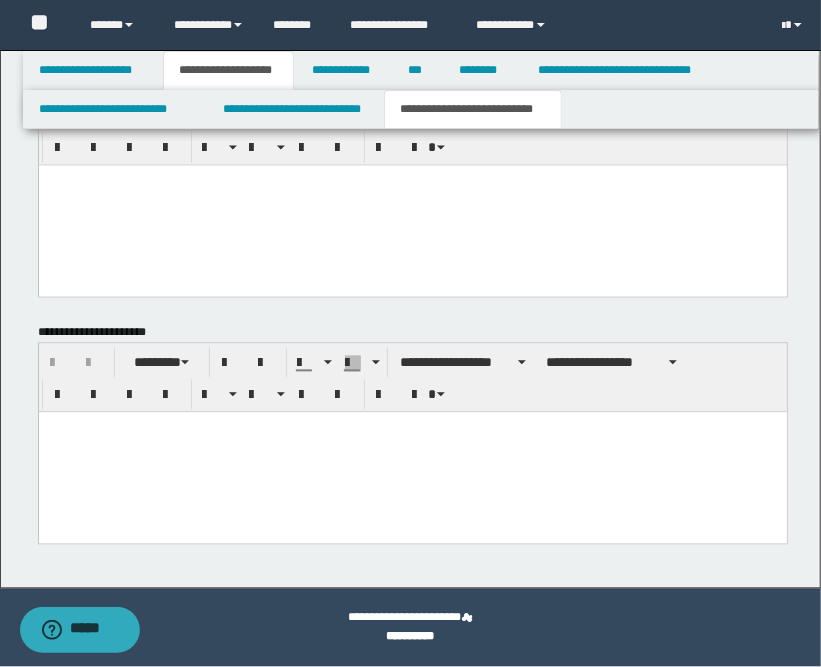 click at bounding box center (412, 452) 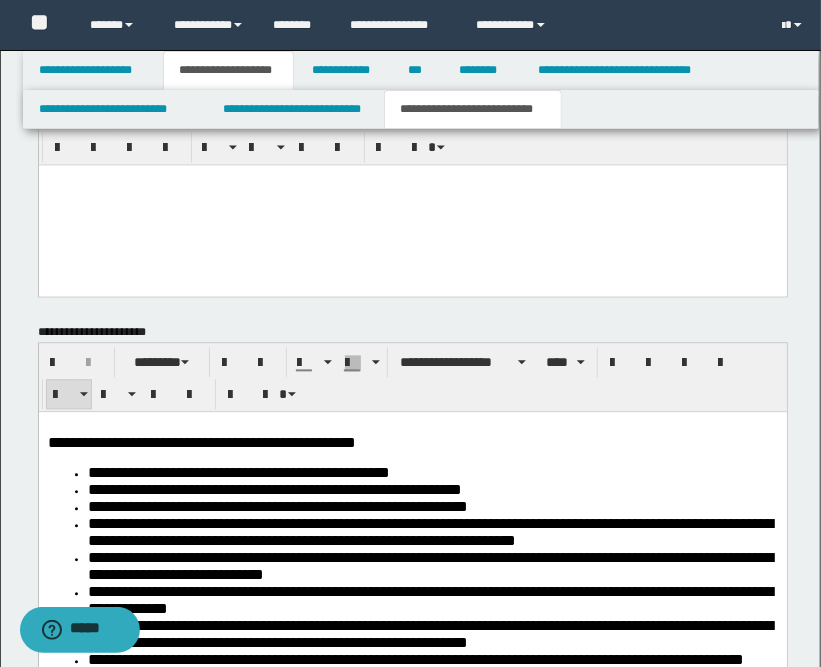 scroll, scrollTop: 887, scrollLeft: 0, axis: vertical 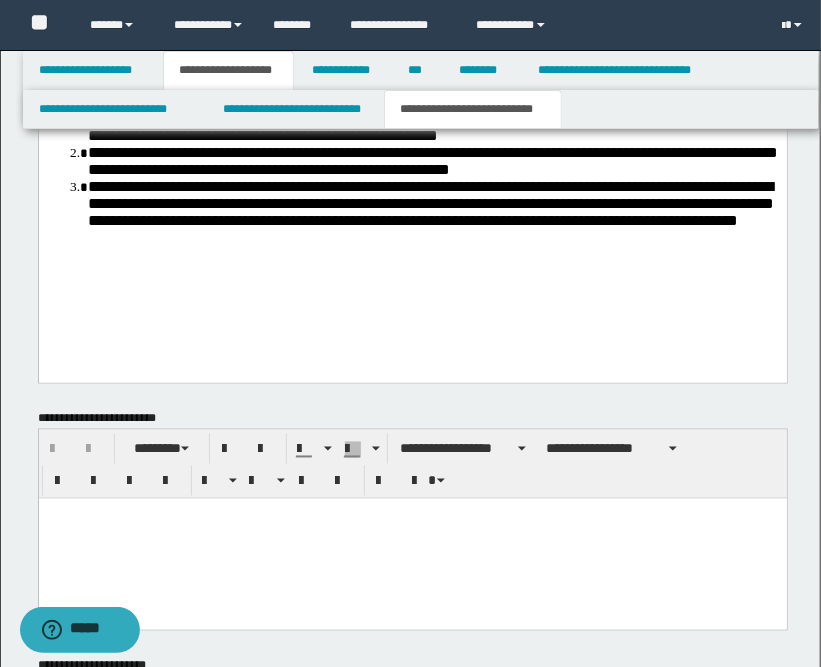 click at bounding box center [412, 538] 